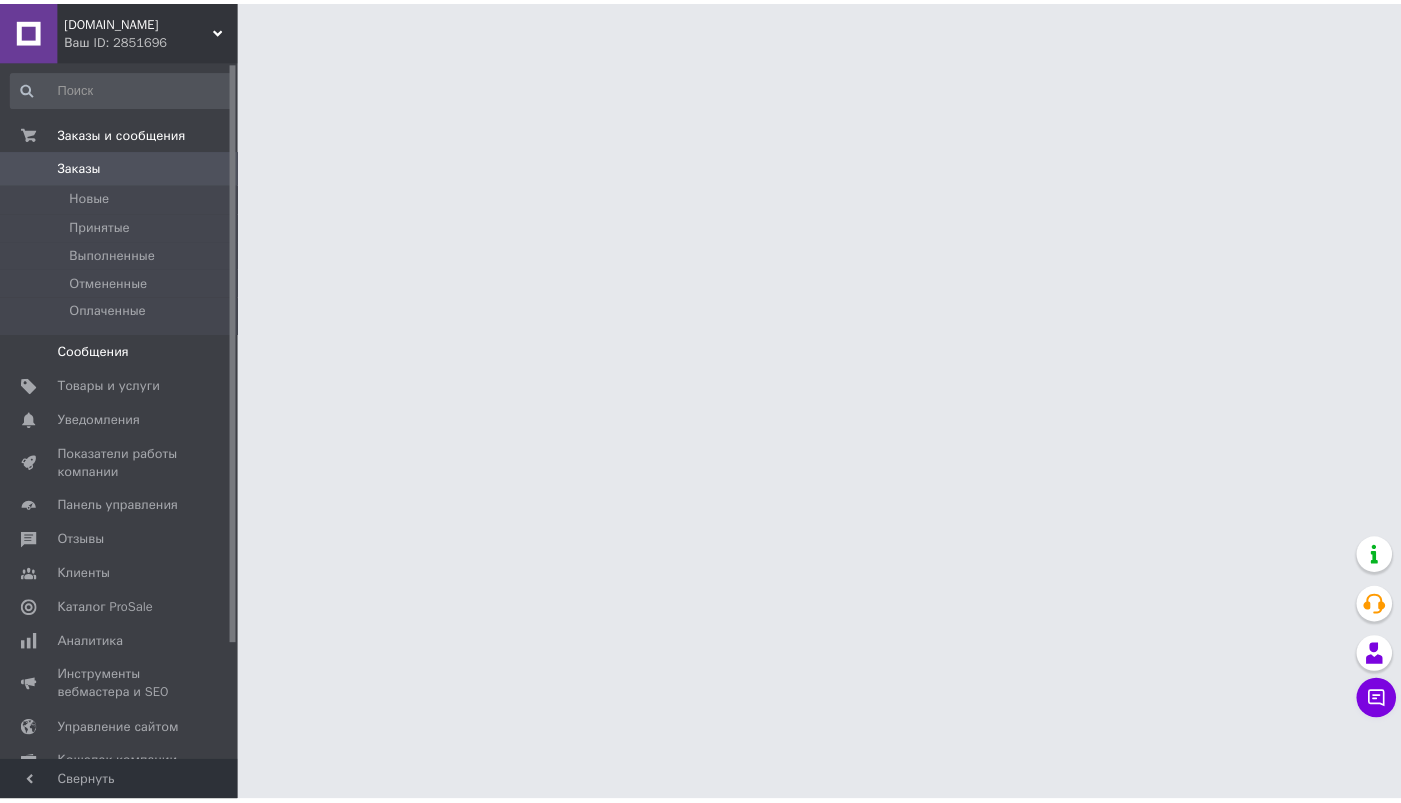 scroll, scrollTop: 0, scrollLeft: 0, axis: both 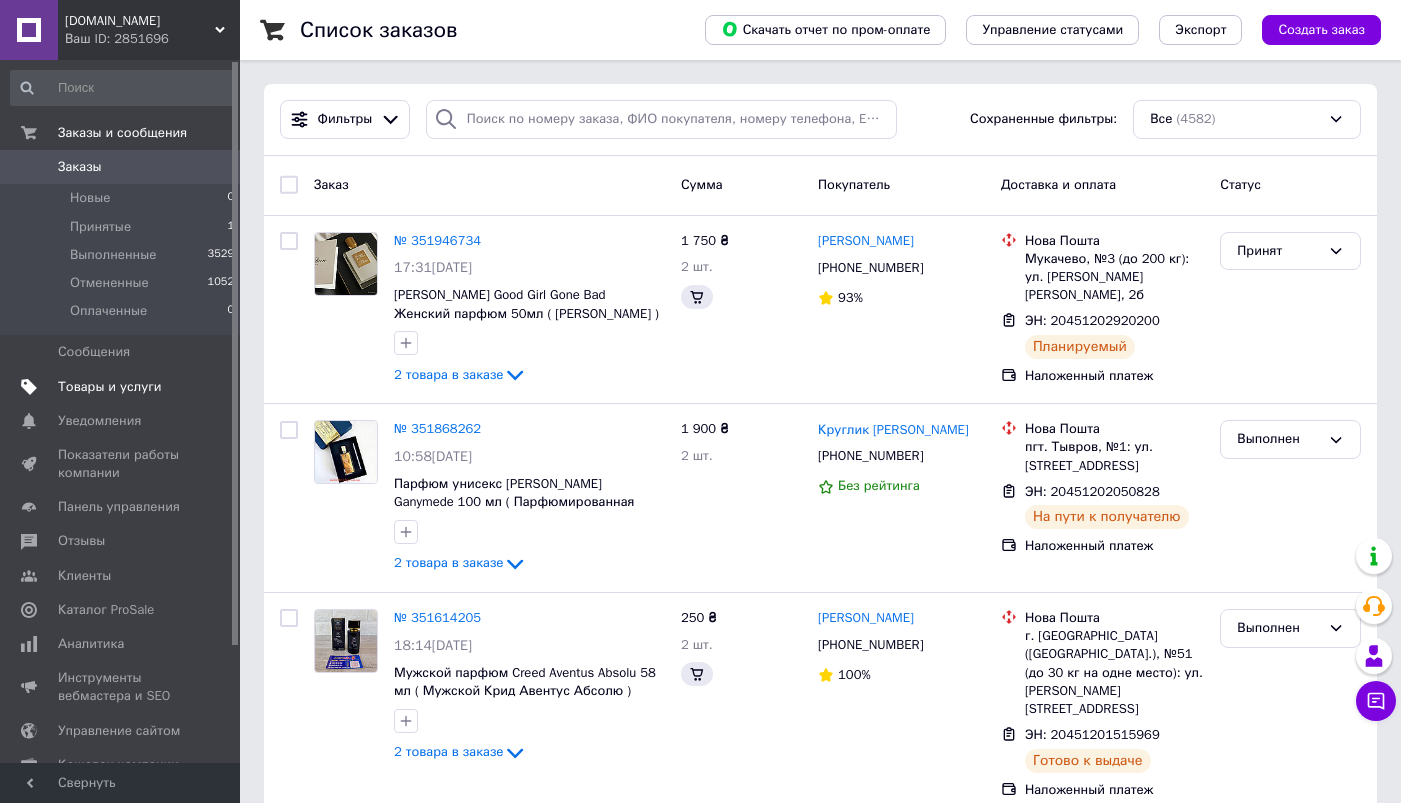 click on "Товары и услуги" at bounding box center [110, 387] 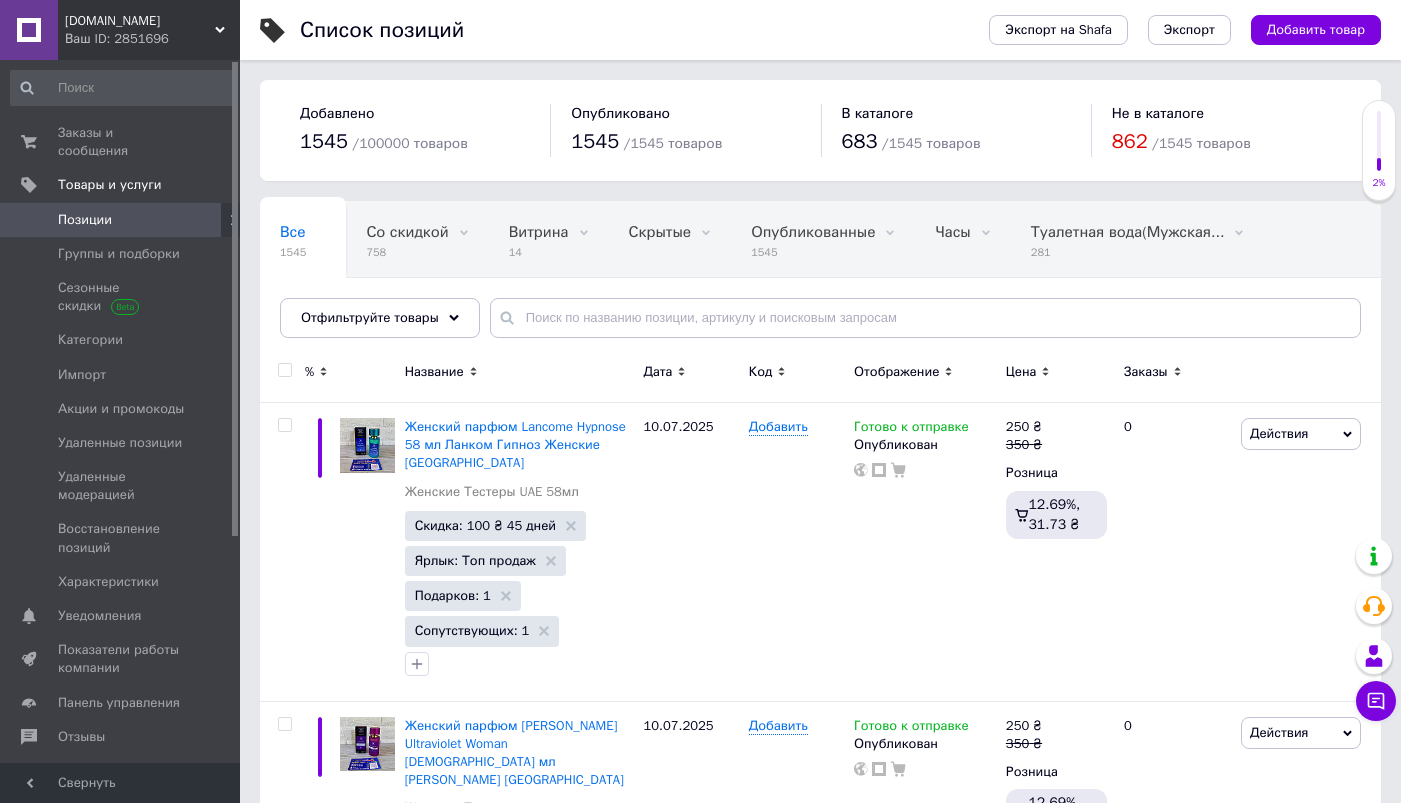 click on "Позиции" at bounding box center [121, 220] 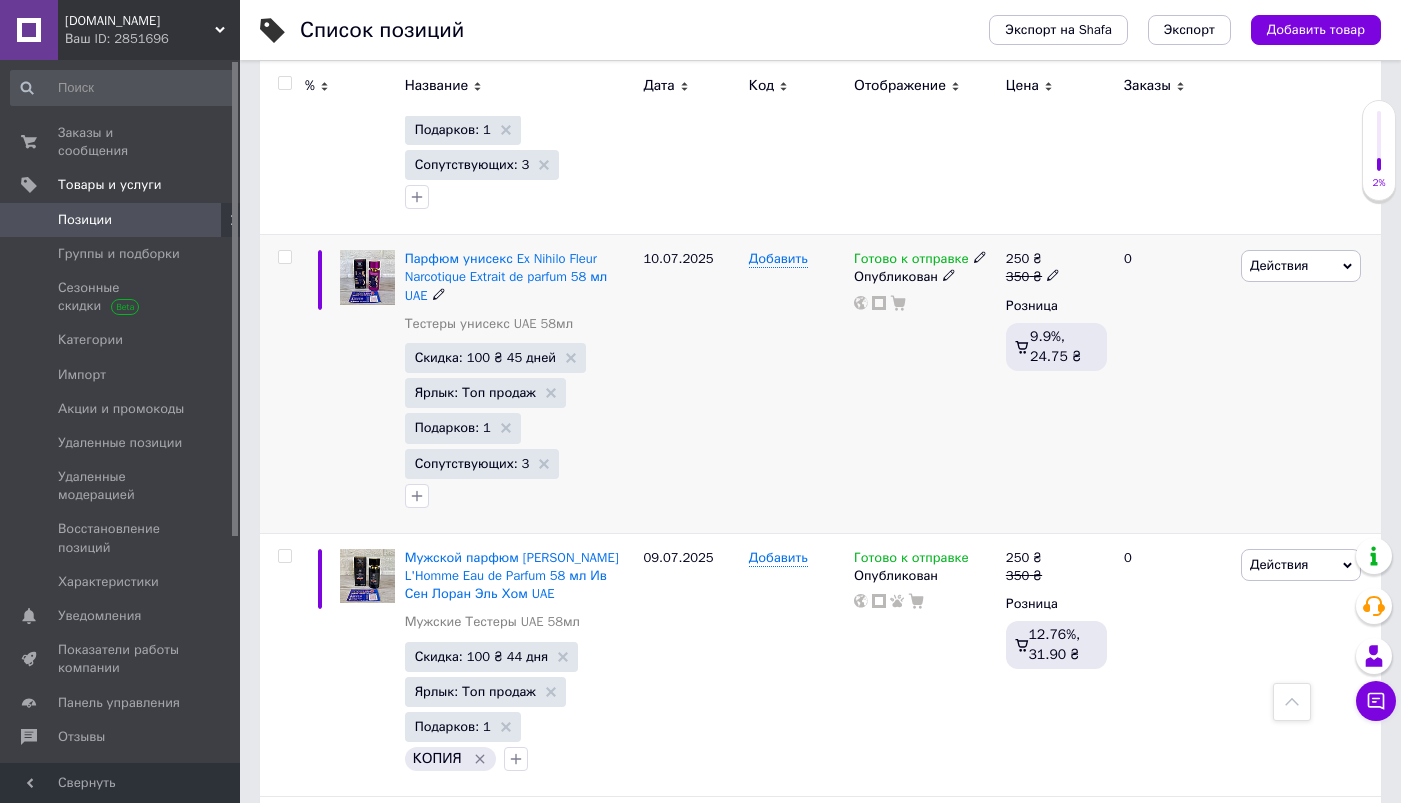 scroll, scrollTop: 0, scrollLeft: 0, axis: both 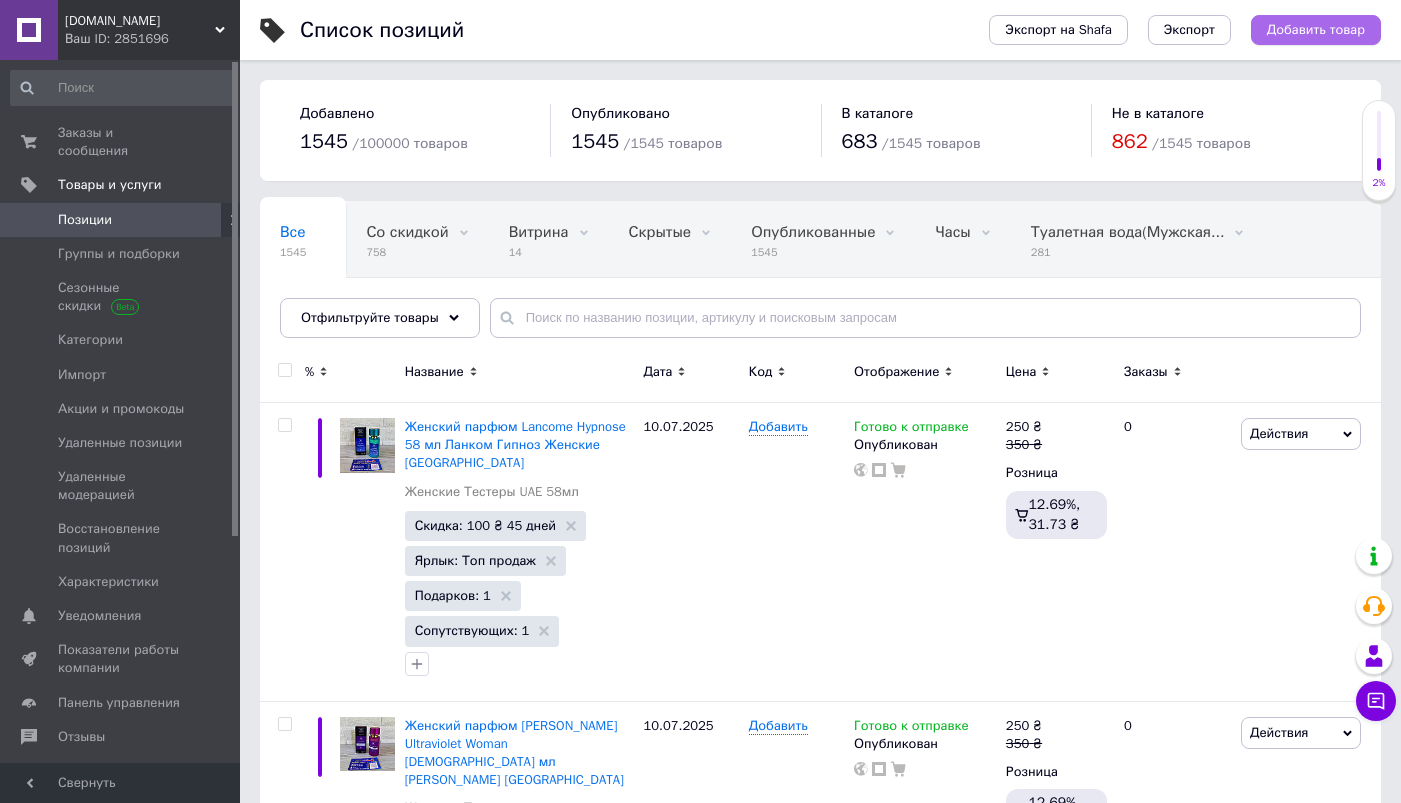 click on "Добавить товар" at bounding box center (1316, 30) 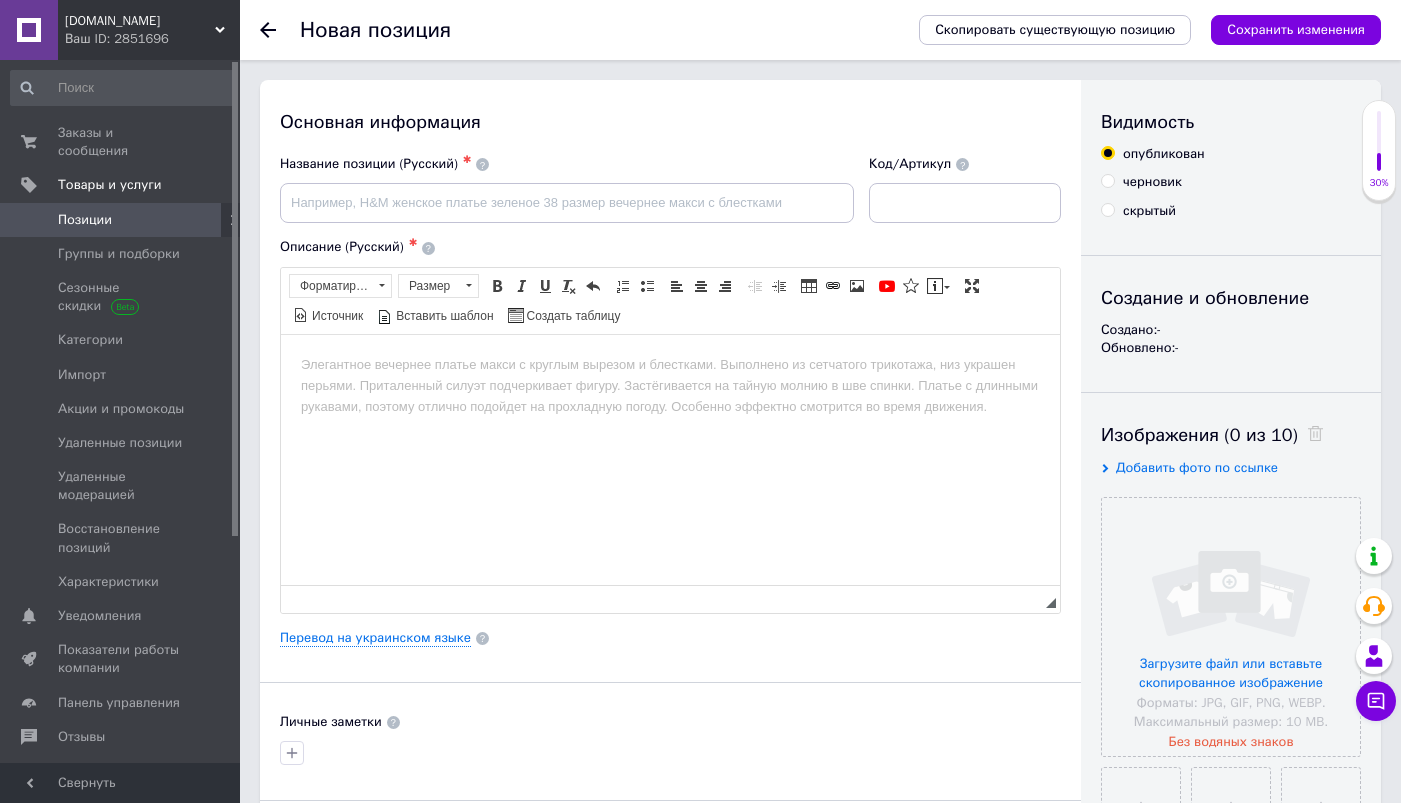 scroll, scrollTop: 0, scrollLeft: 0, axis: both 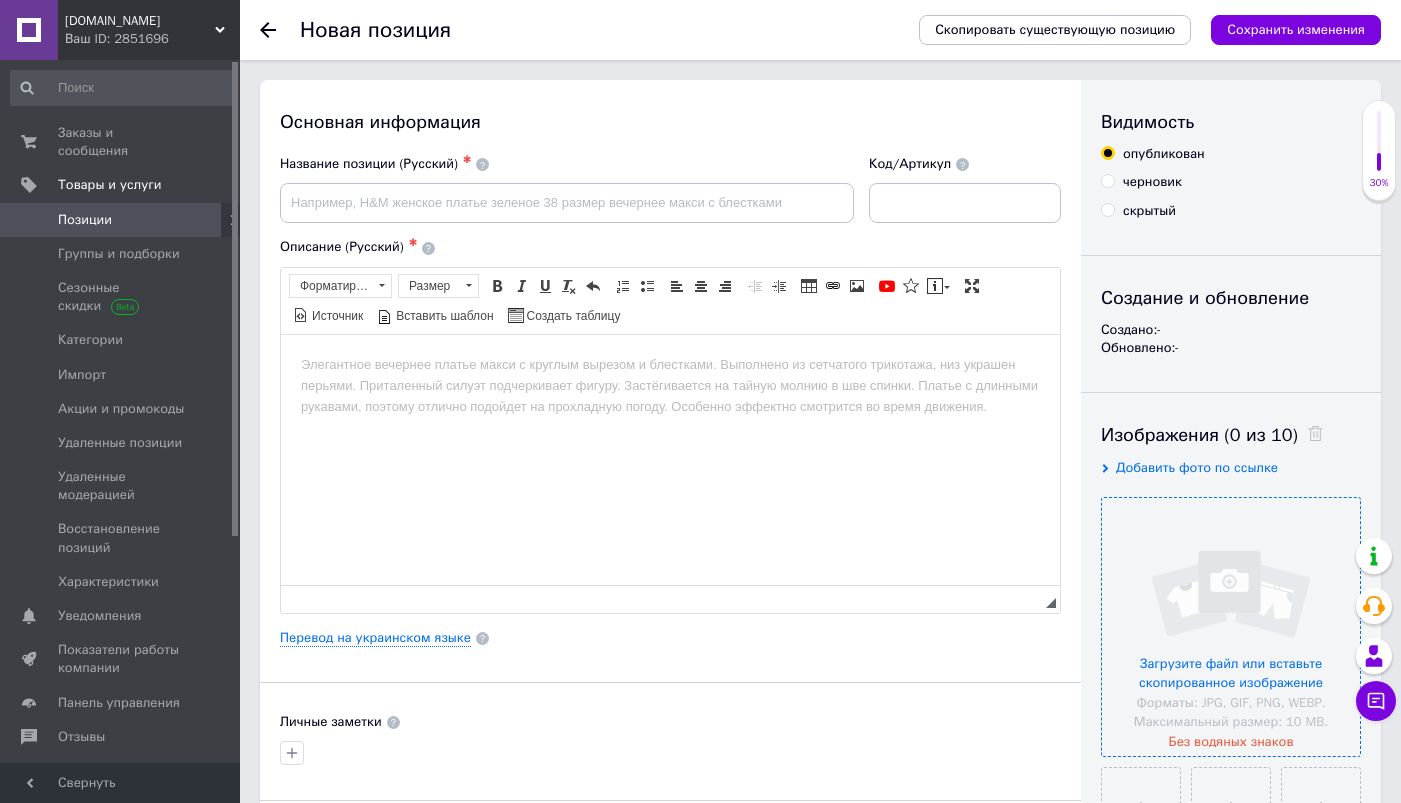 click at bounding box center [1231, 627] 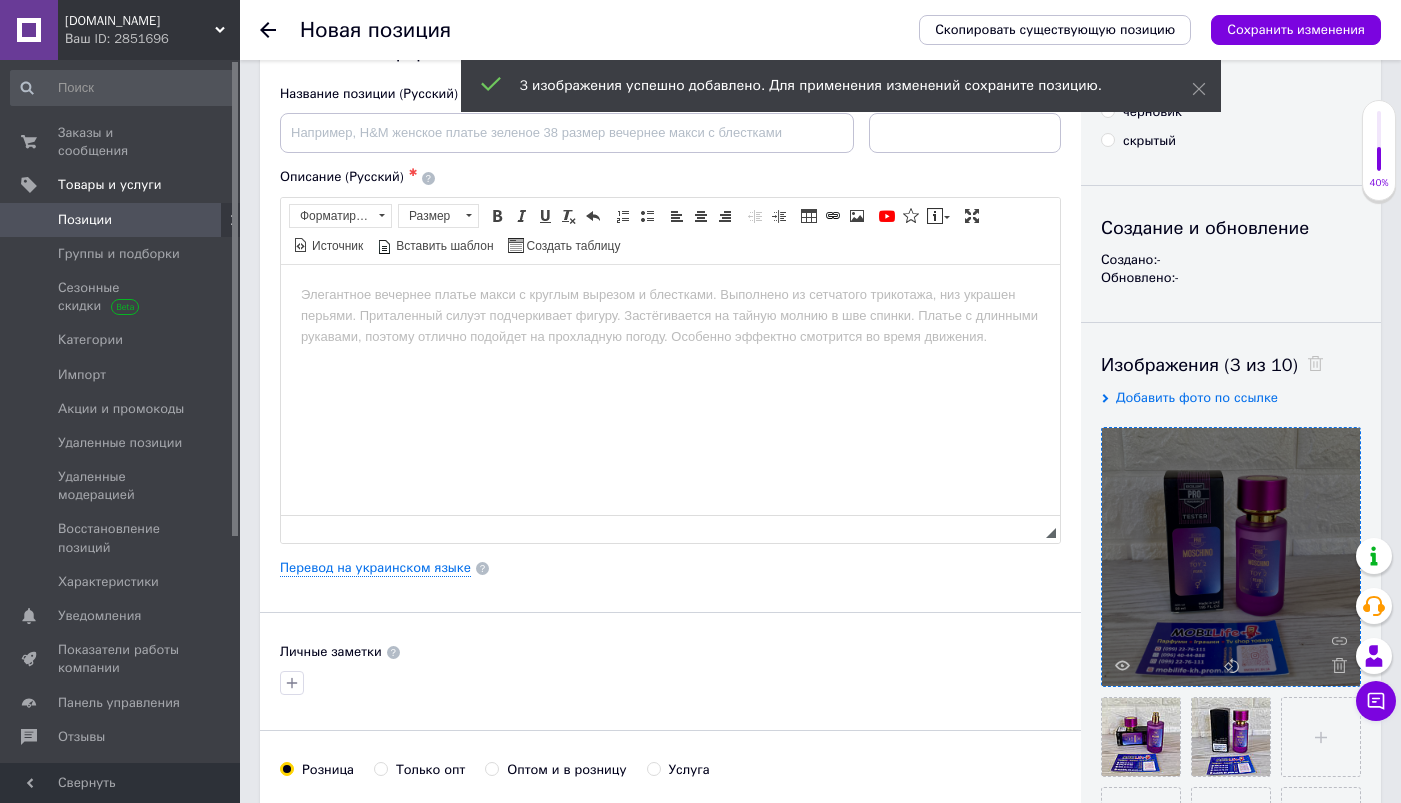 scroll, scrollTop: 0, scrollLeft: 0, axis: both 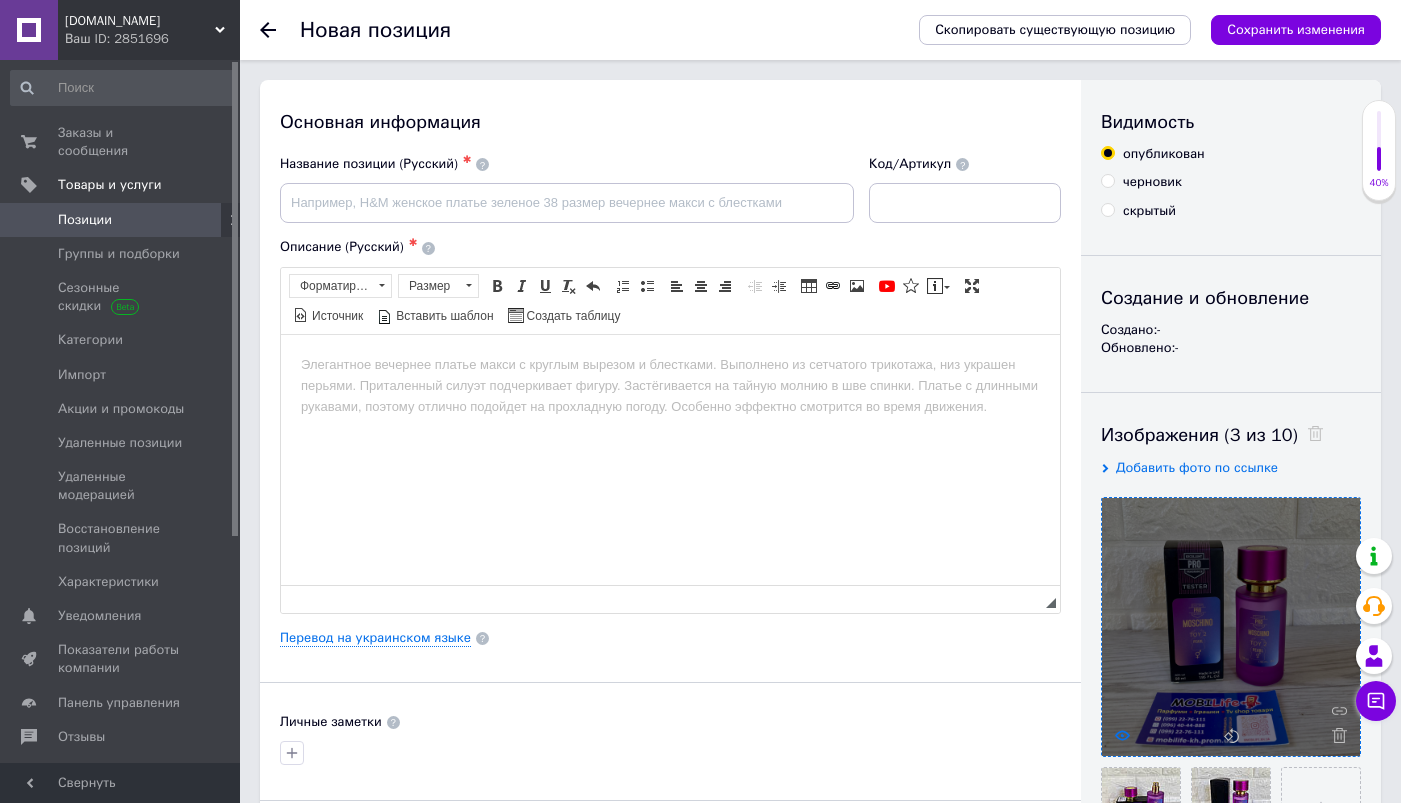 click 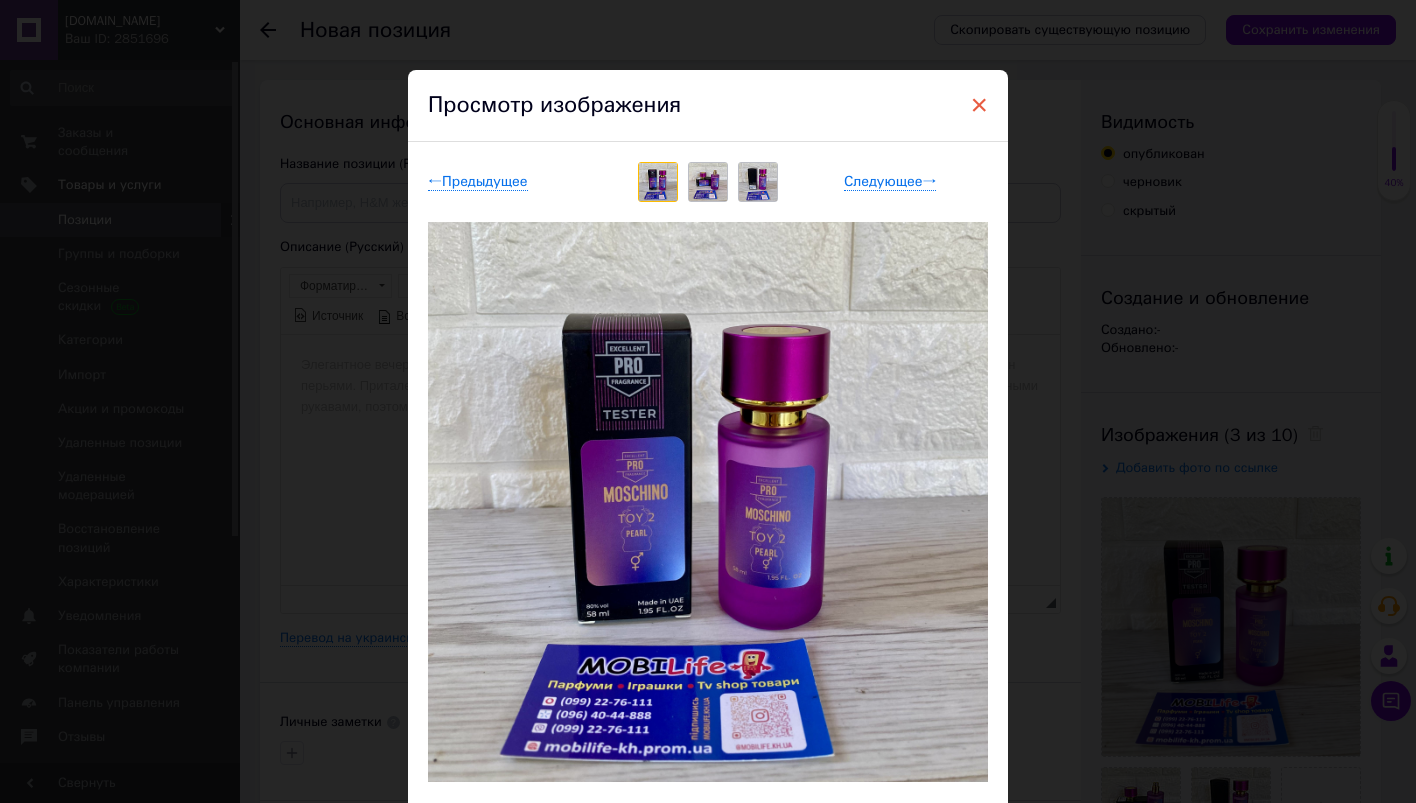 click on "×" at bounding box center (979, 105) 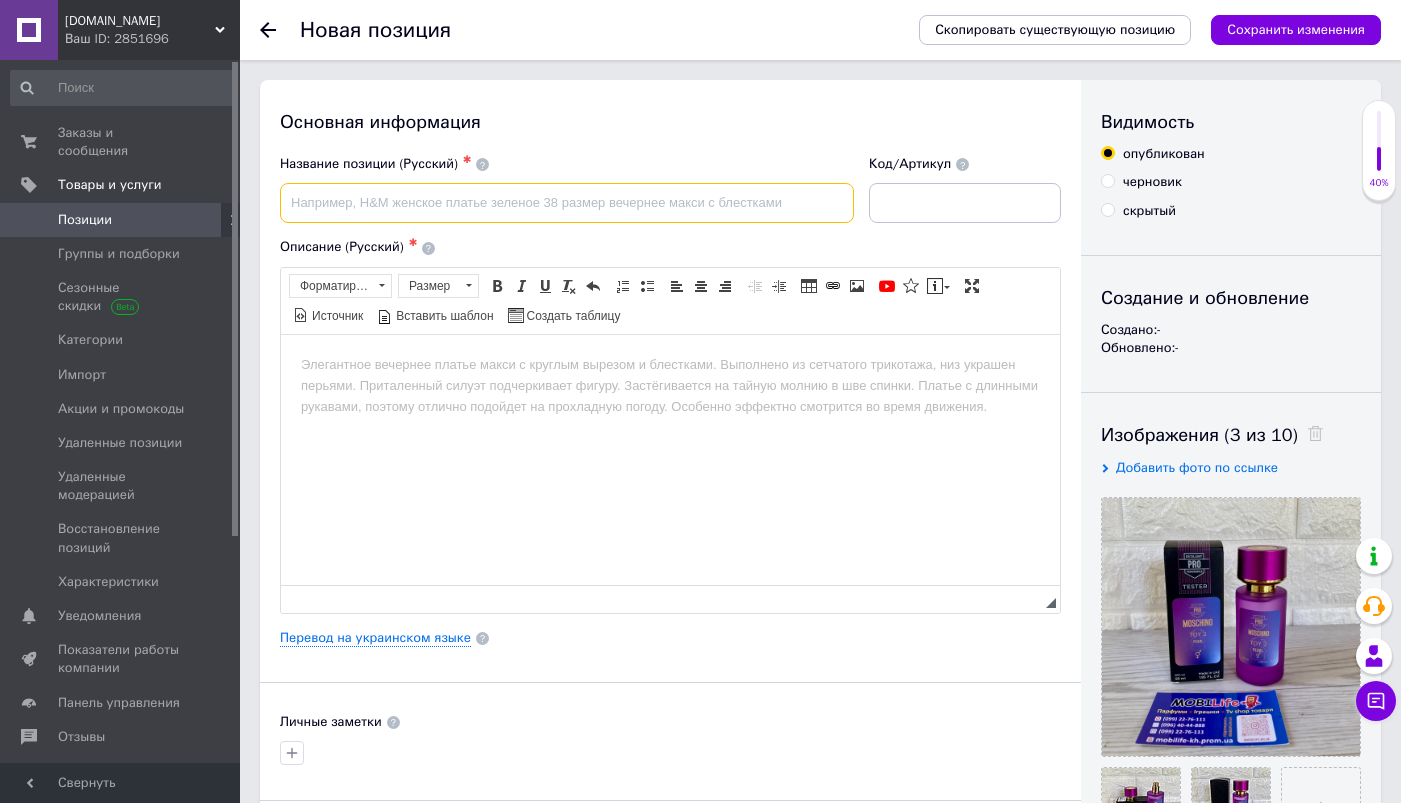 click at bounding box center [567, 203] 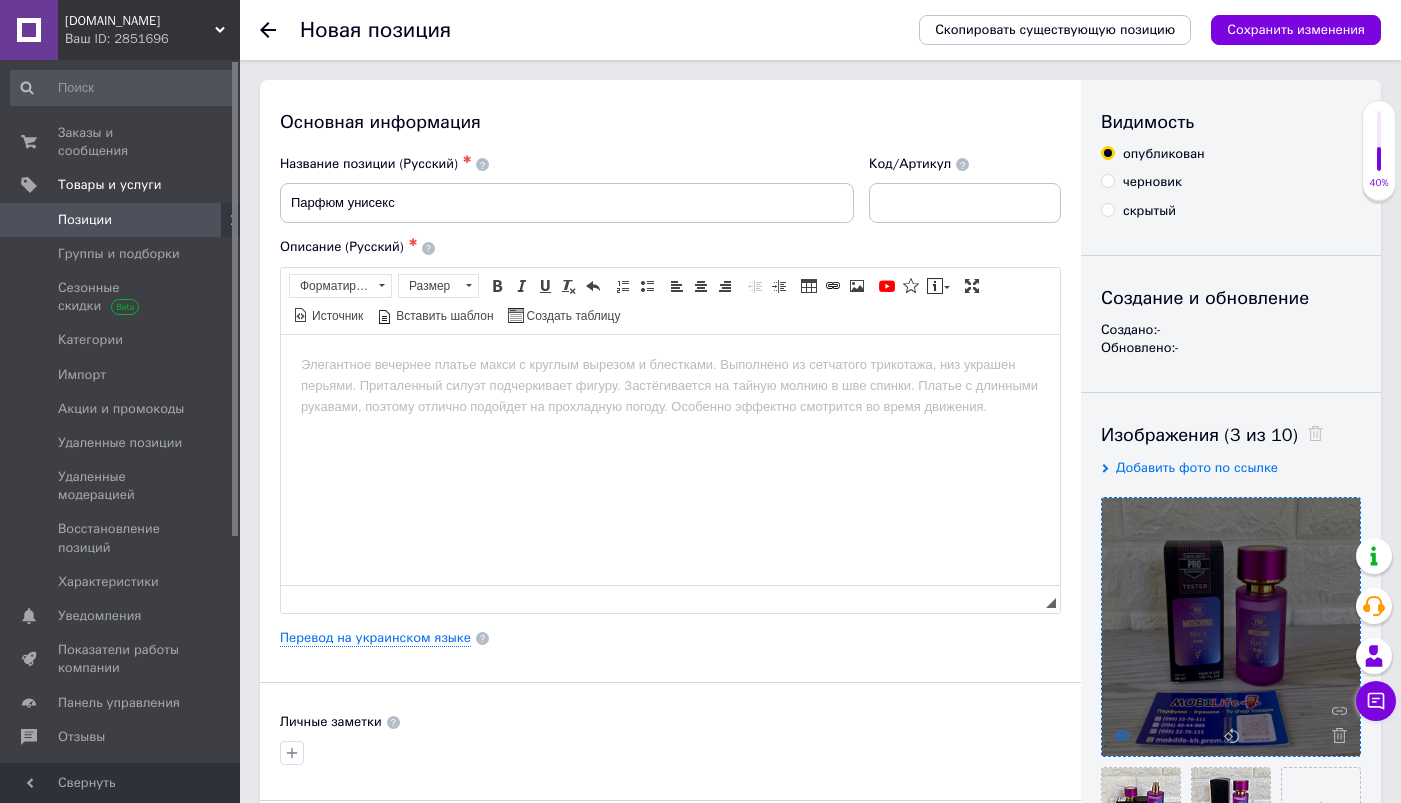 click 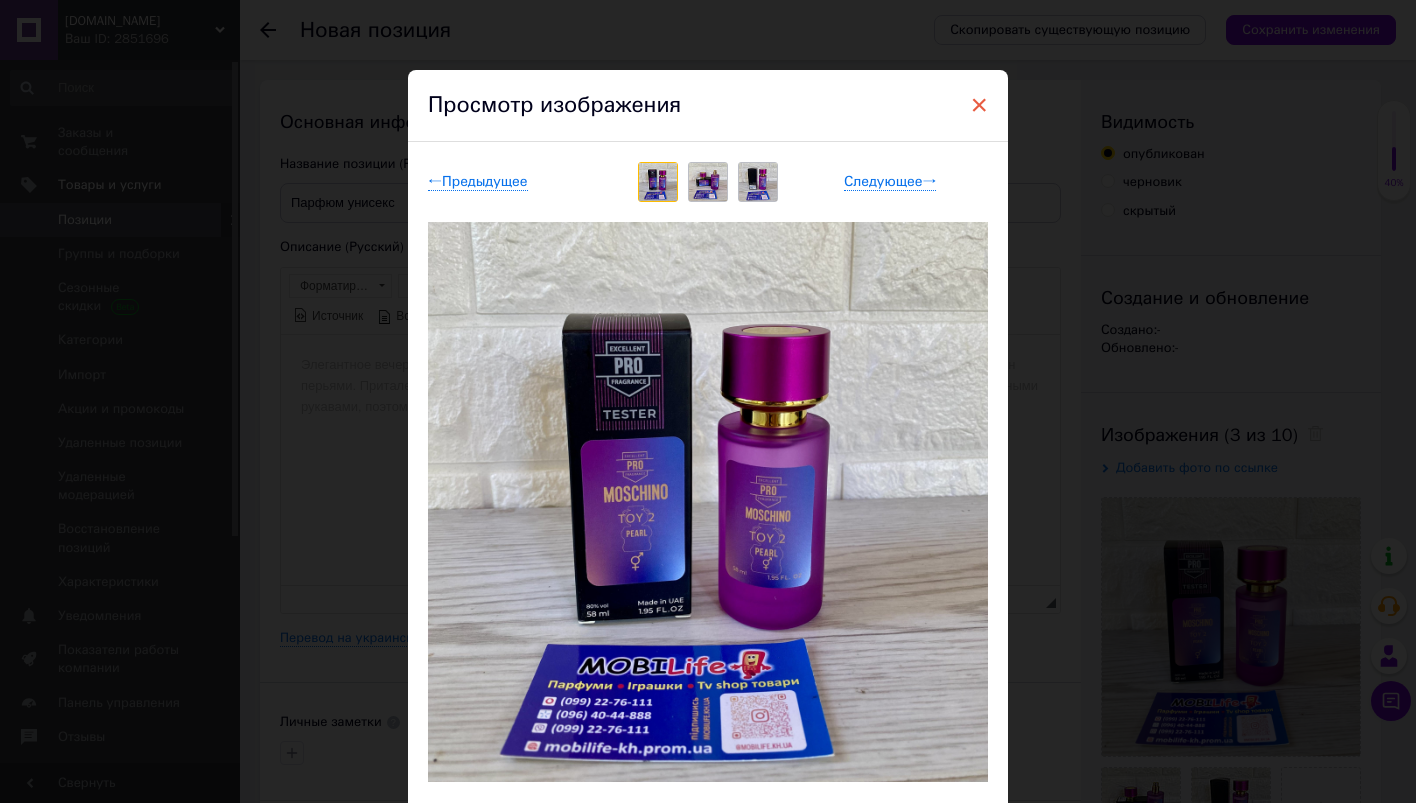 click on "×" at bounding box center [979, 105] 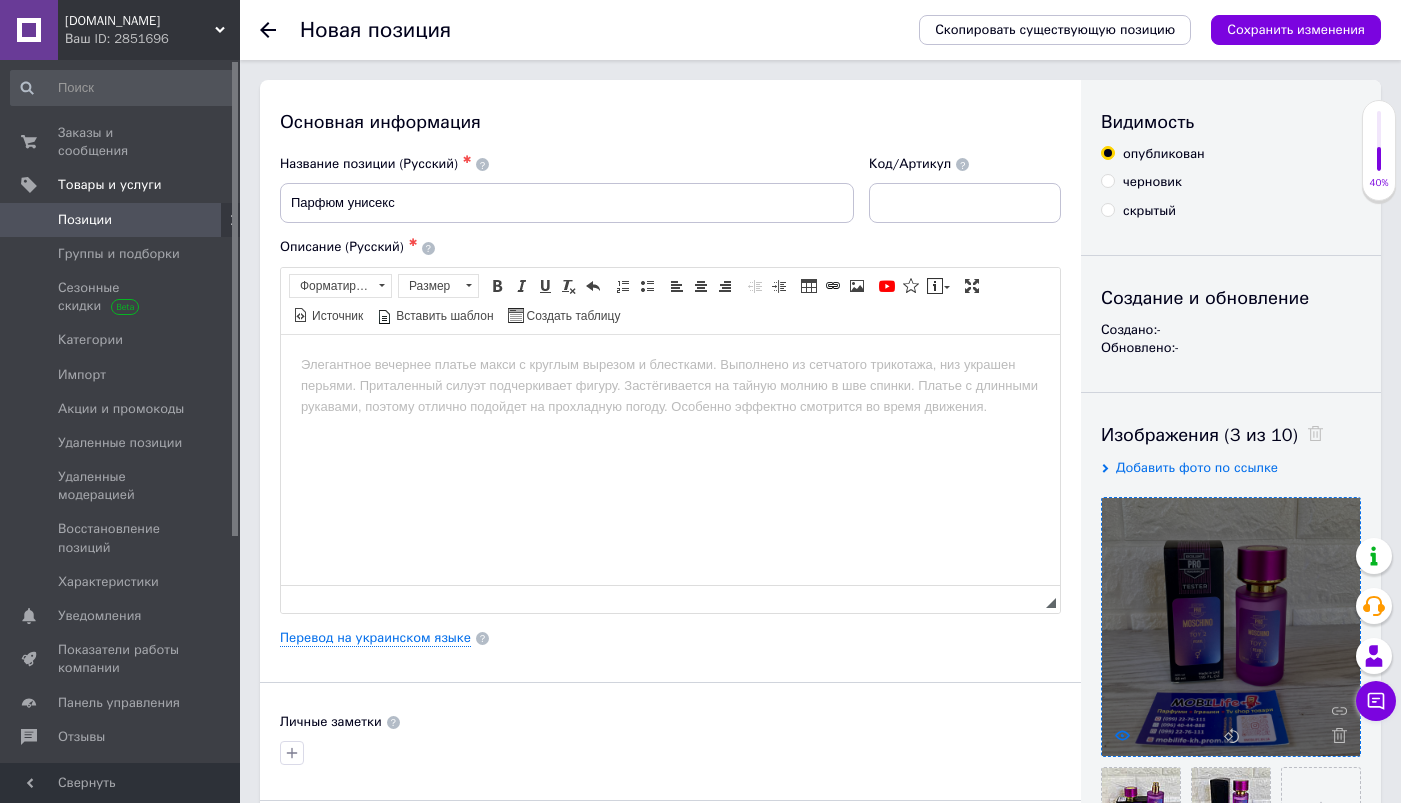 click 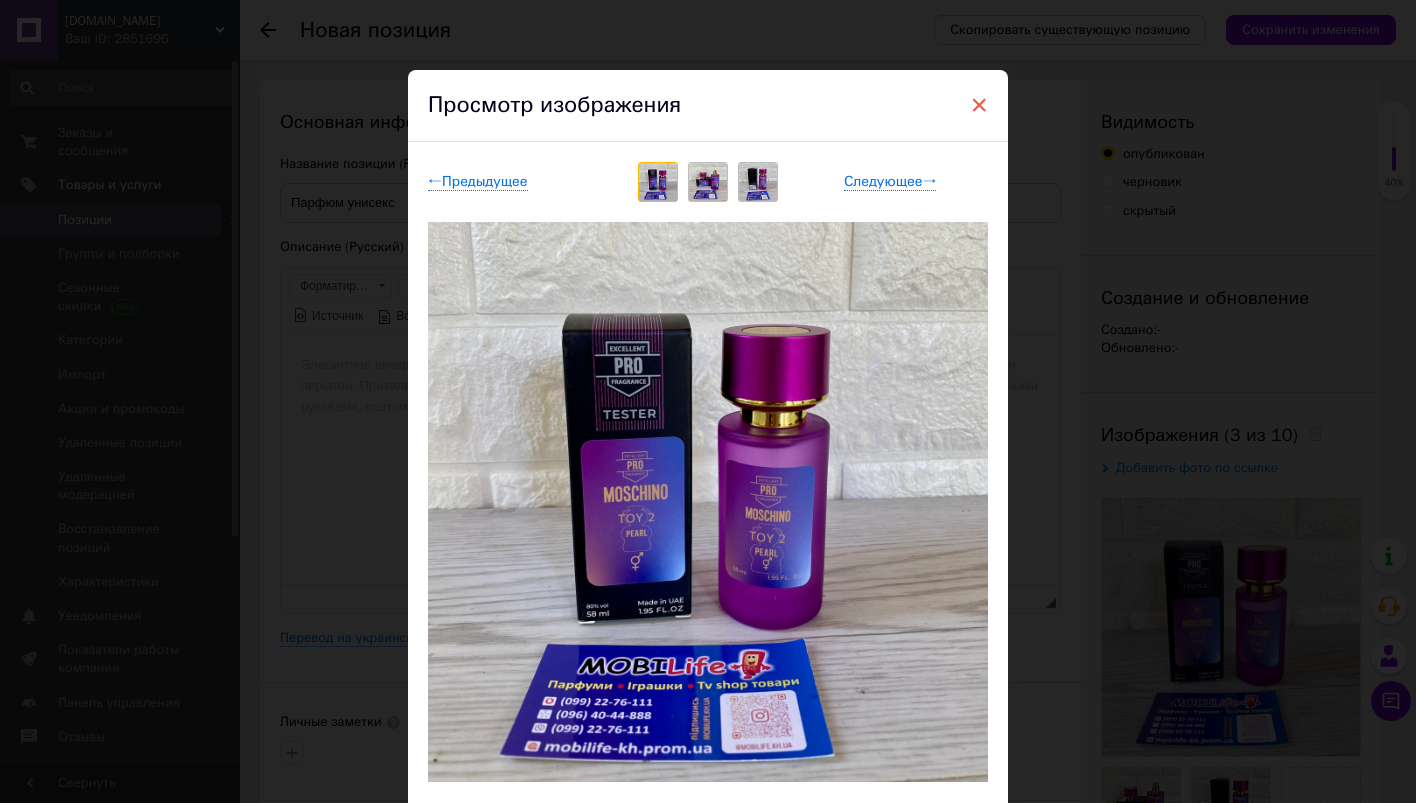click on "×" at bounding box center (979, 105) 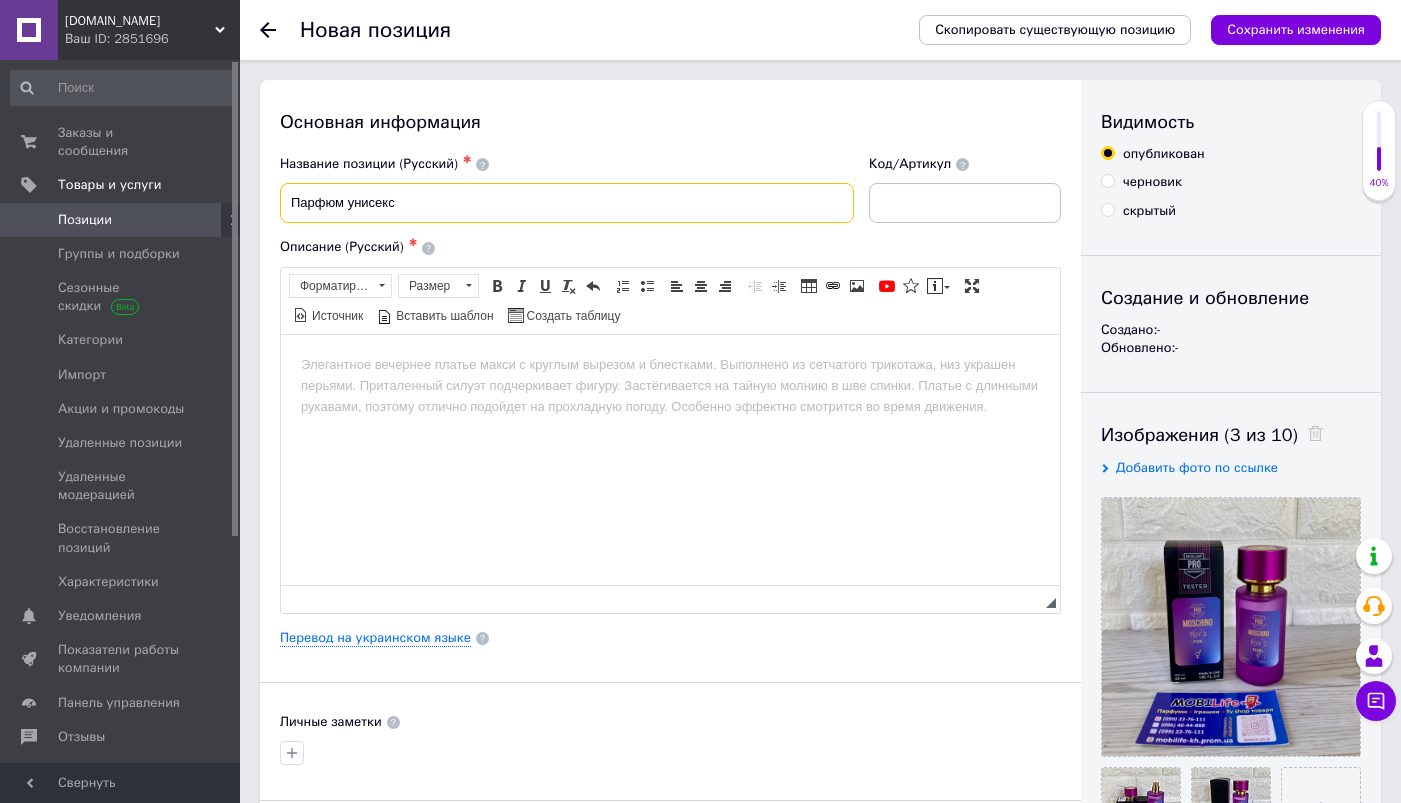 click on "Парфюм унисекс" at bounding box center (567, 203) 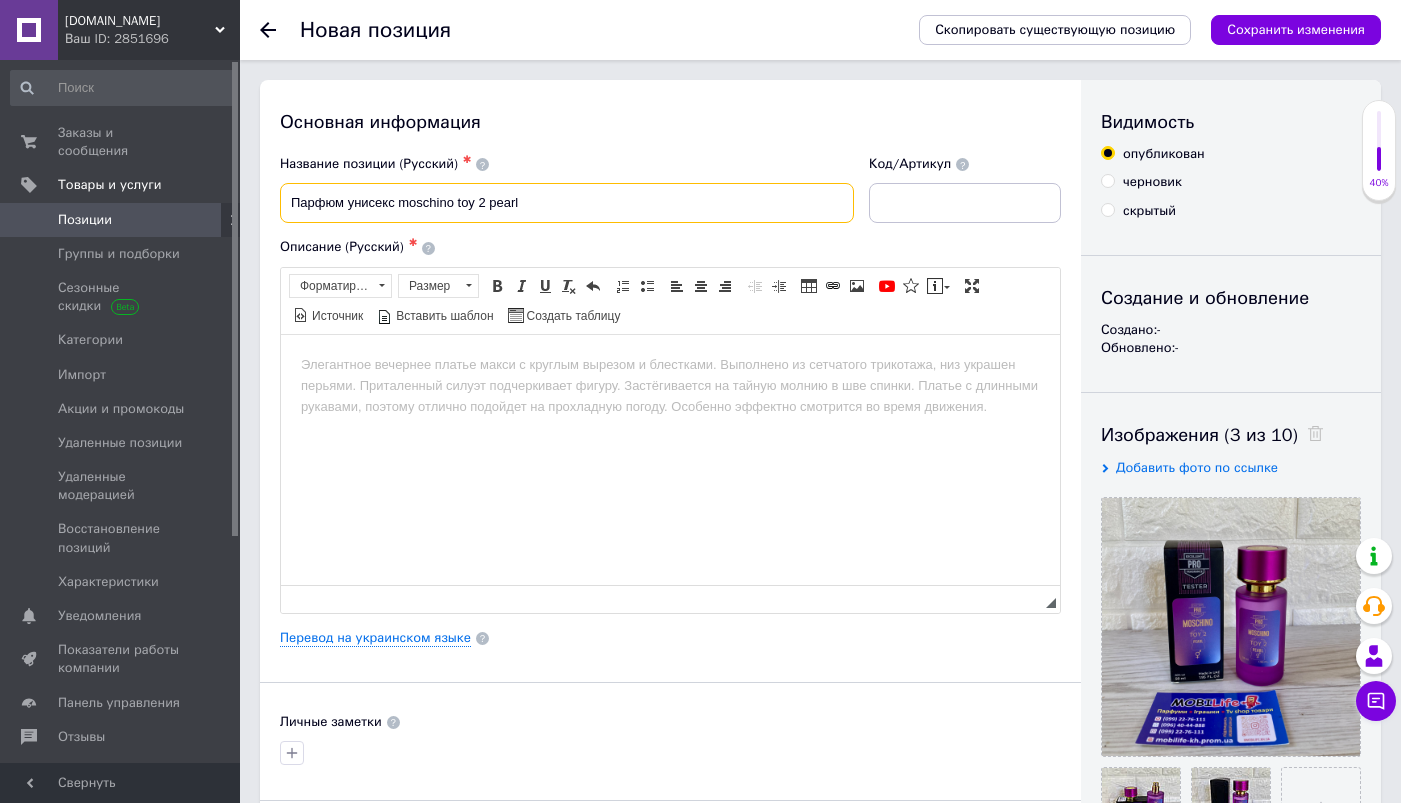 drag, startPoint x: 403, startPoint y: 206, endPoint x: 495, endPoint y: 213, distance: 92.26592 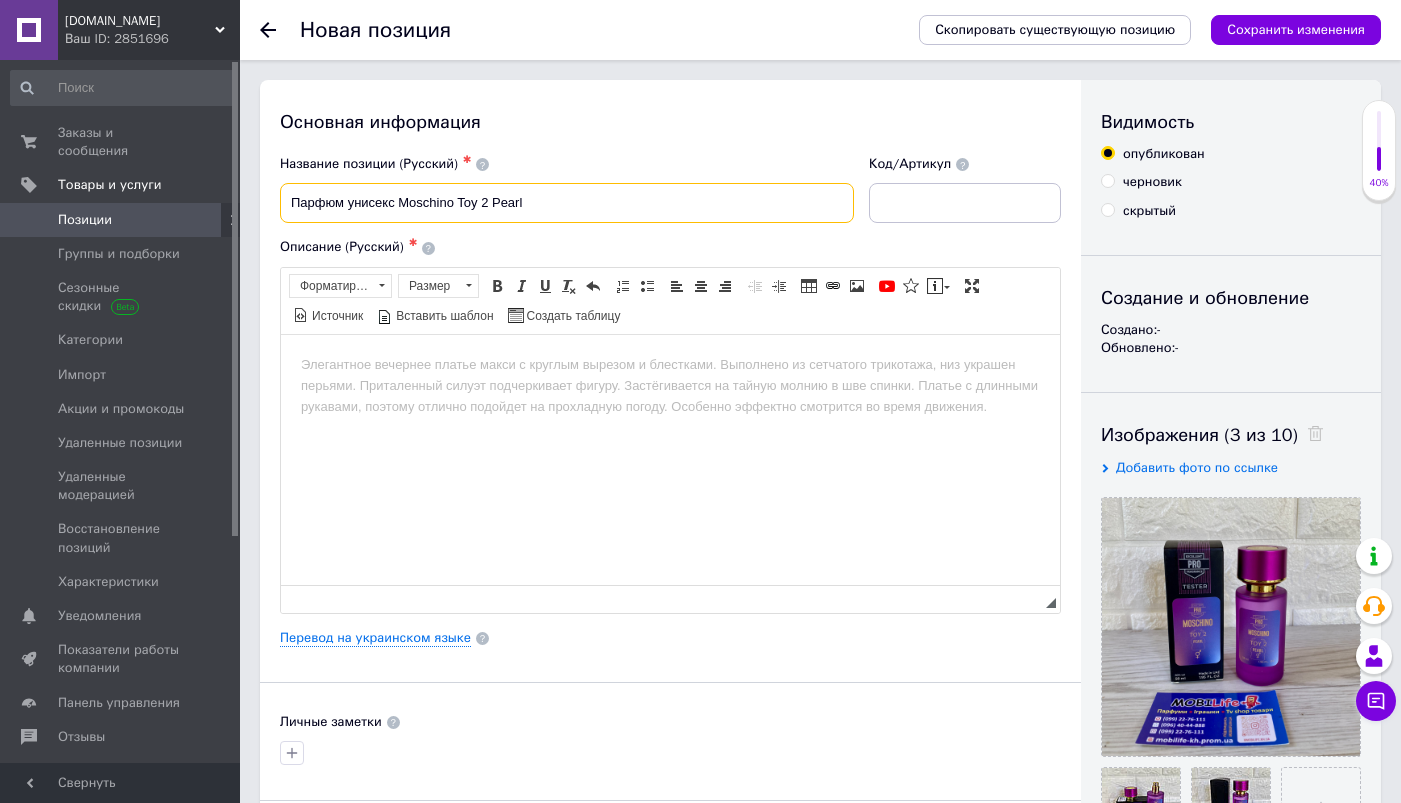 click on "Парфюм унисекс Moschino Toy 2 Pearl" at bounding box center (567, 203) 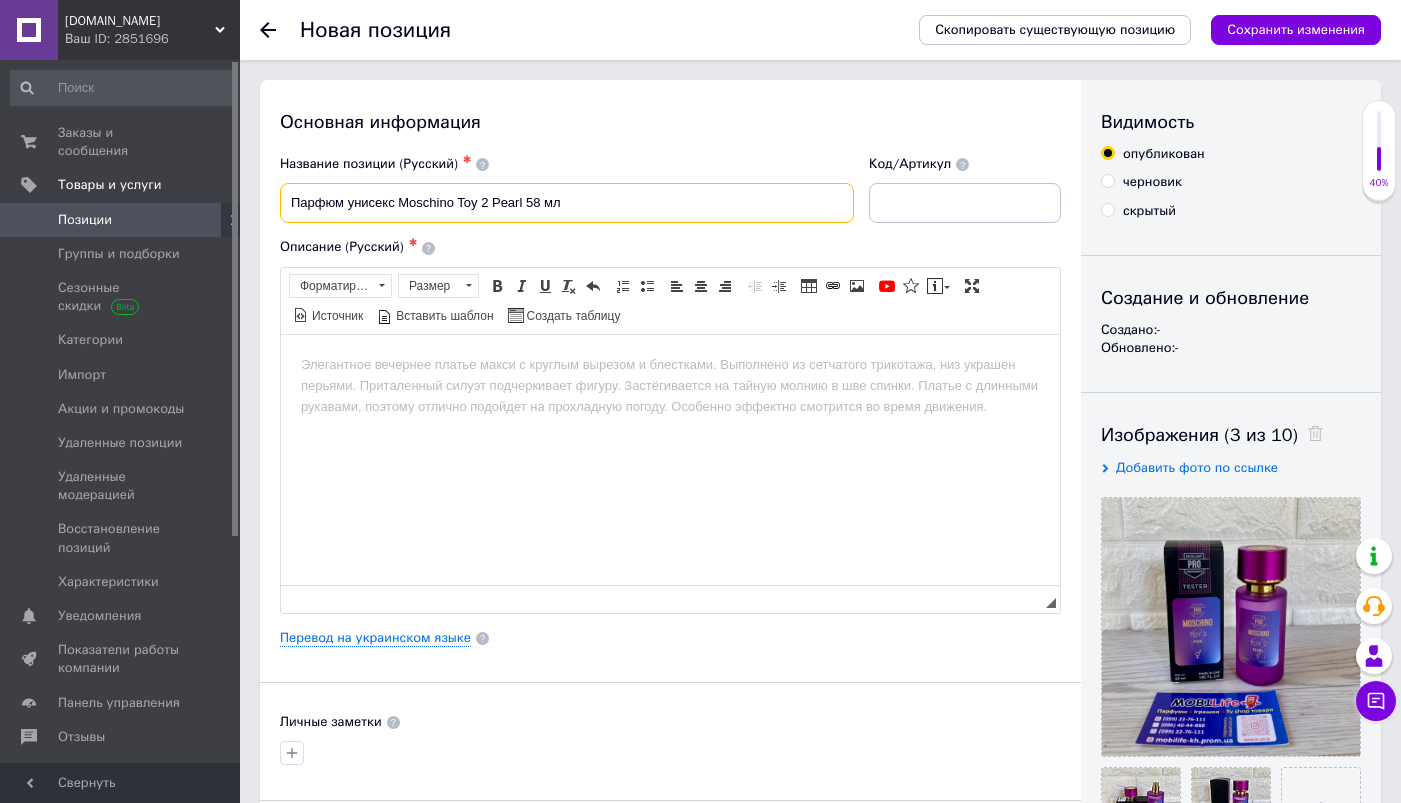 paste on "москино той 2 перл" 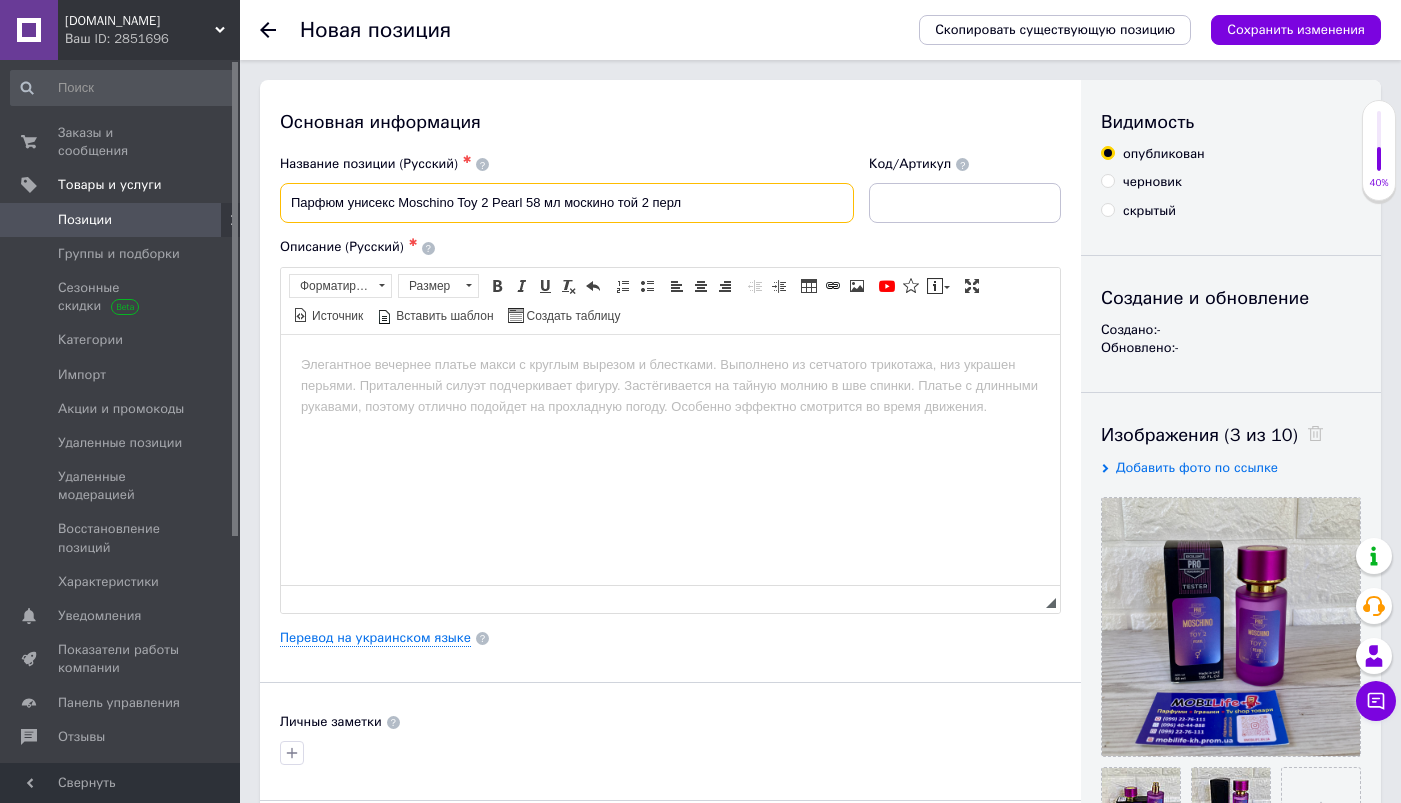 click on "Парфюм унисекс Moschino Toy 2 Pearl 58 мл москино той 2 перл" at bounding box center [567, 203] 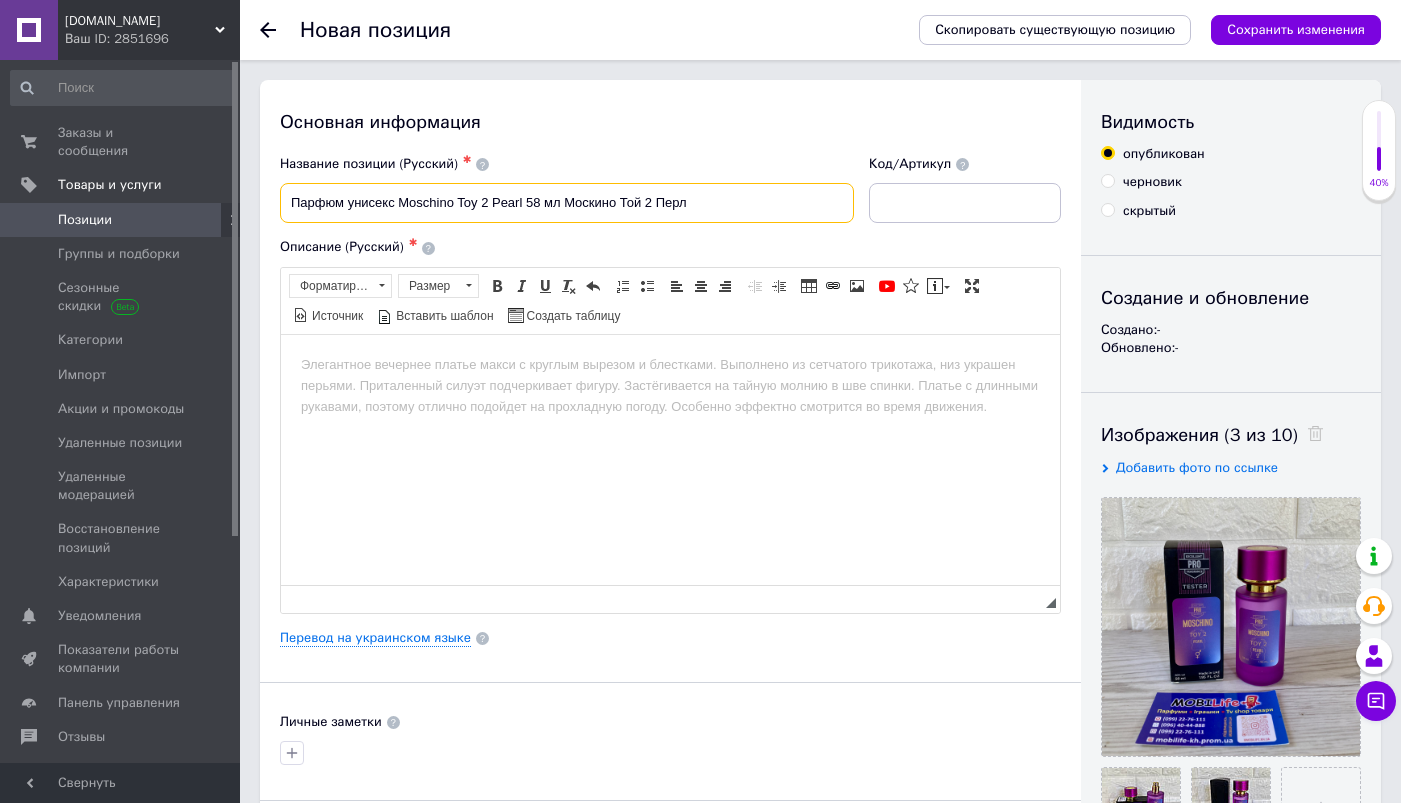 click on "Парфюм унисекс Moschino Toy 2 Pearl 58 мл Москино Той 2 Перл" at bounding box center [567, 203] 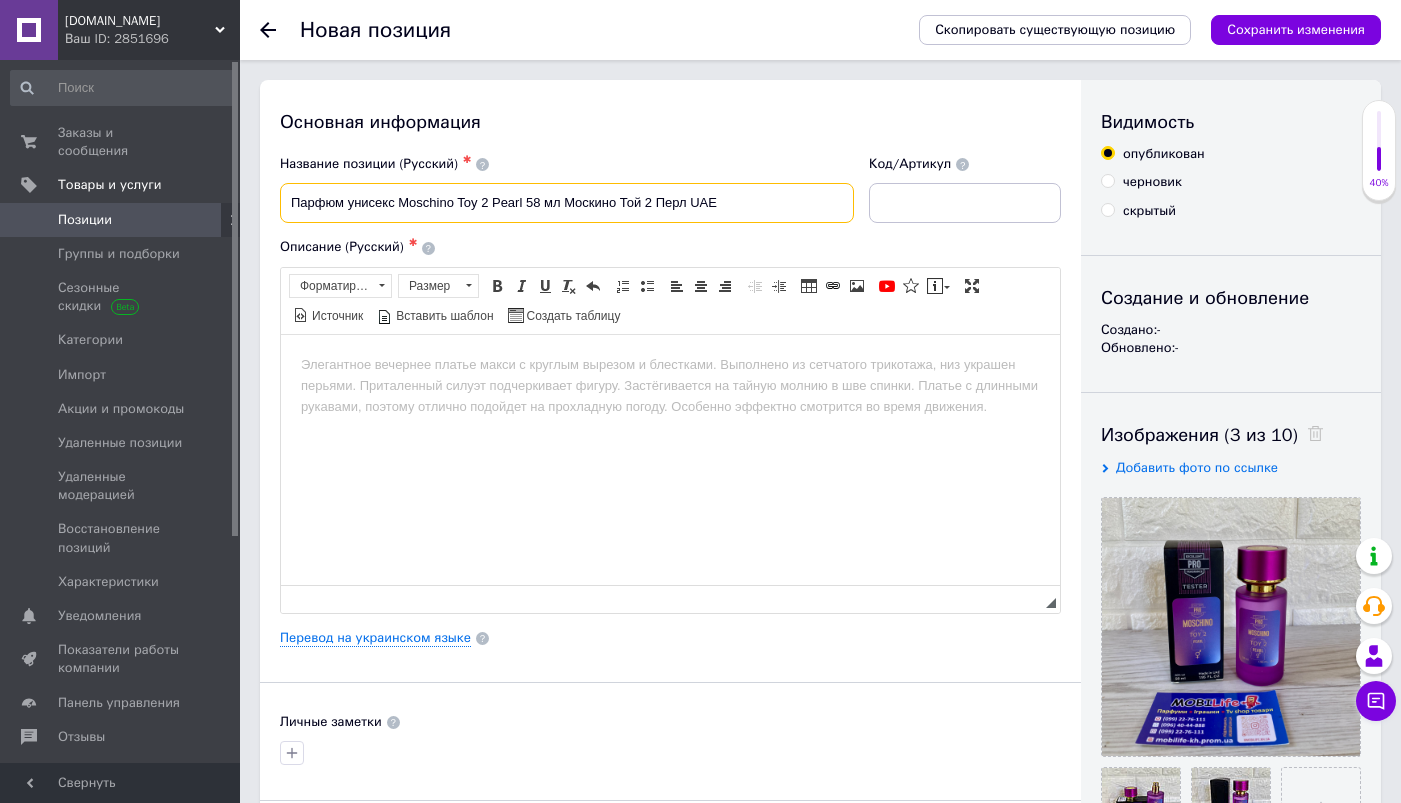 drag, startPoint x: 756, startPoint y: 204, endPoint x: 295, endPoint y: 195, distance: 461.08783 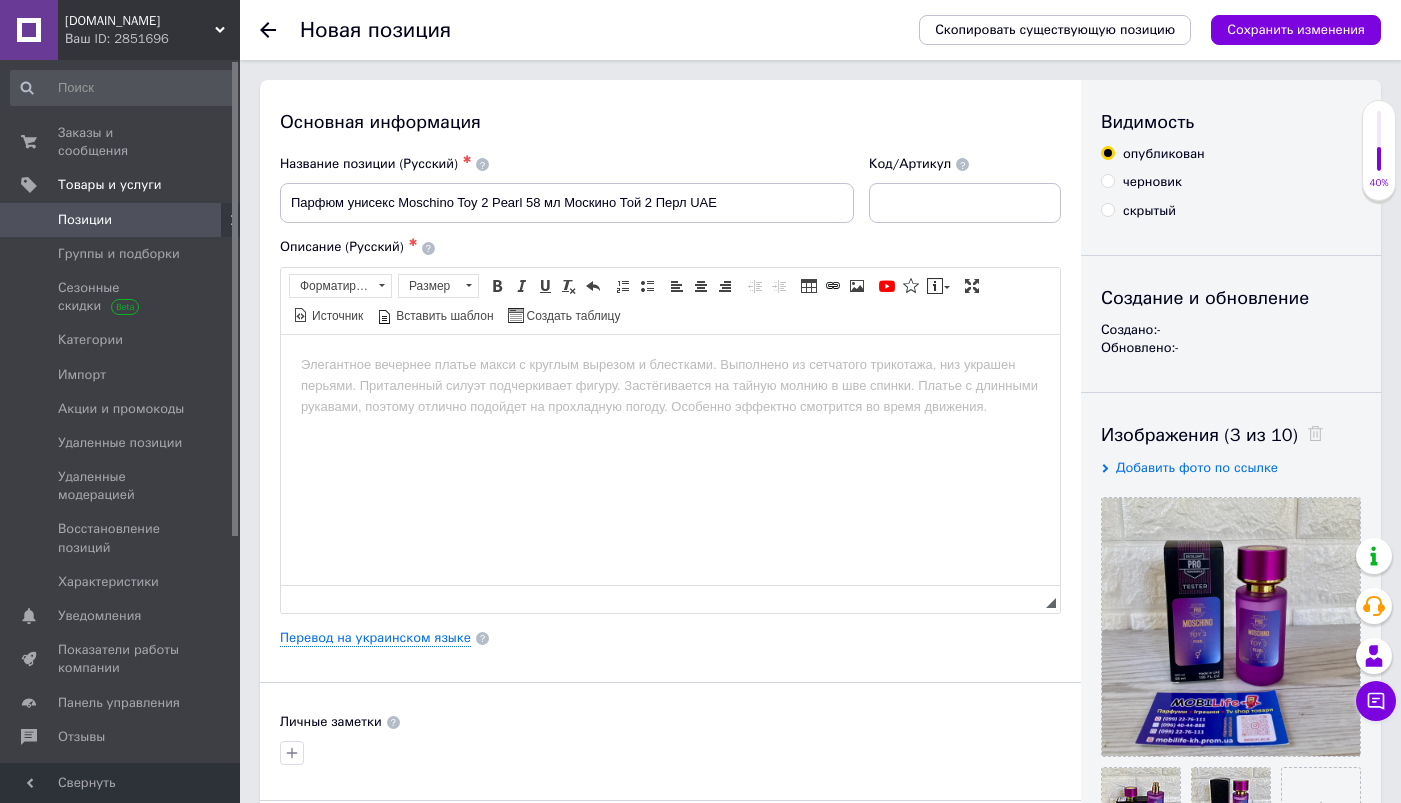 click at bounding box center [670, 364] 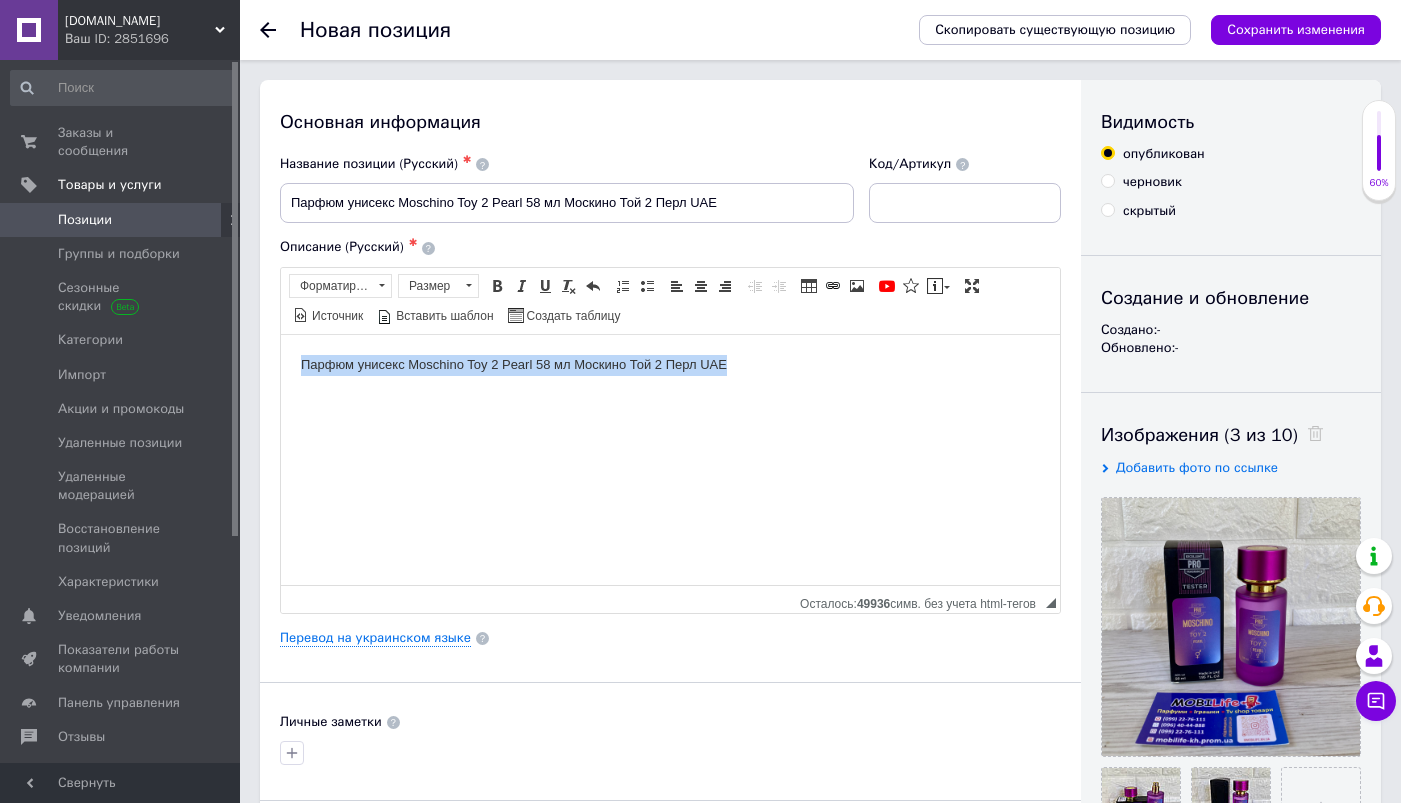 drag, startPoint x: 753, startPoint y: 368, endPoint x: 296, endPoint y: 356, distance: 457.15753 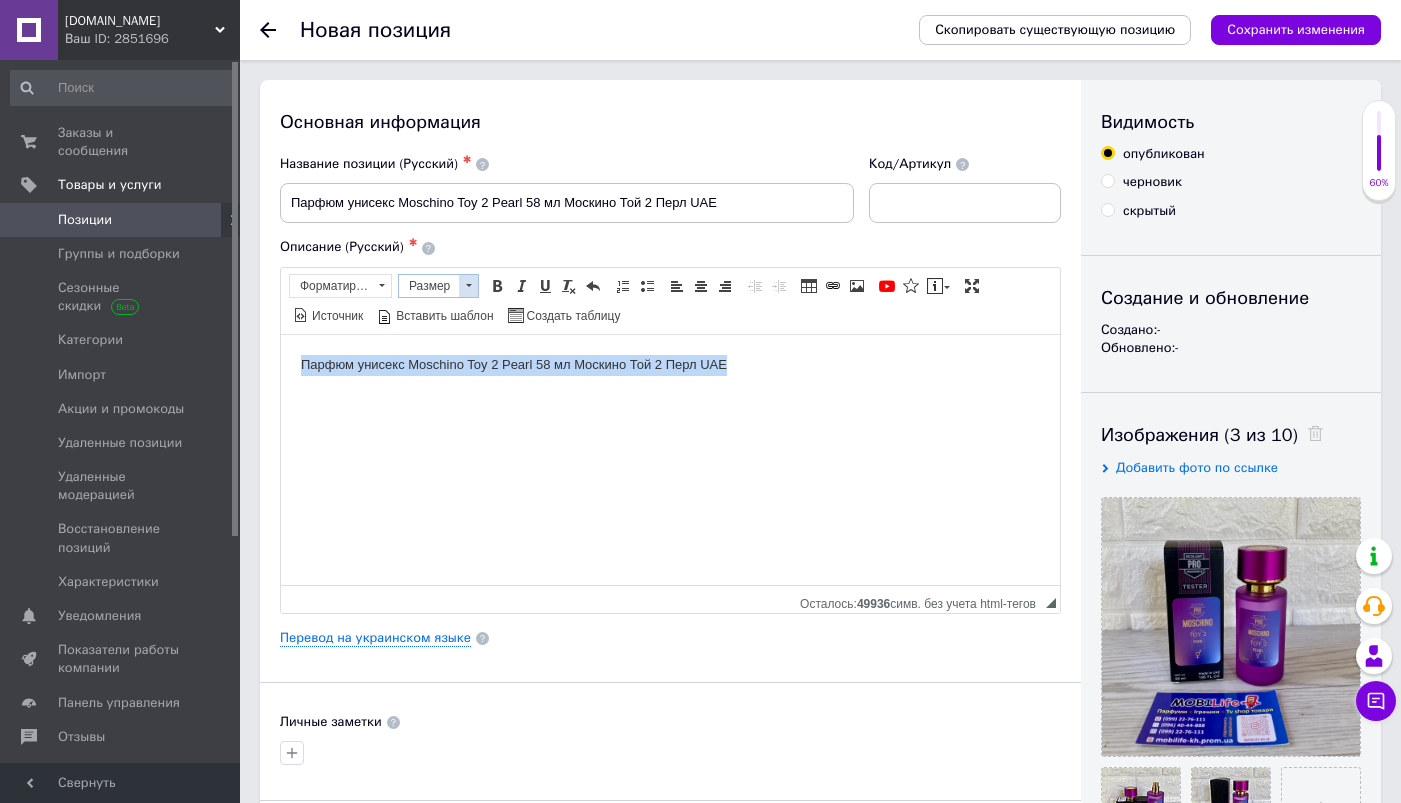 click at bounding box center (469, 285) 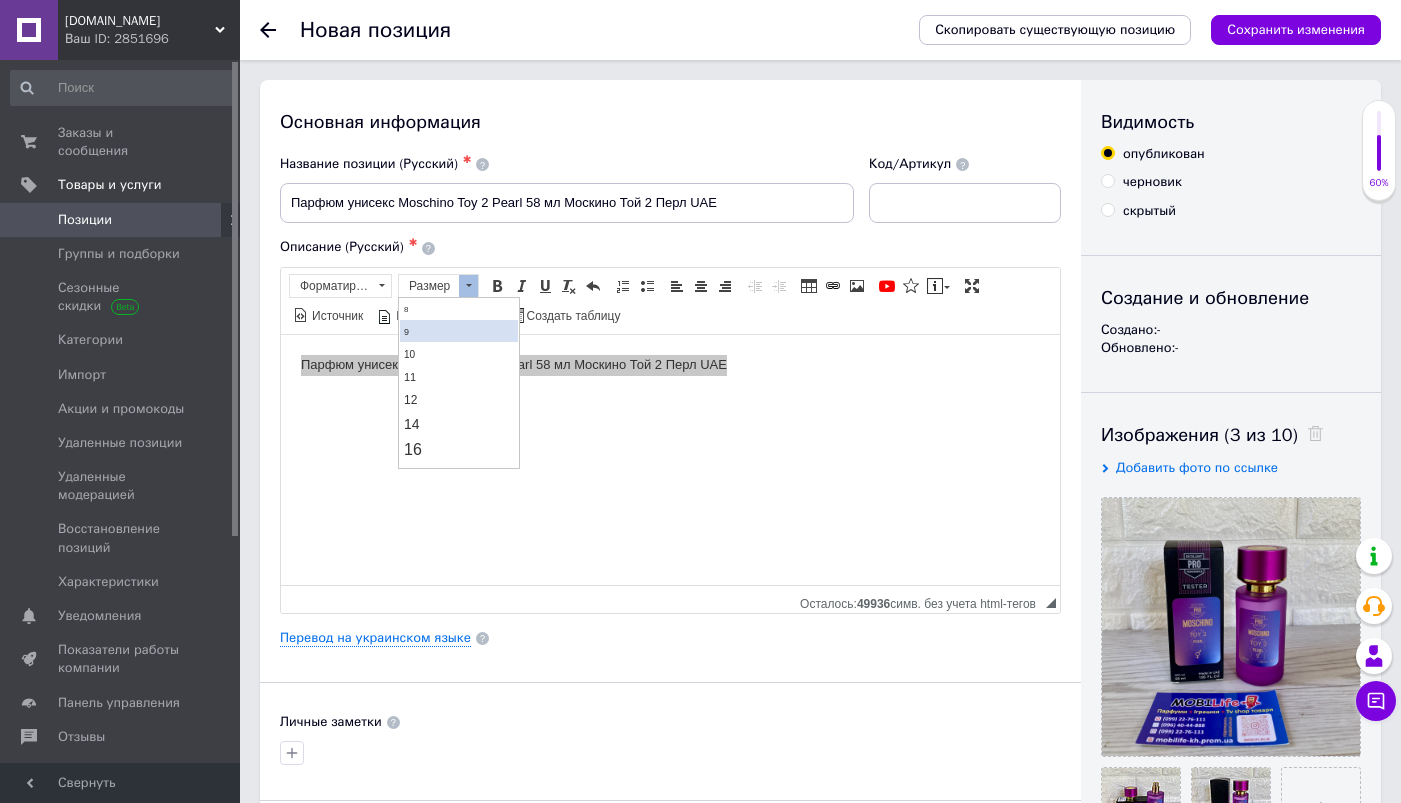 scroll, scrollTop: 160, scrollLeft: 0, axis: vertical 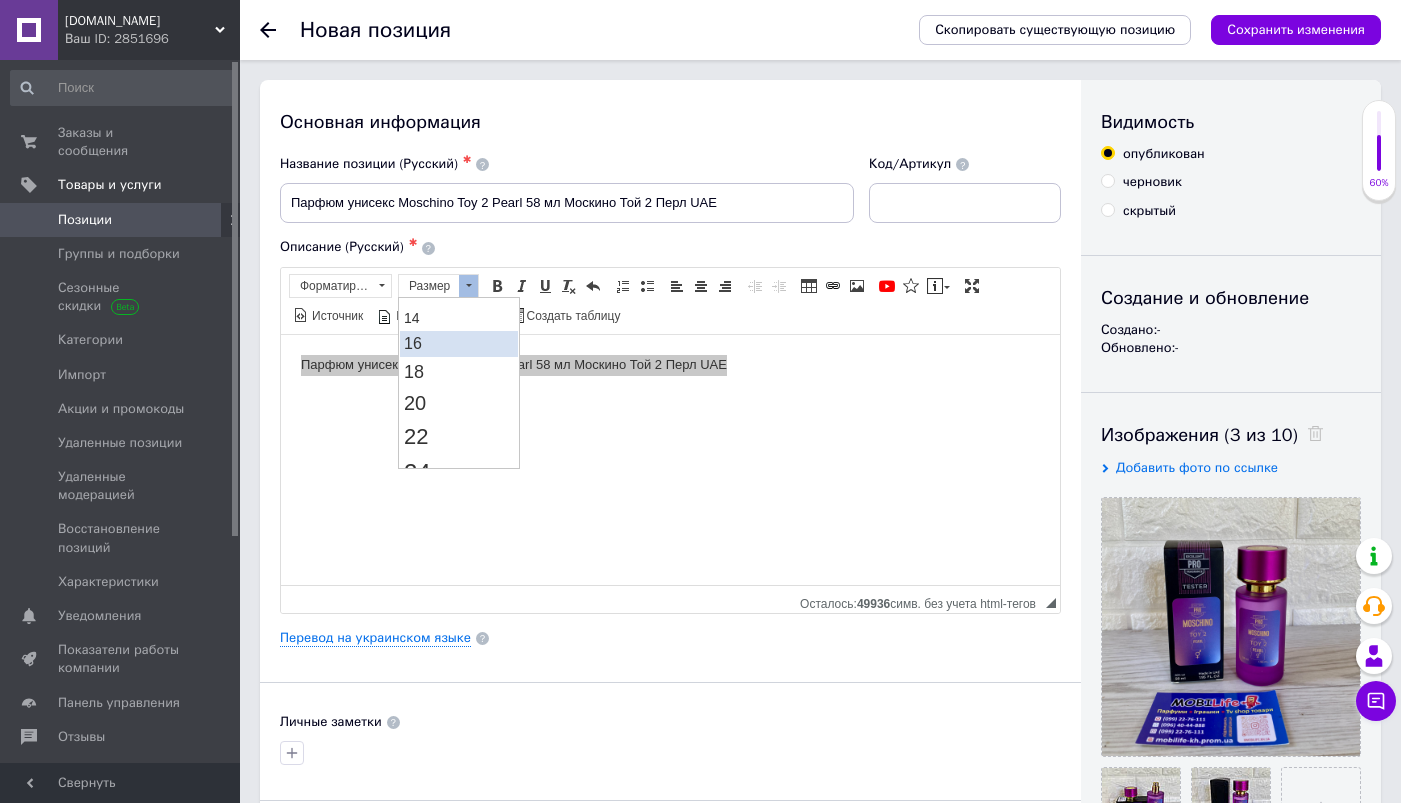 click on "16" at bounding box center [459, 343] 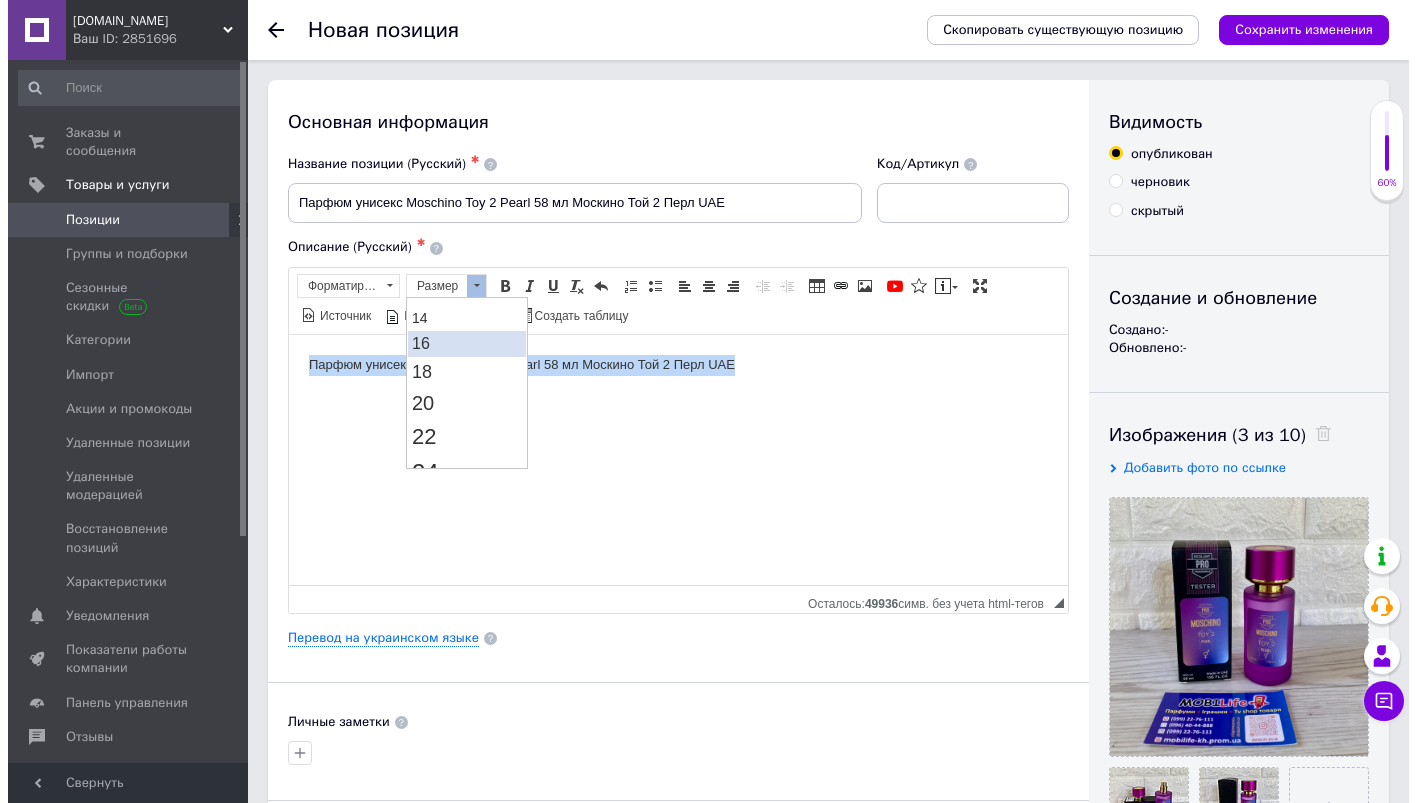 scroll, scrollTop: 0, scrollLeft: 0, axis: both 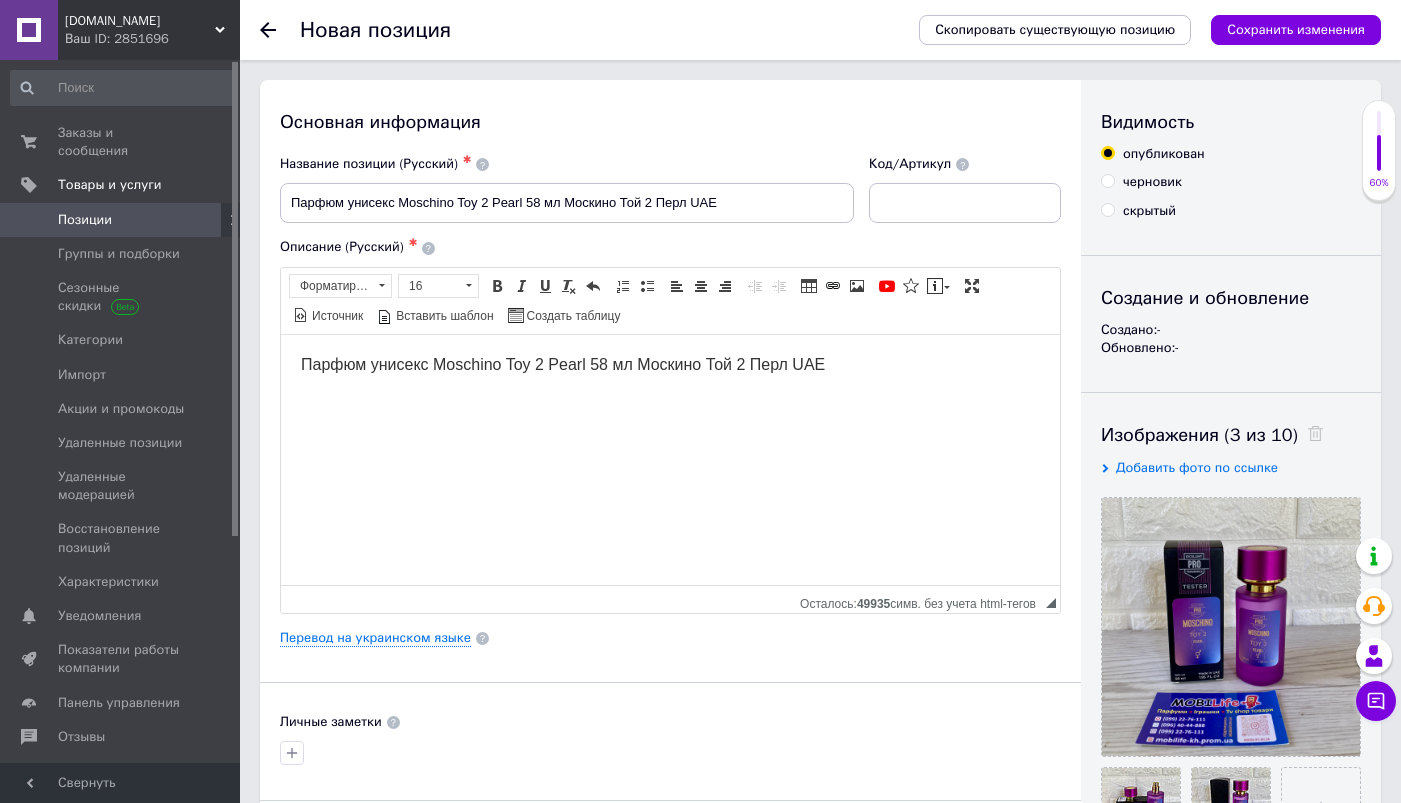 click on "Парфюм унисекс Moschino Toy 2 Pearl 58 мл Москино Той 2 Перл UAE" at bounding box center (670, 365) 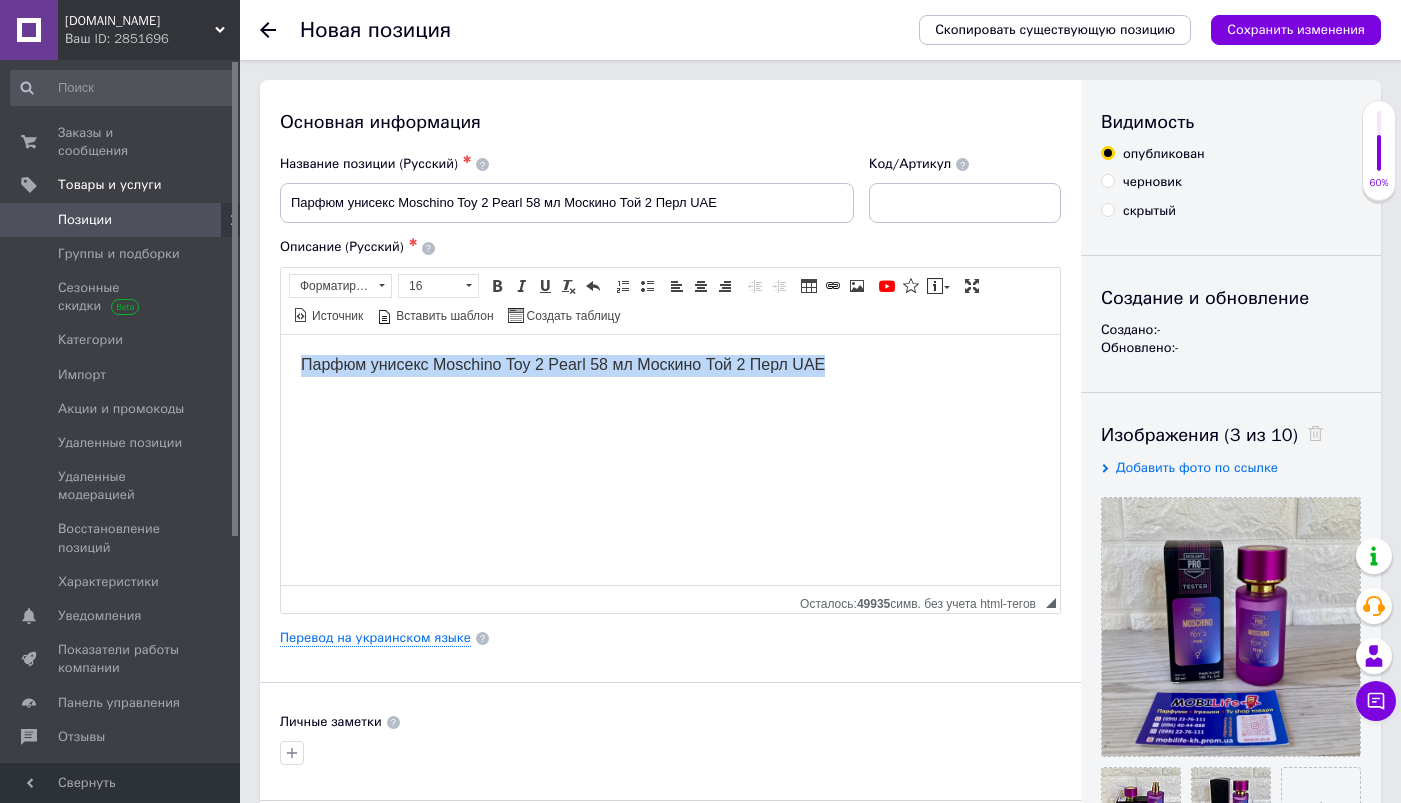 drag, startPoint x: 847, startPoint y: 371, endPoint x: 305, endPoint y: 361, distance: 542.0922 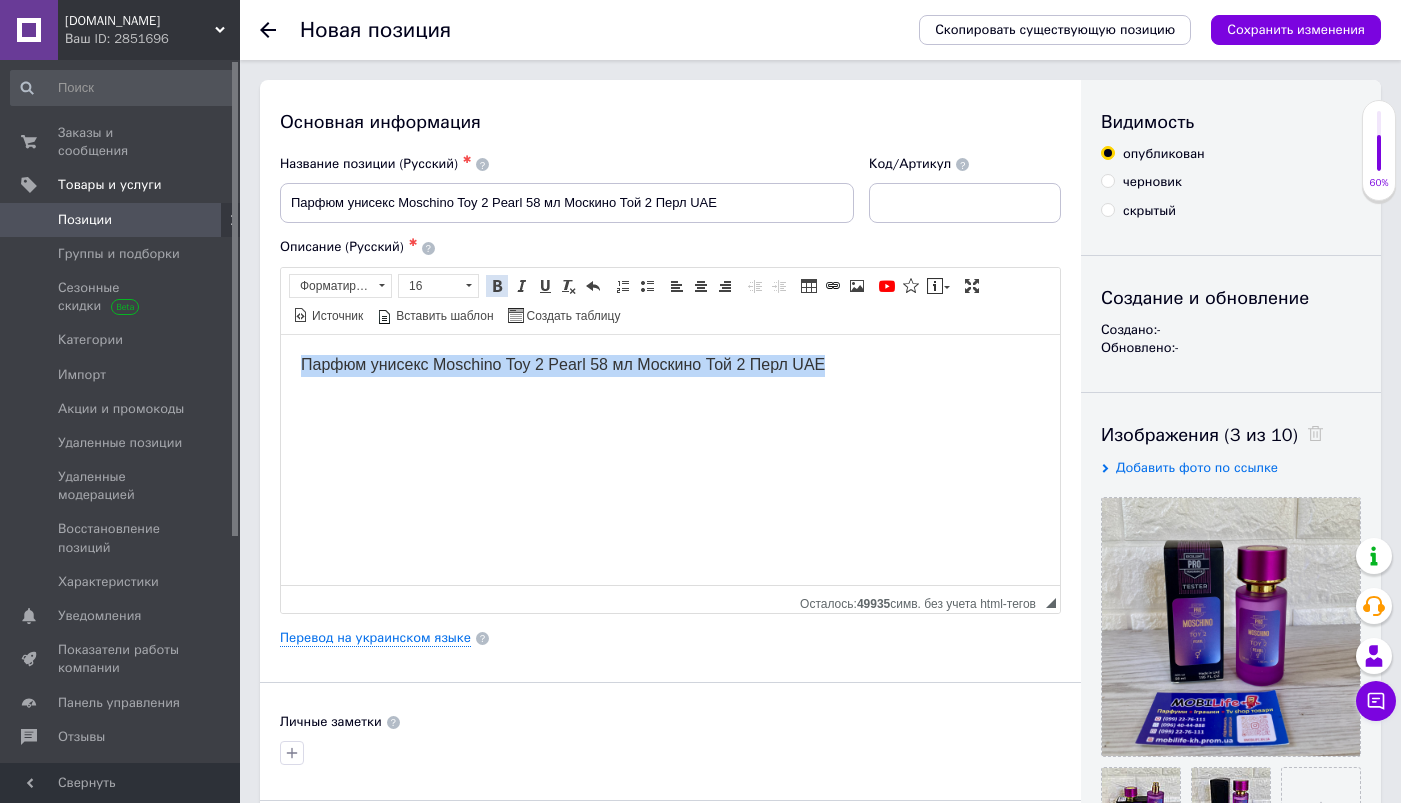 click at bounding box center (497, 286) 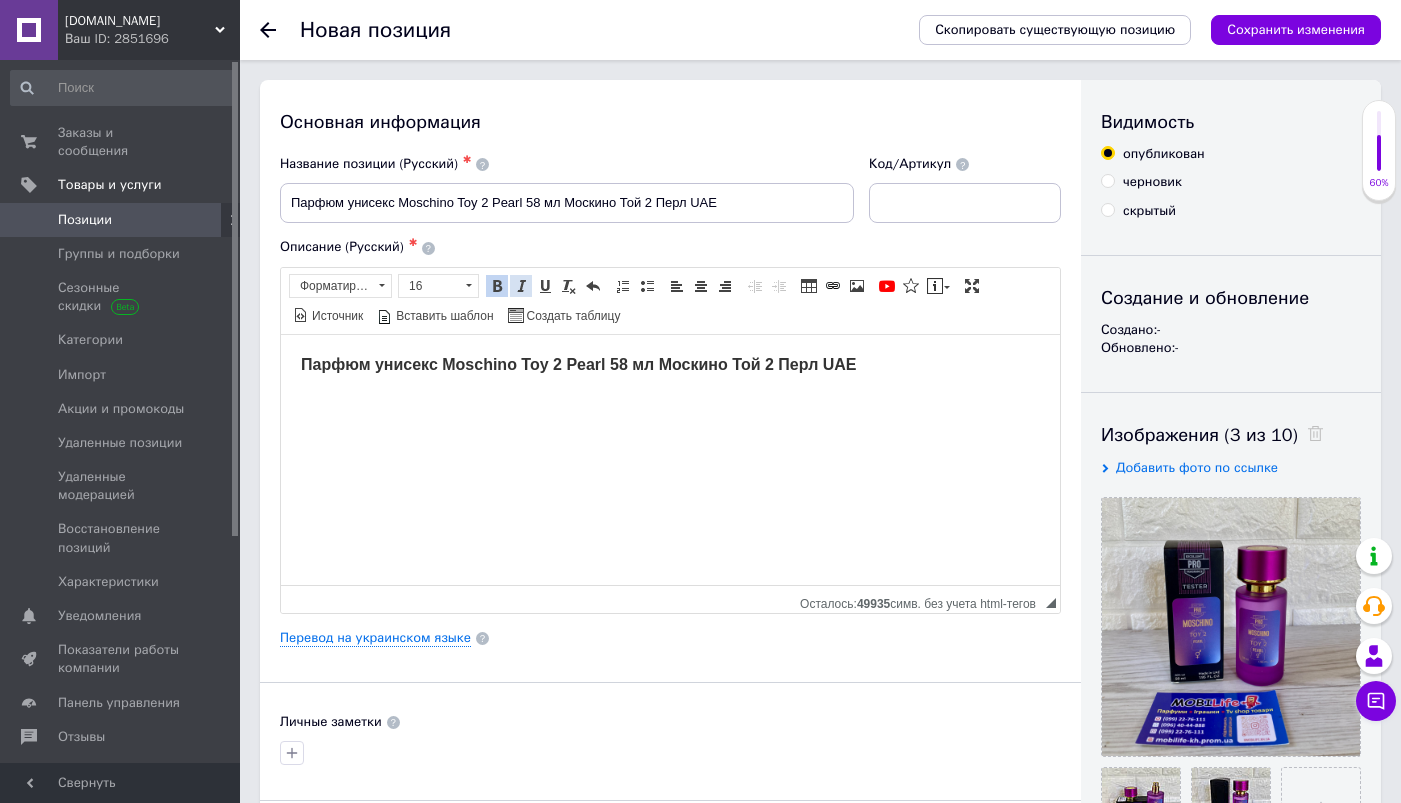 click at bounding box center (521, 286) 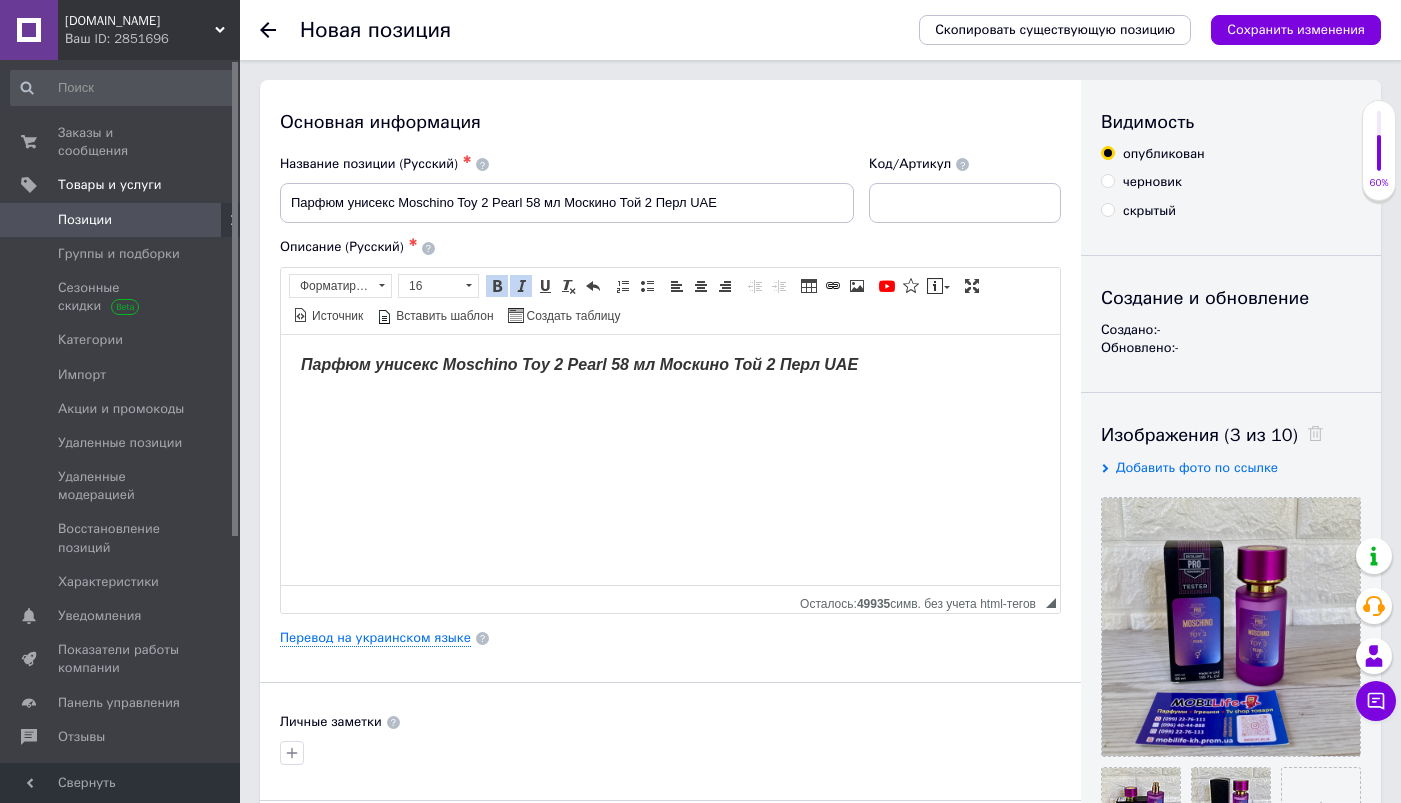 click on "Парфюм унисекс Moschino Toy 2 Pearl 58 мл Москино Той 2 Перл UAE" at bounding box center [670, 365] 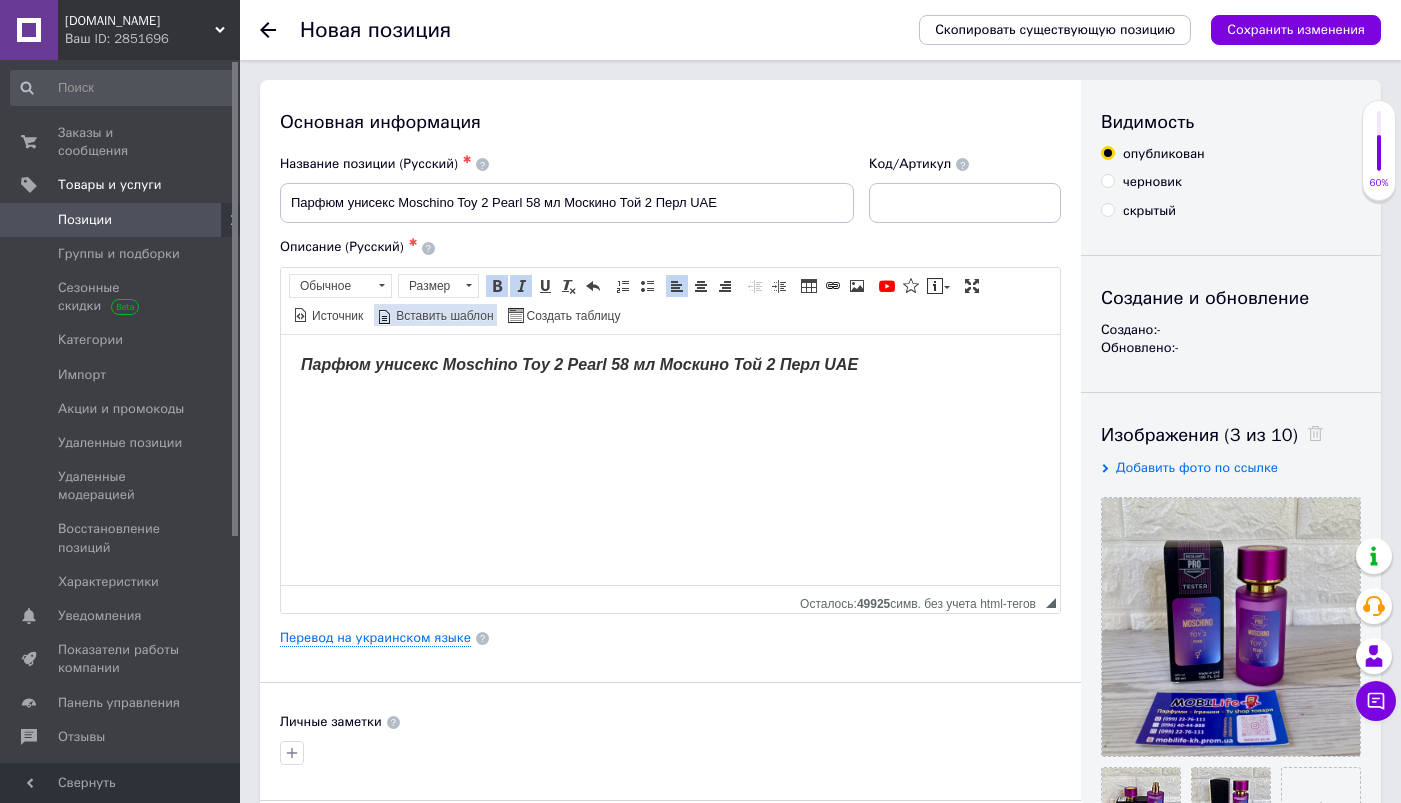 click on "Вставить шаблон" at bounding box center [435, 315] 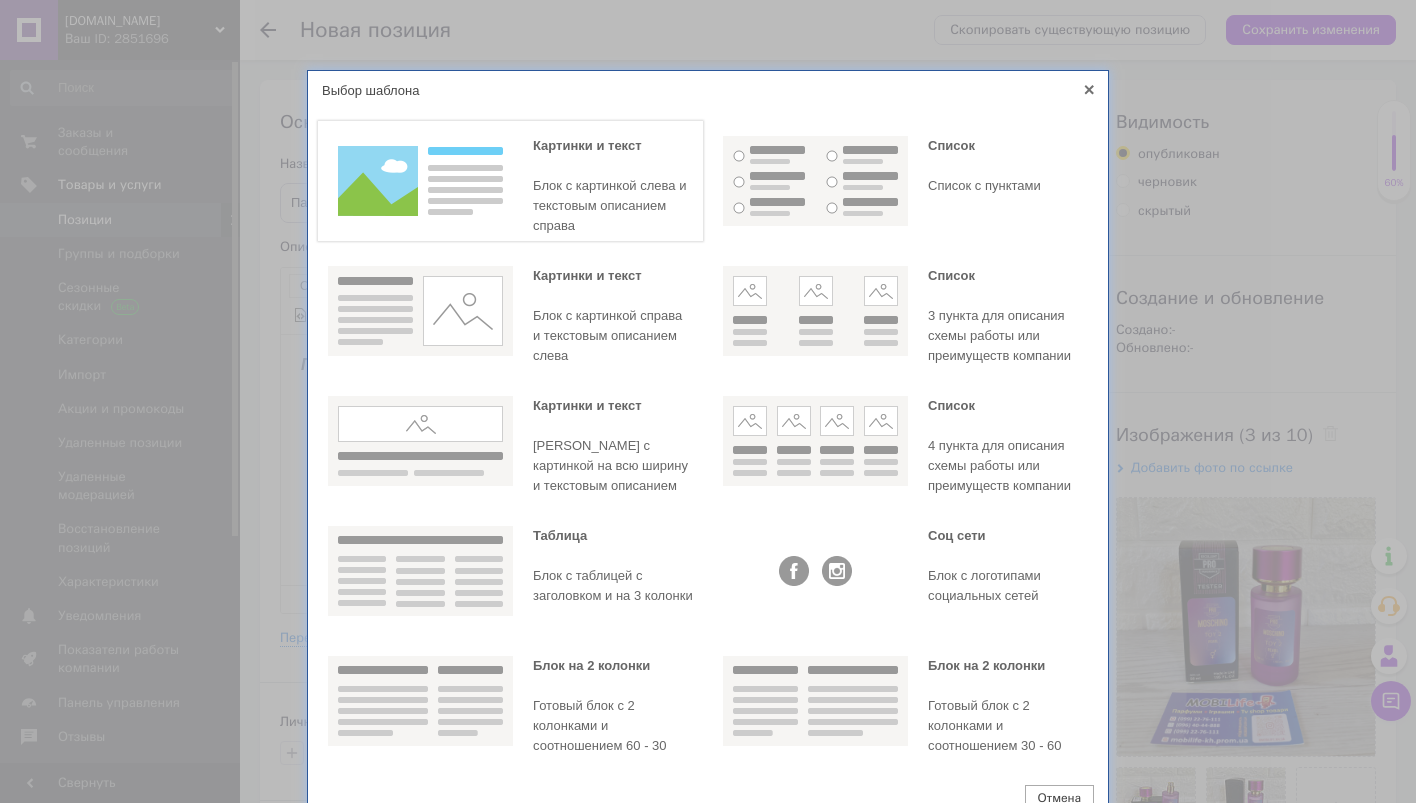 click on "Блок с картинкой слева и текстовым описанием справа" at bounding box center (613, 206) 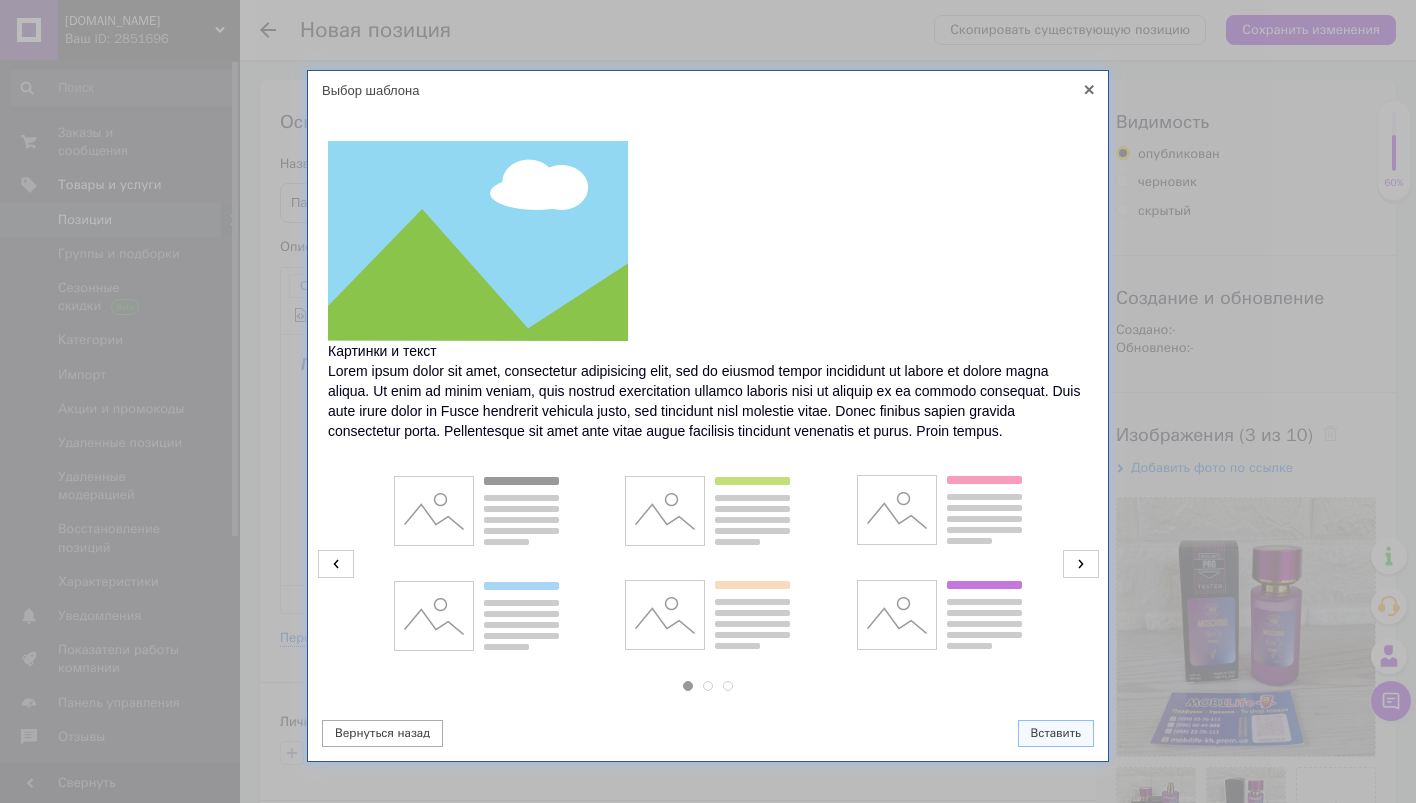 click 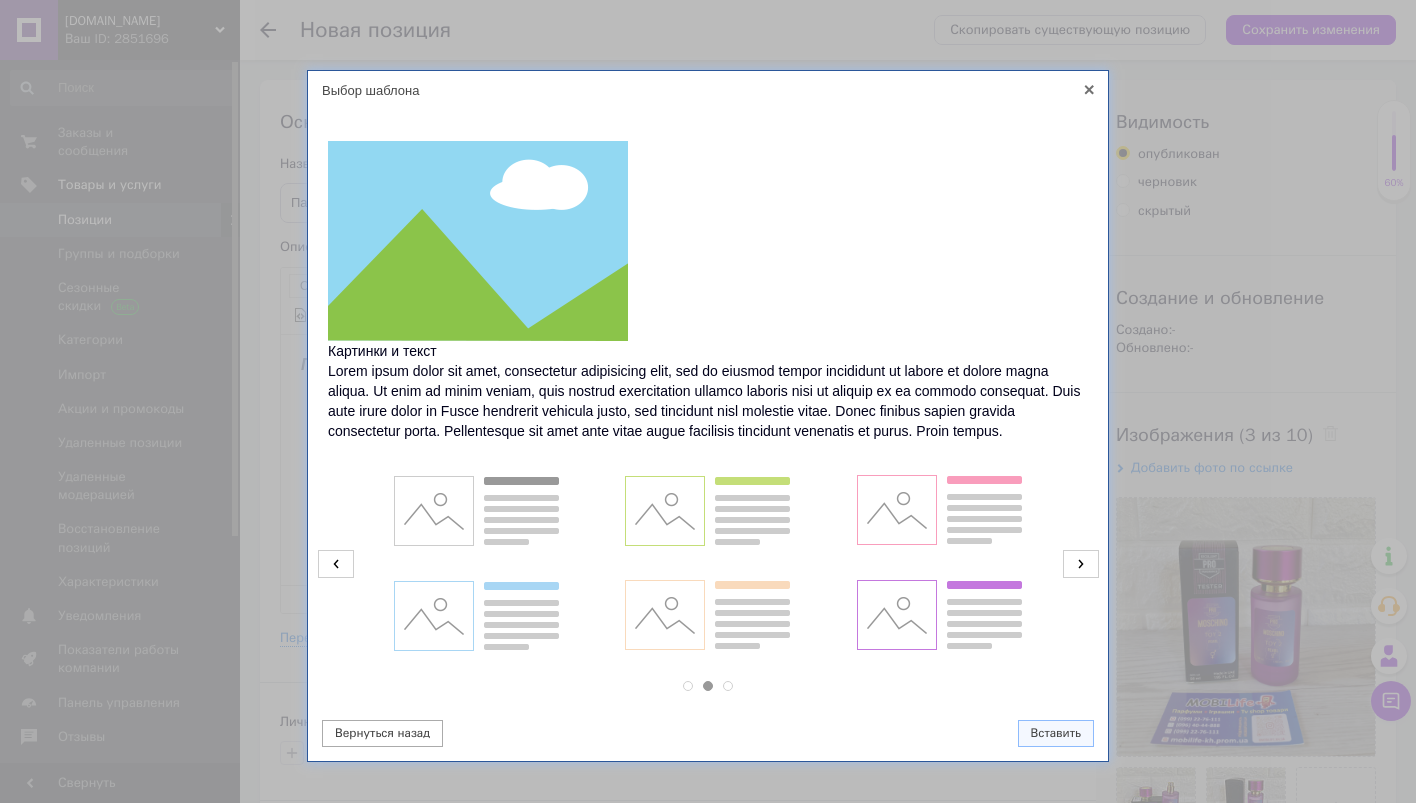 click 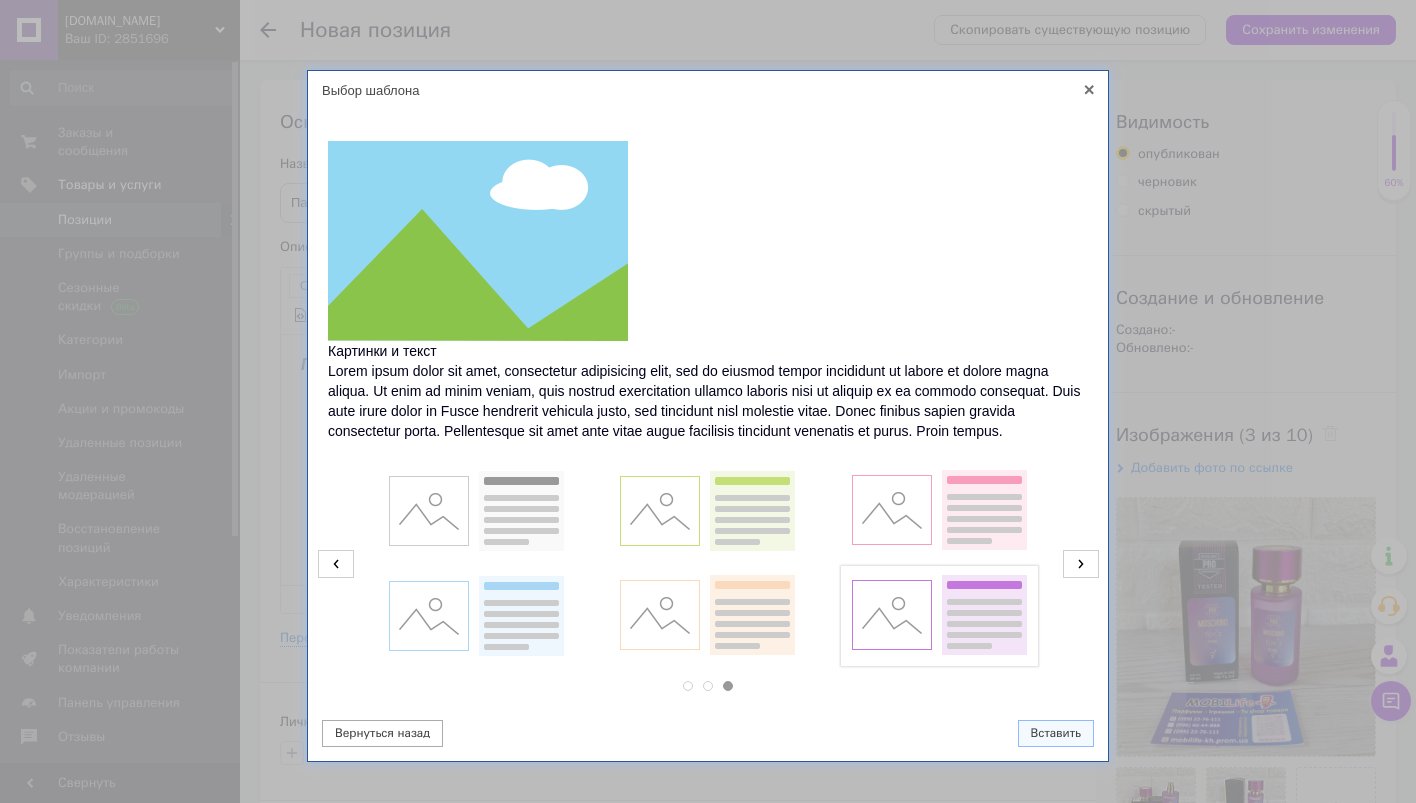 click at bounding box center [939, 616] 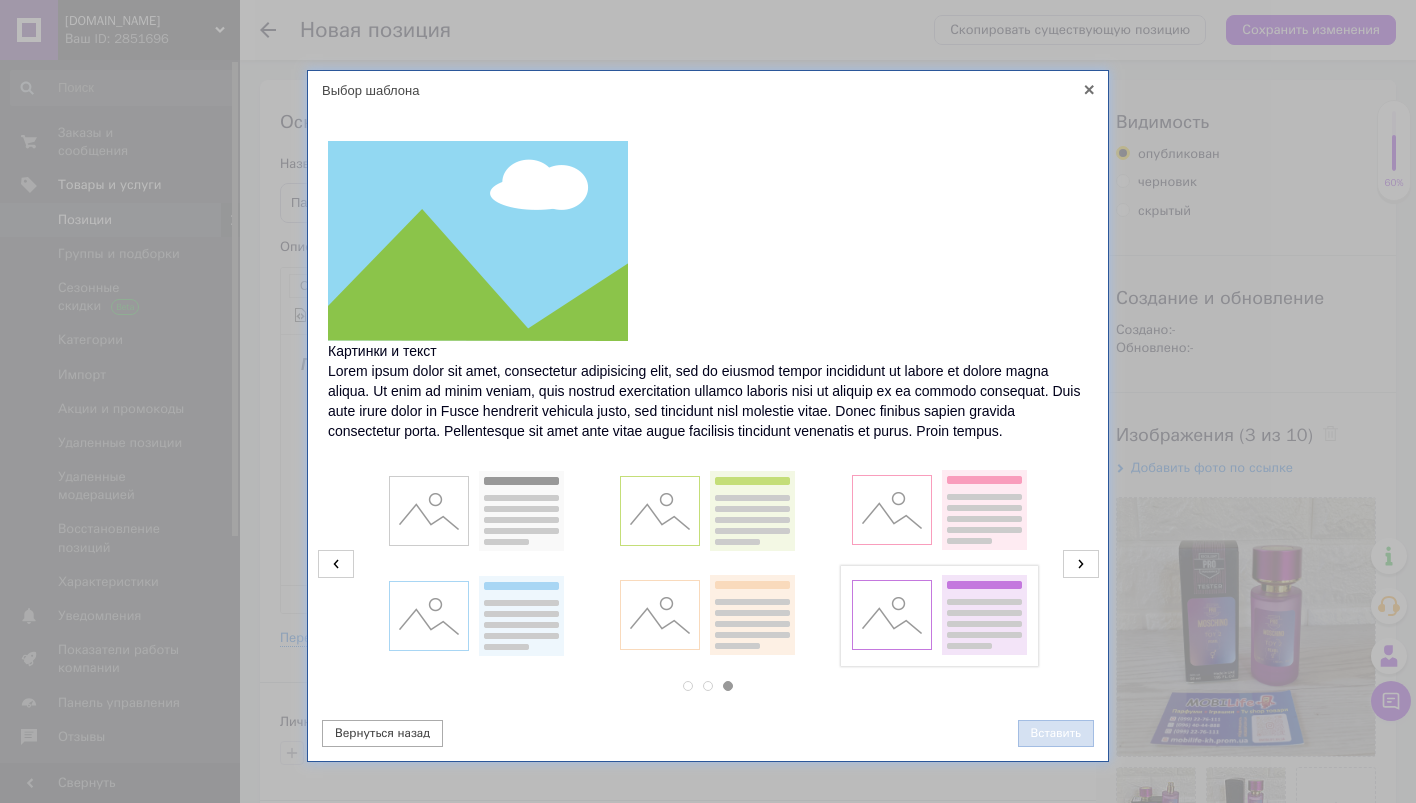 click on "Вставить" at bounding box center (1056, 733) 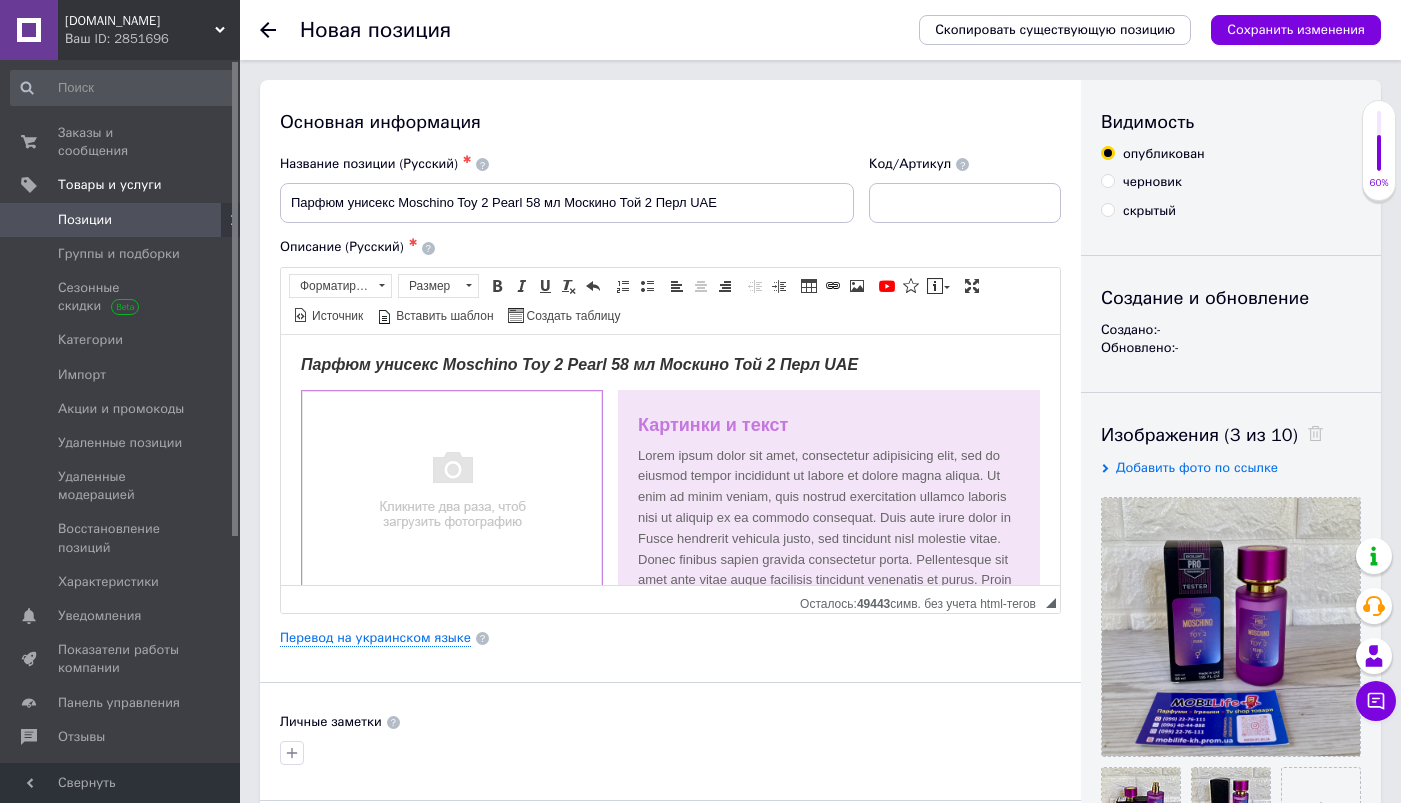 click at bounding box center [452, 490] 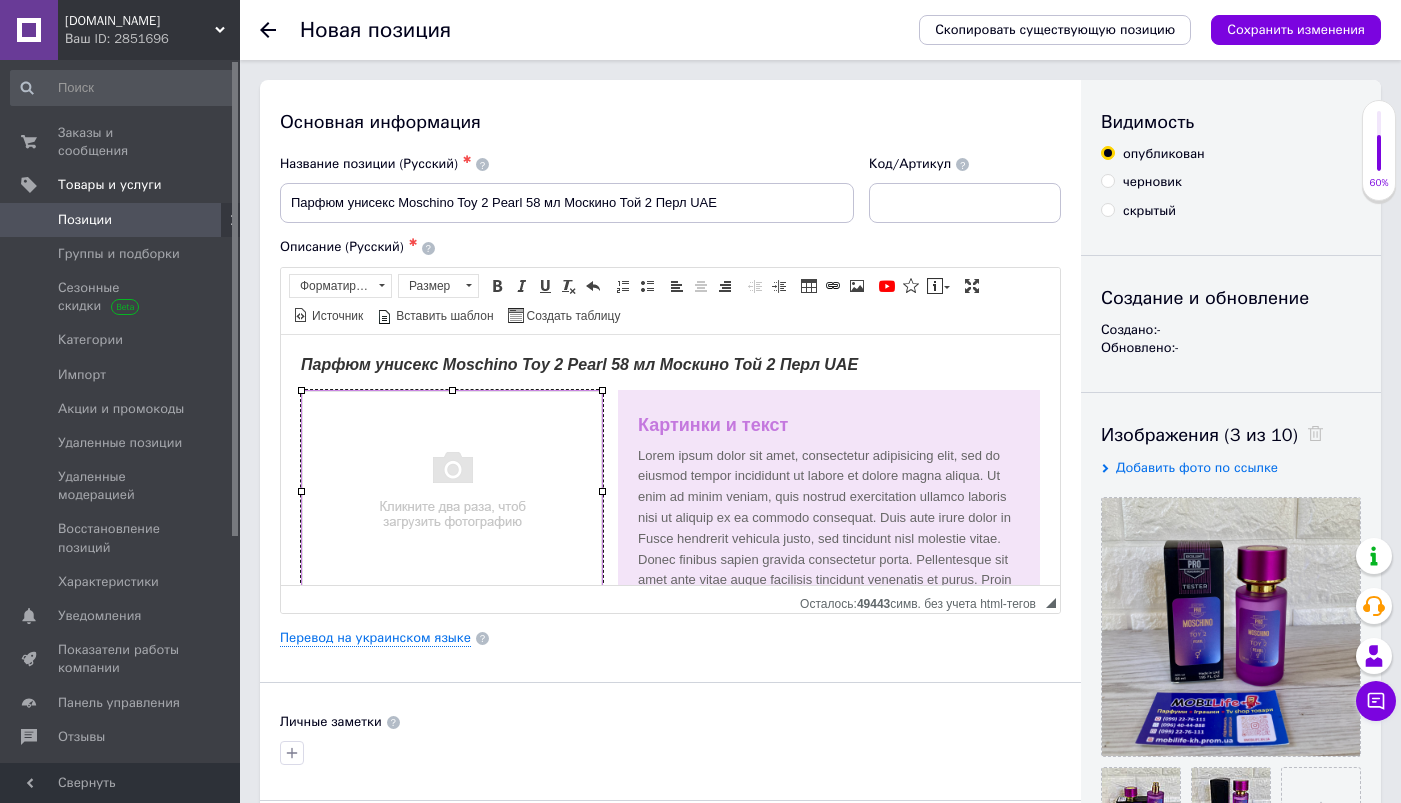 click at bounding box center (452, 490) 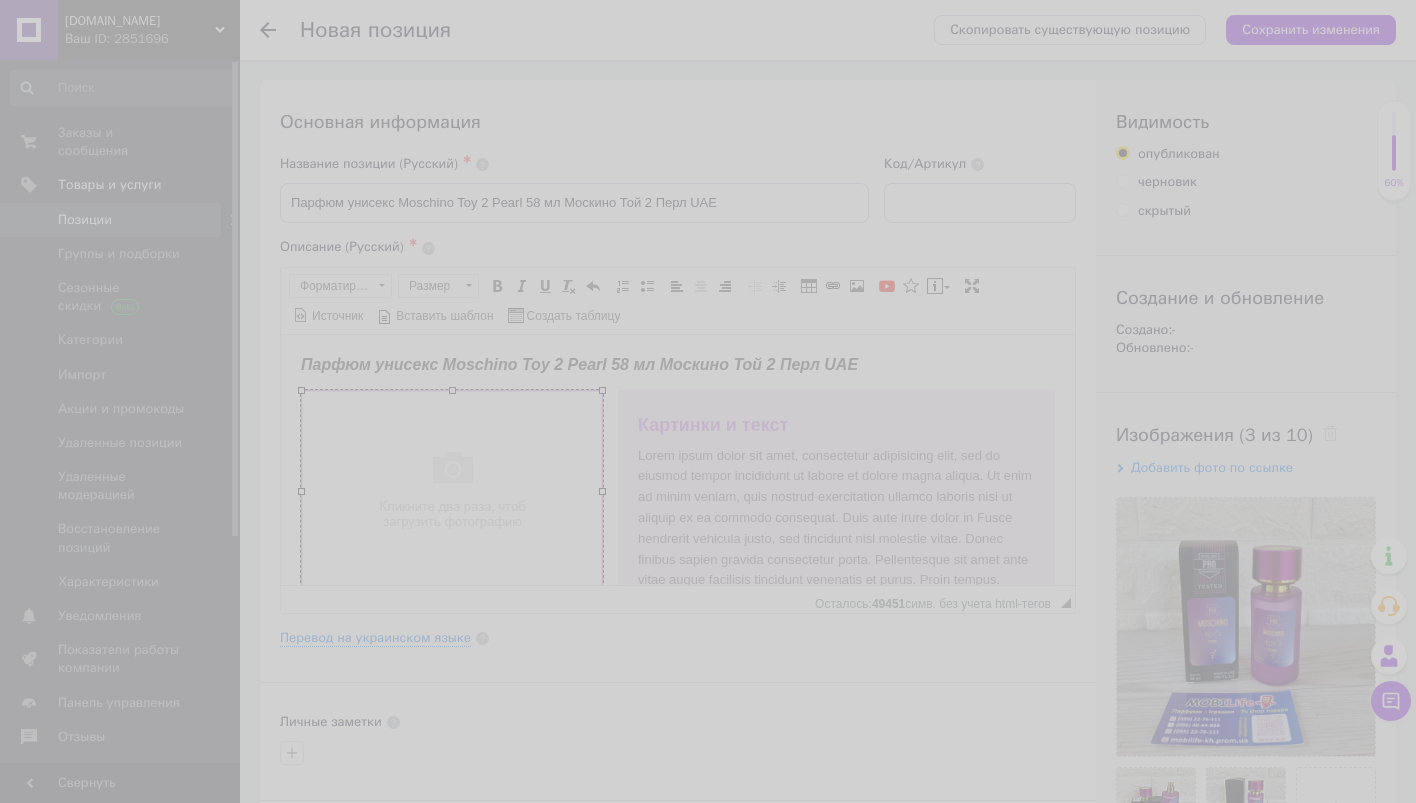 scroll, scrollTop: 0, scrollLeft: 64, axis: horizontal 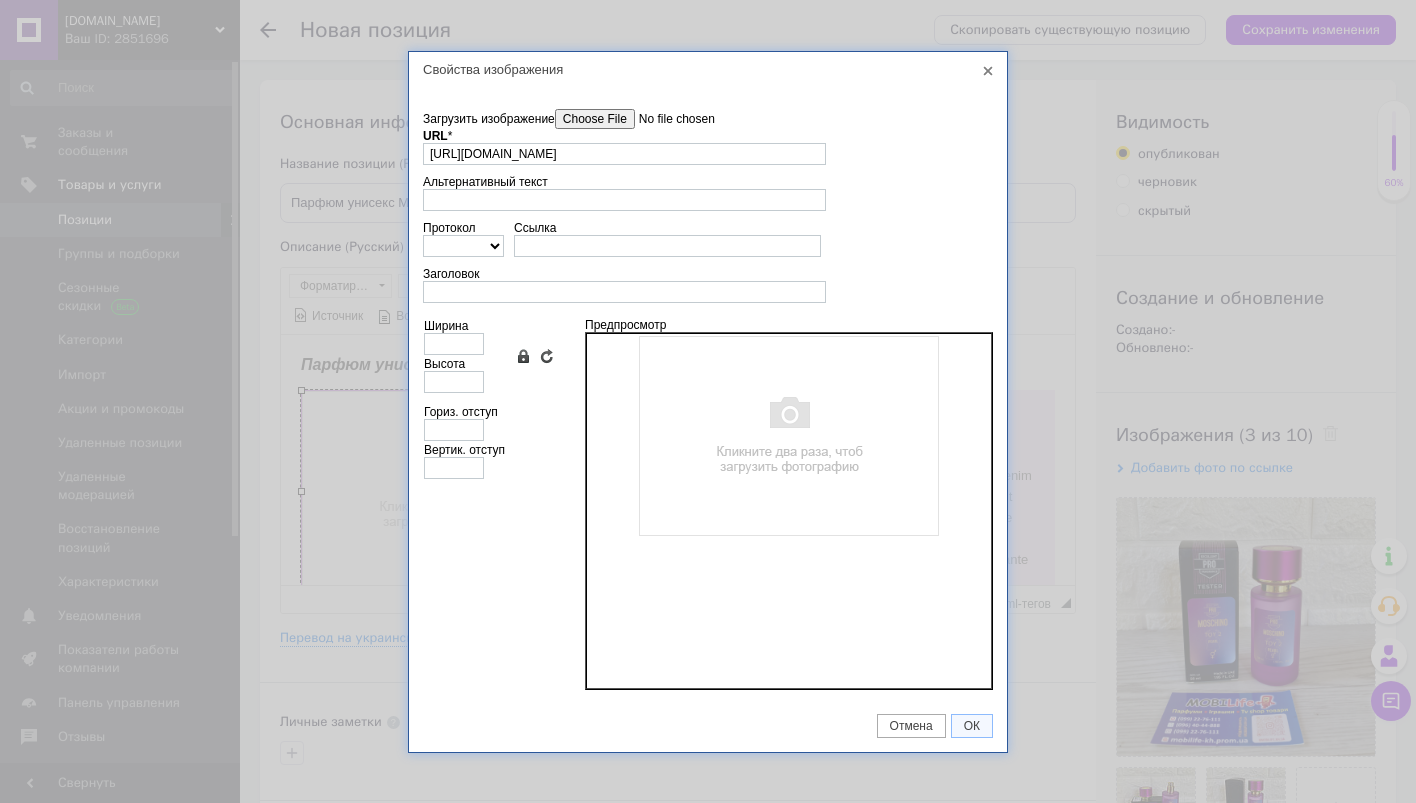 click on "Загрузить изображение" at bounding box center [668, 119] 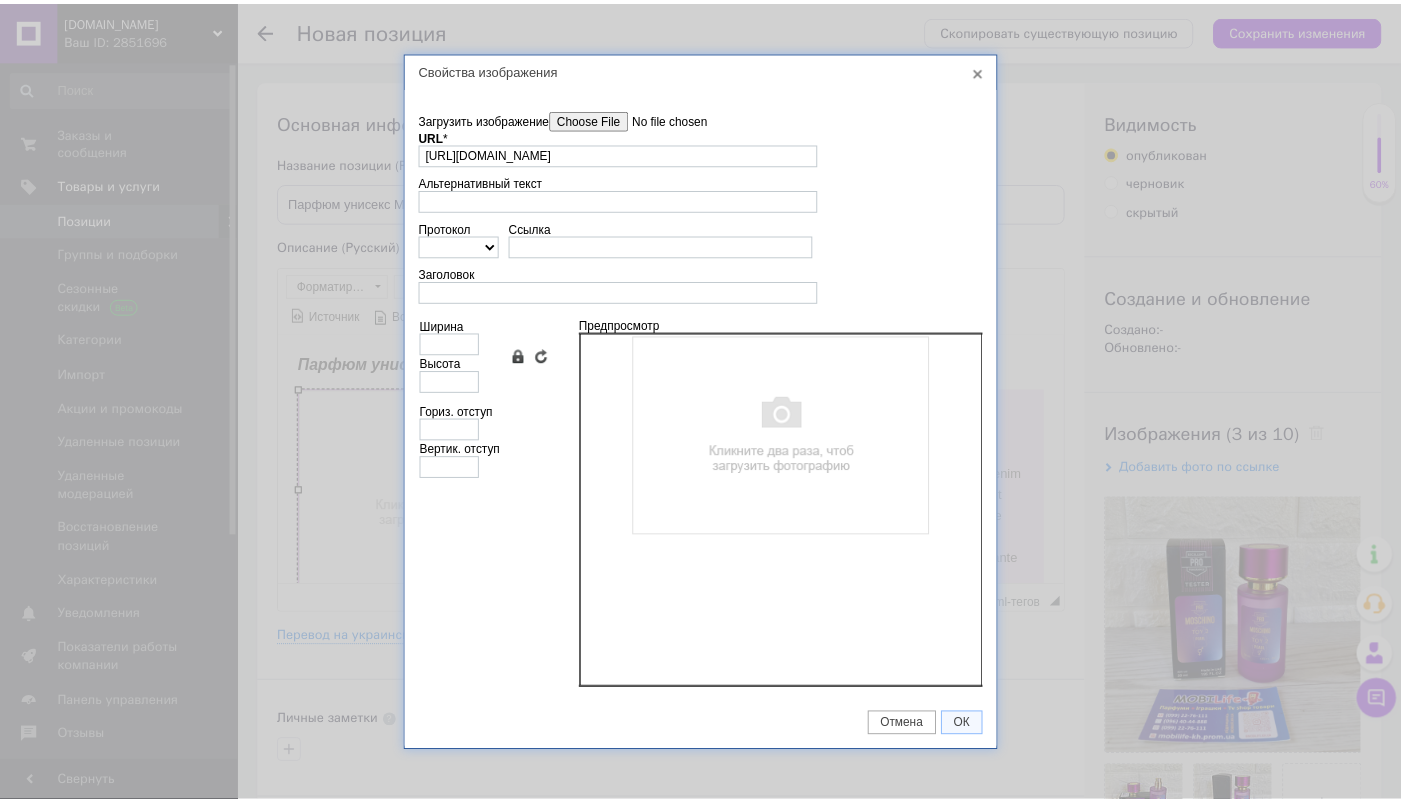 scroll, scrollTop: 0, scrollLeft: 0, axis: both 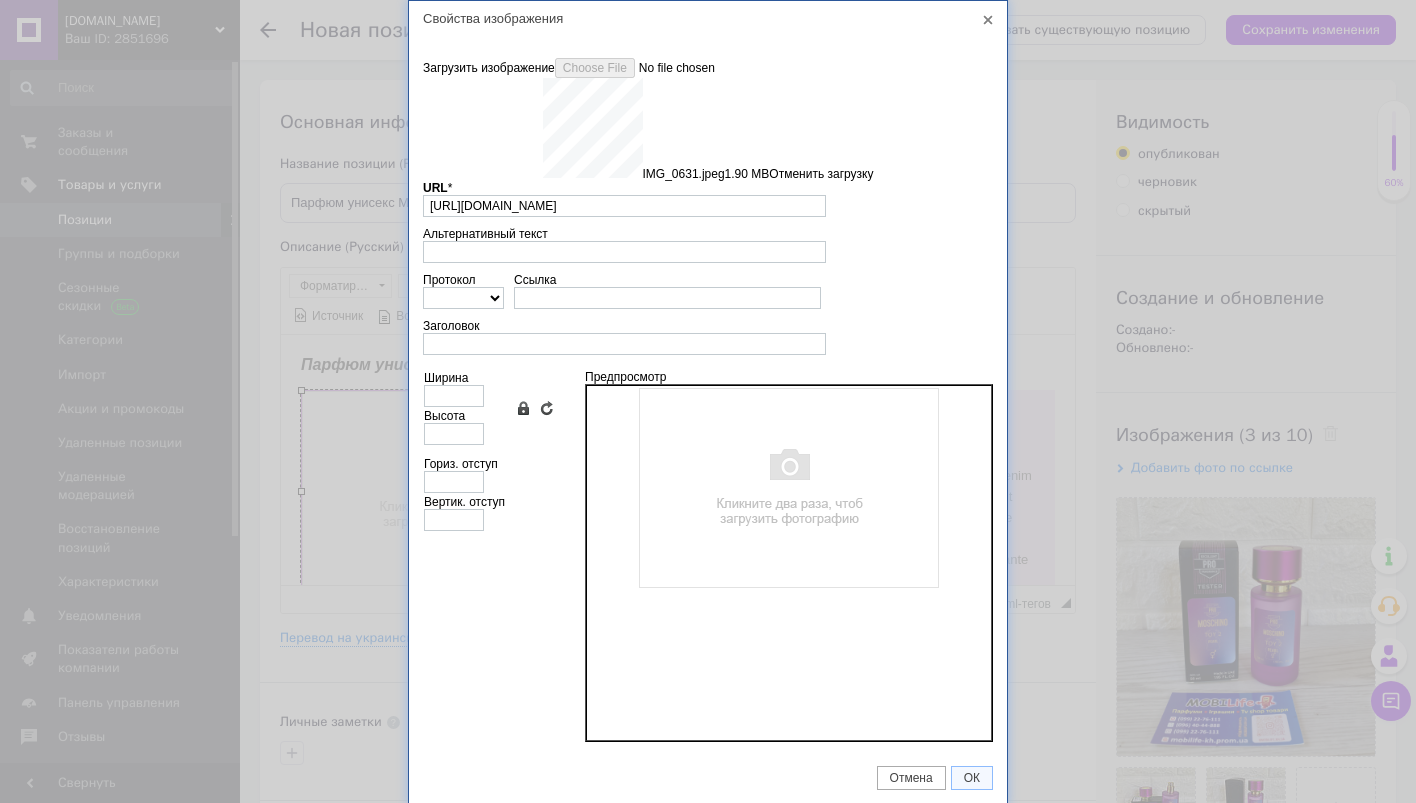 type on "[URL][DOMAIN_NAME]" 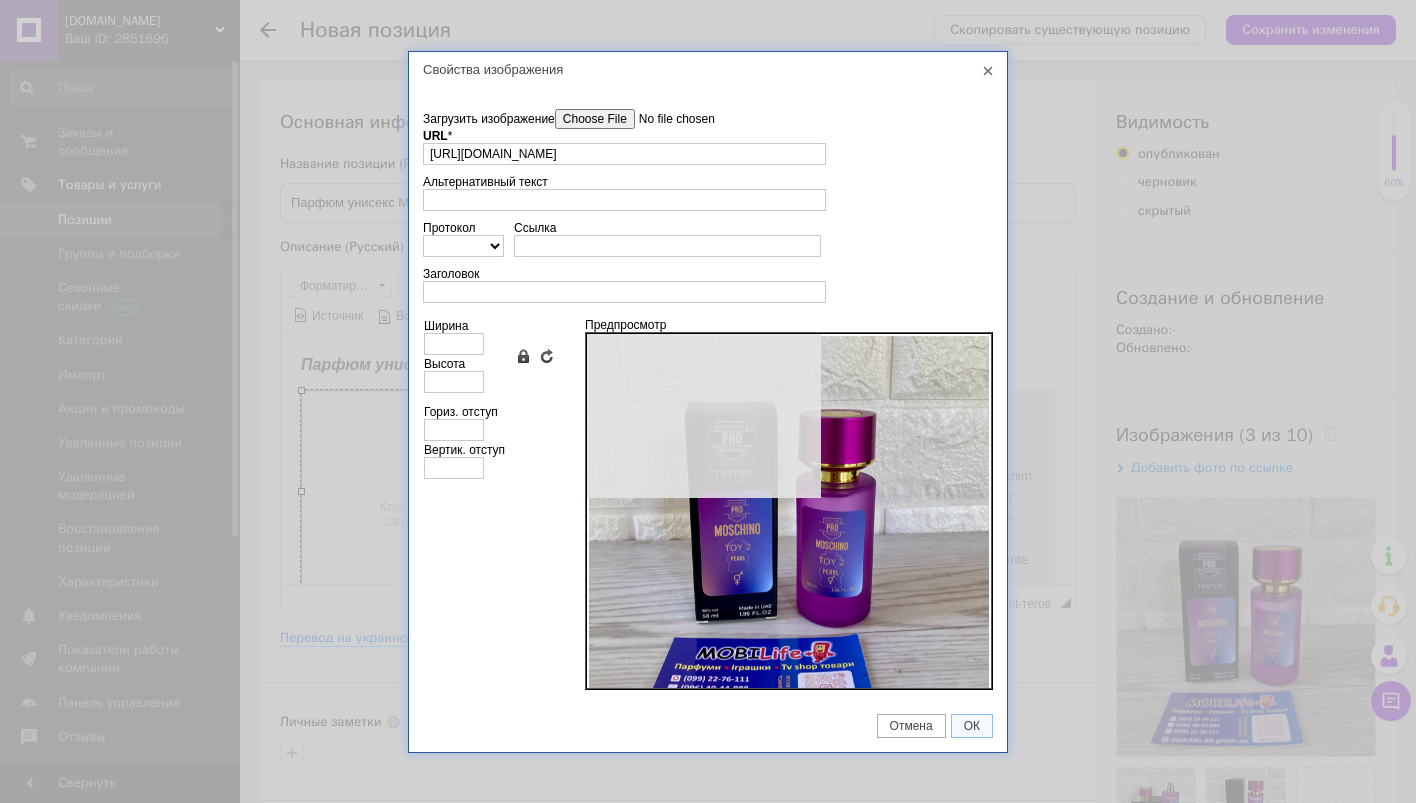 type on "640" 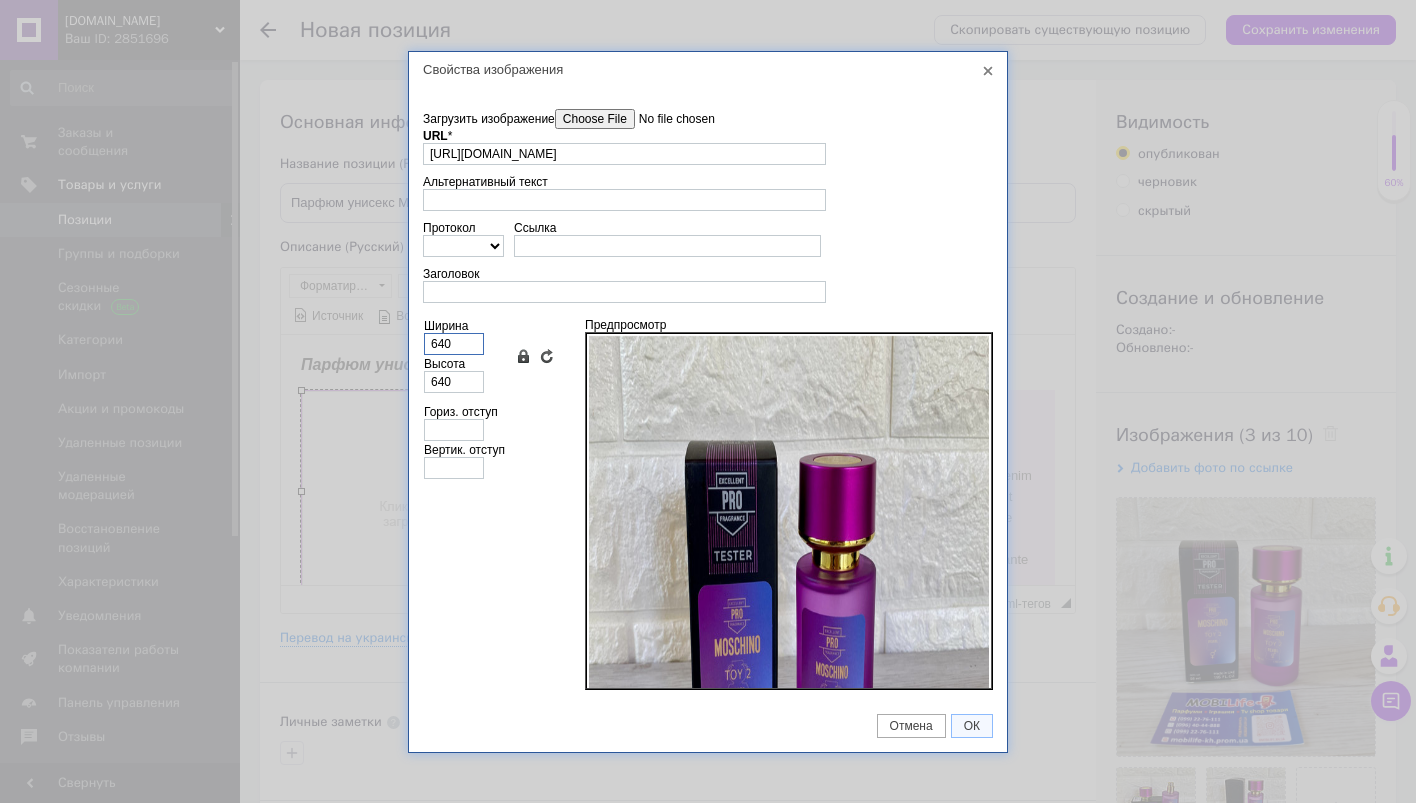 click on "640" at bounding box center (454, 344) 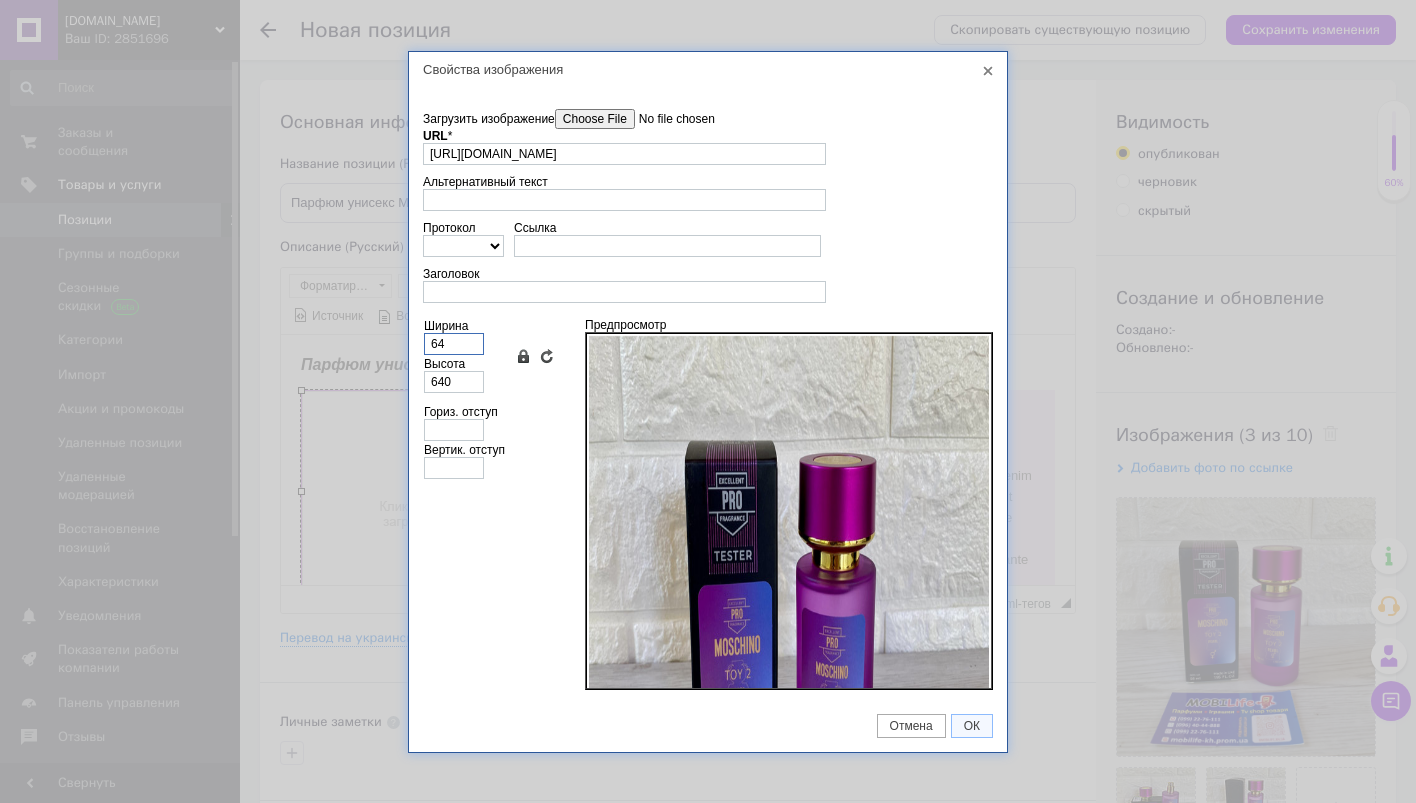 type on "64" 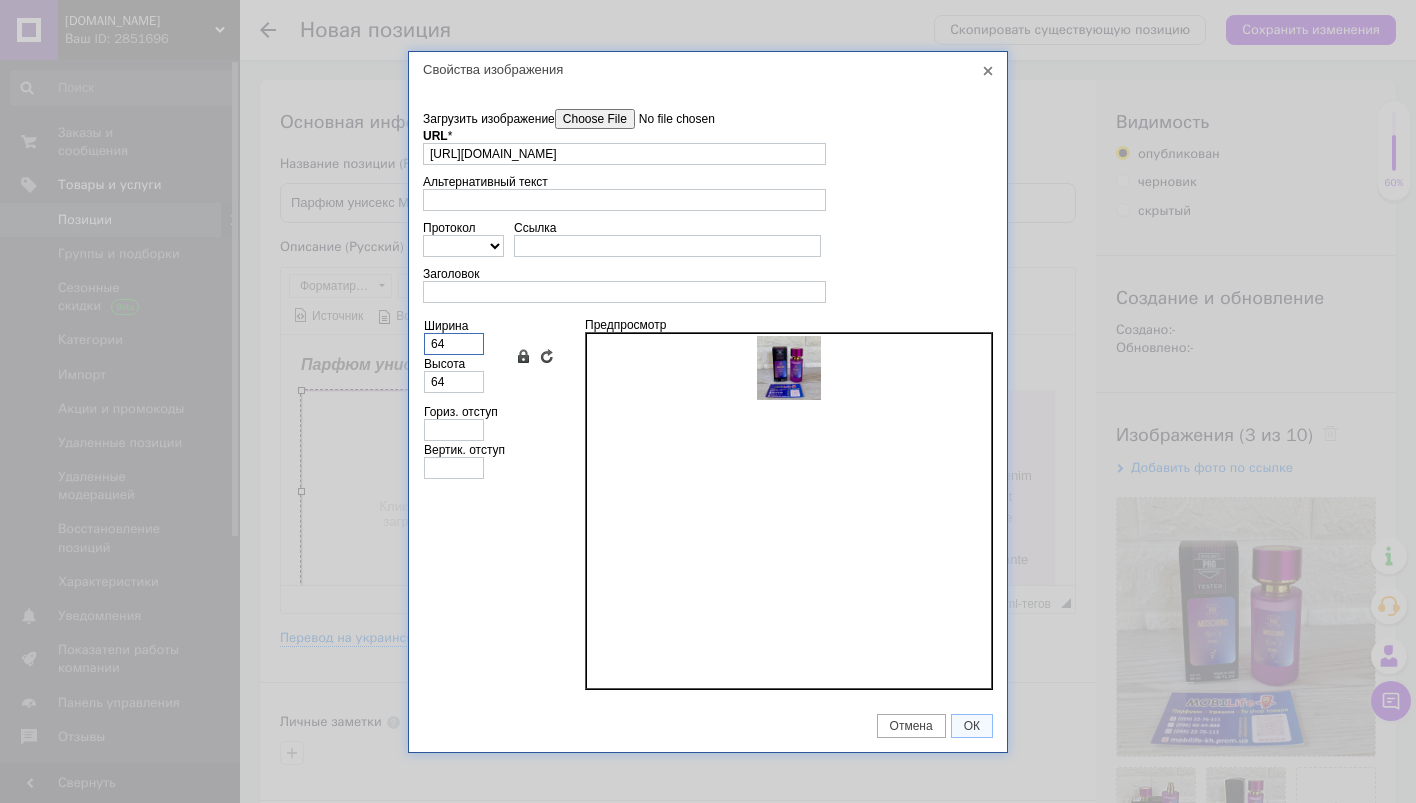 type on "6" 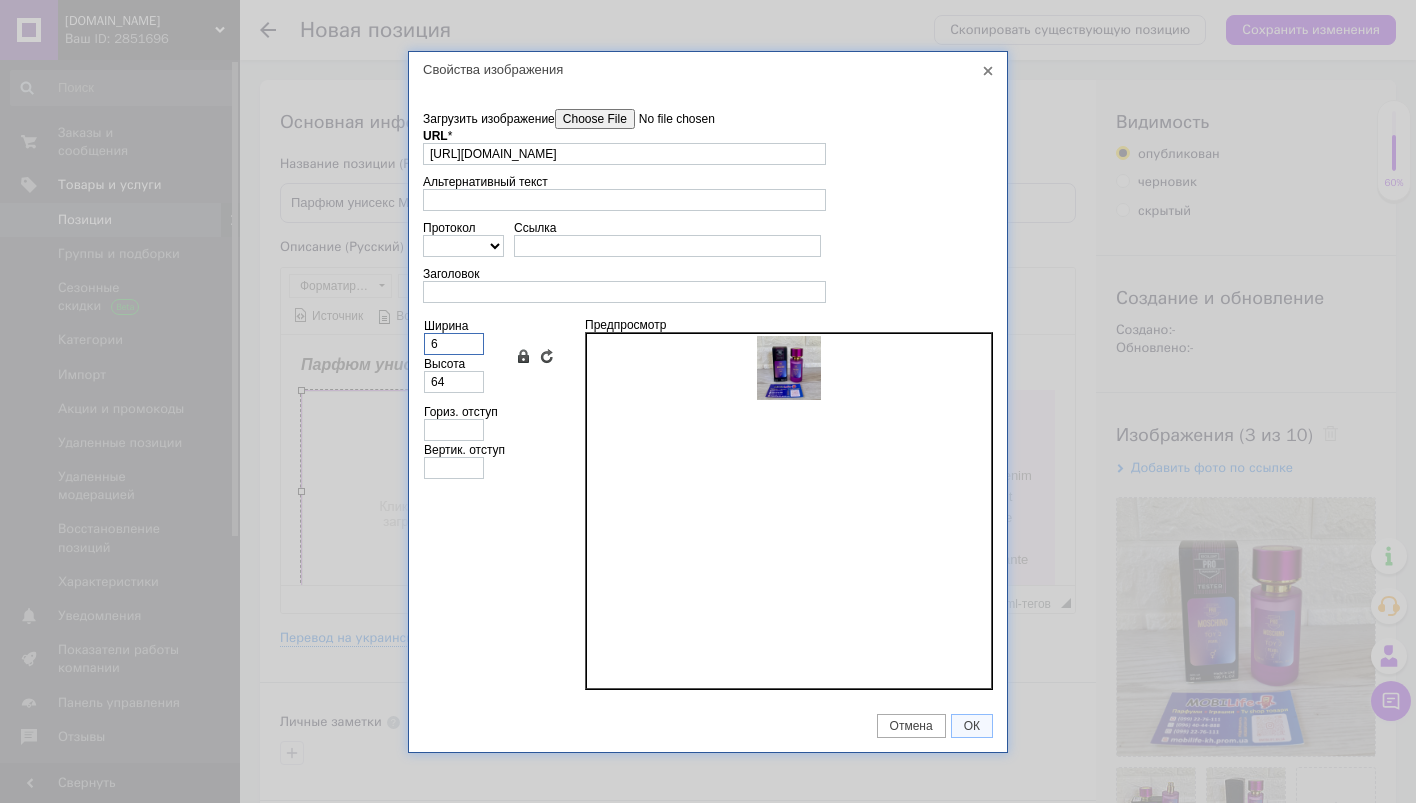 type on "6" 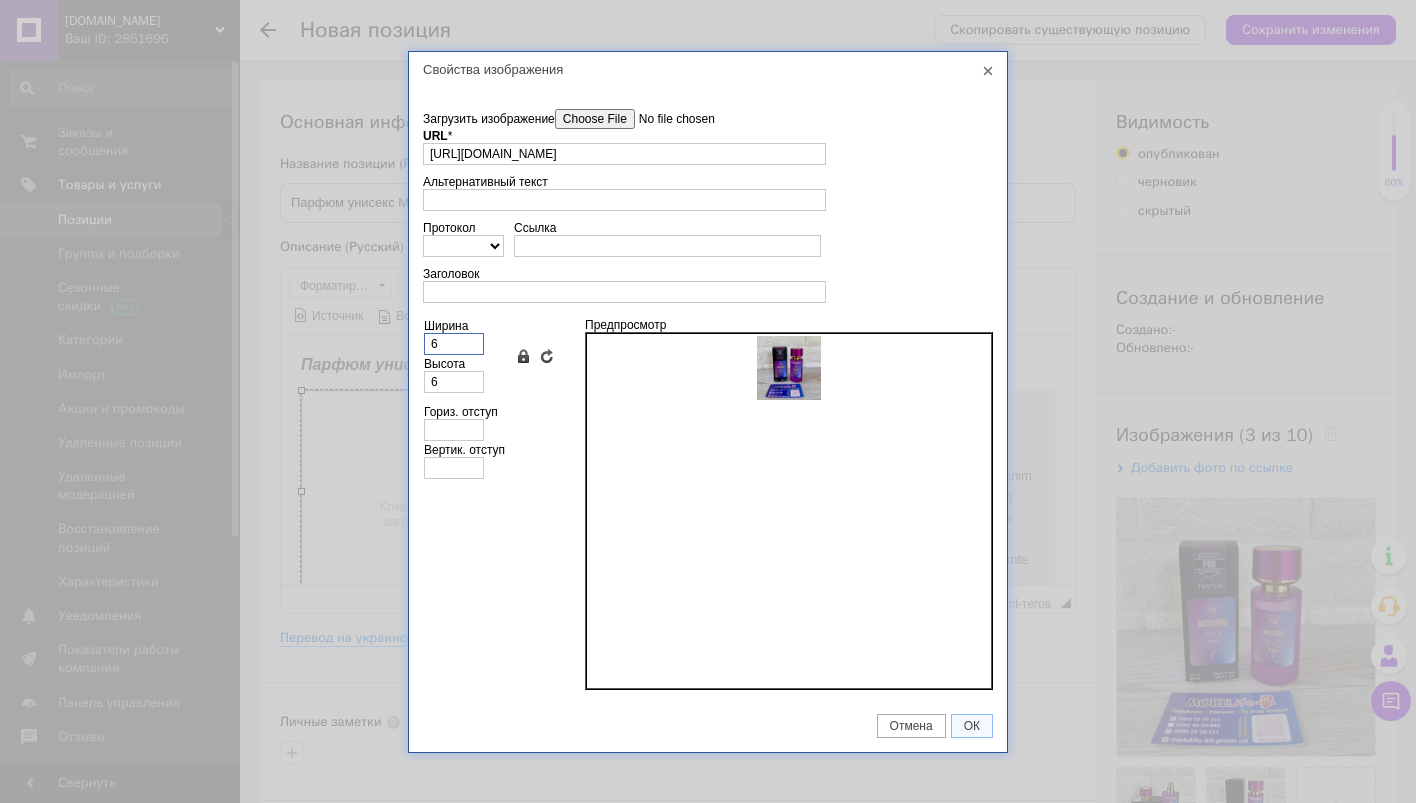 type 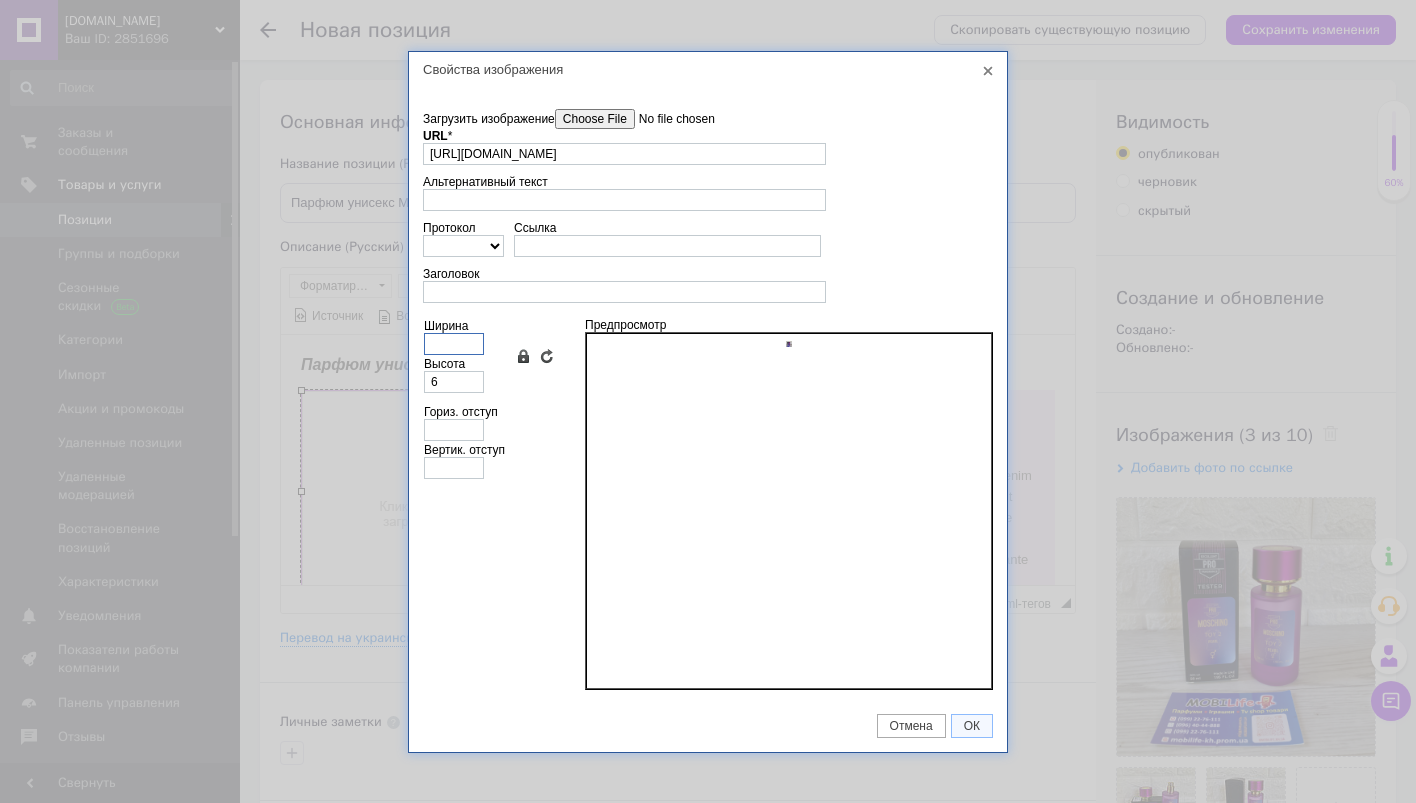 type 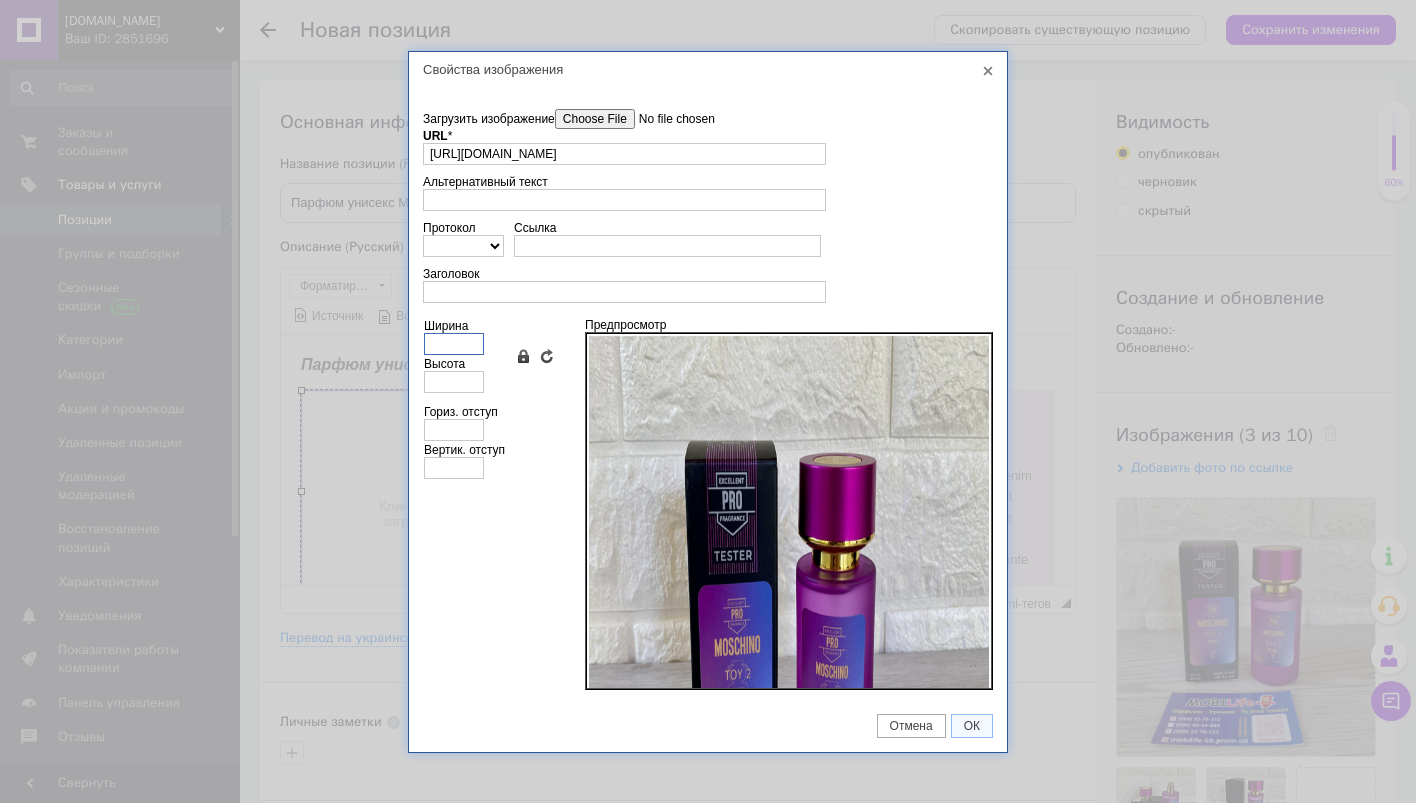 type on "3" 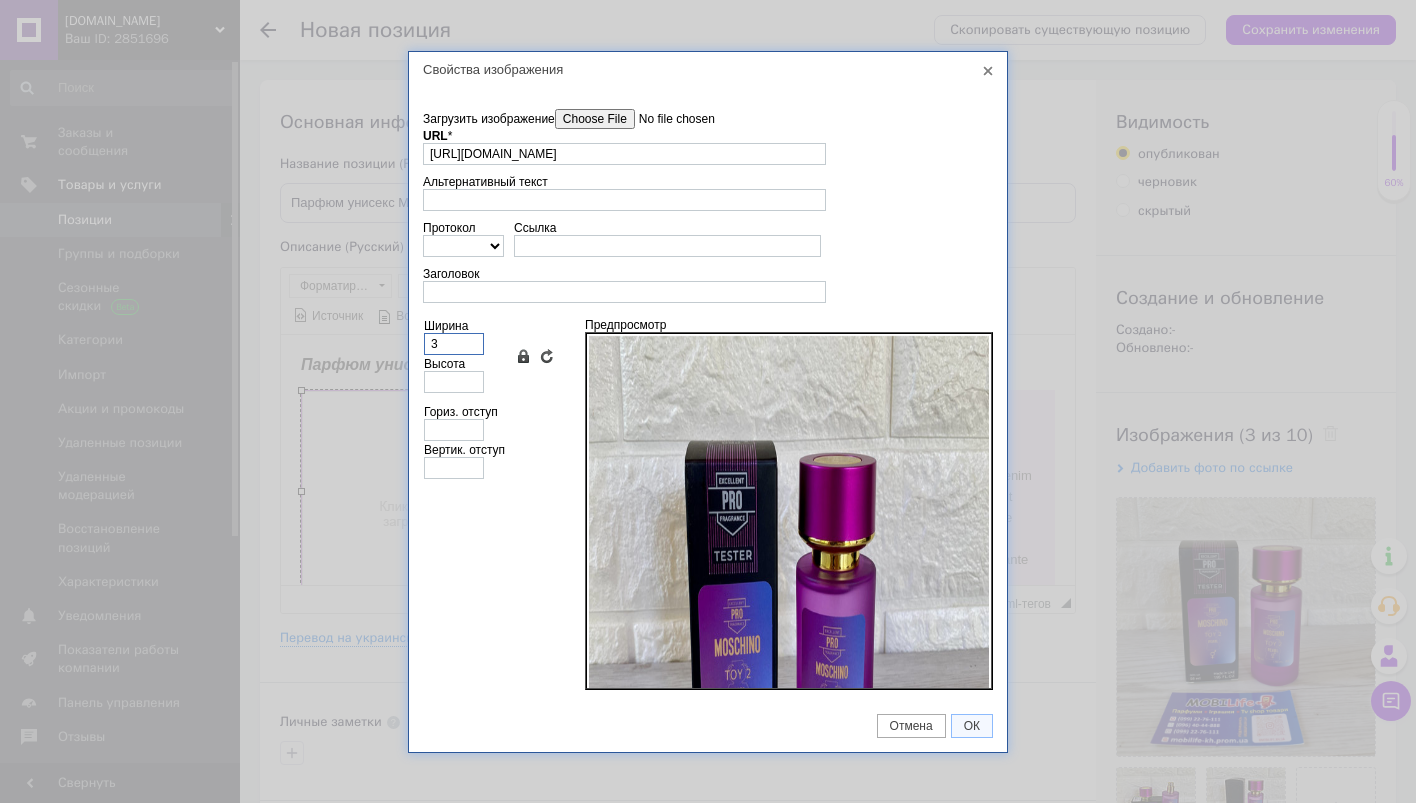 type on "3" 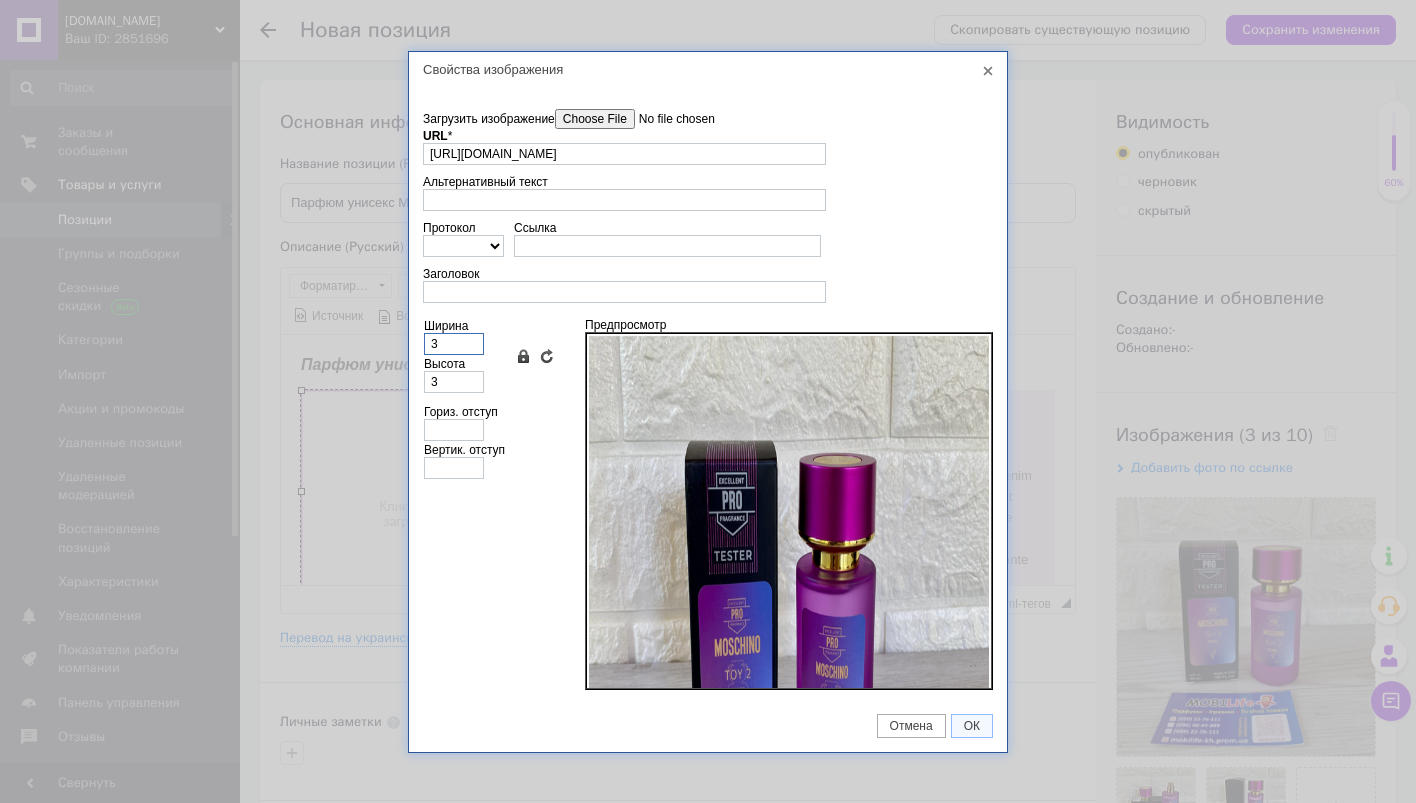 type on "34" 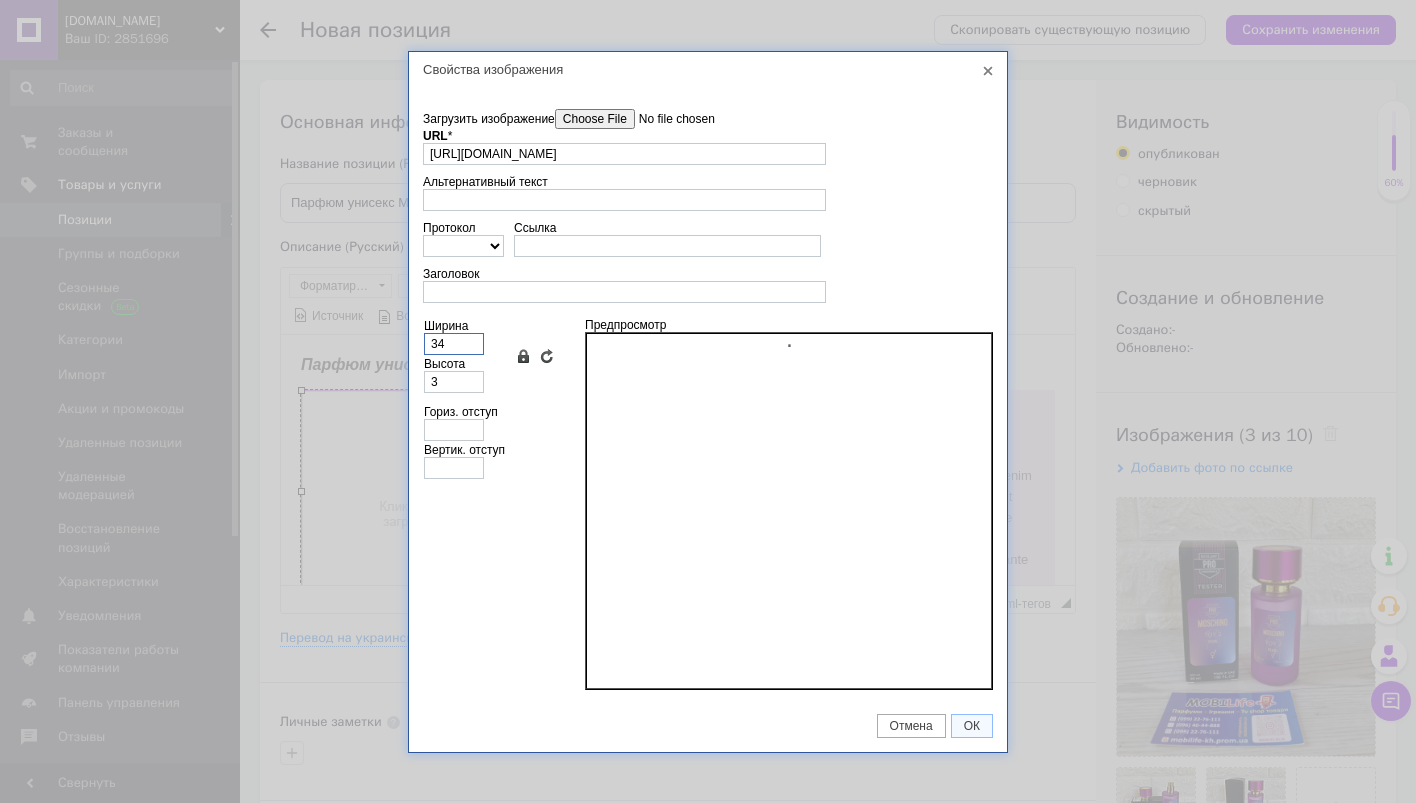 type on "34" 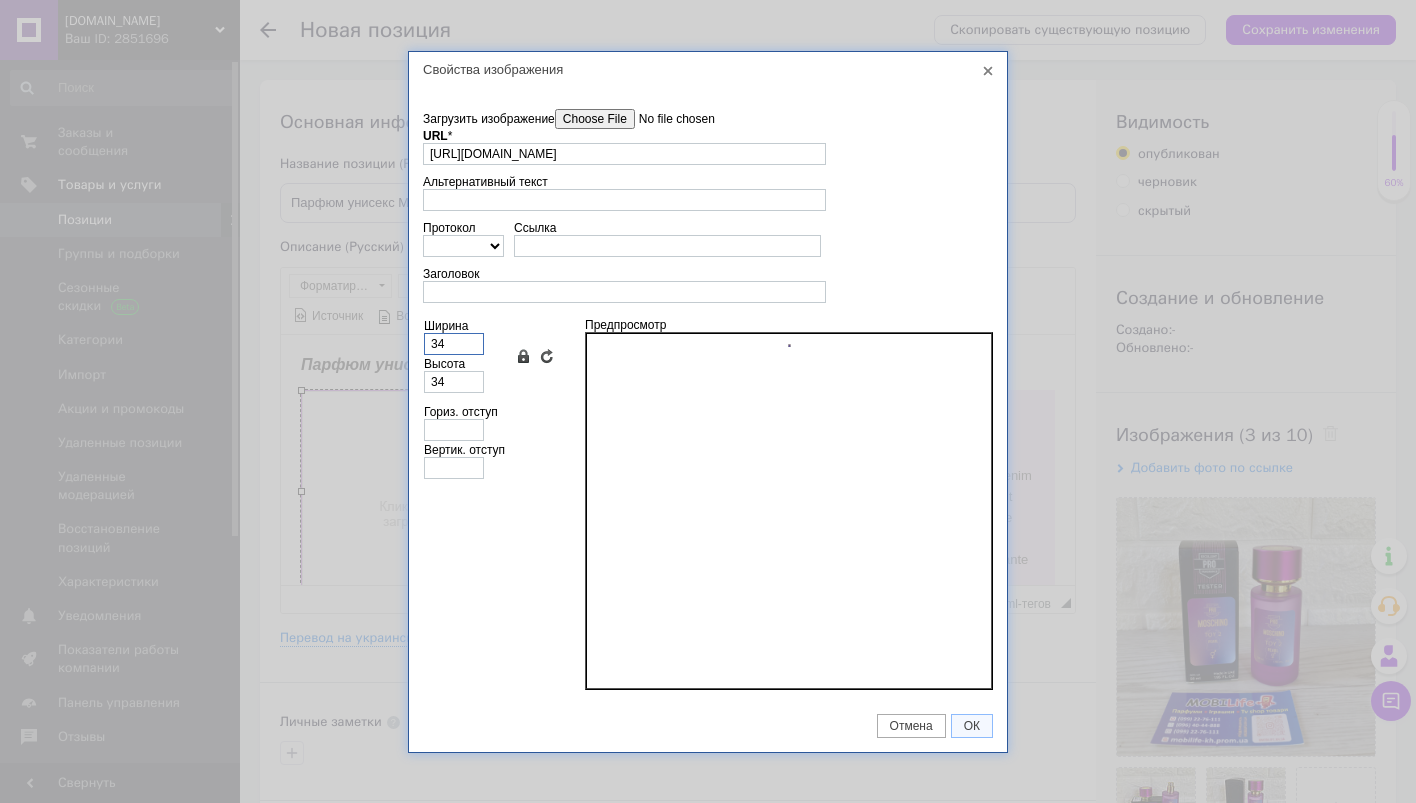 type on "340" 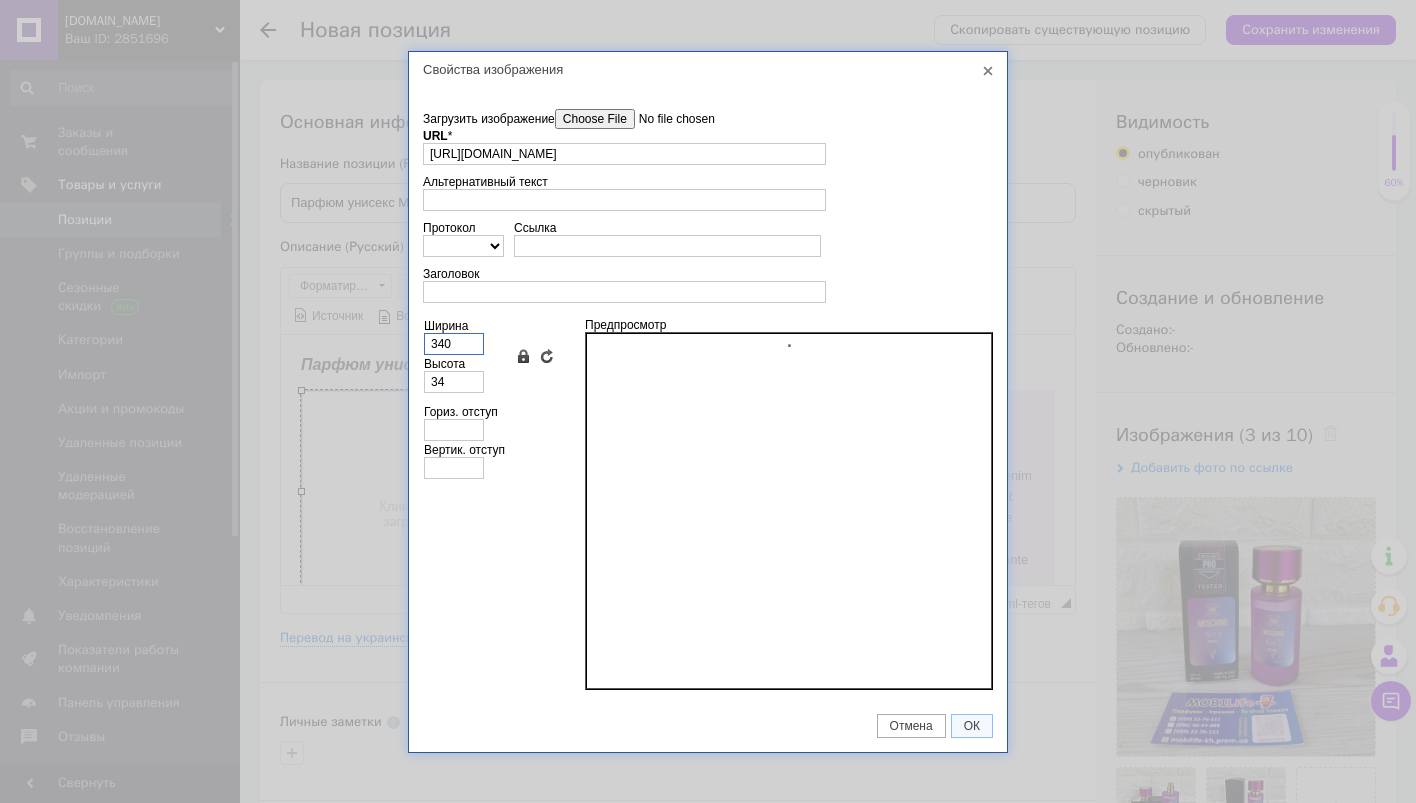 type on "340" 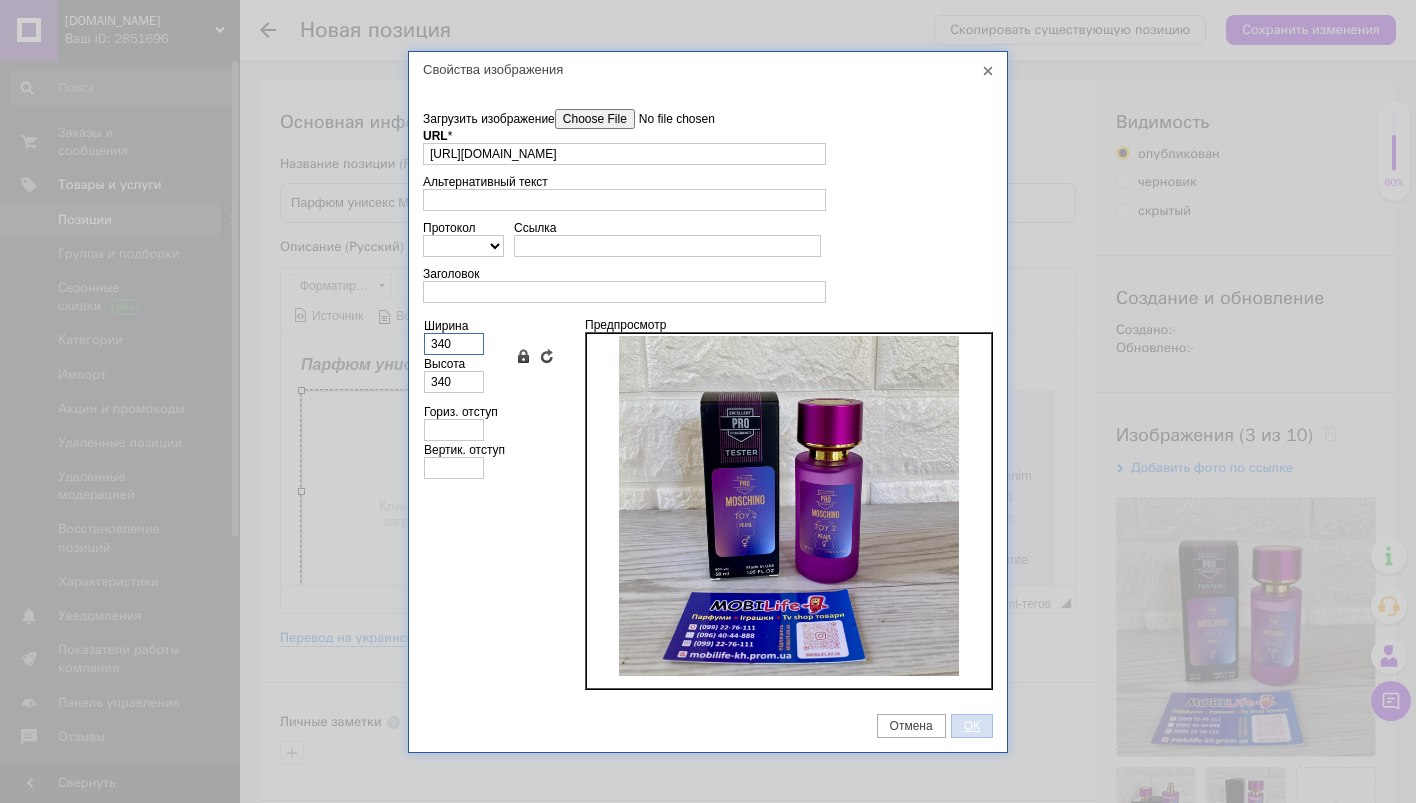 type on "340" 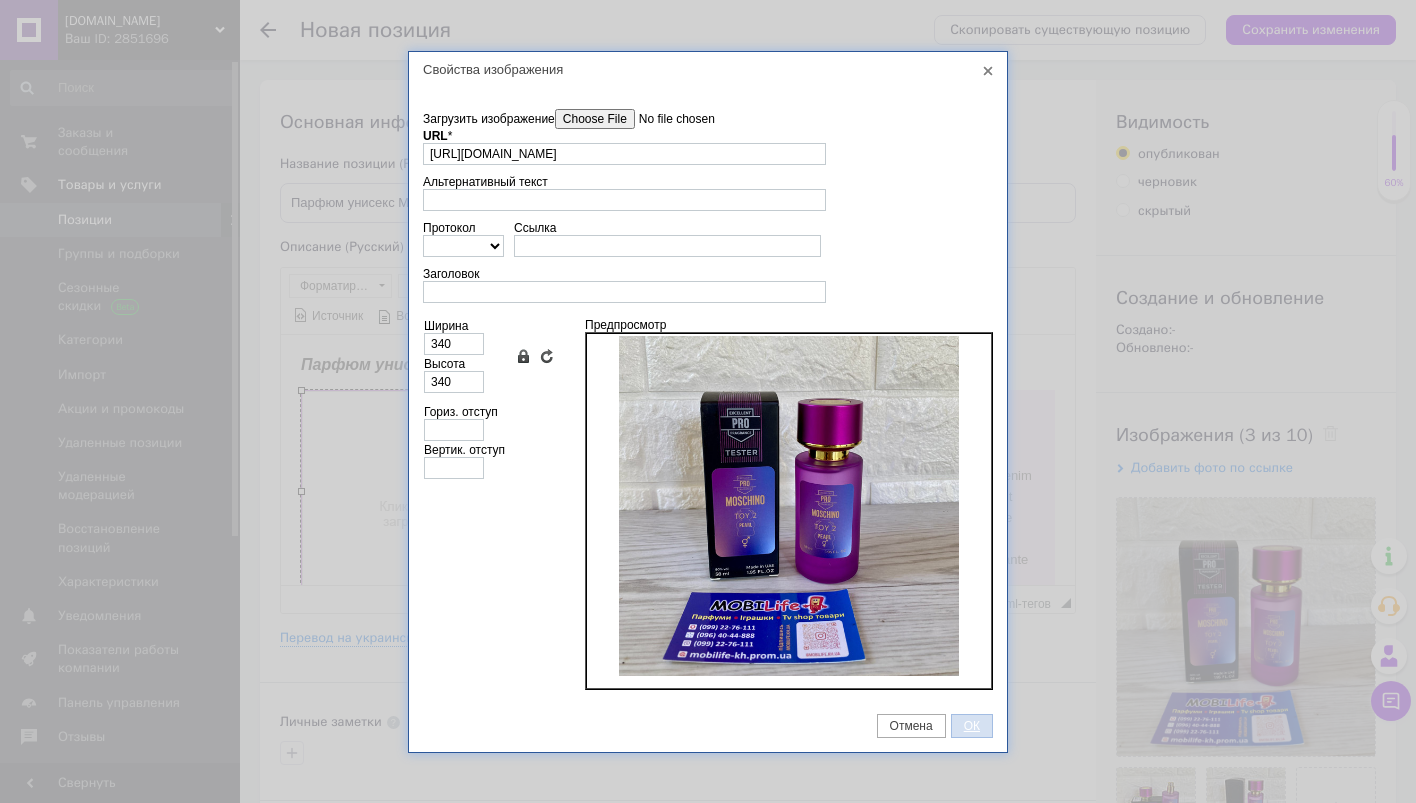 click on "ОК" at bounding box center (972, 726) 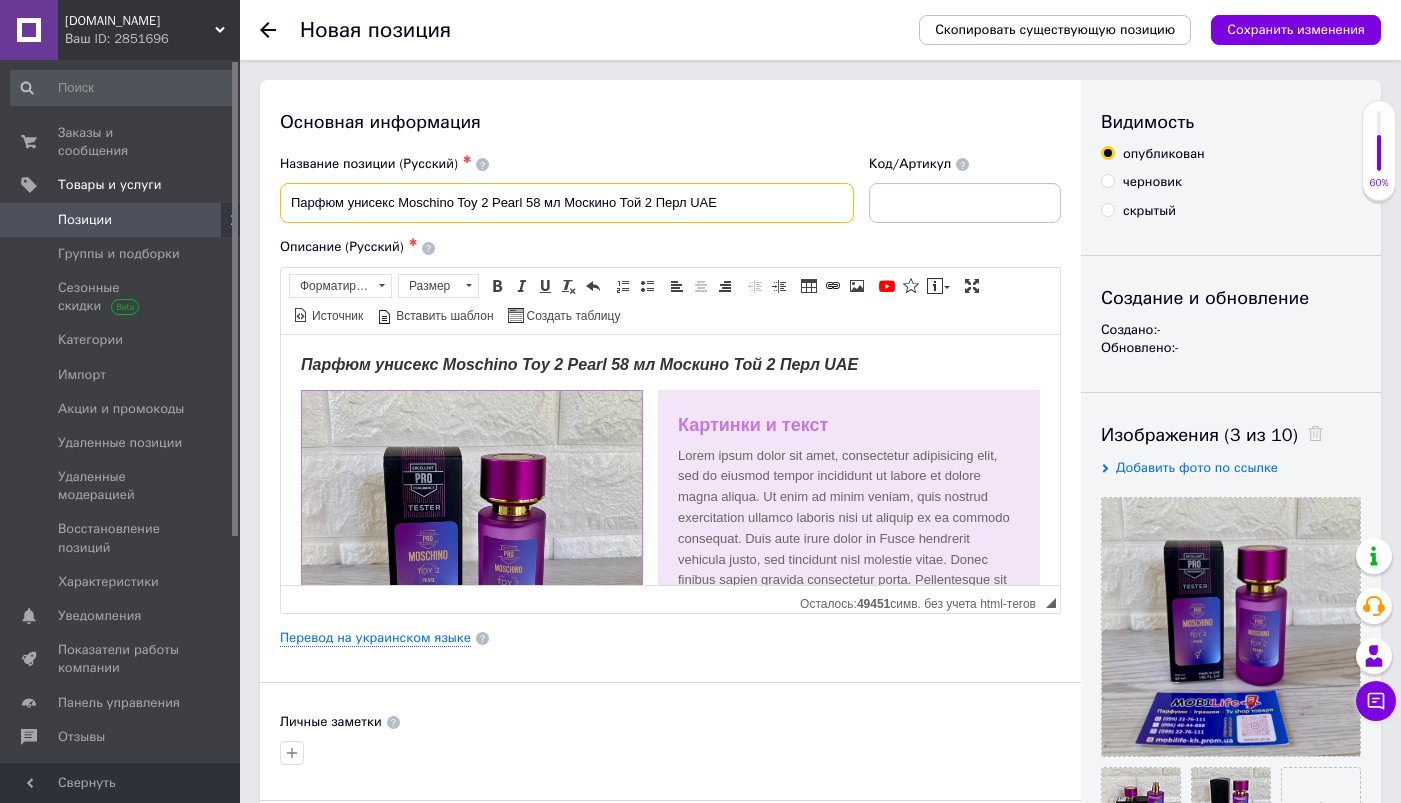 drag, startPoint x: 524, startPoint y: 203, endPoint x: 402, endPoint y: 198, distance: 122.10242 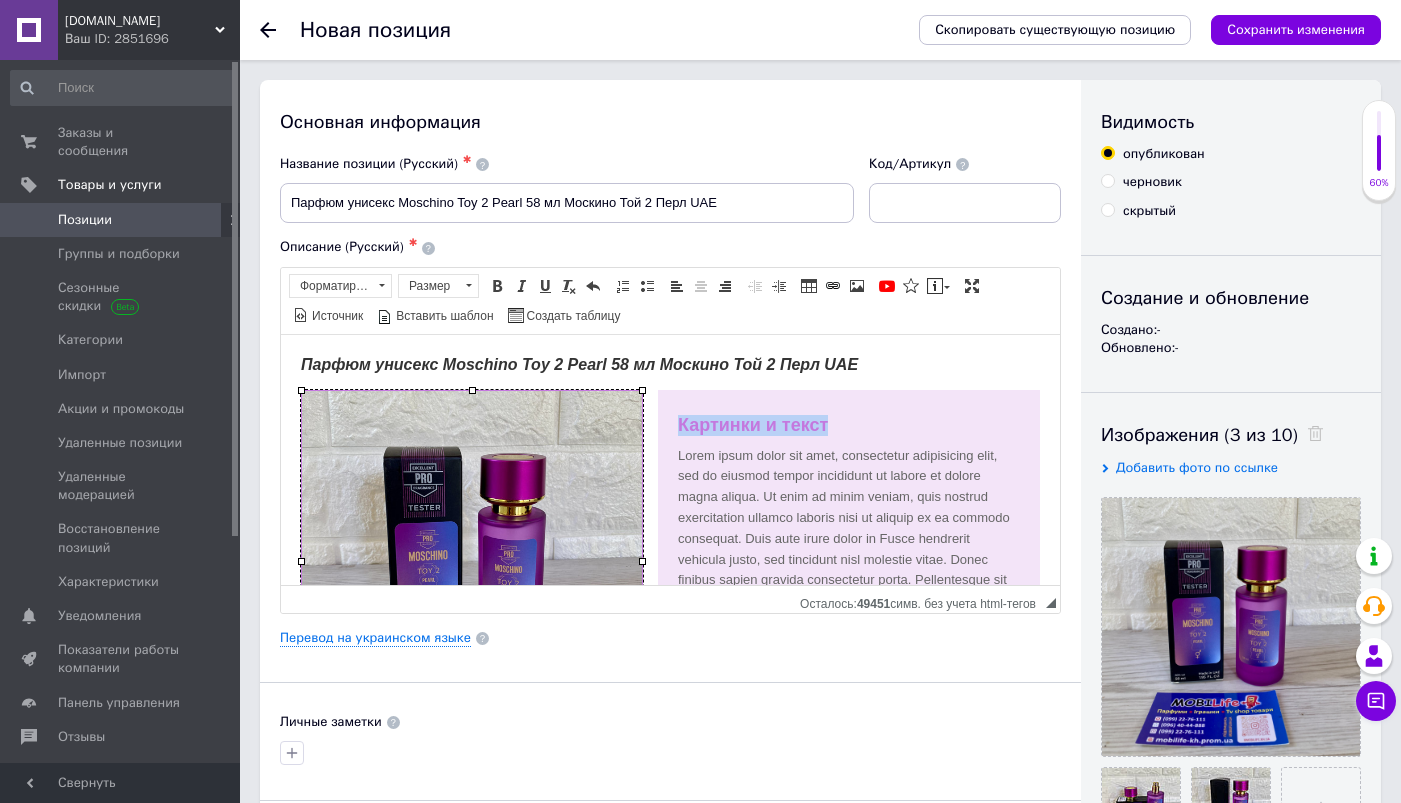 drag, startPoint x: 836, startPoint y: 429, endPoint x: 681, endPoint y: 425, distance: 155.0516 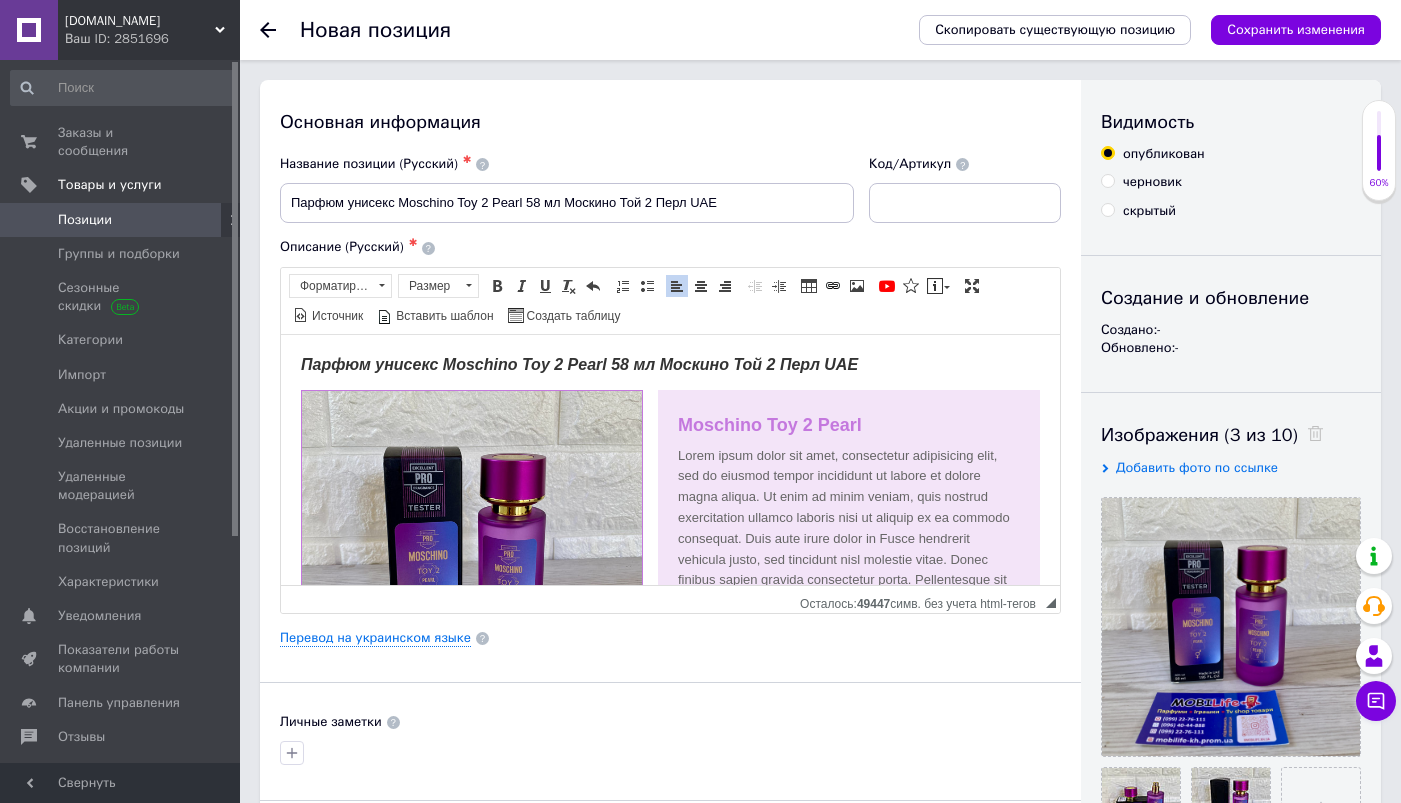 scroll, scrollTop: 182, scrollLeft: 0, axis: vertical 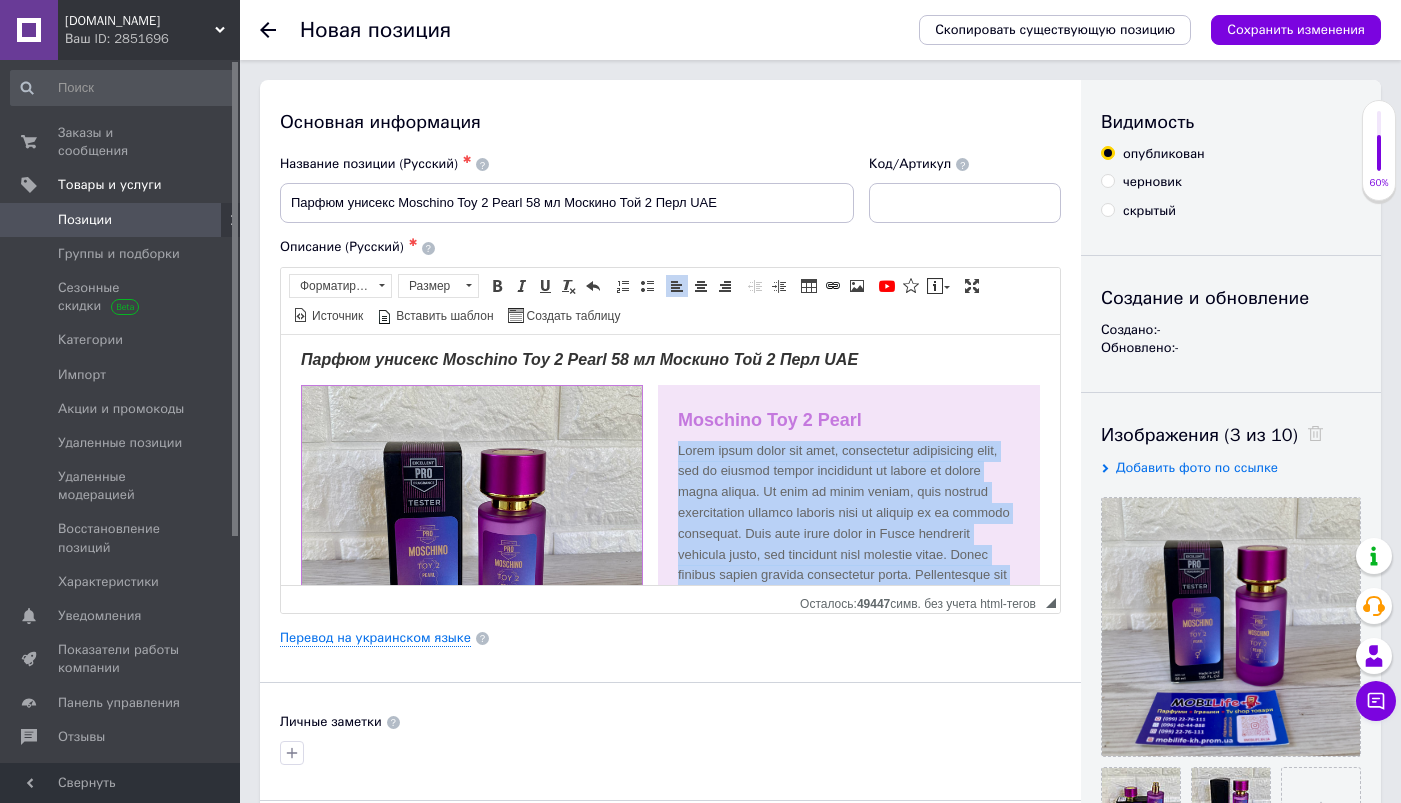 drag, startPoint x: 898, startPoint y: 442, endPoint x: 678, endPoint y: 447, distance: 220.05681 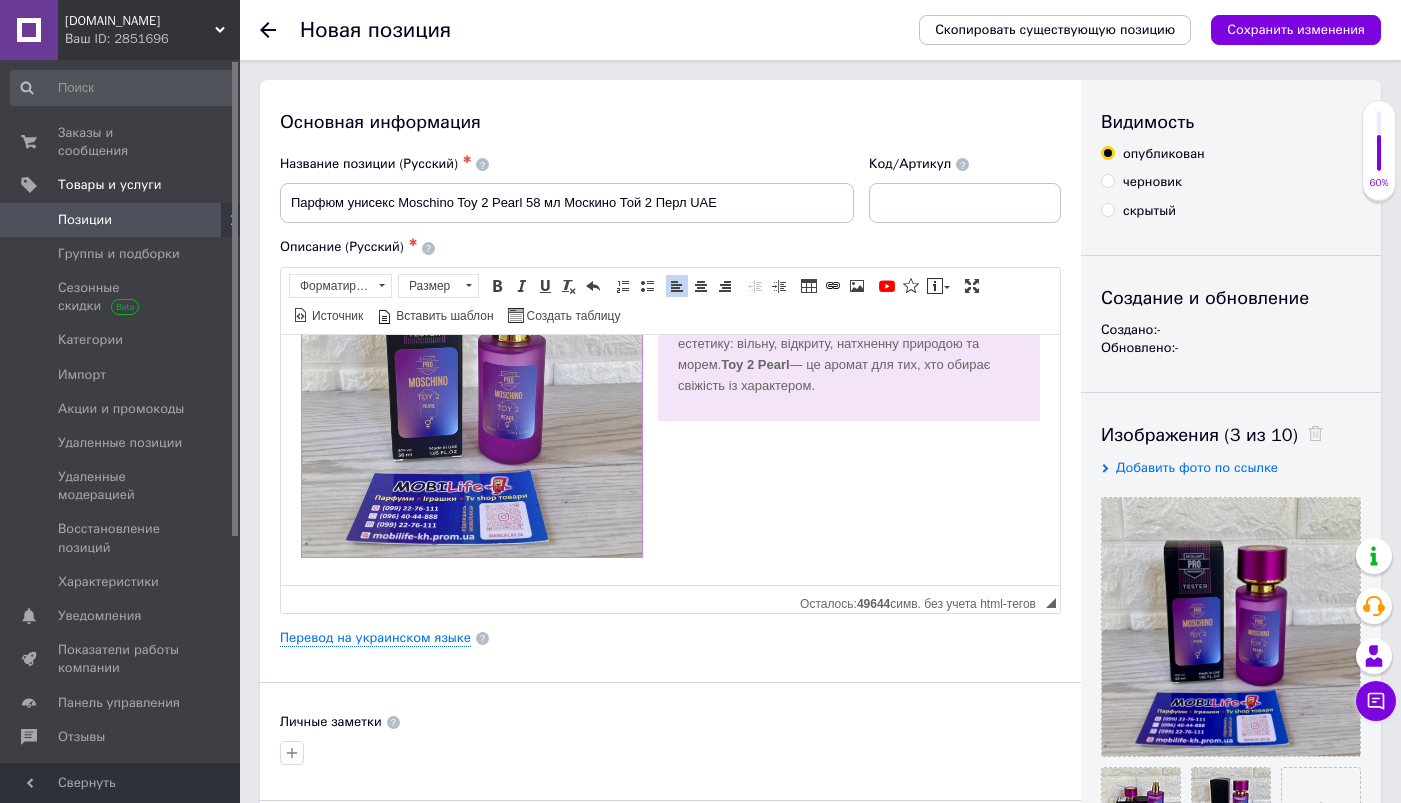 scroll, scrollTop: 182, scrollLeft: 0, axis: vertical 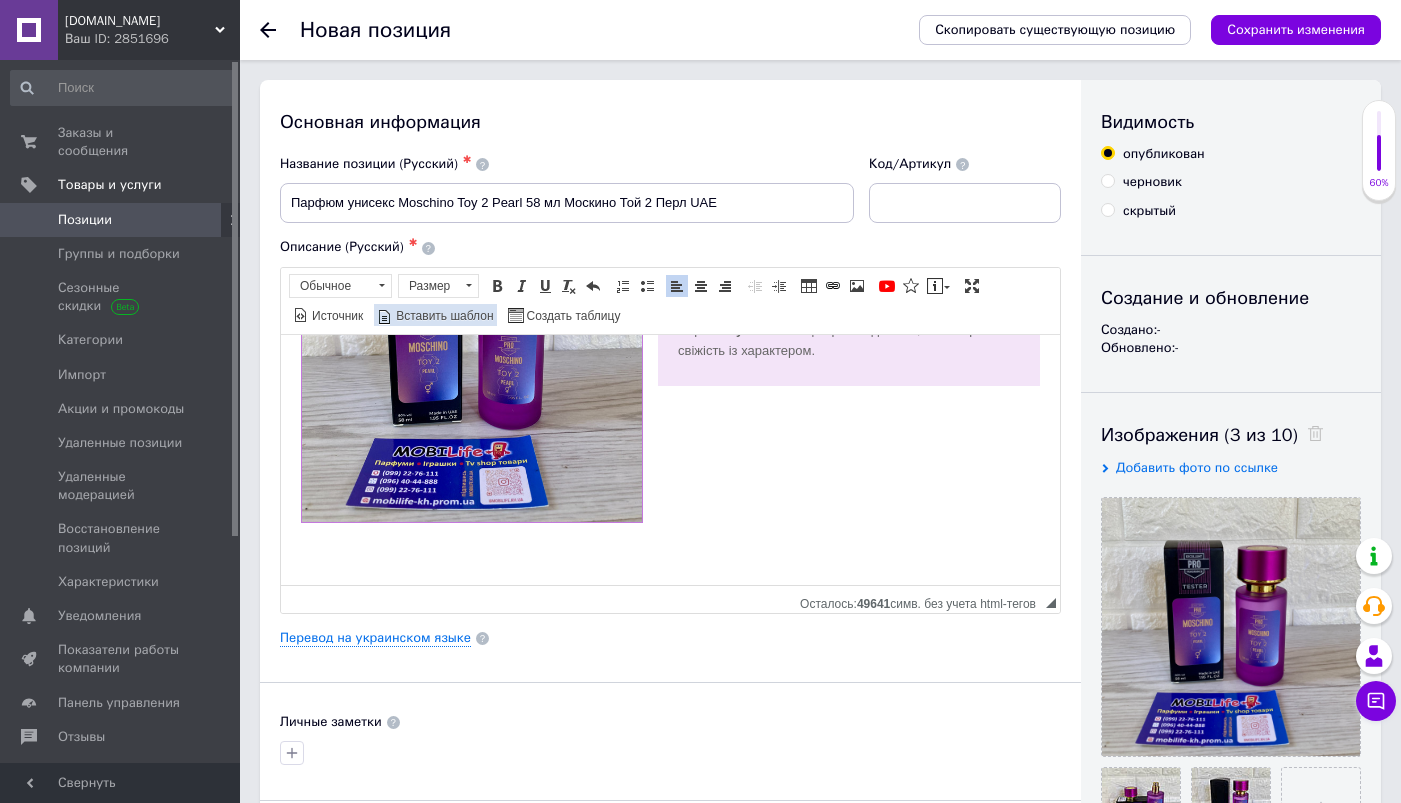 click on "Вставить шаблон" at bounding box center (443, 316) 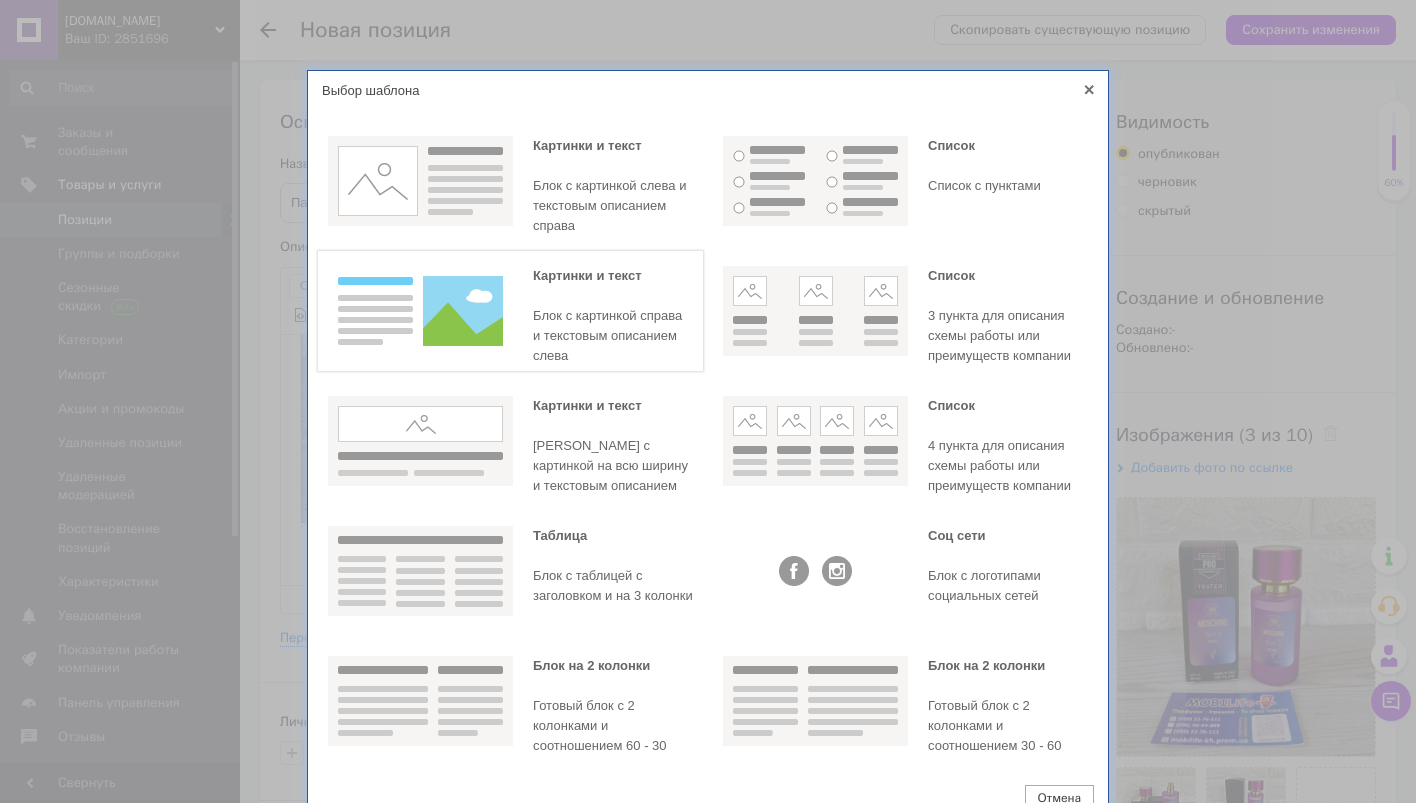 click at bounding box center [420, 311] 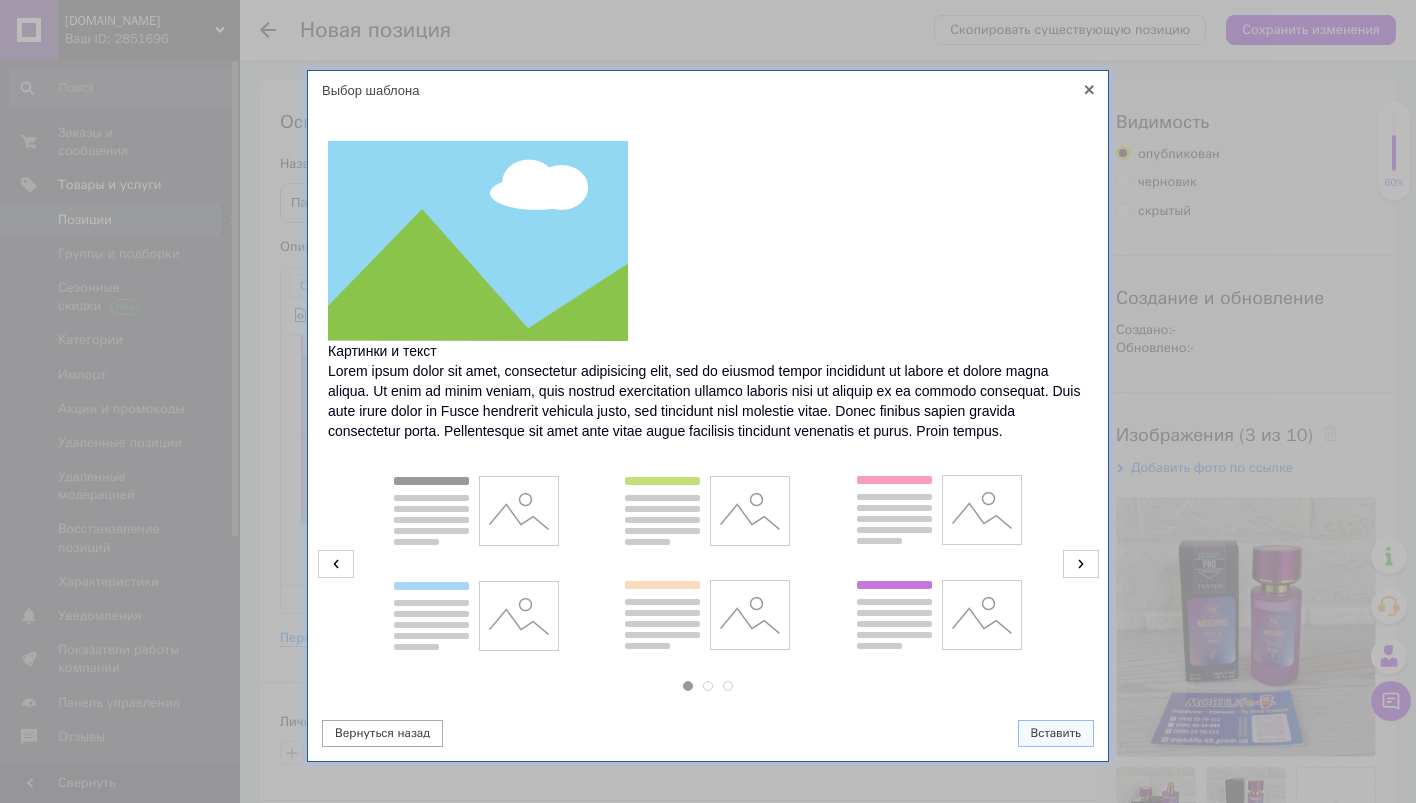 click 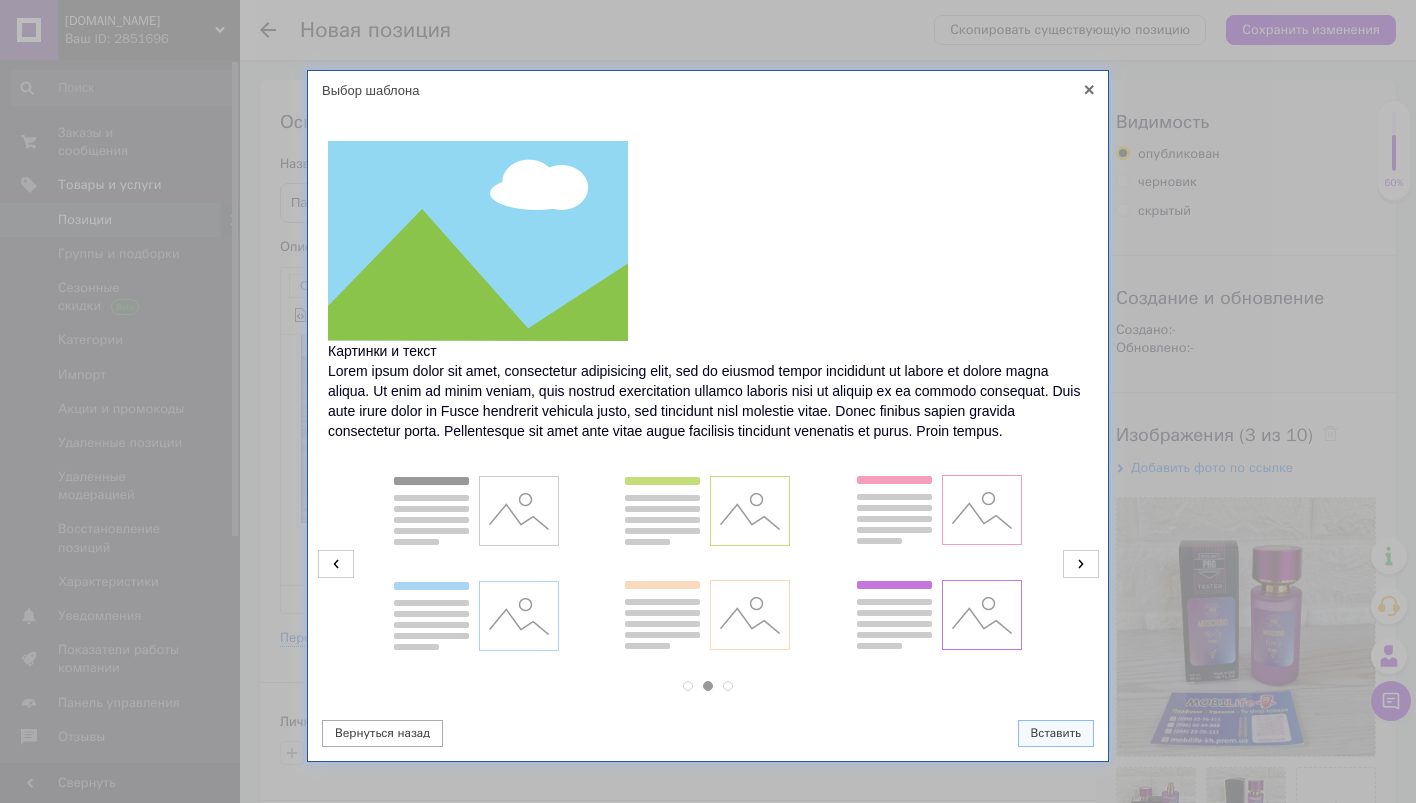 click 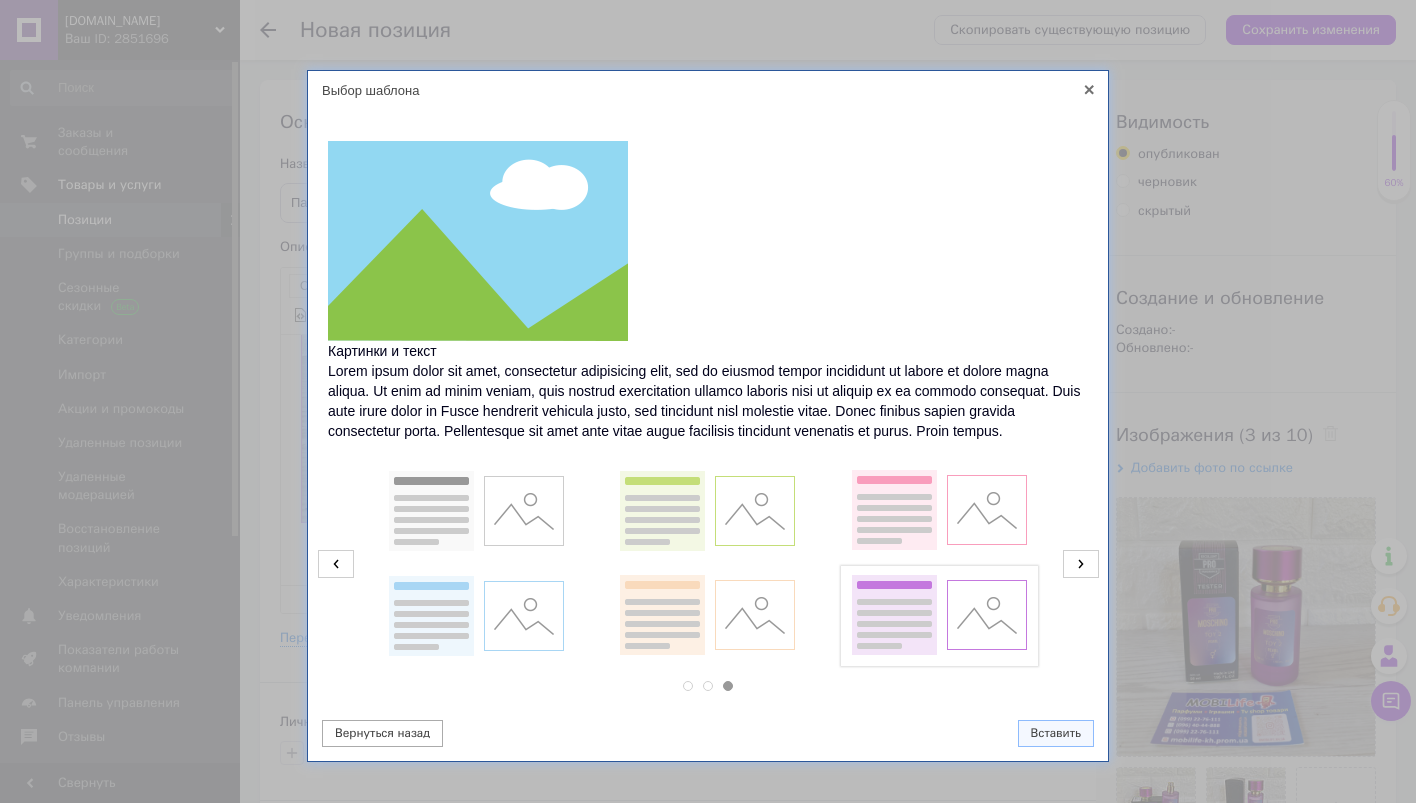 click at bounding box center [939, 616] 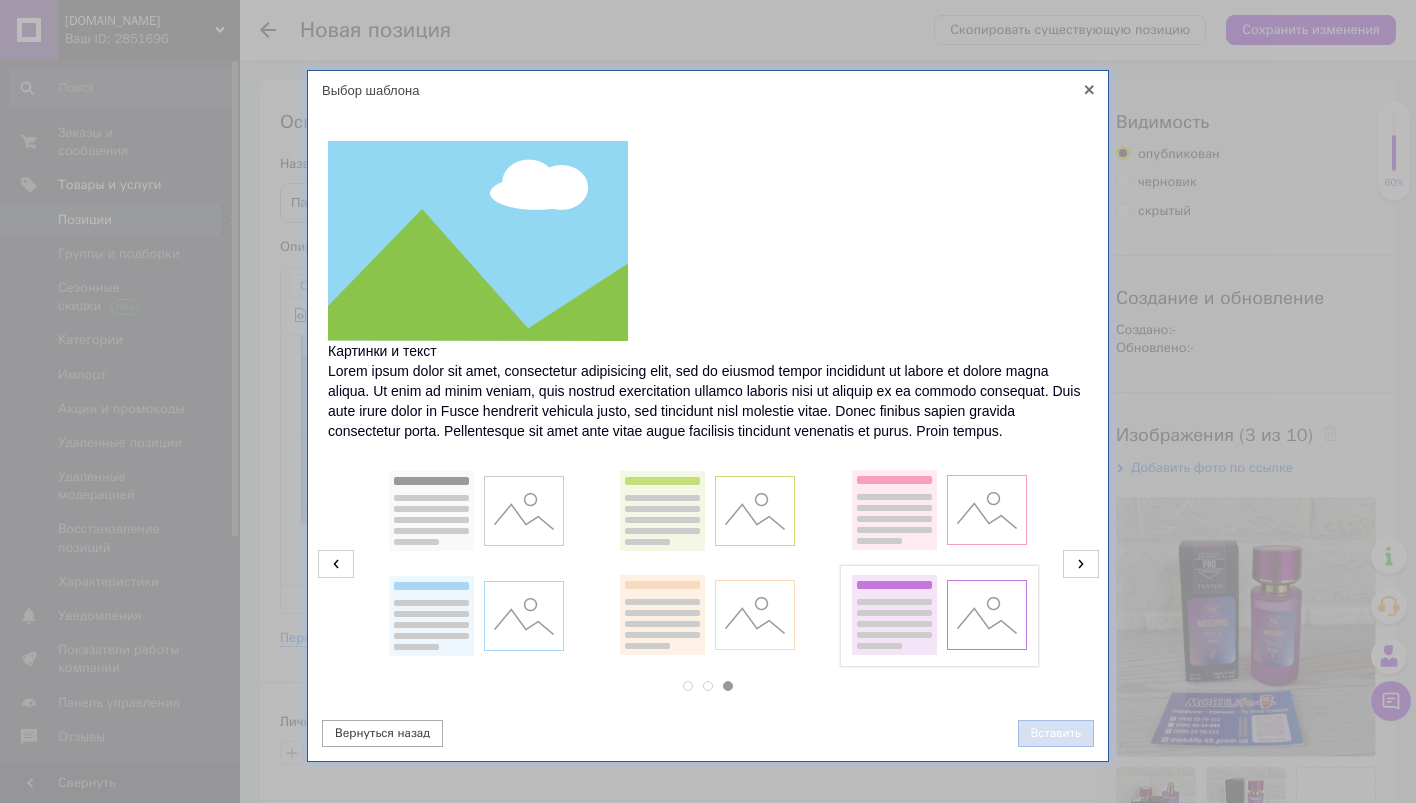 click on "Вставить" at bounding box center [1056, 733] 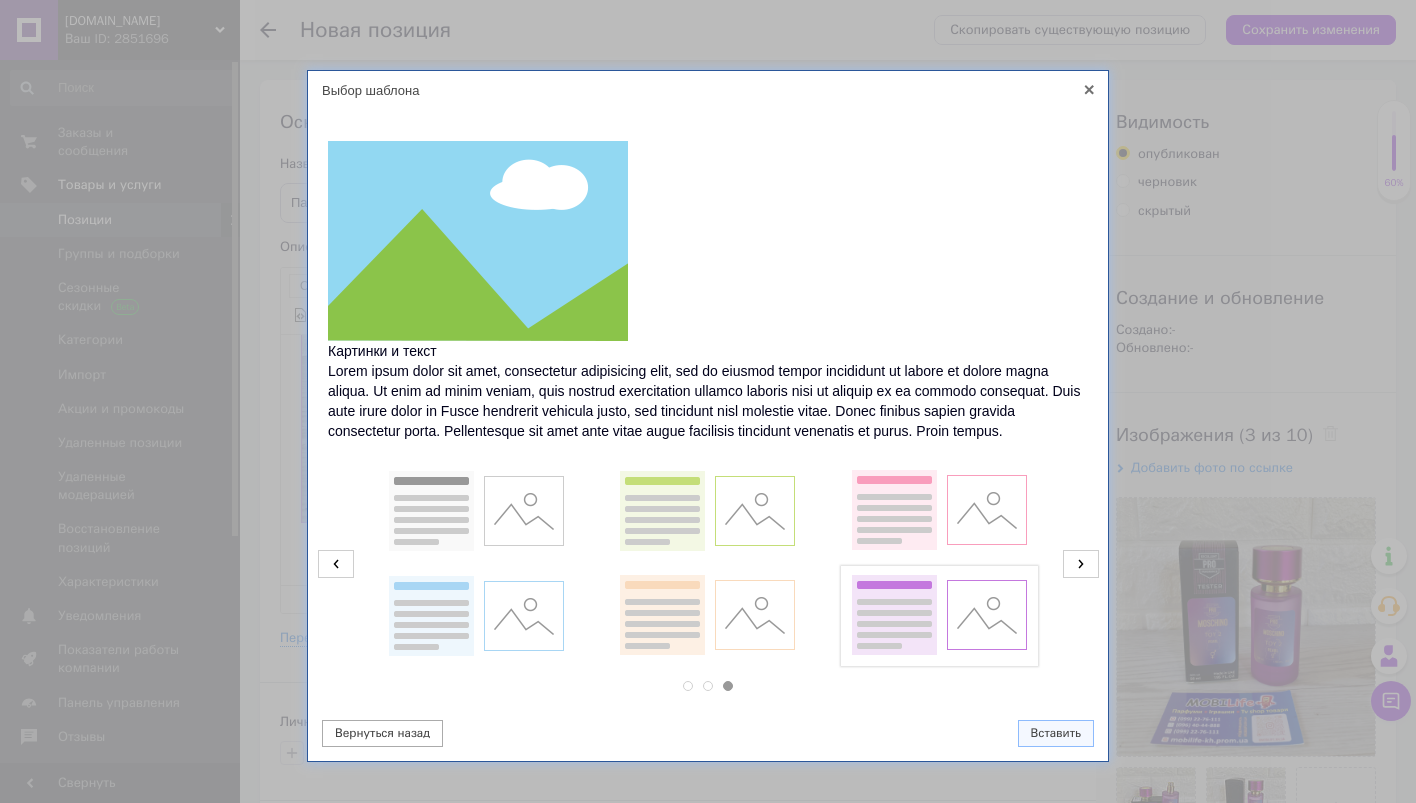scroll, scrollTop: 356, scrollLeft: 0, axis: vertical 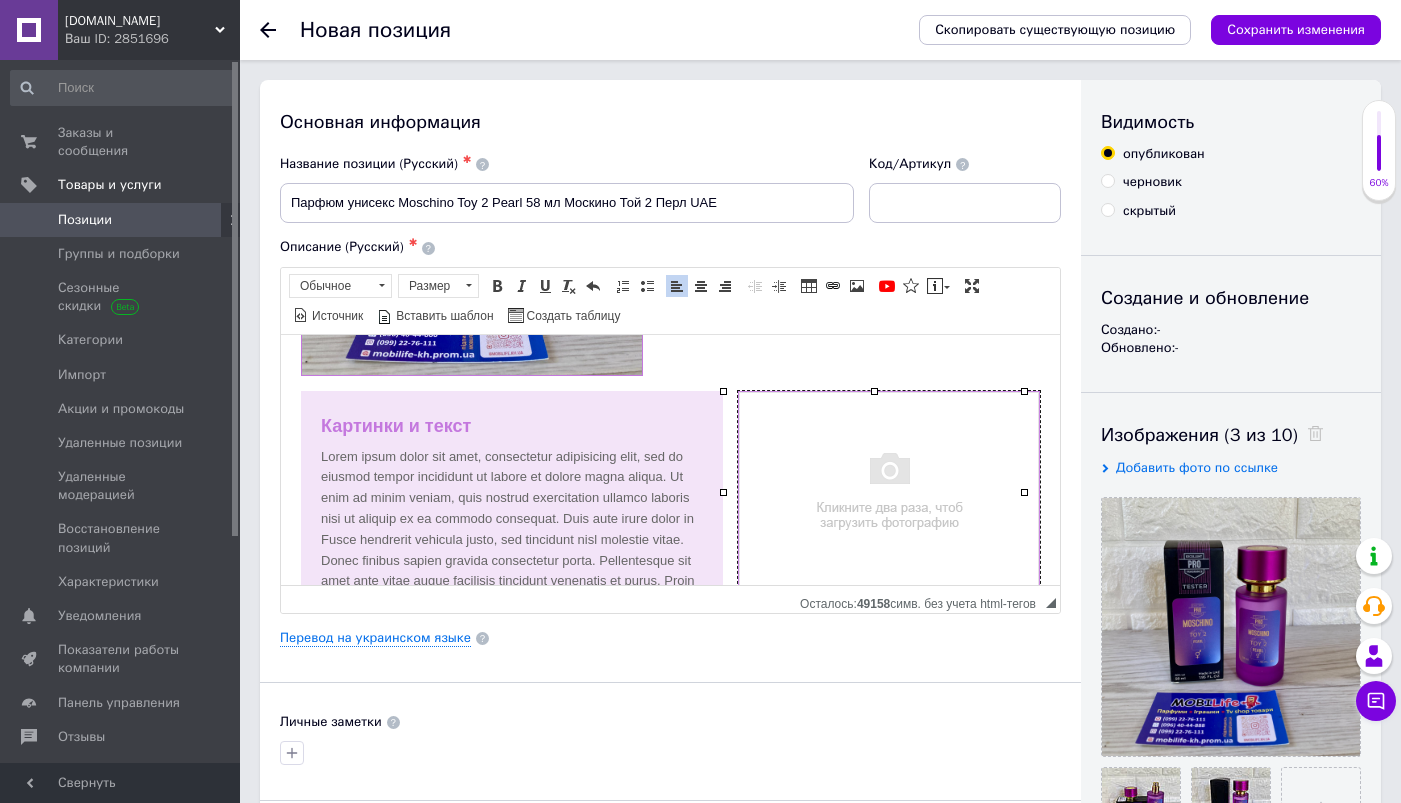 click at bounding box center (889, 491) 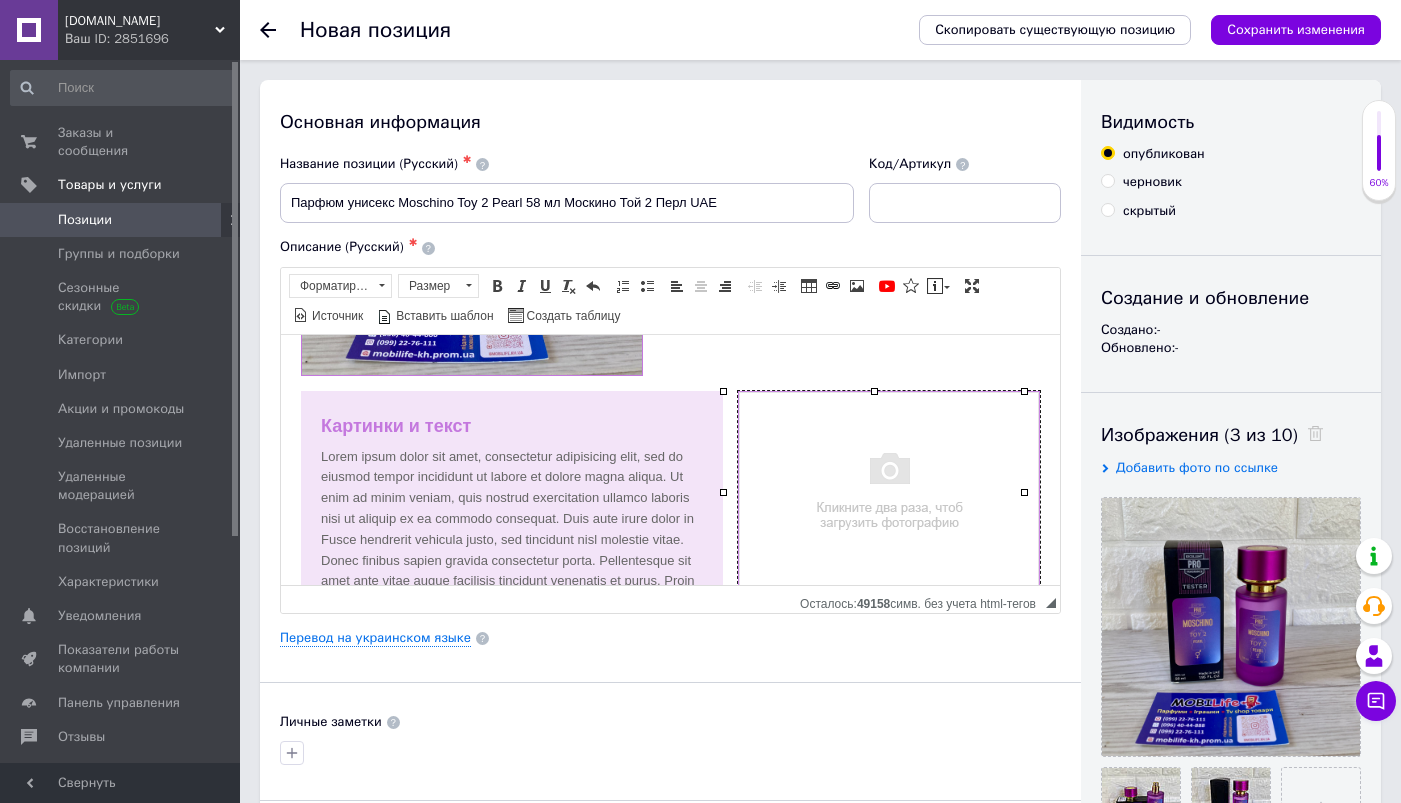 click at bounding box center (889, 491) 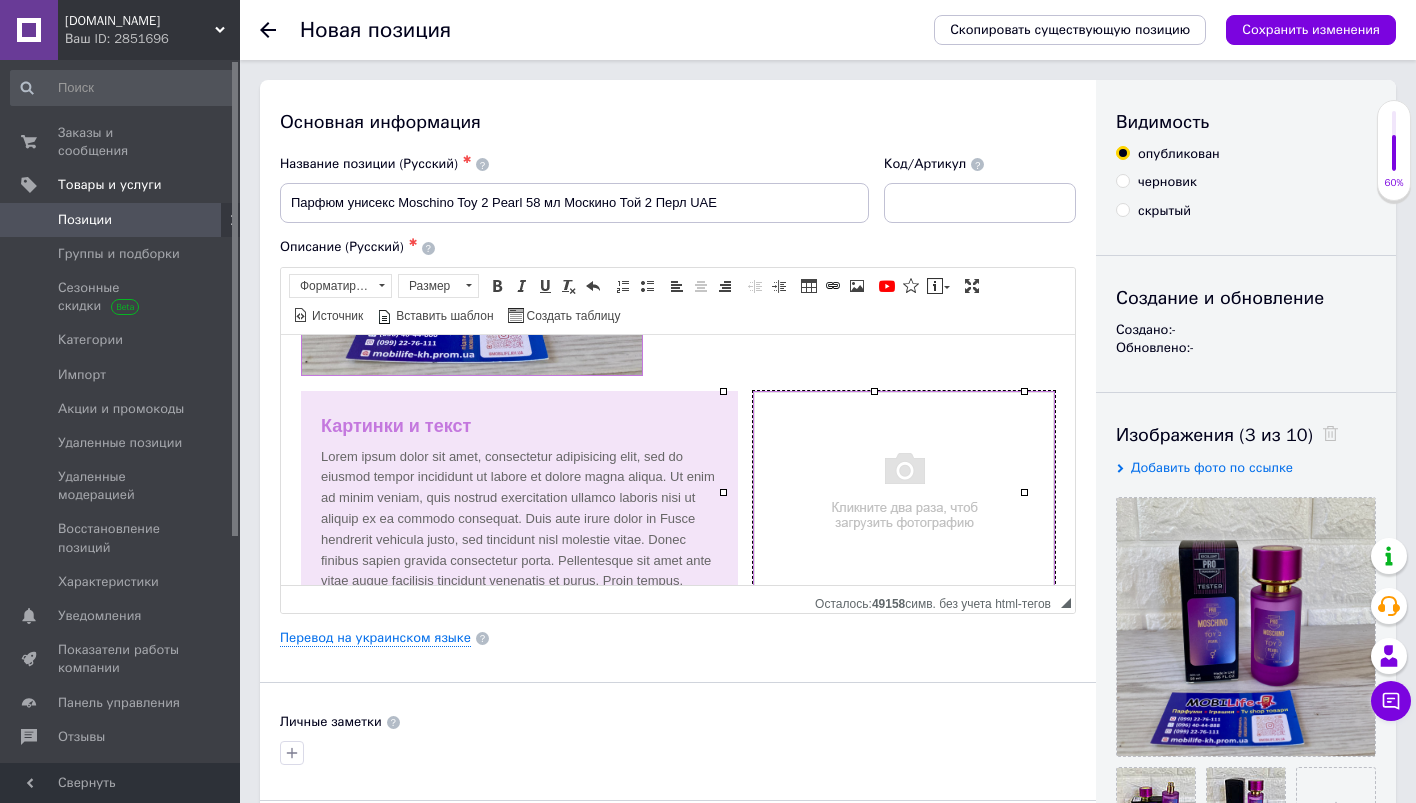 scroll, scrollTop: 0, scrollLeft: 64, axis: horizontal 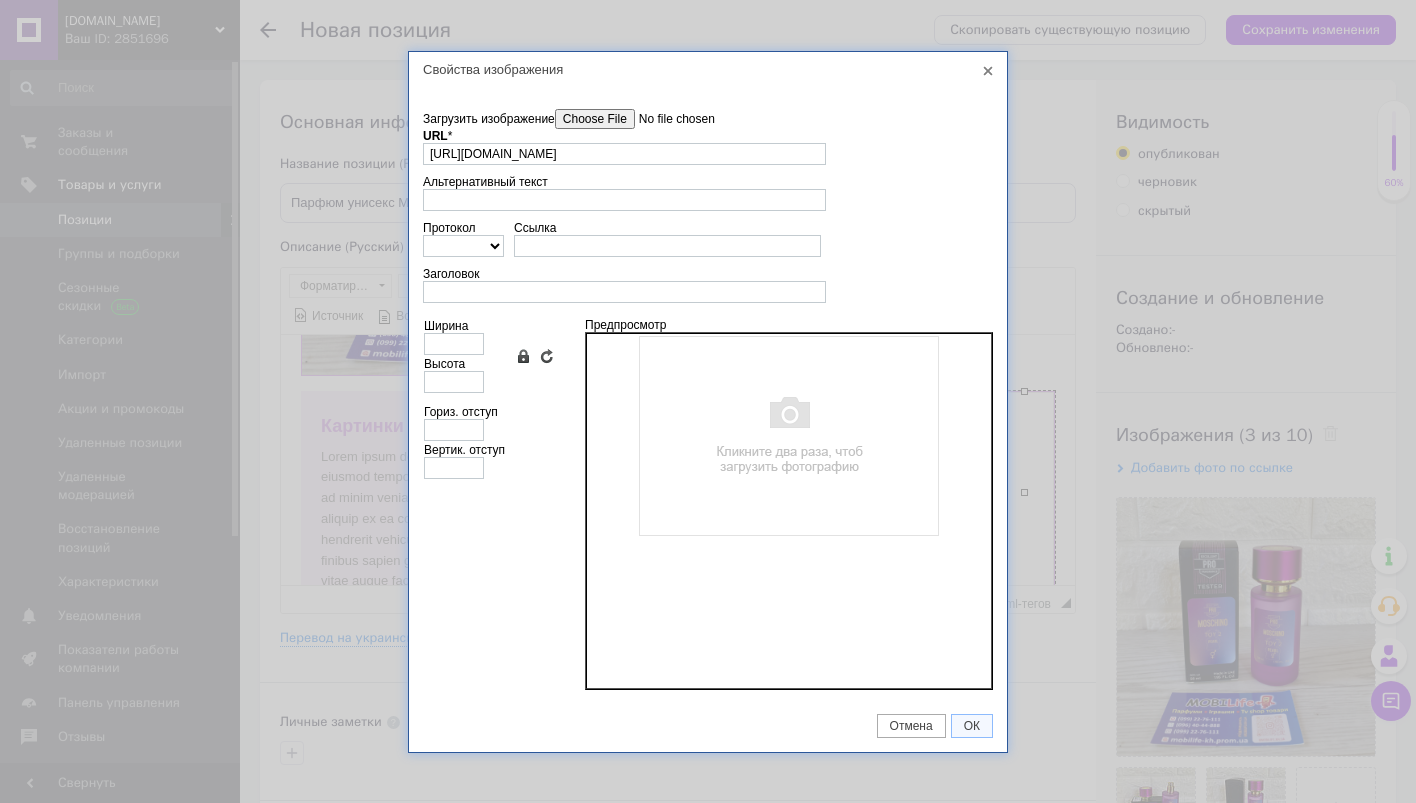click on "Загрузить изображение" at bounding box center (668, 119) 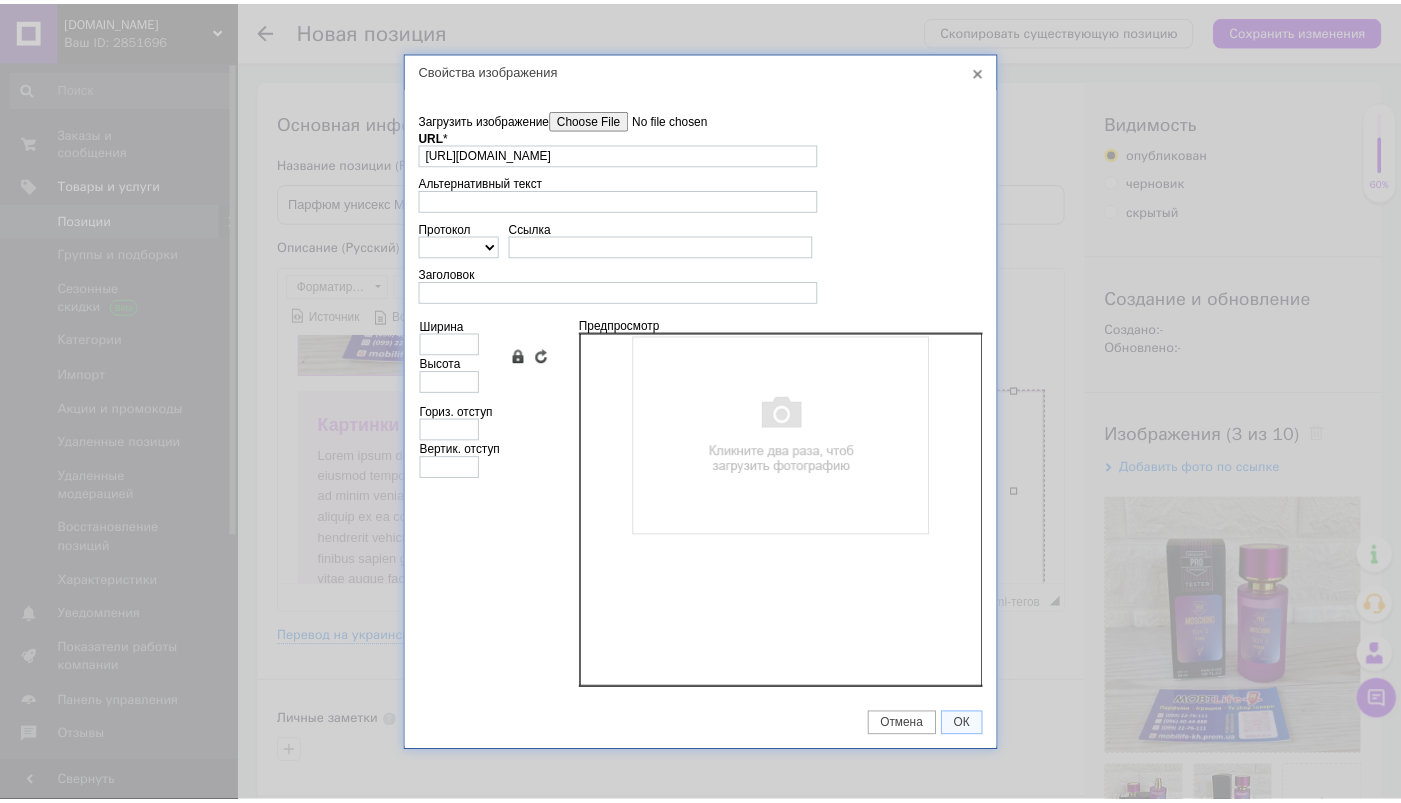scroll, scrollTop: 0, scrollLeft: 0, axis: both 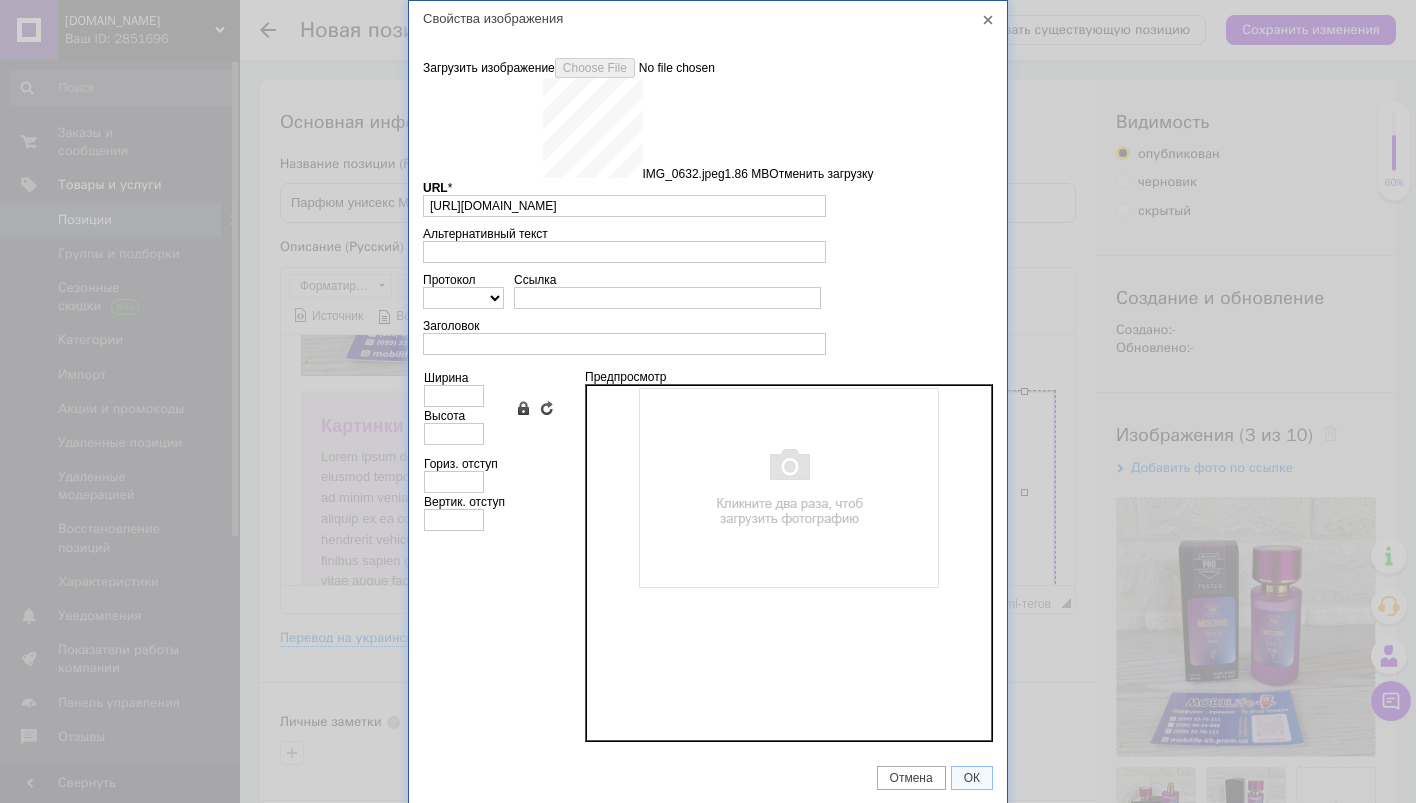 type on "[URL][DOMAIN_NAME]" 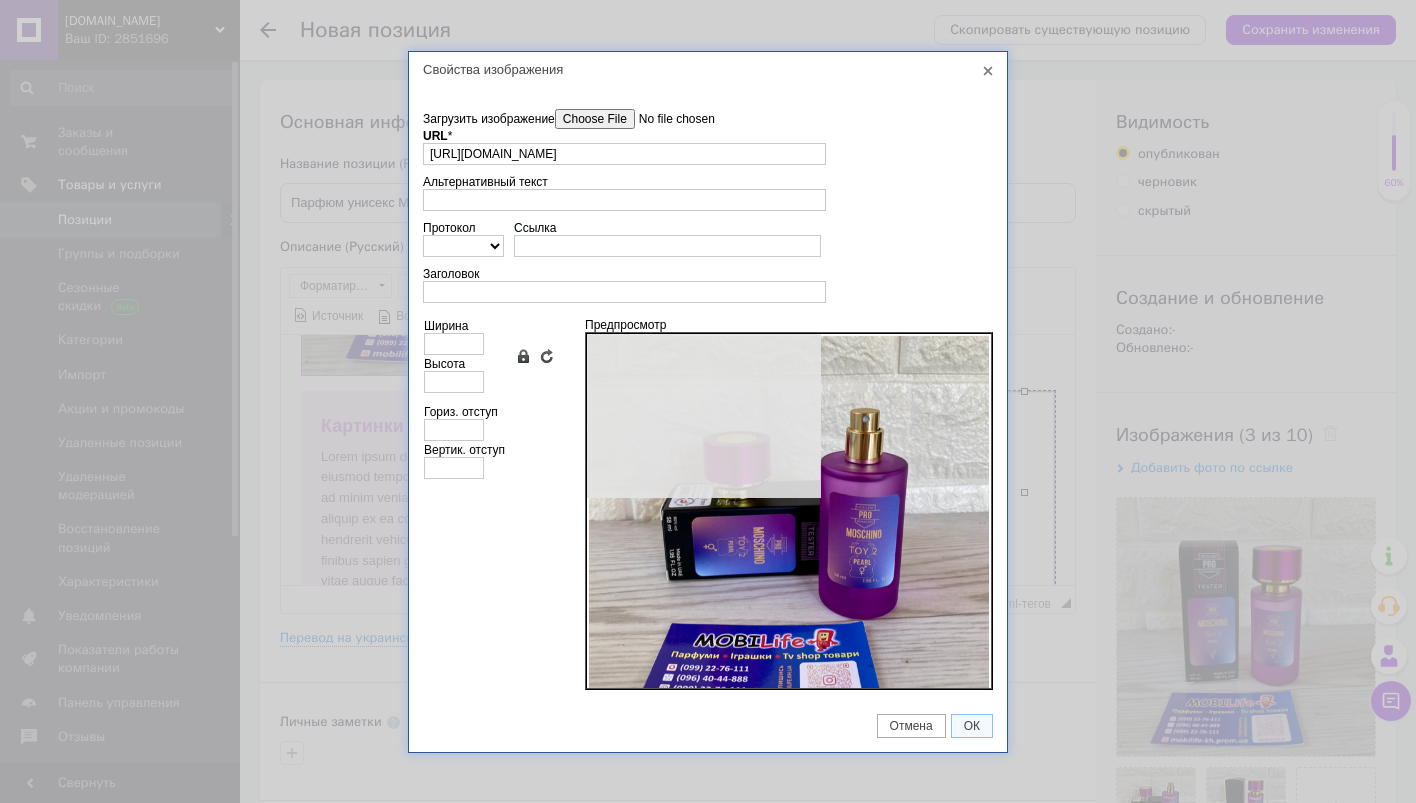 type on "640" 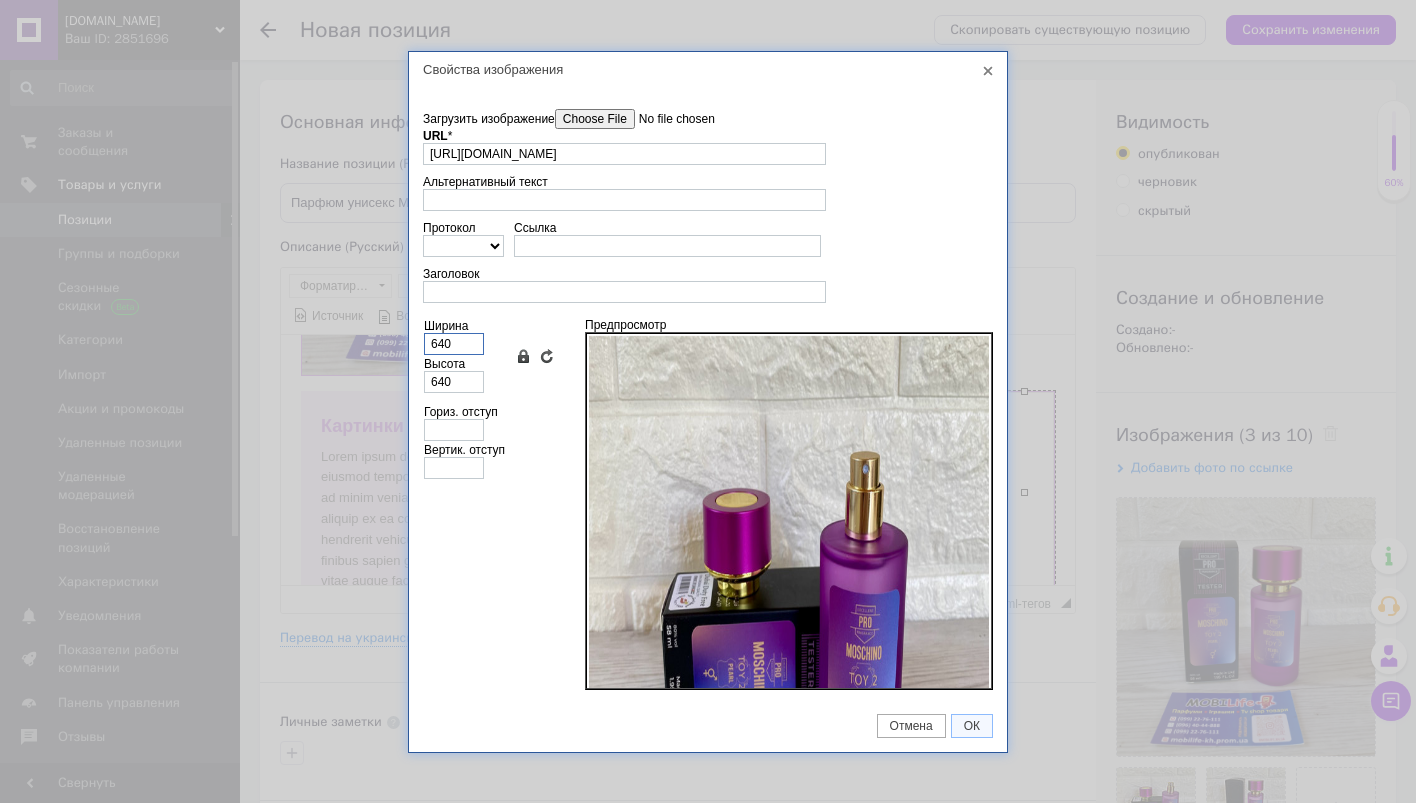 click on "640" at bounding box center (454, 344) 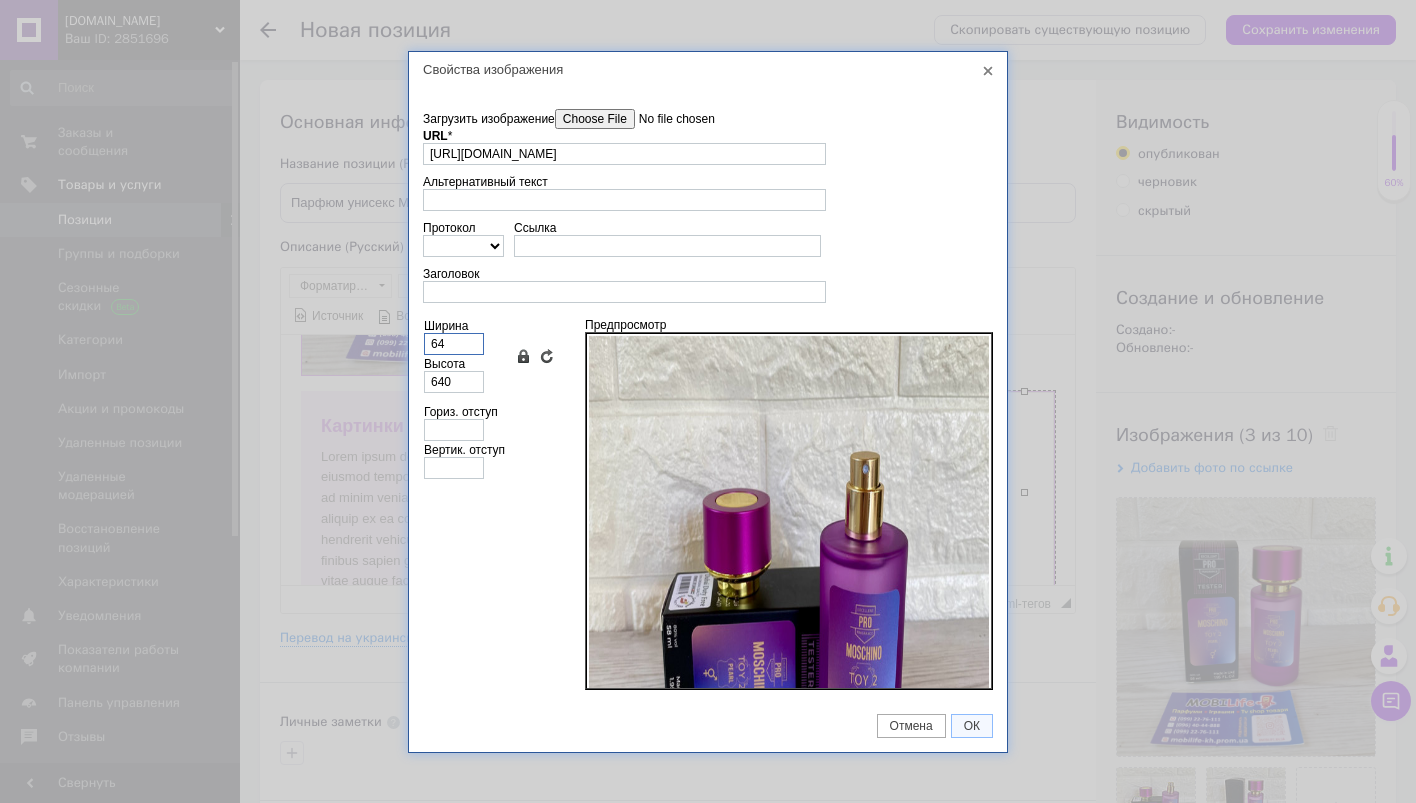 type on "64" 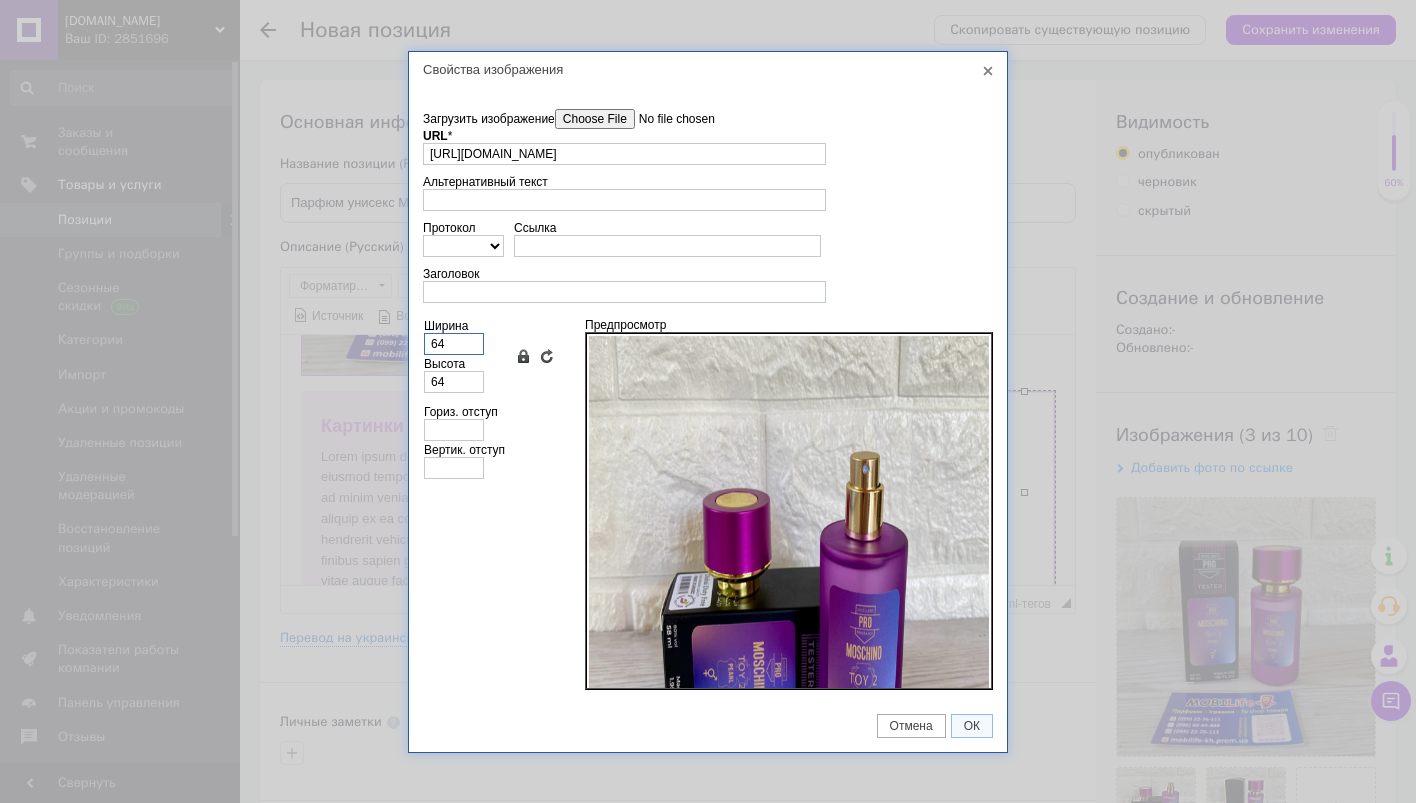 type on "6" 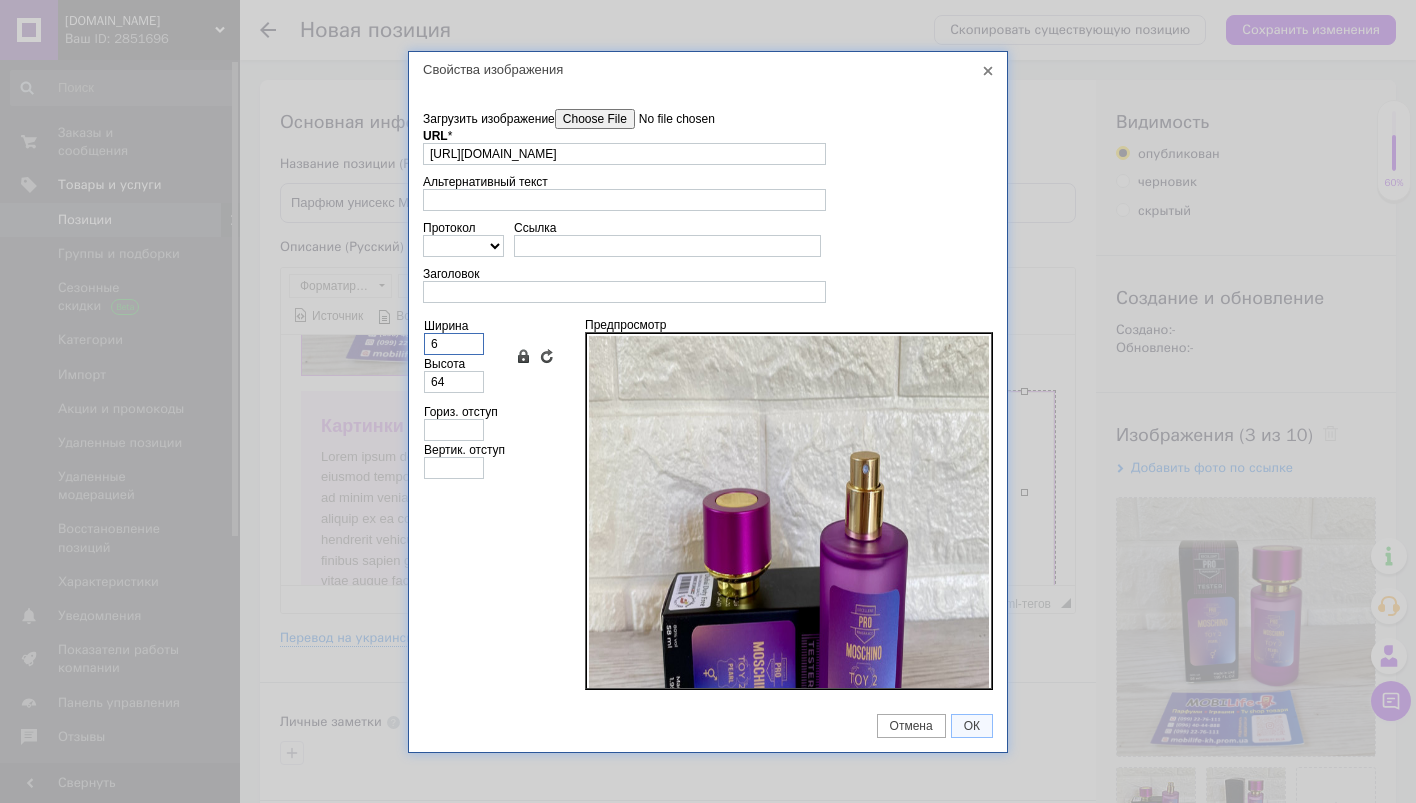 type on "6" 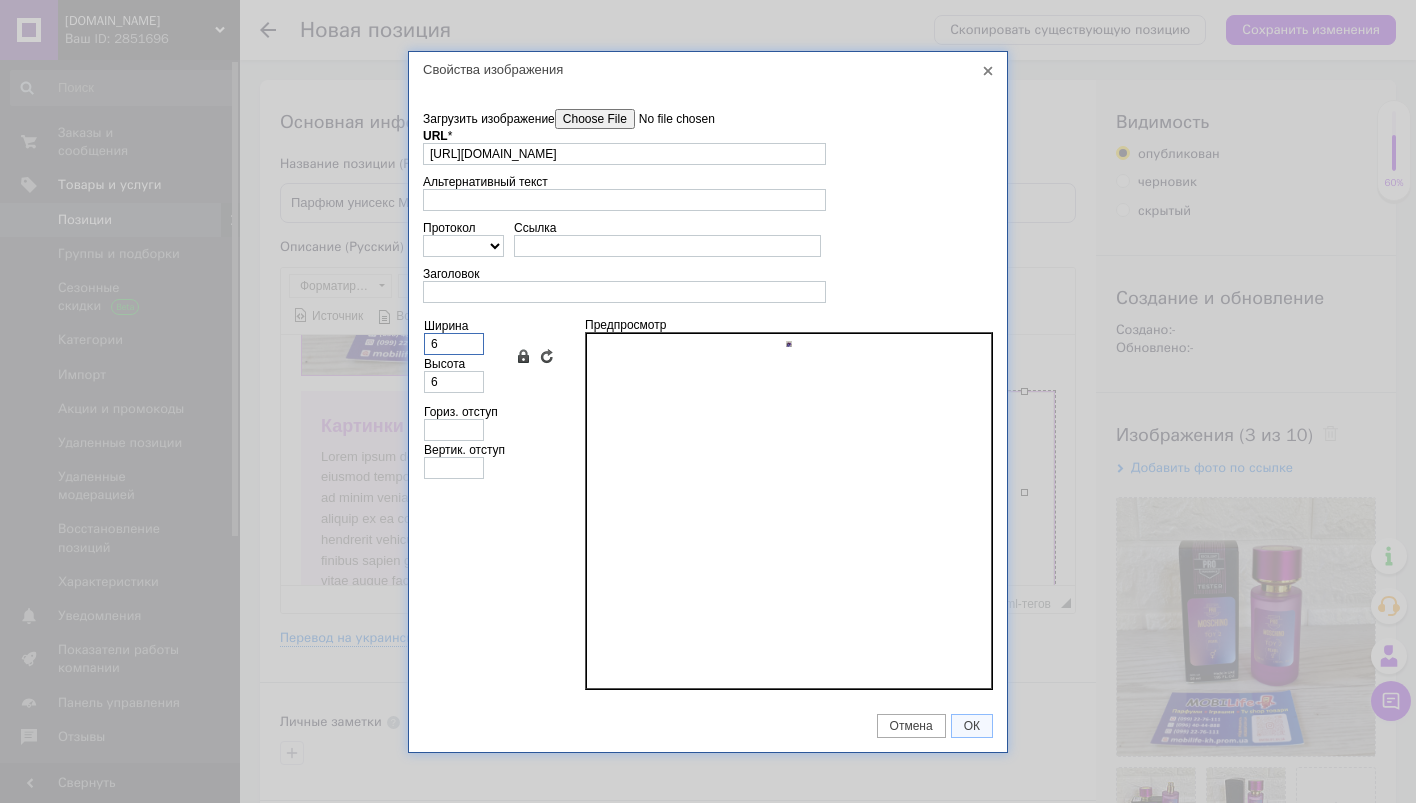 type 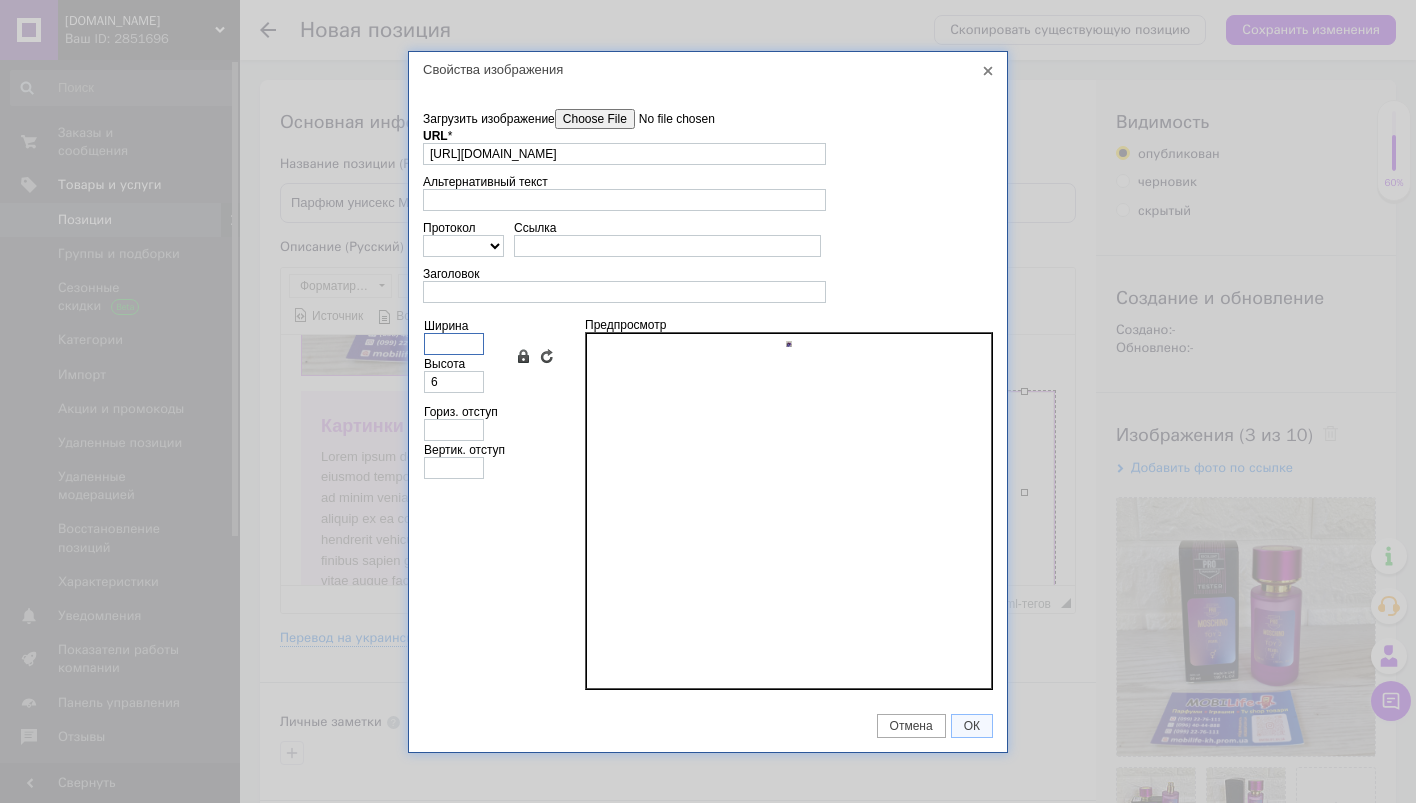 type 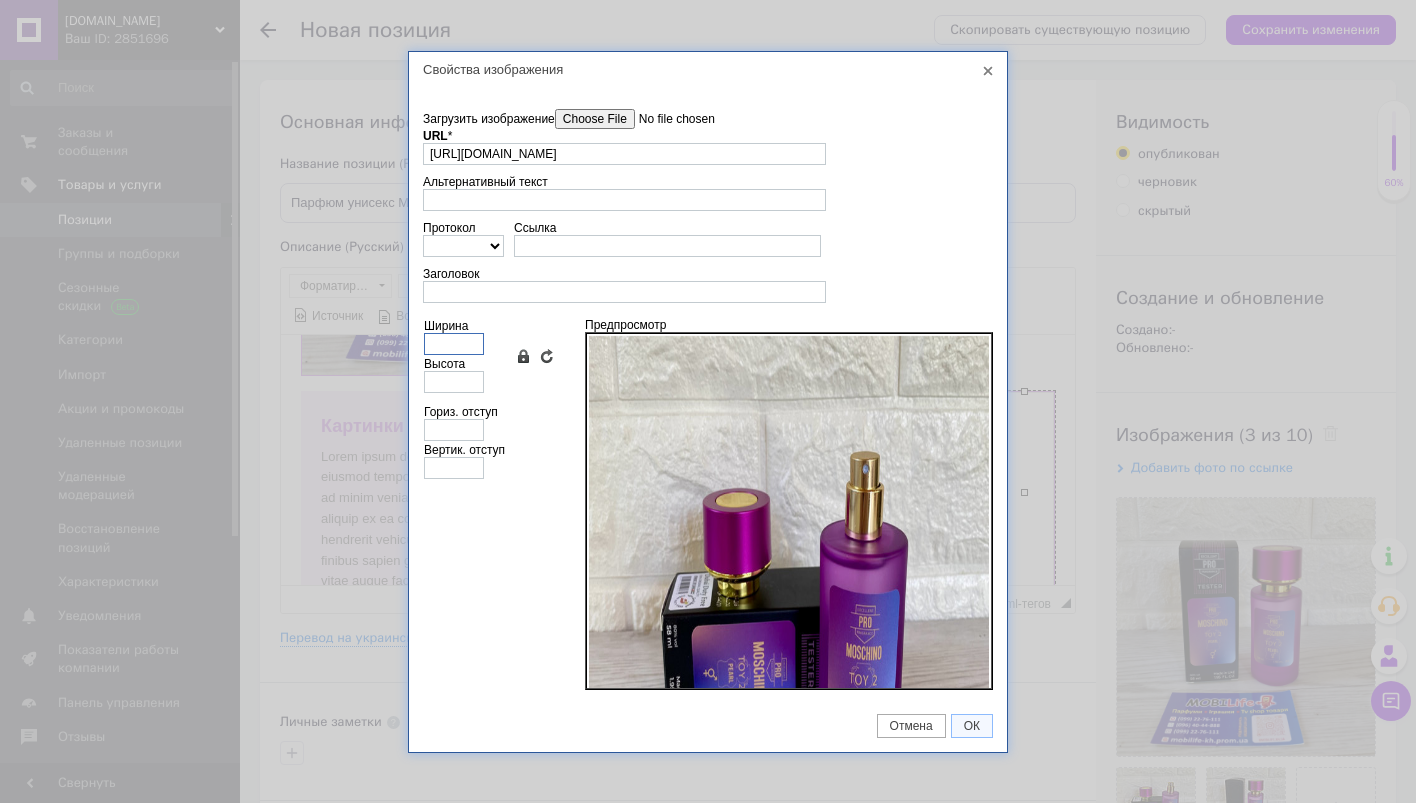type on "3" 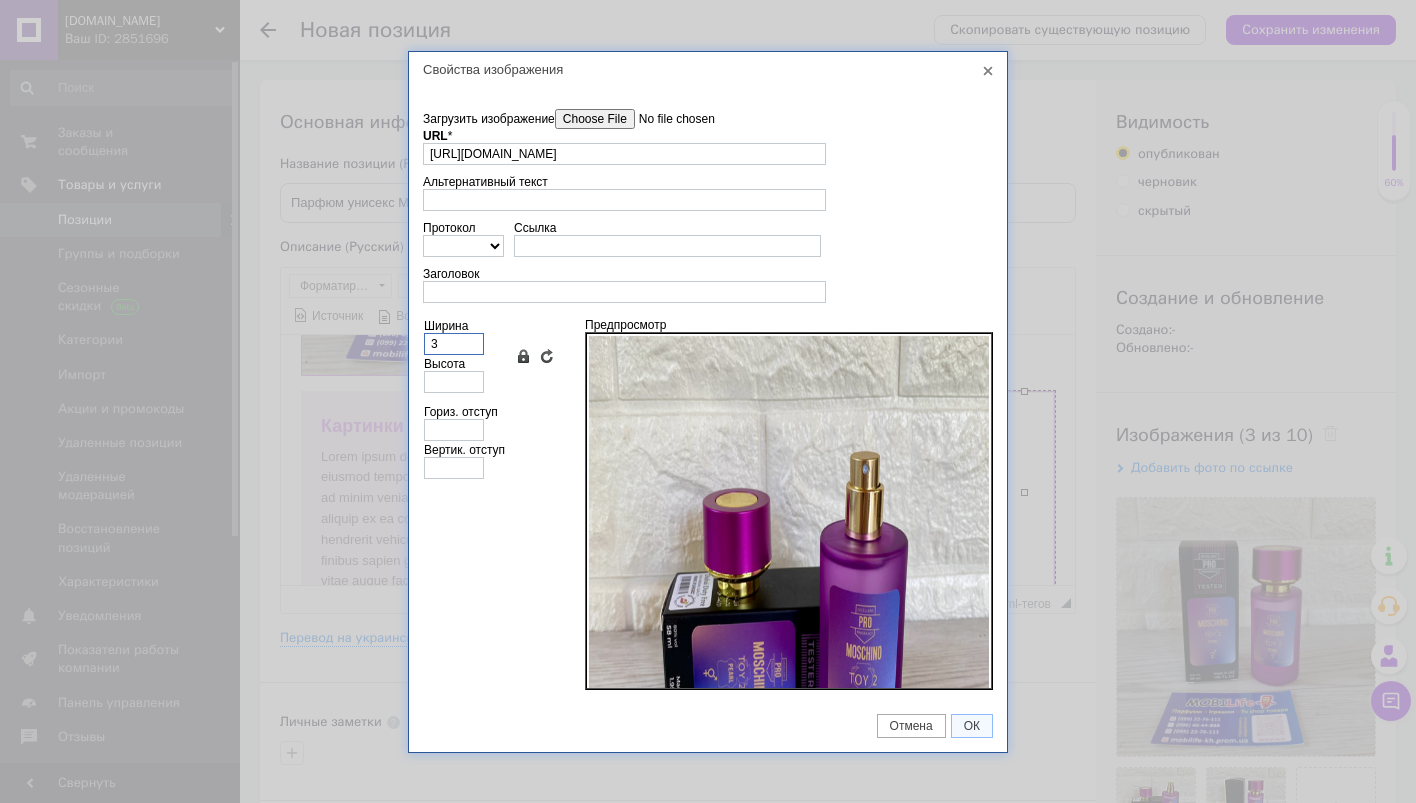 type on "3" 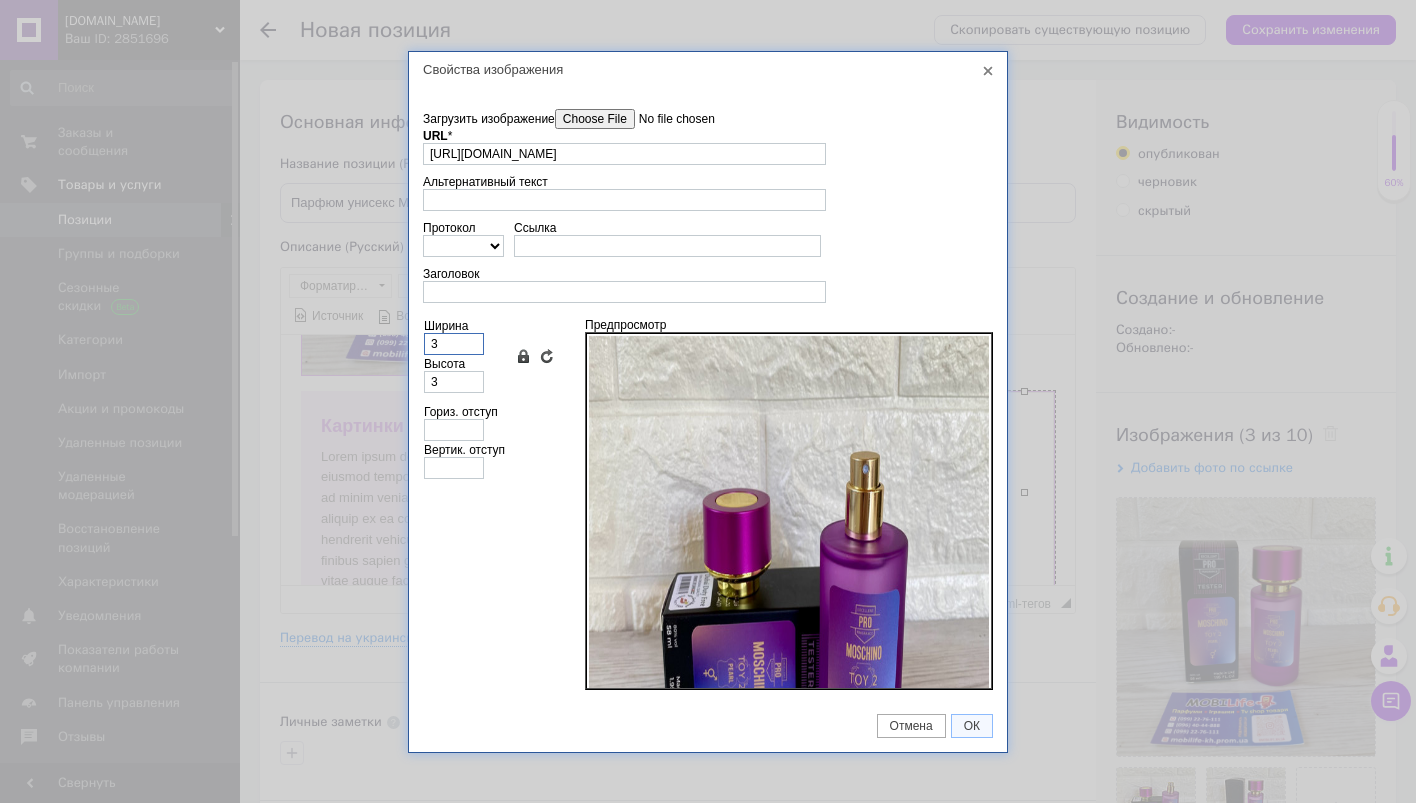 type on "34" 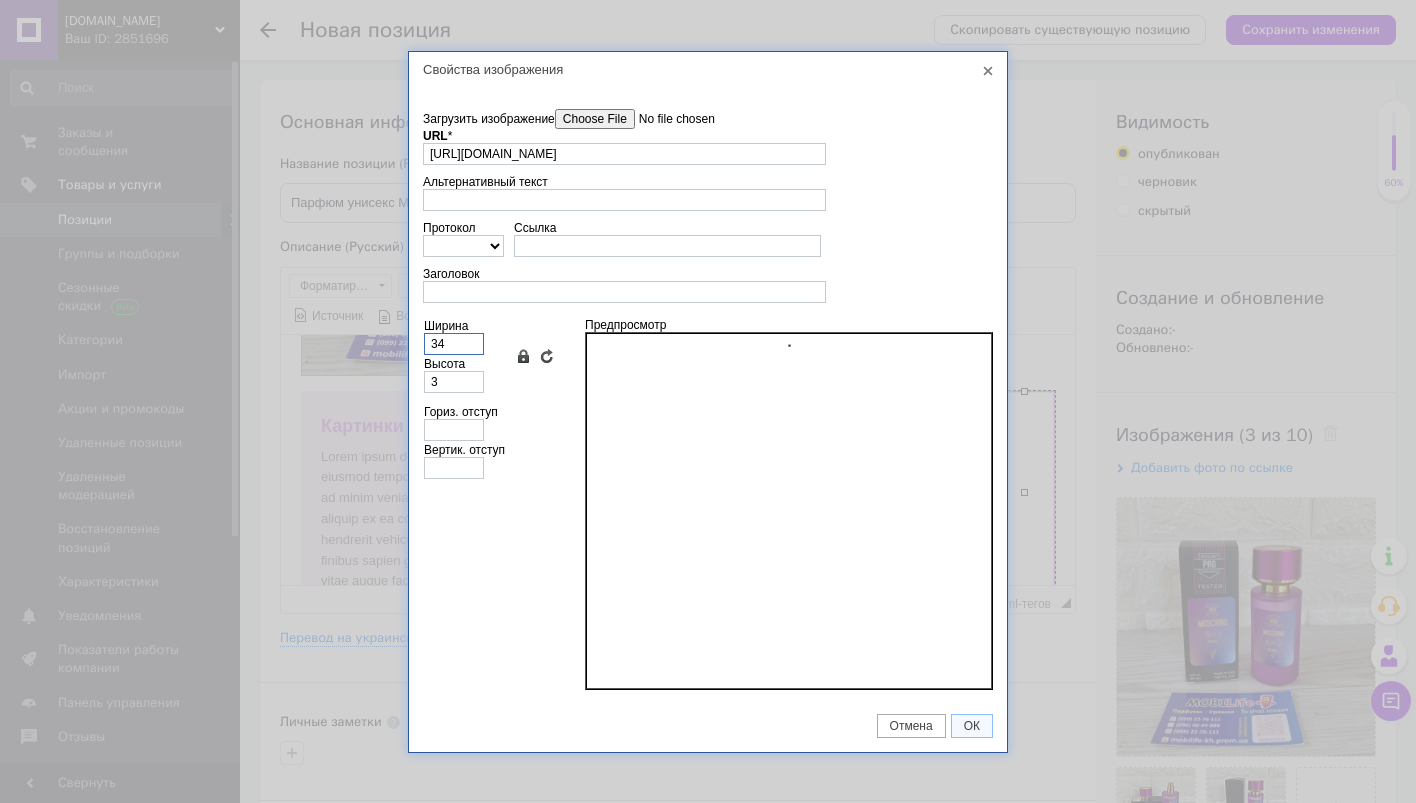 type on "34" 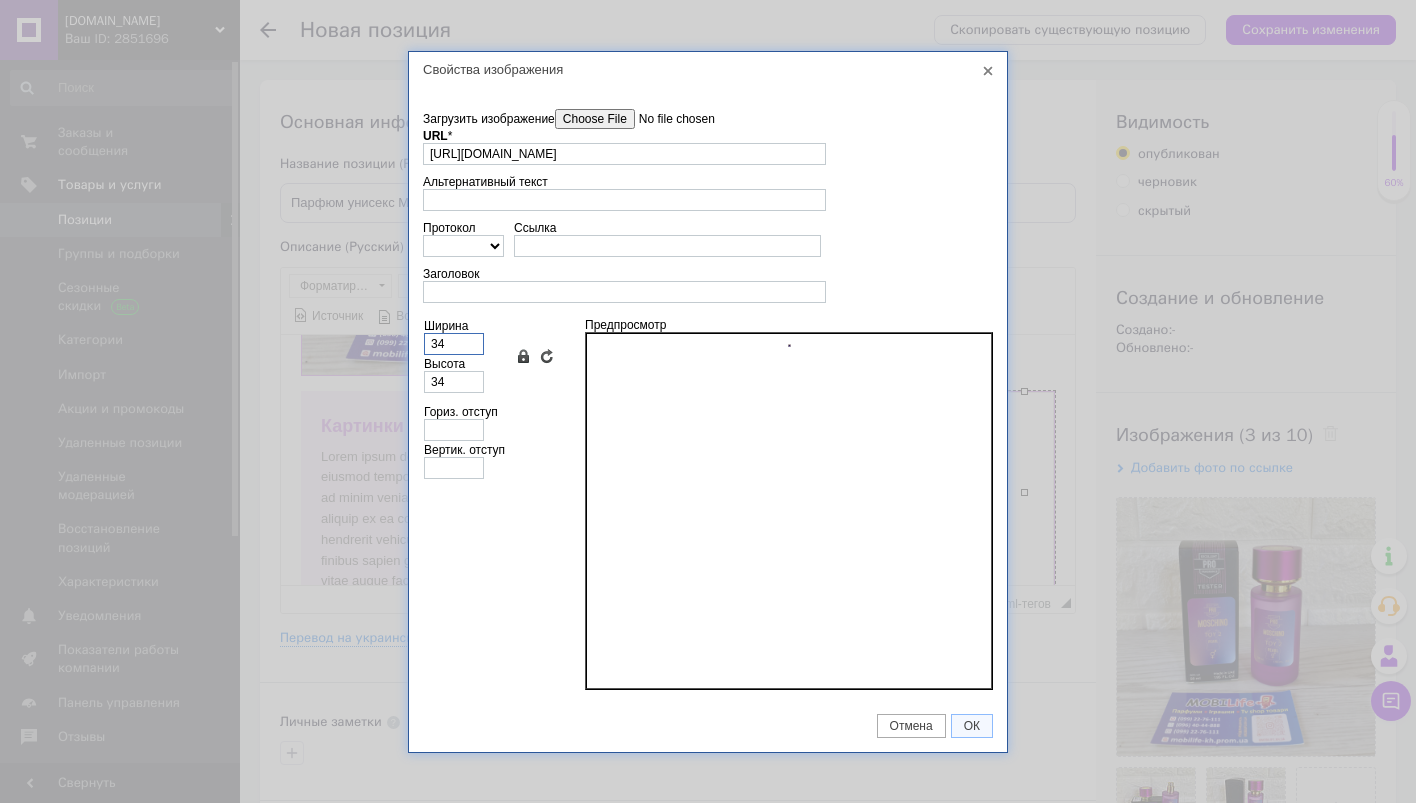 type on "340" 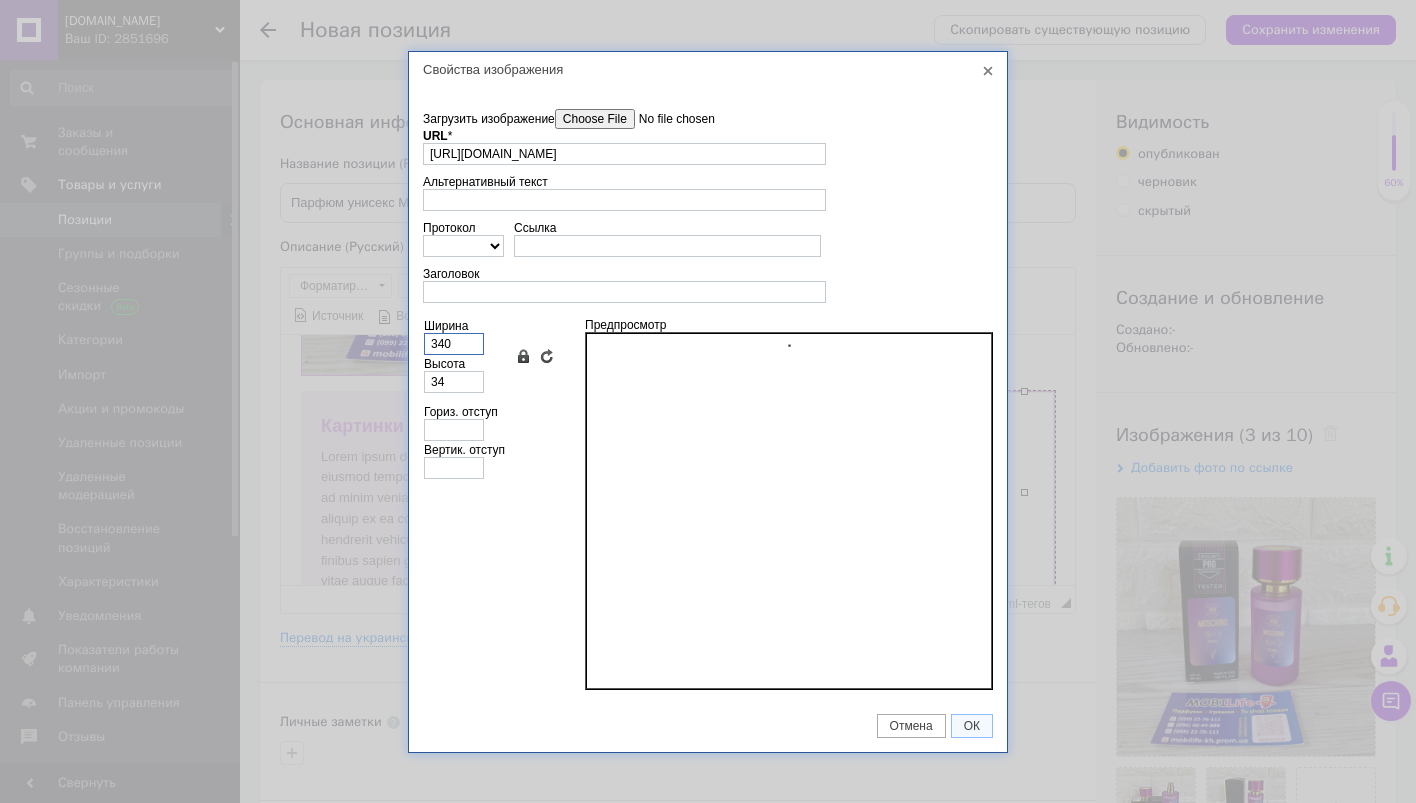 type on "340" 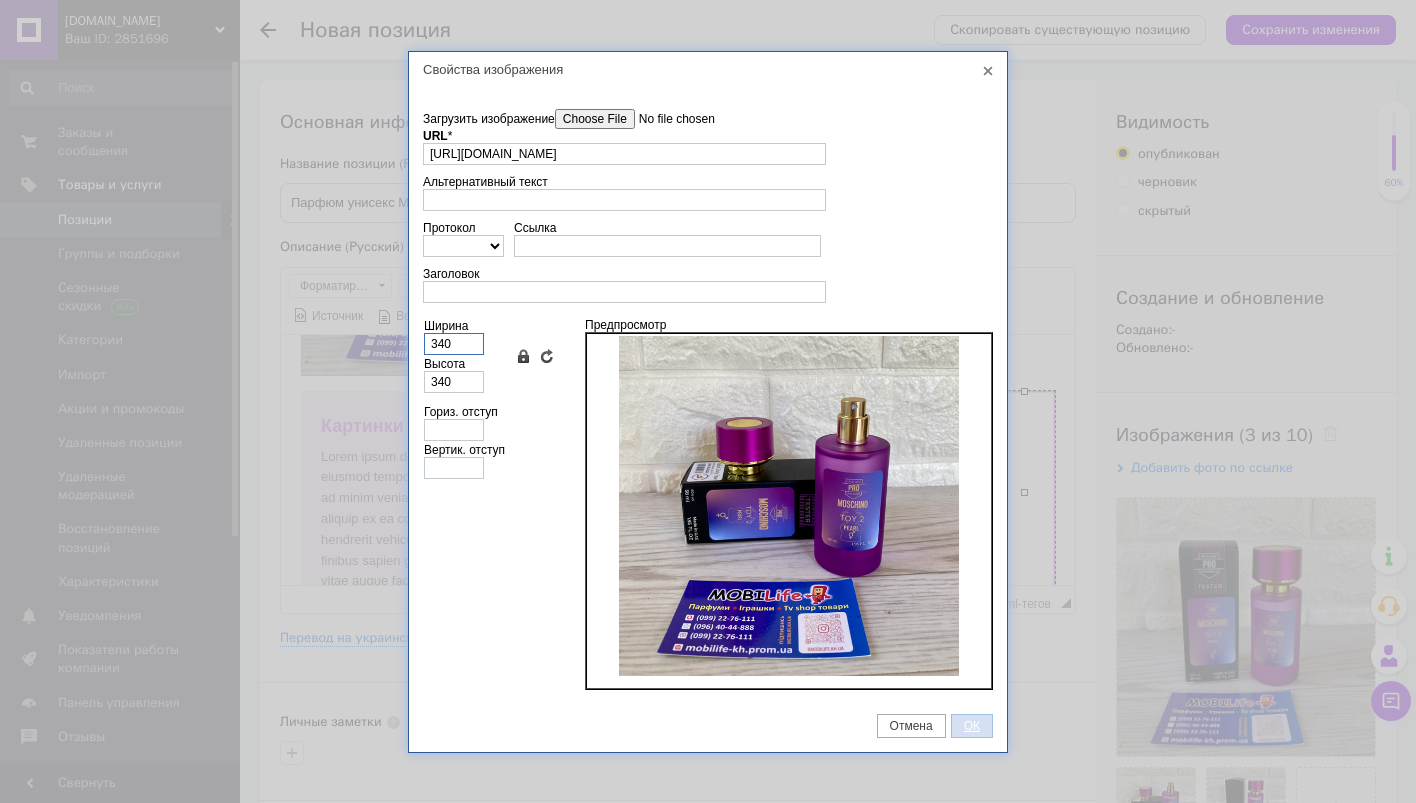 type on "340" 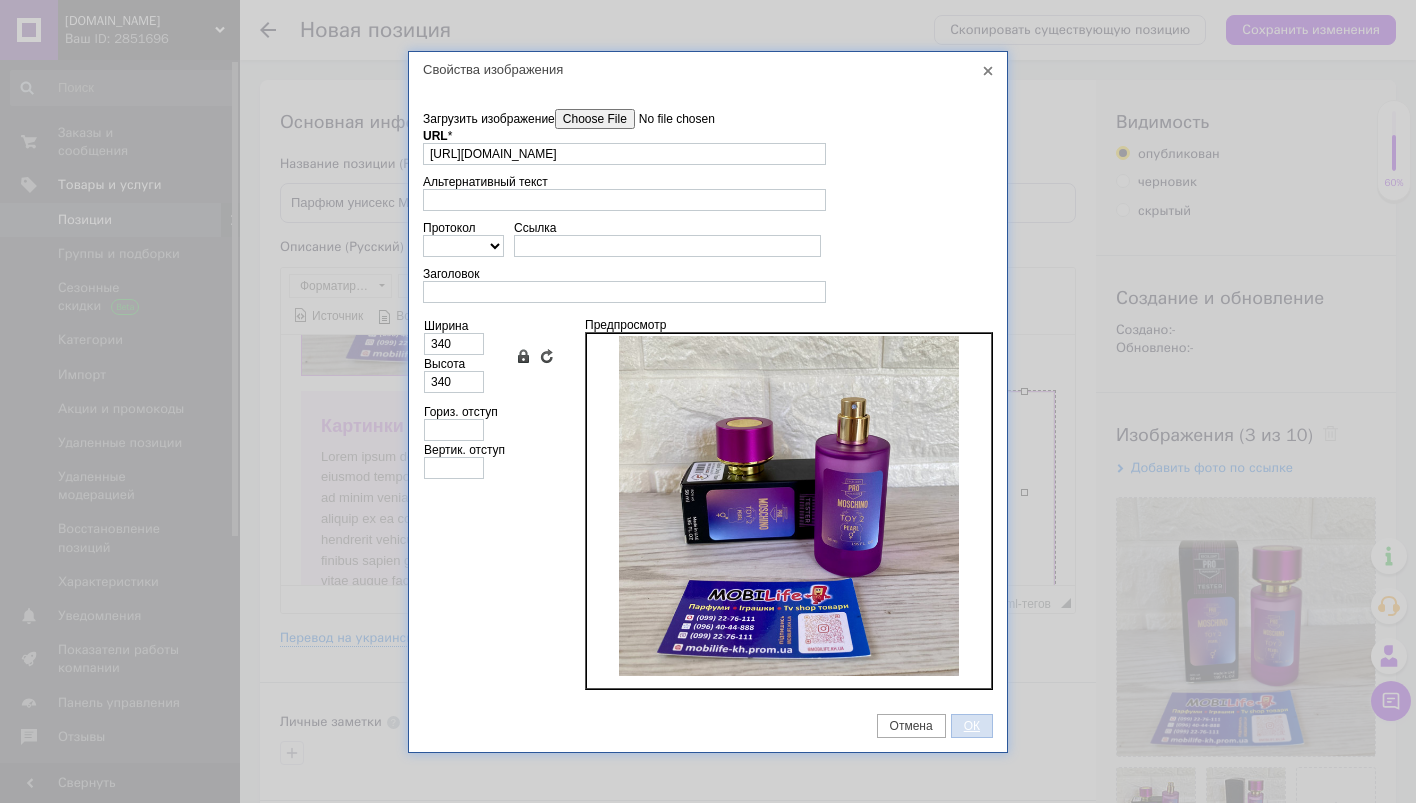 click on "ОК" at bounding box center [972, 726] 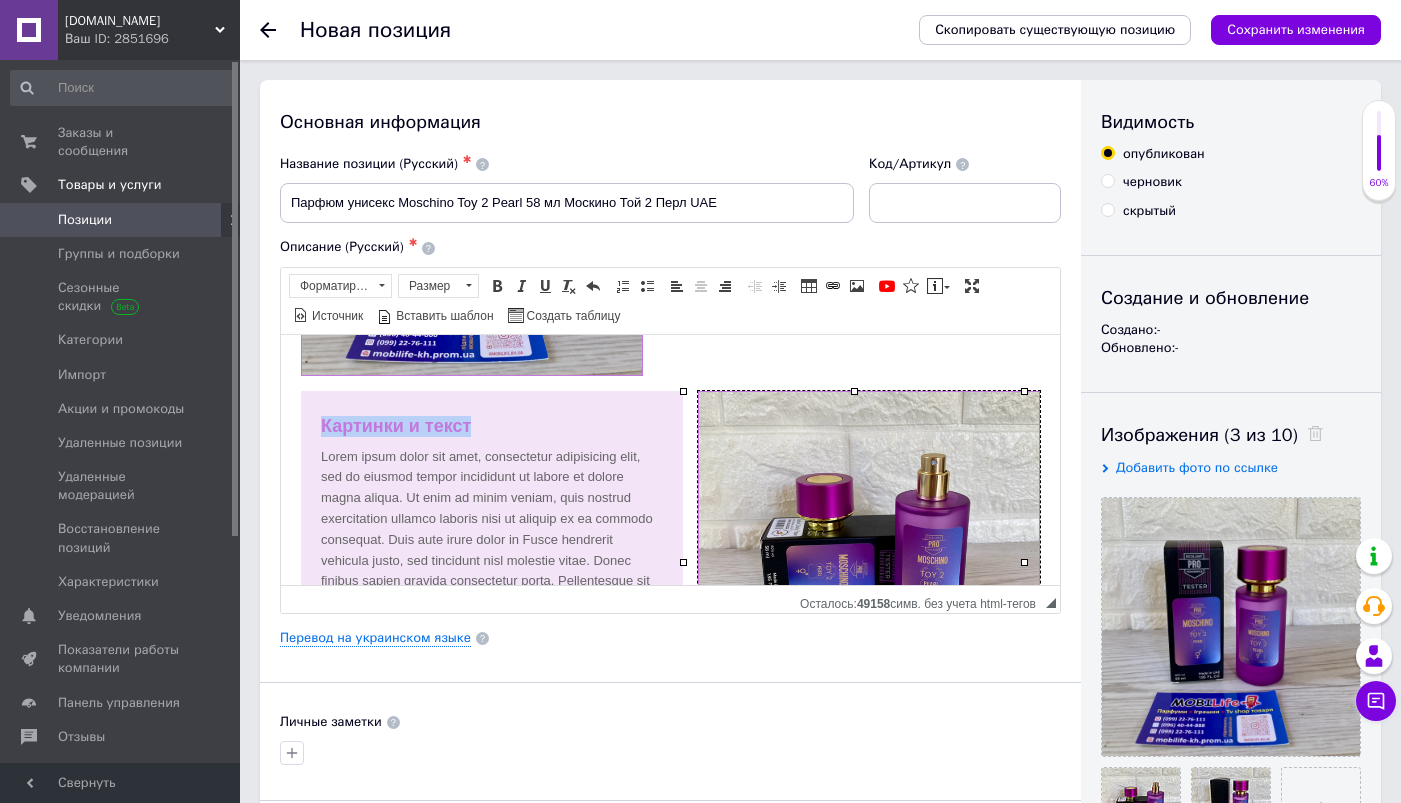 drag, startPoint x: 479, startPoint y: 425, endPoint x: 323, endPoint y: 422, distance: 156.02884 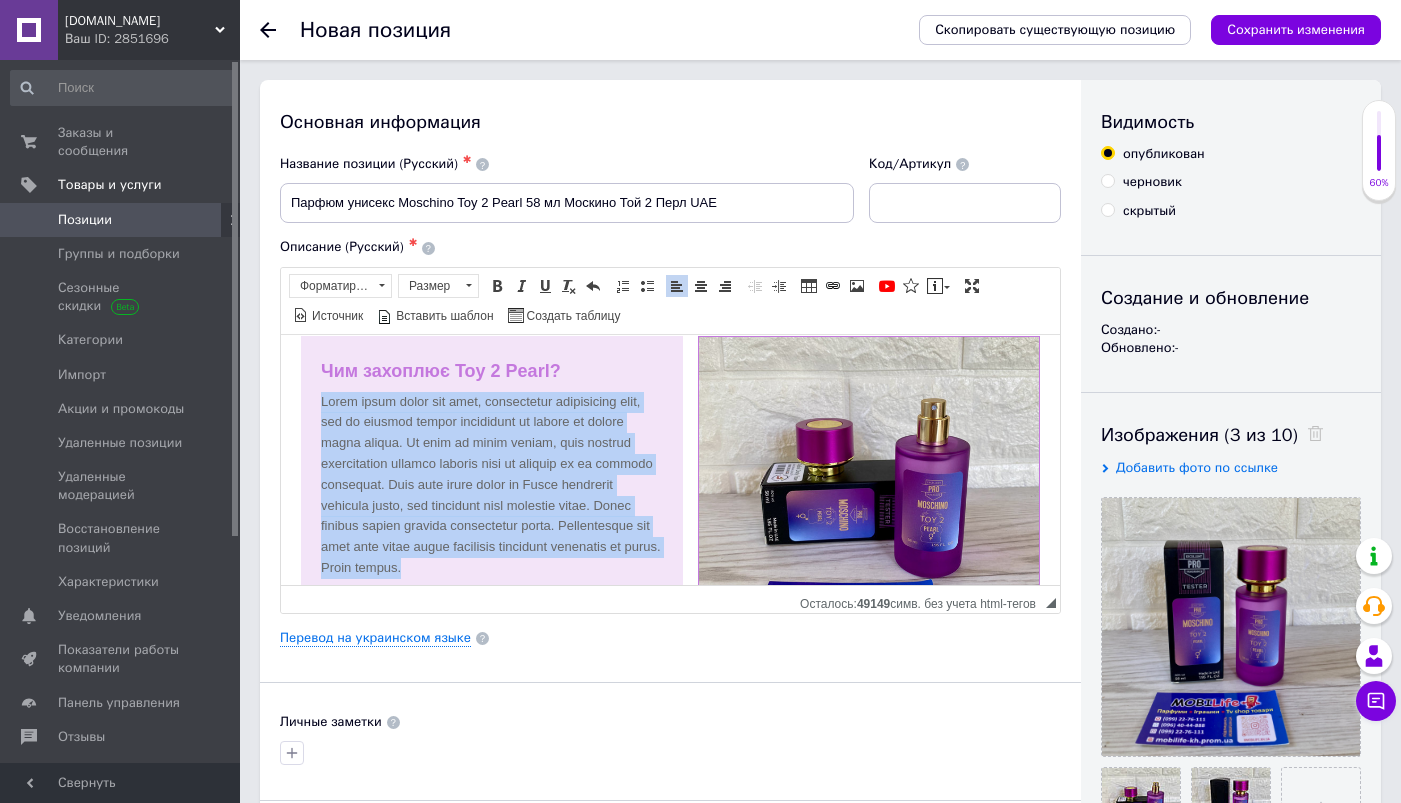 scroll, scrollTop: 525, scrollLeft: 0, axis: vertical 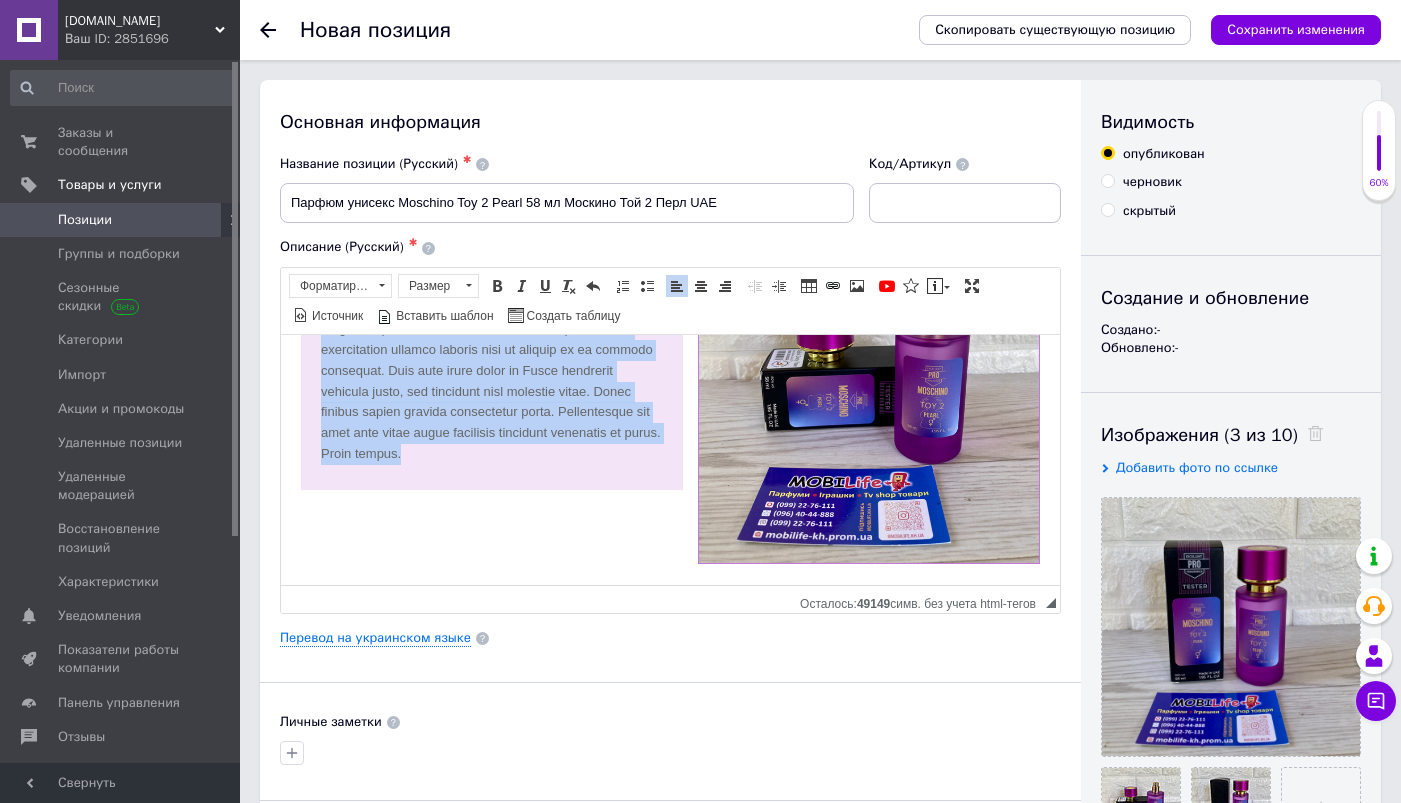 drag, startPoint x: 317, startPoint y: 455, endPoint x: 529, endPoint y: 449, distance: 212.08488 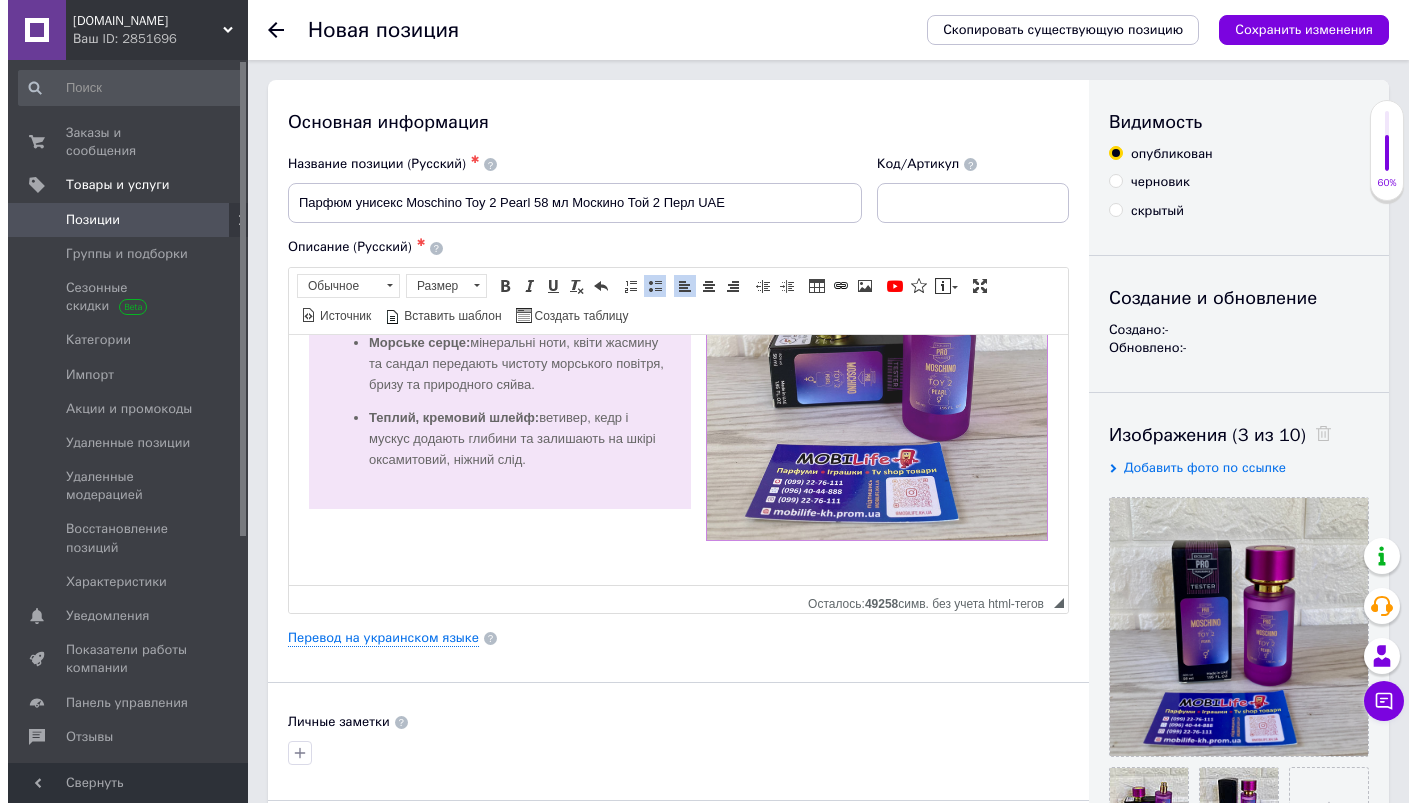 scroll, scrollTop: 573, scrollLeft: 0, axis: vertical 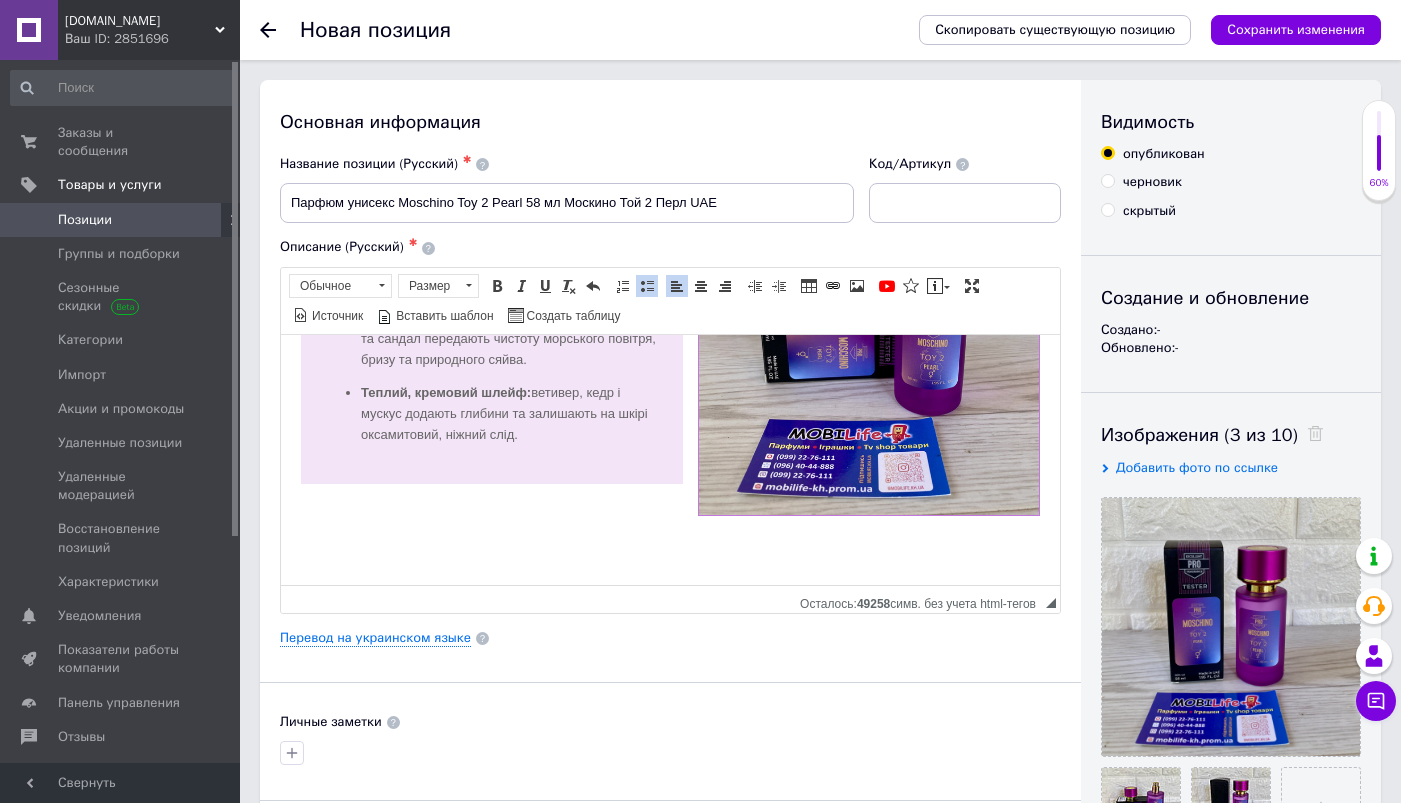 click on "Парфюм унисекс Moschino Toy 2 Pearl 58 мл Москино Той 2 Перл UAE Moschino Toy 2 Pearl це аромат-світло, аромат-мрія, що виблискує, мов перлина в променях сонця. Легкий, грайливий і водночас стильний — він уособлює сучасну унісекс-естетику: вільну, відкриту, натхненну природою та морем.  Toy 2 Pearl  — це аромат для тих, хто обирає свіжість із характером. Чим захоплює Toy 2 Pearl? Сонячний, цитрусовий старт:  яскраві акорди лимона, апельсина та орегано створюють вибух свіжості, що освіжає та пробуджує. Морське серце: Теплий, кремовий шлейф:" at bounding box center (670, 172) 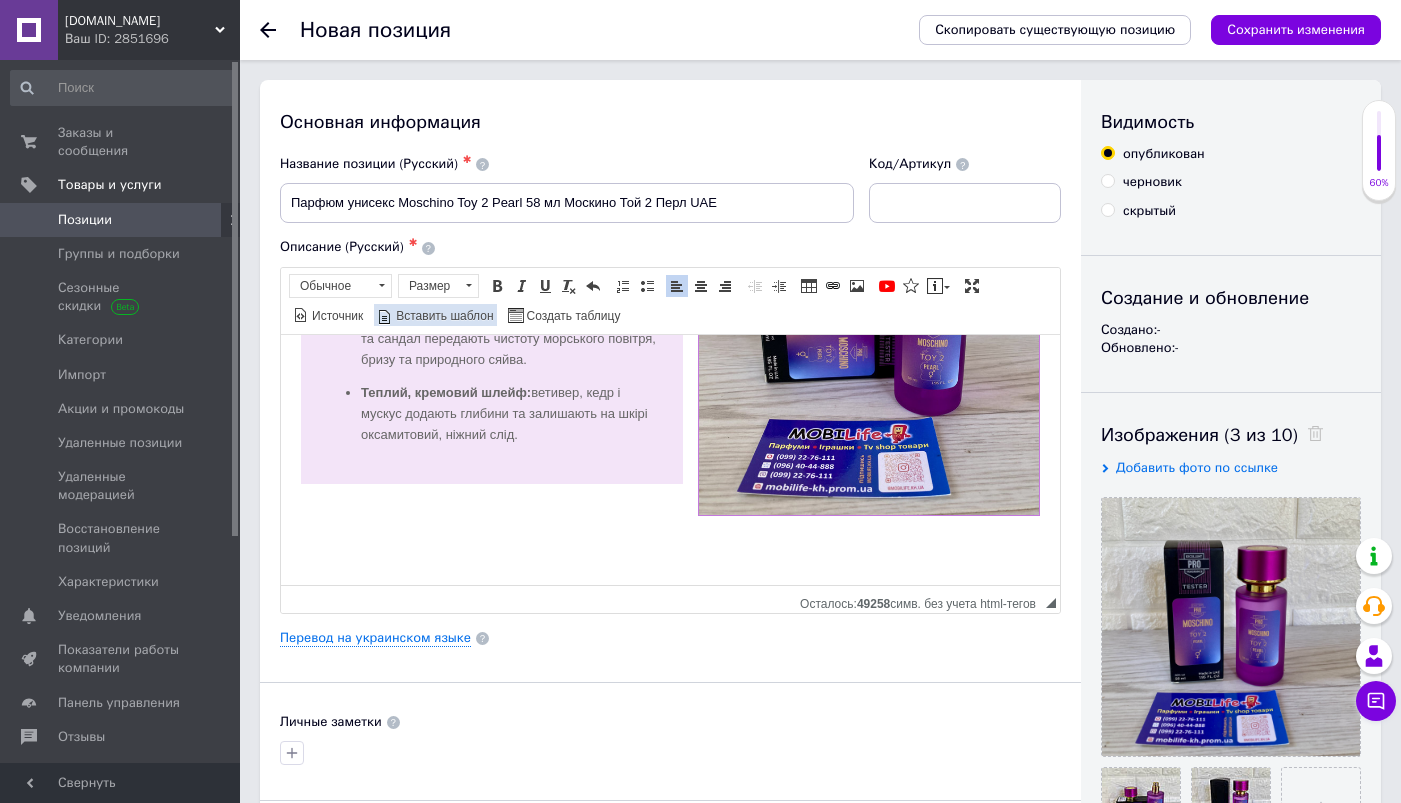 click on "Вставить шаблон" at bounding box center (443, 316) 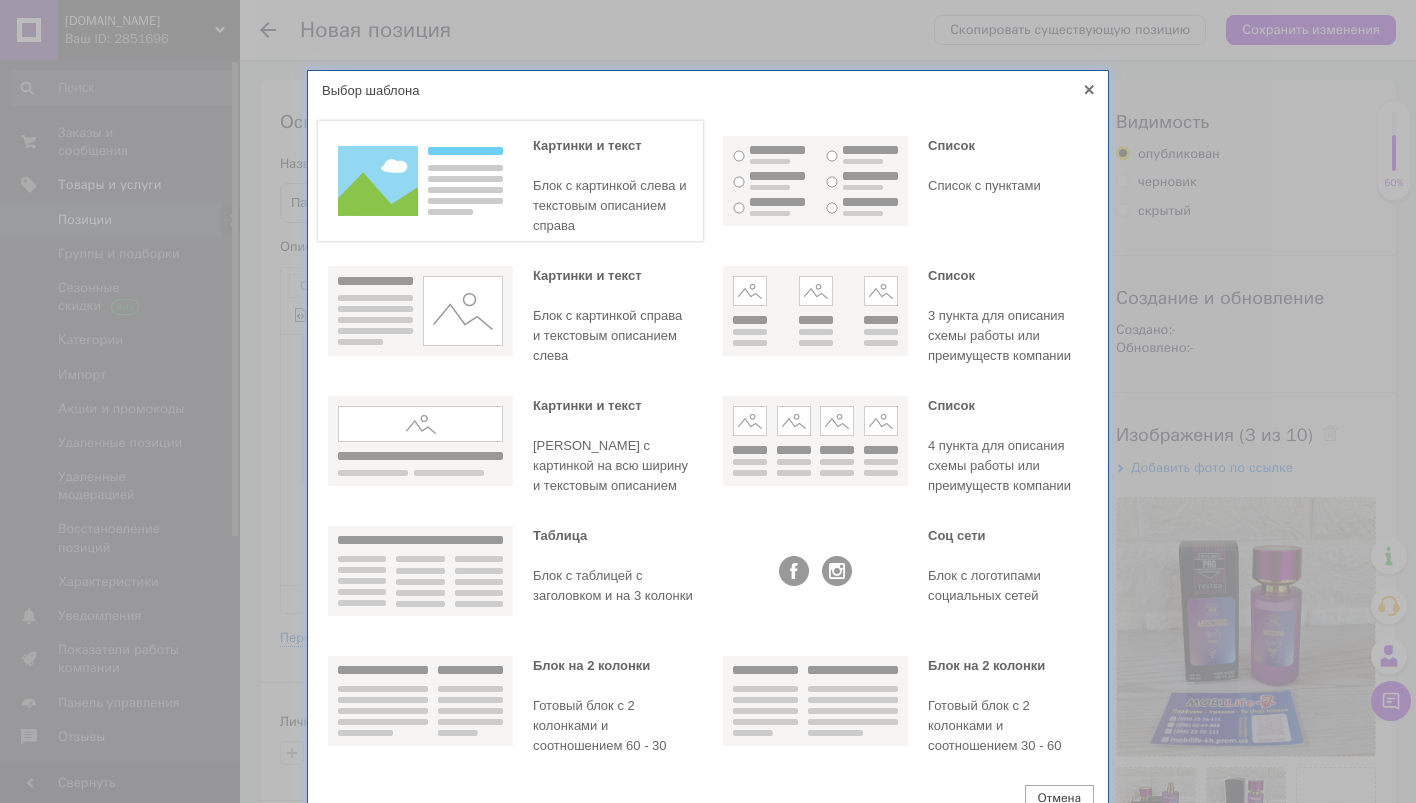 click at bounding box center (420, 181) 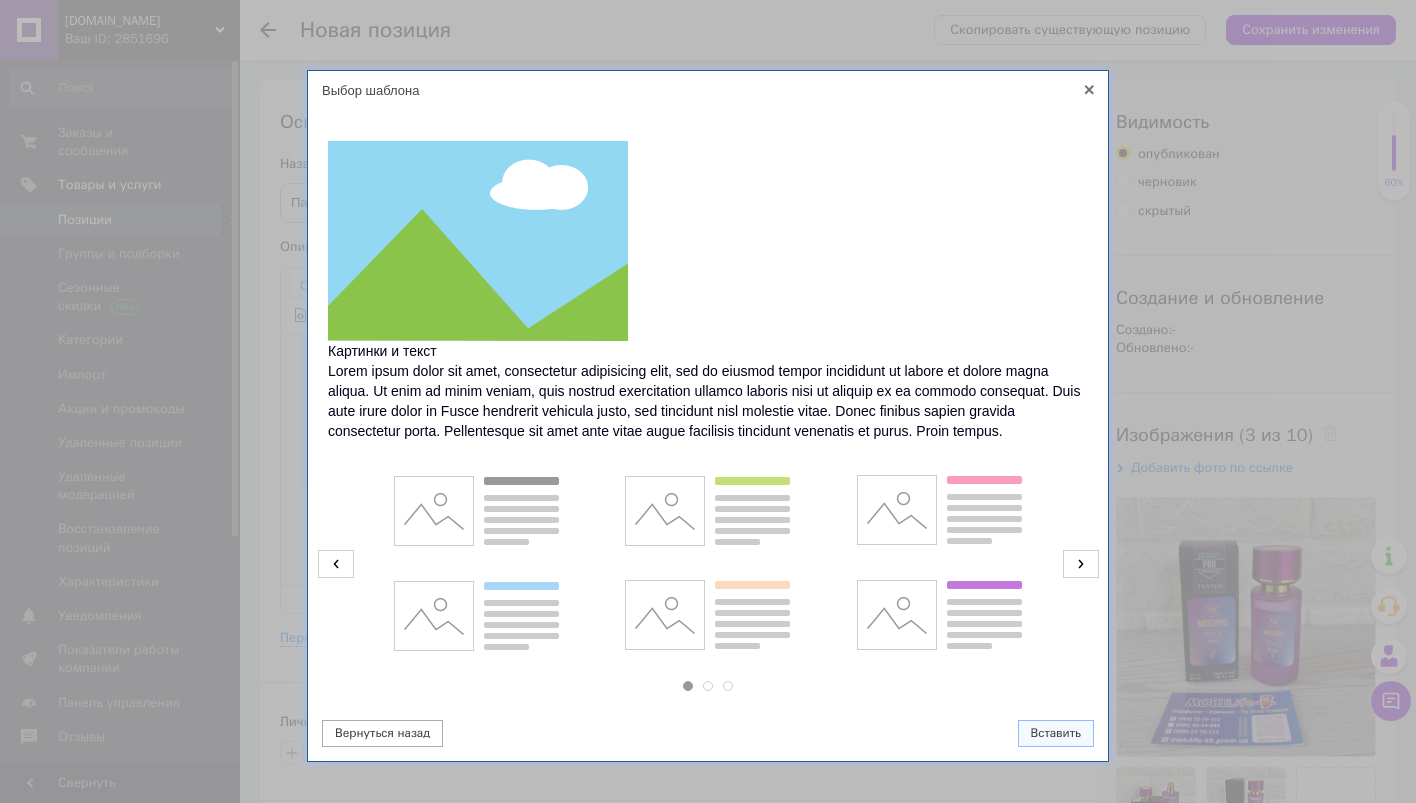 click 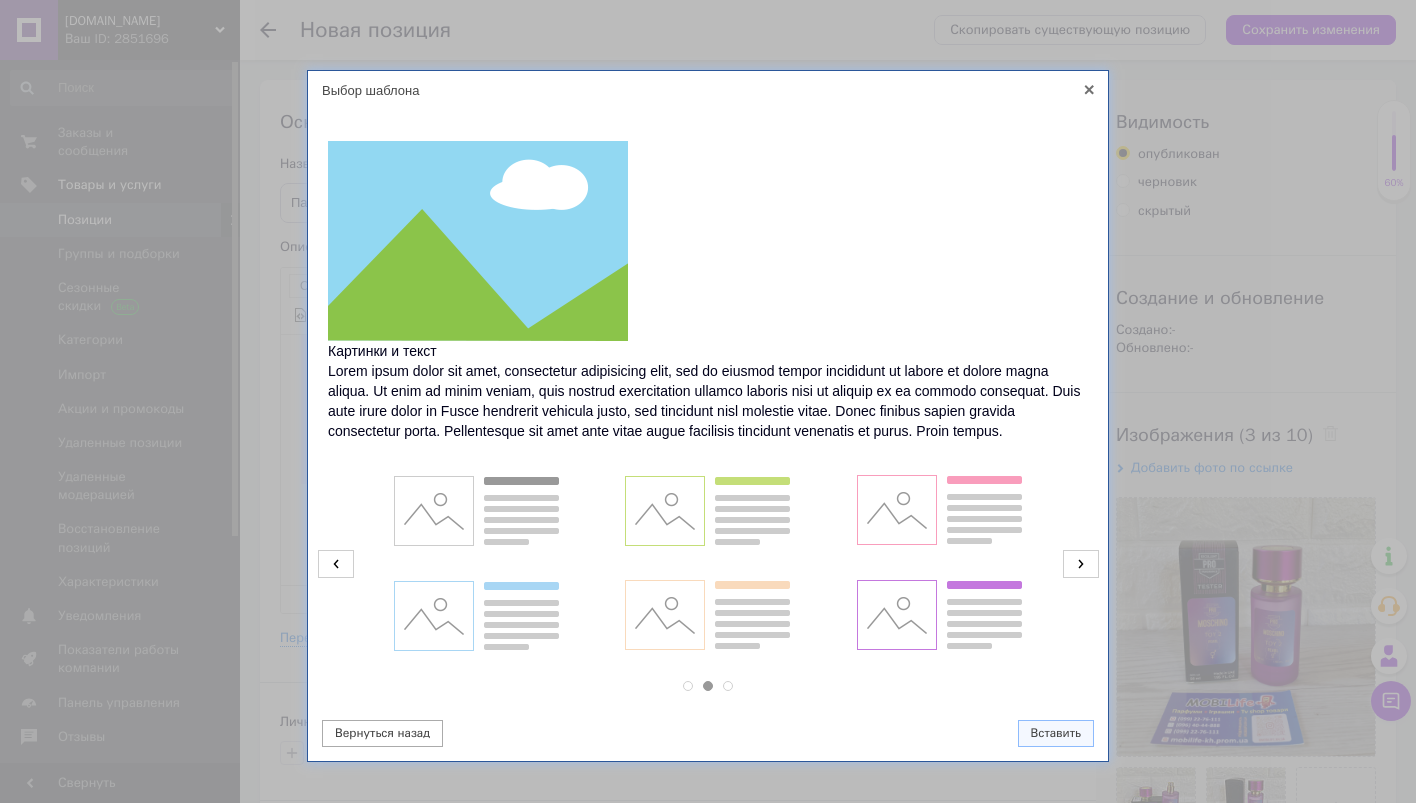 click 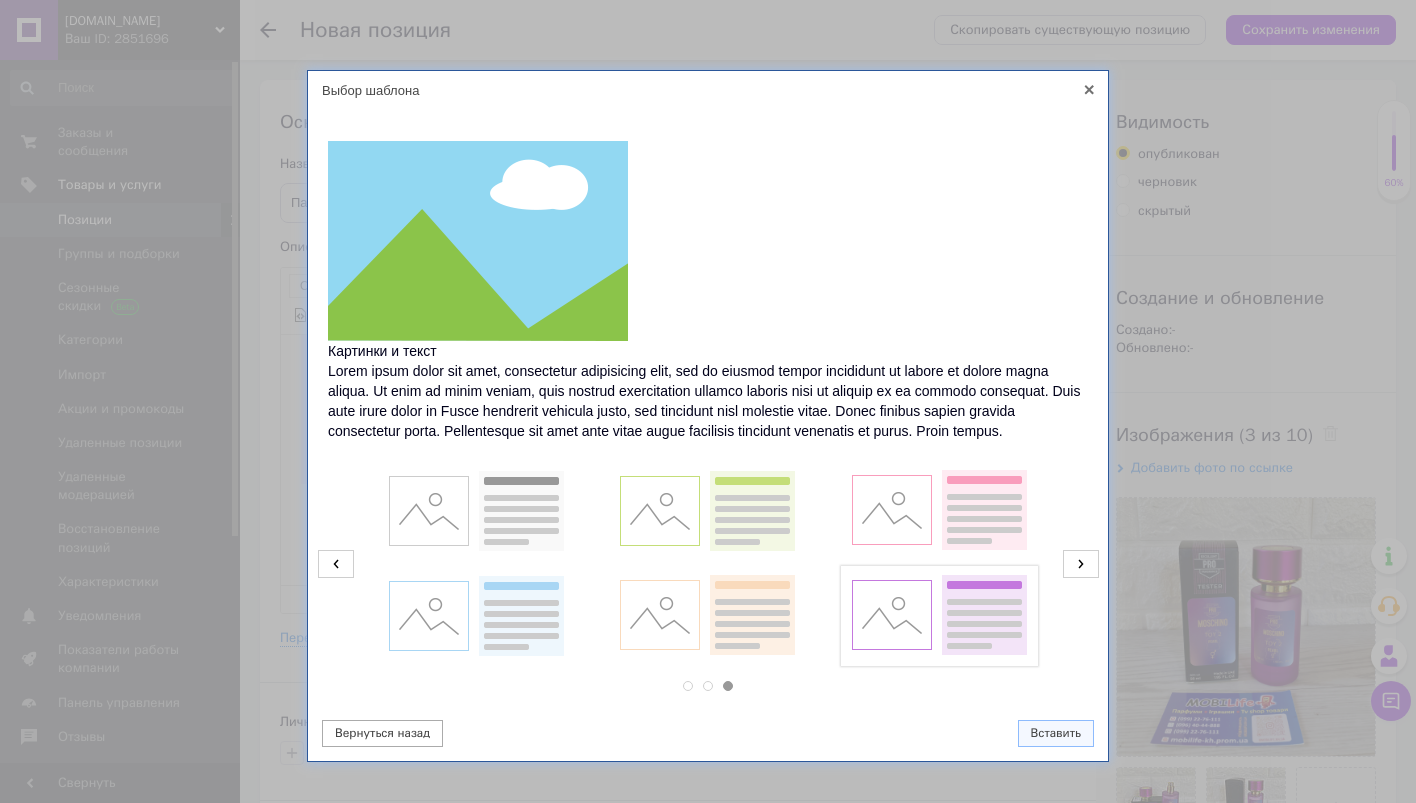 click at bounding box center (939, 616) 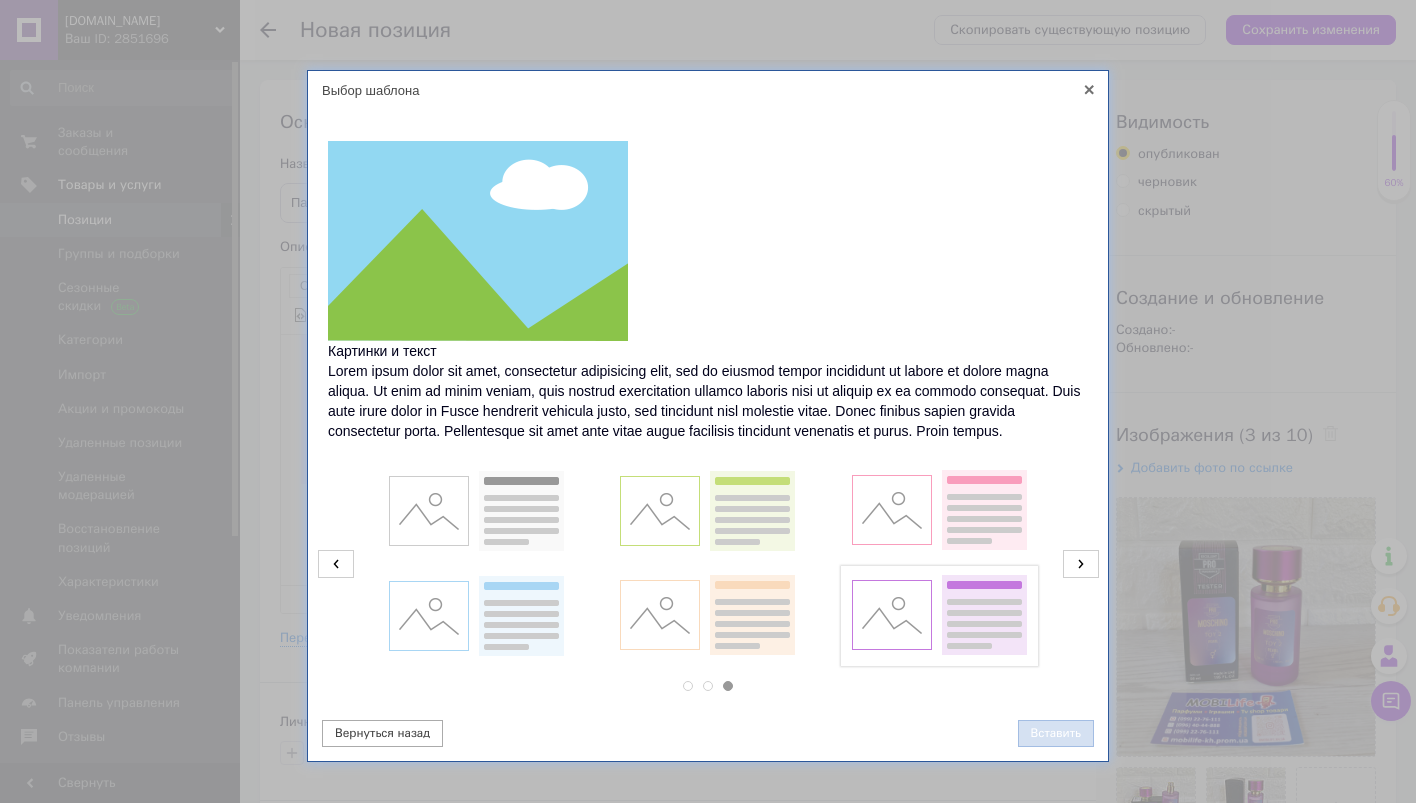 click on "Вставить" at bounding box center (1056, 733) 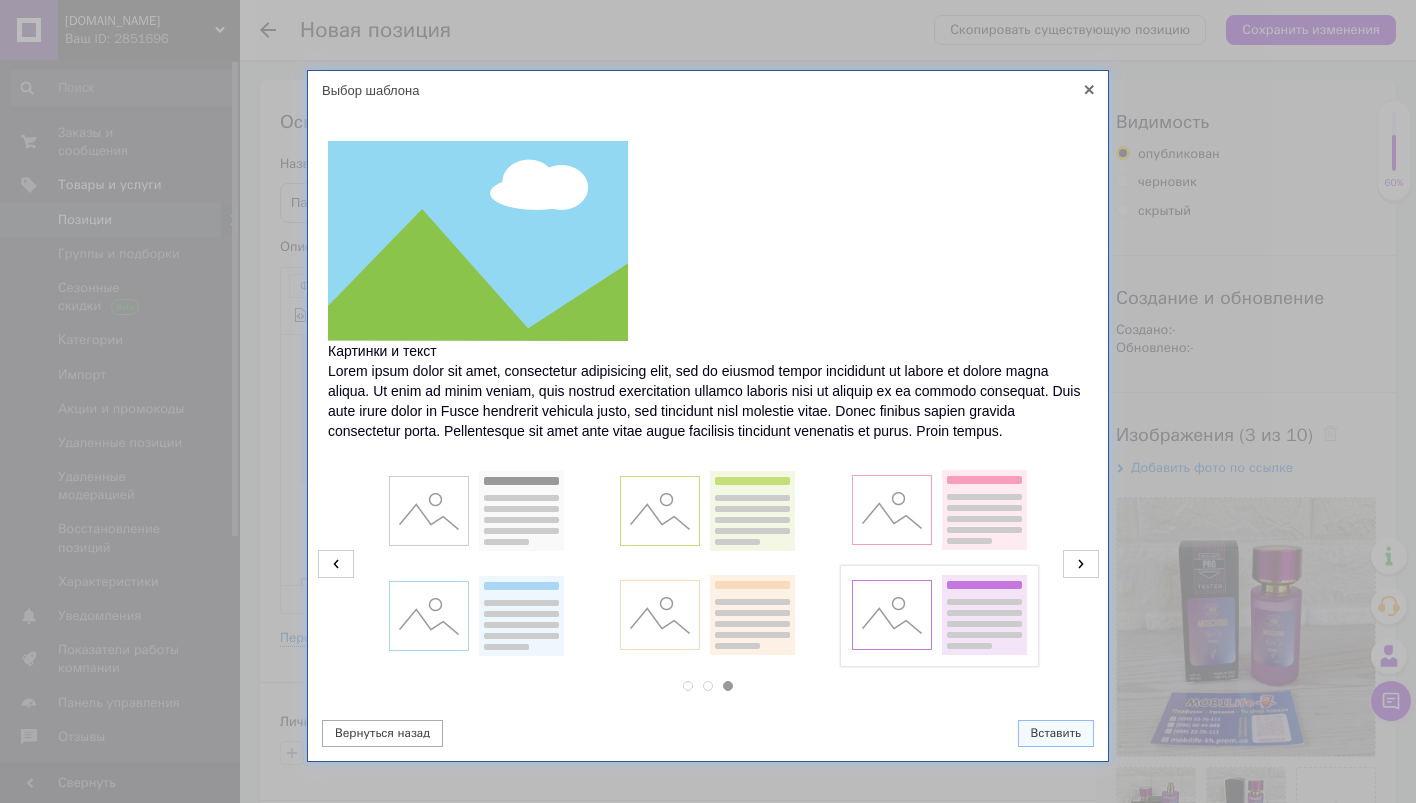 scroll, scrollTop: 747, scrollLeft: 0, axis: vertical 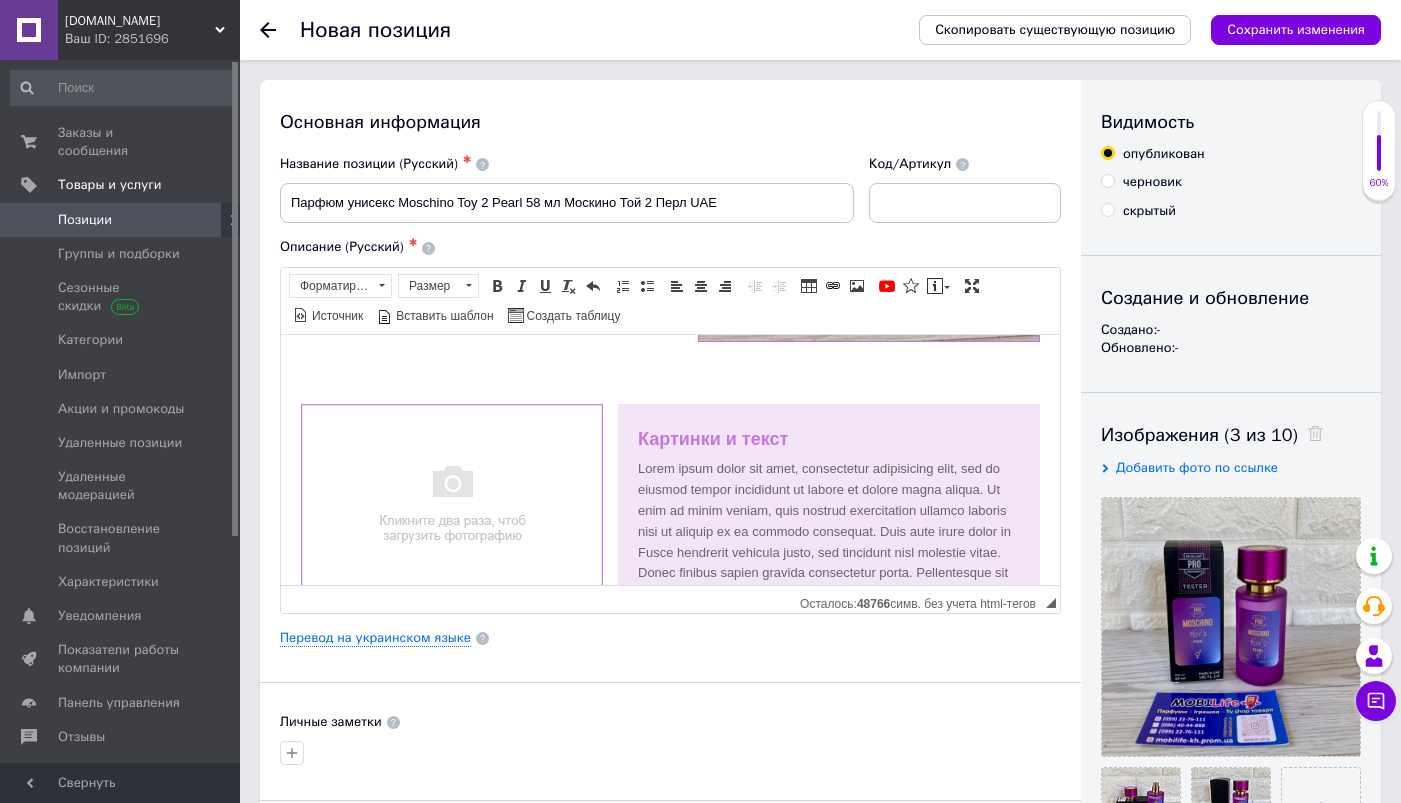 click at bounding box center (452, 504) 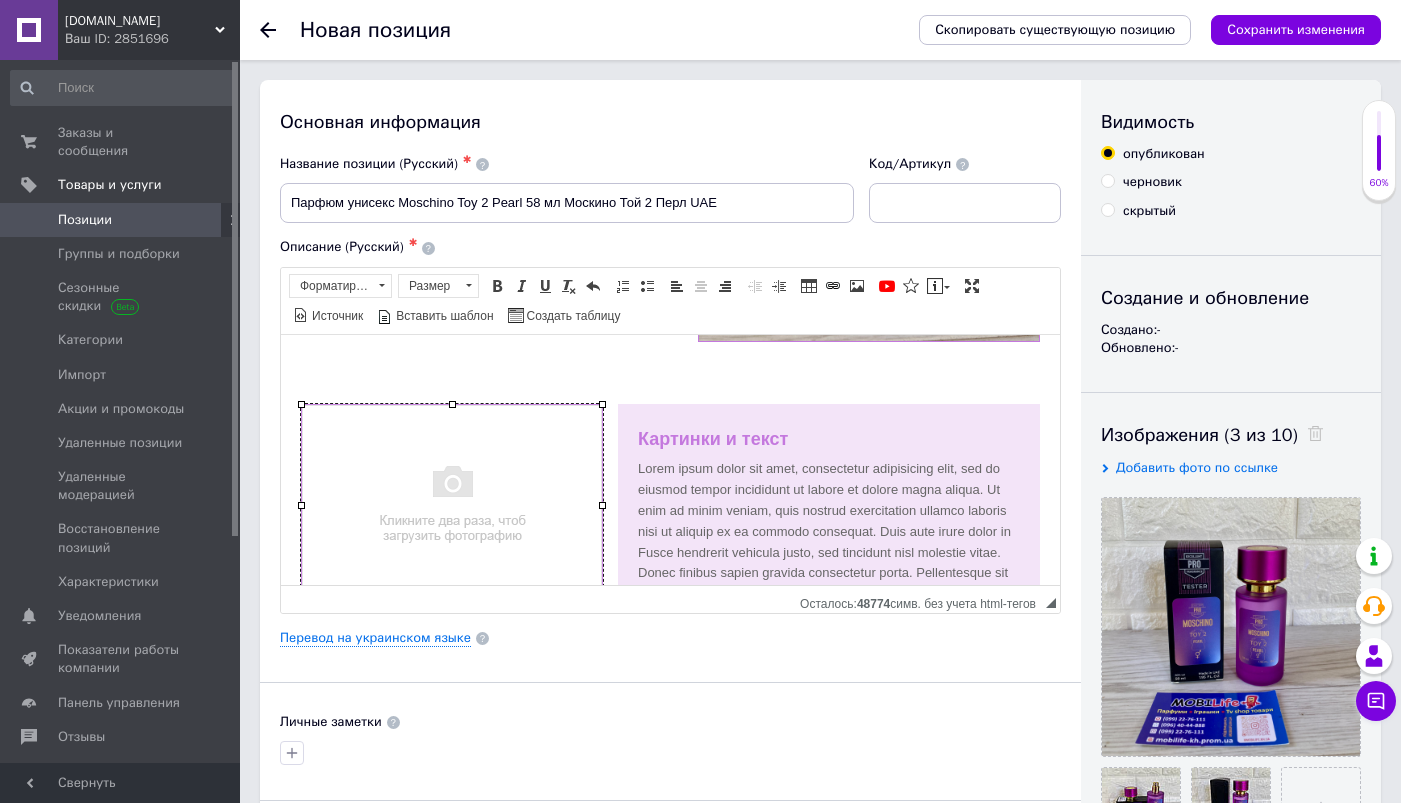 click at bounding box center (452, 504) 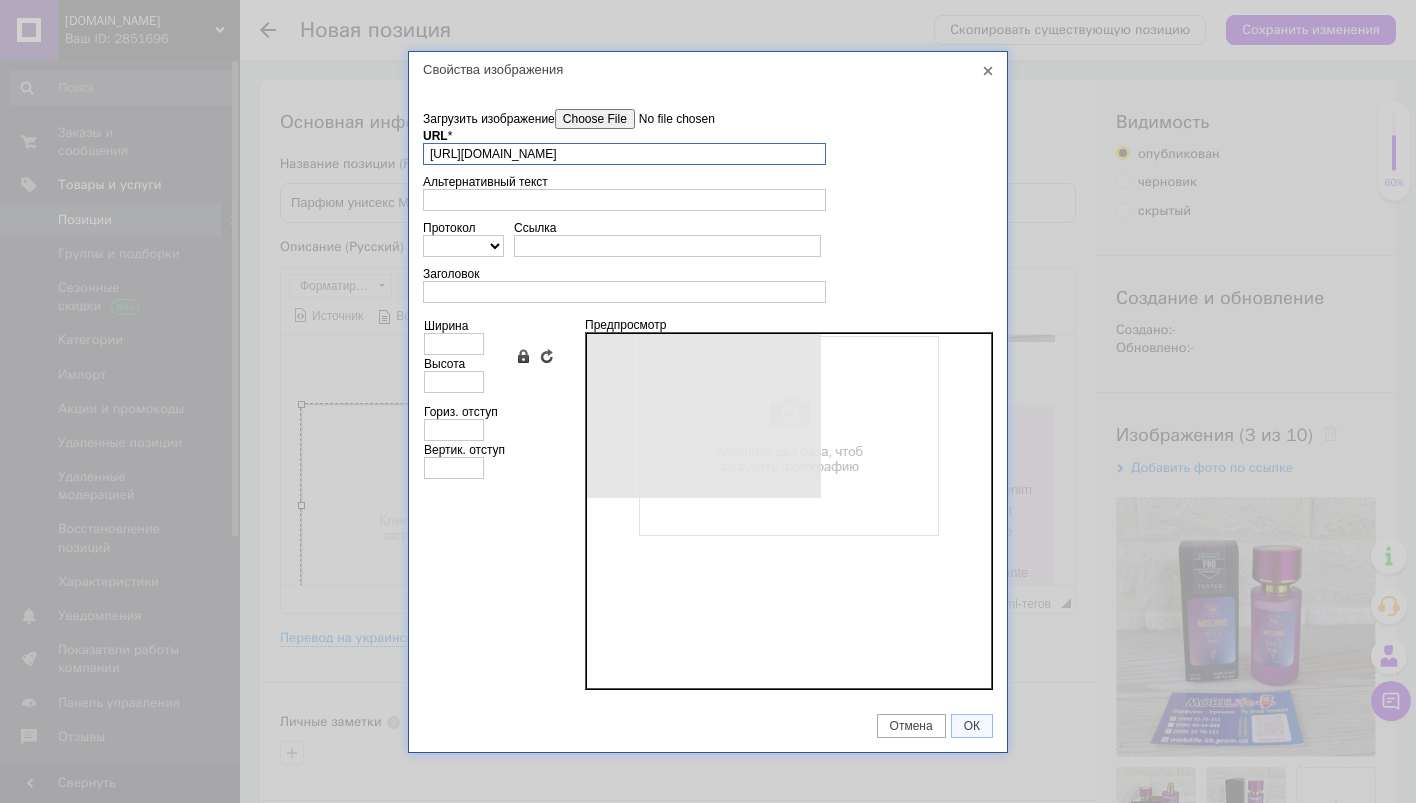 scroll, scrollTop: 0, scrollLeft: 64, axis: horizontal 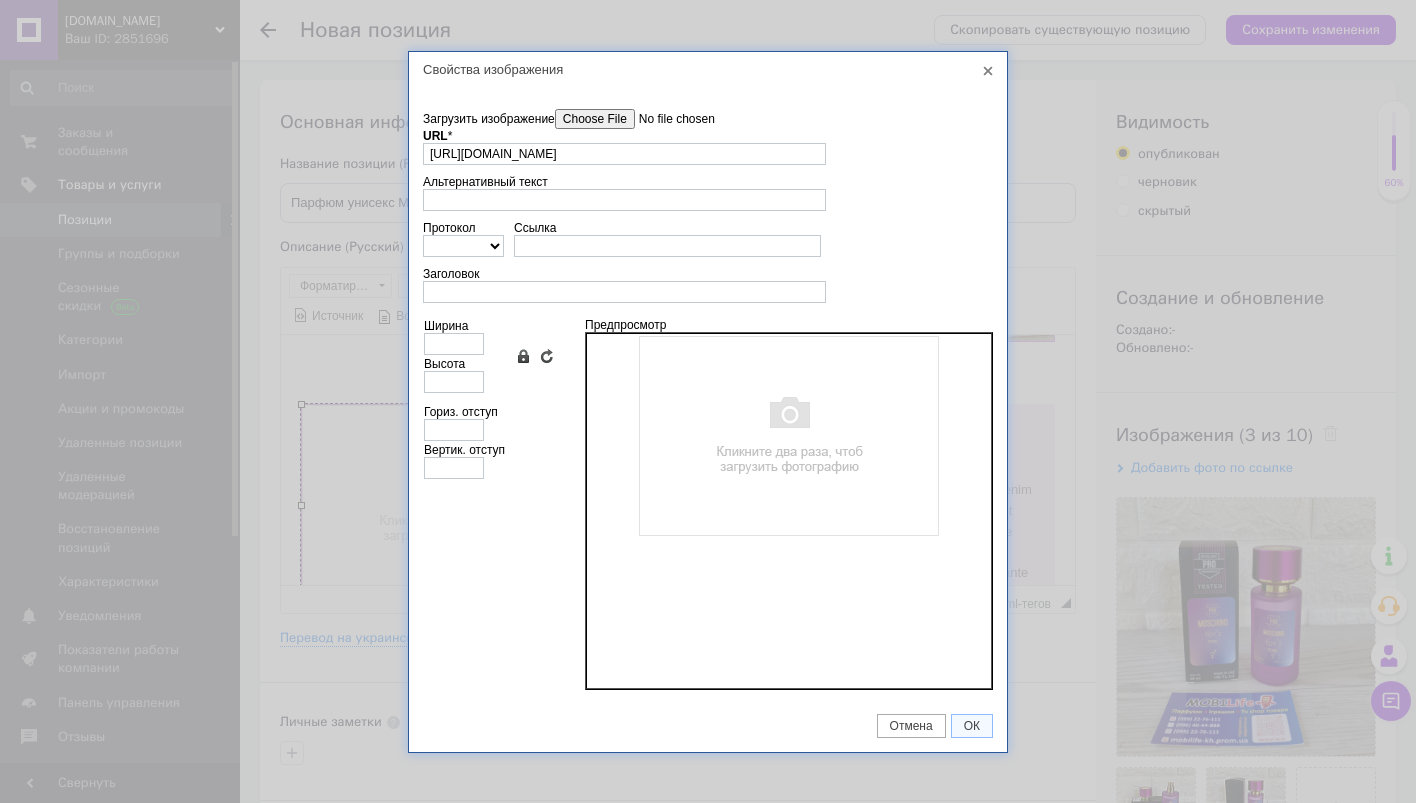 click on "Загрузить изображение" at bounding box center [668, 119] 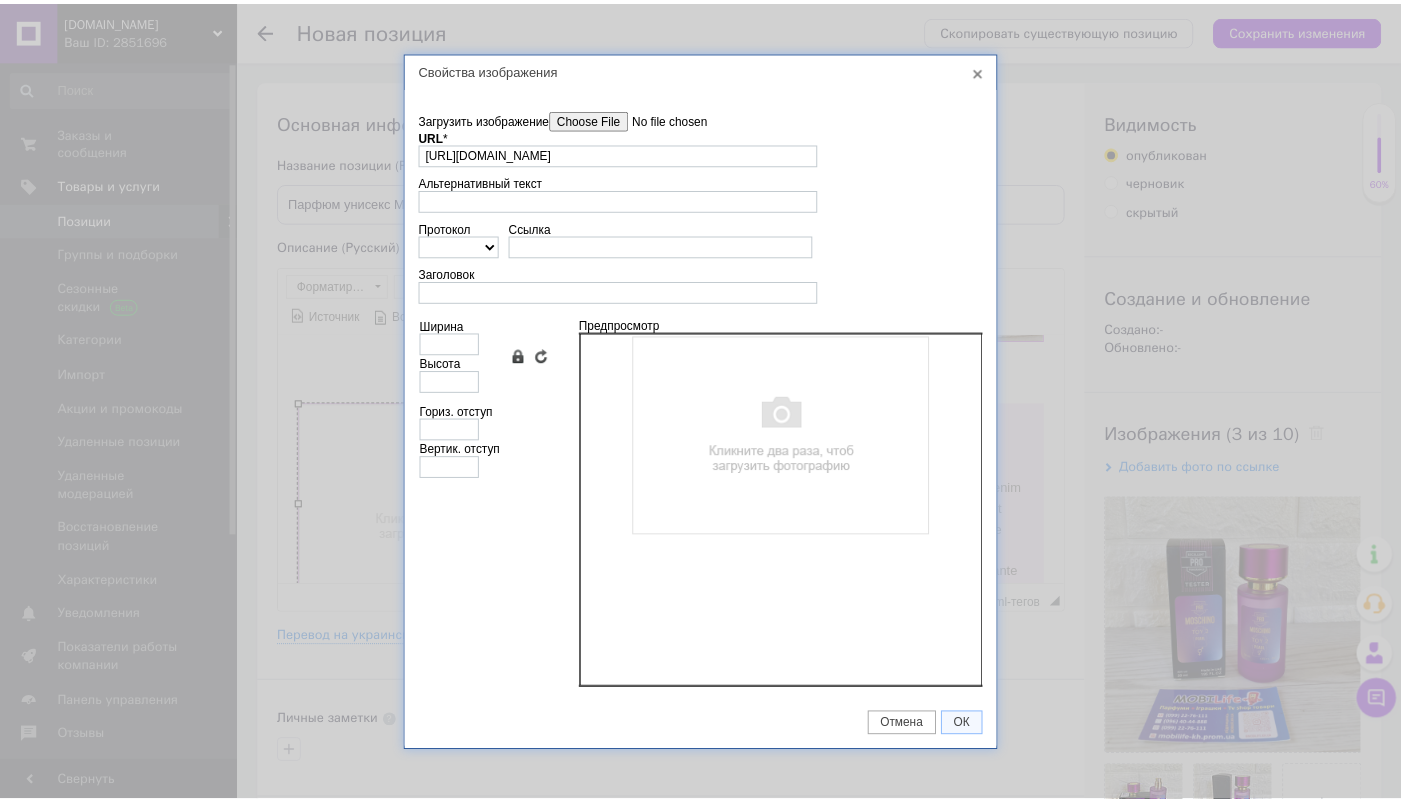 scroll, scrollTop: 0, scrollLeft: 0, axis: both 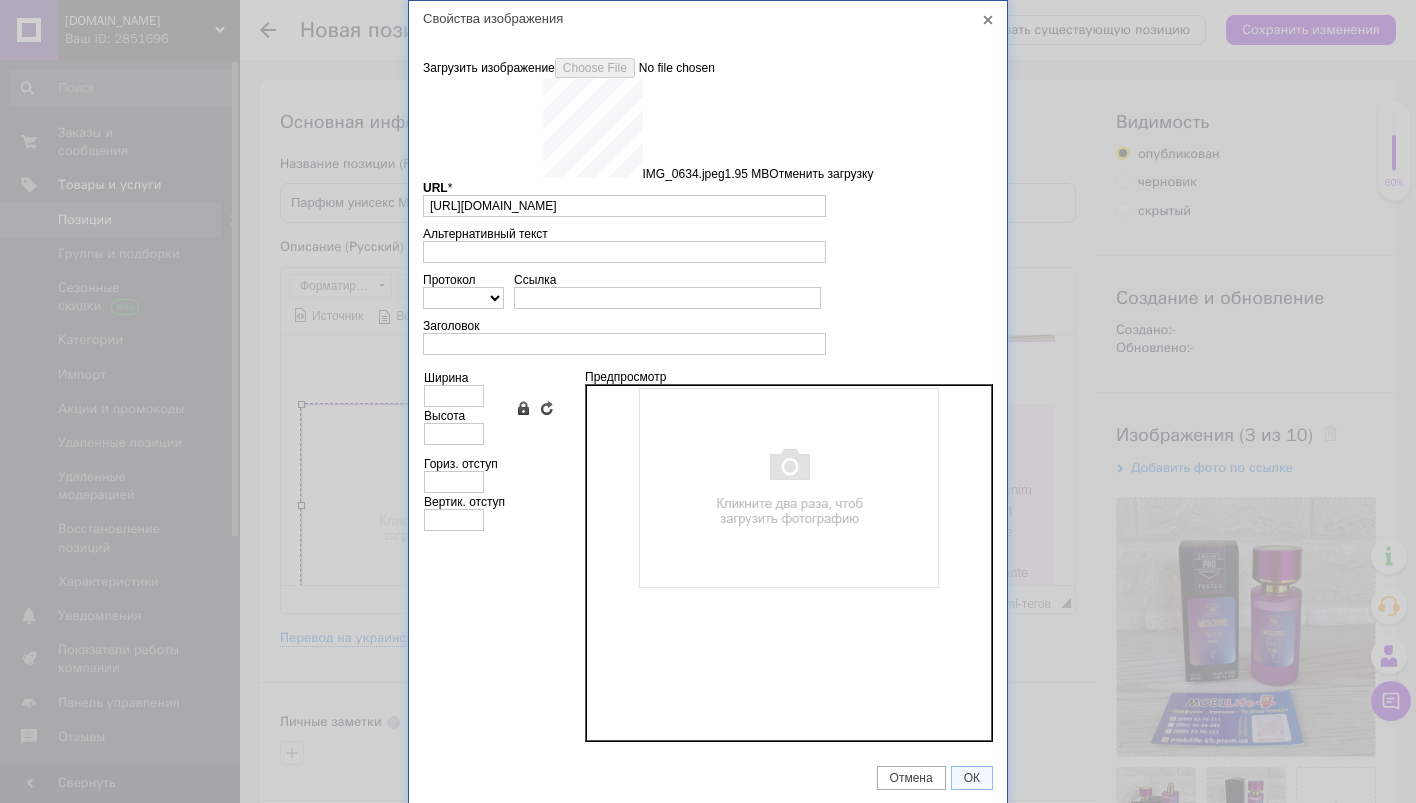type on "[URL][DOMAIN_NAME]" 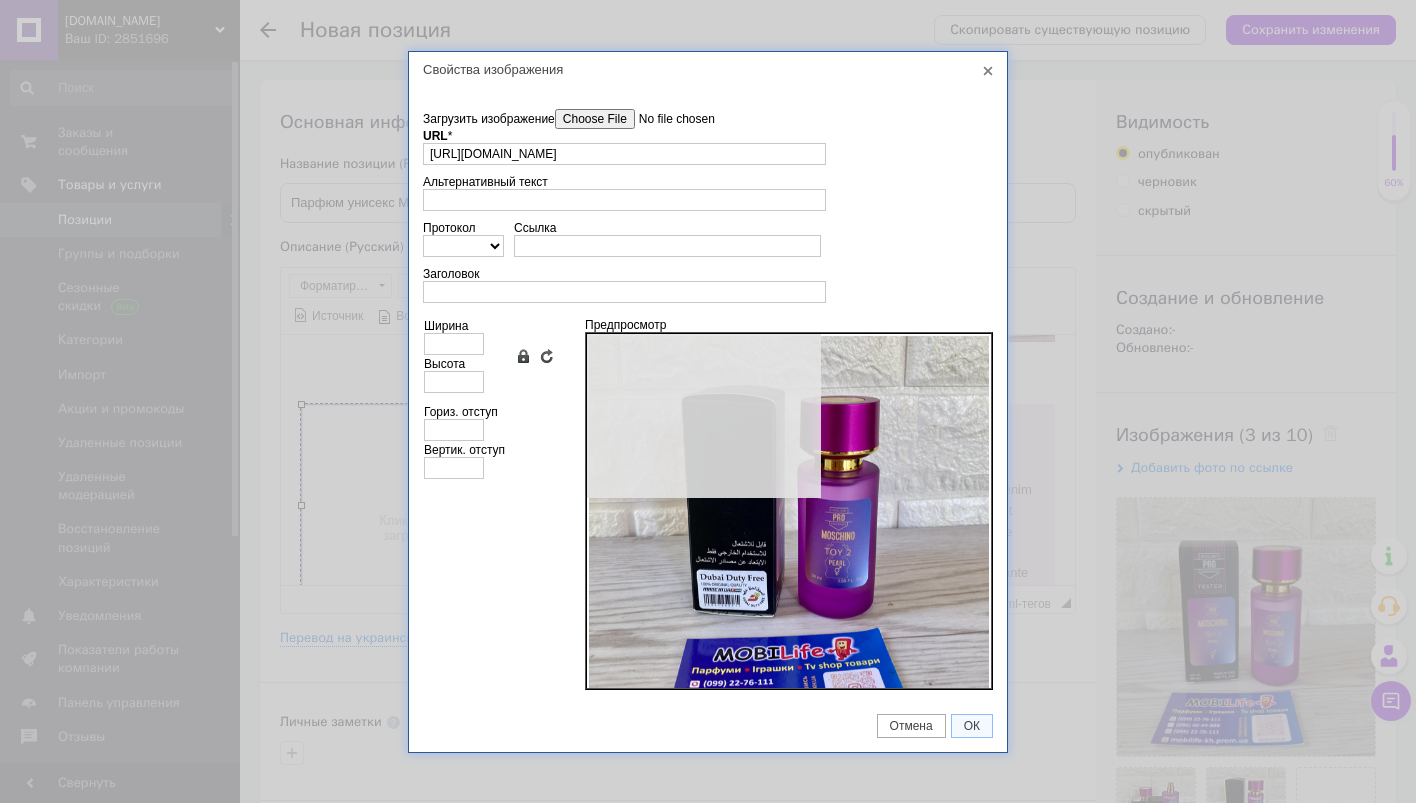 type on "640" 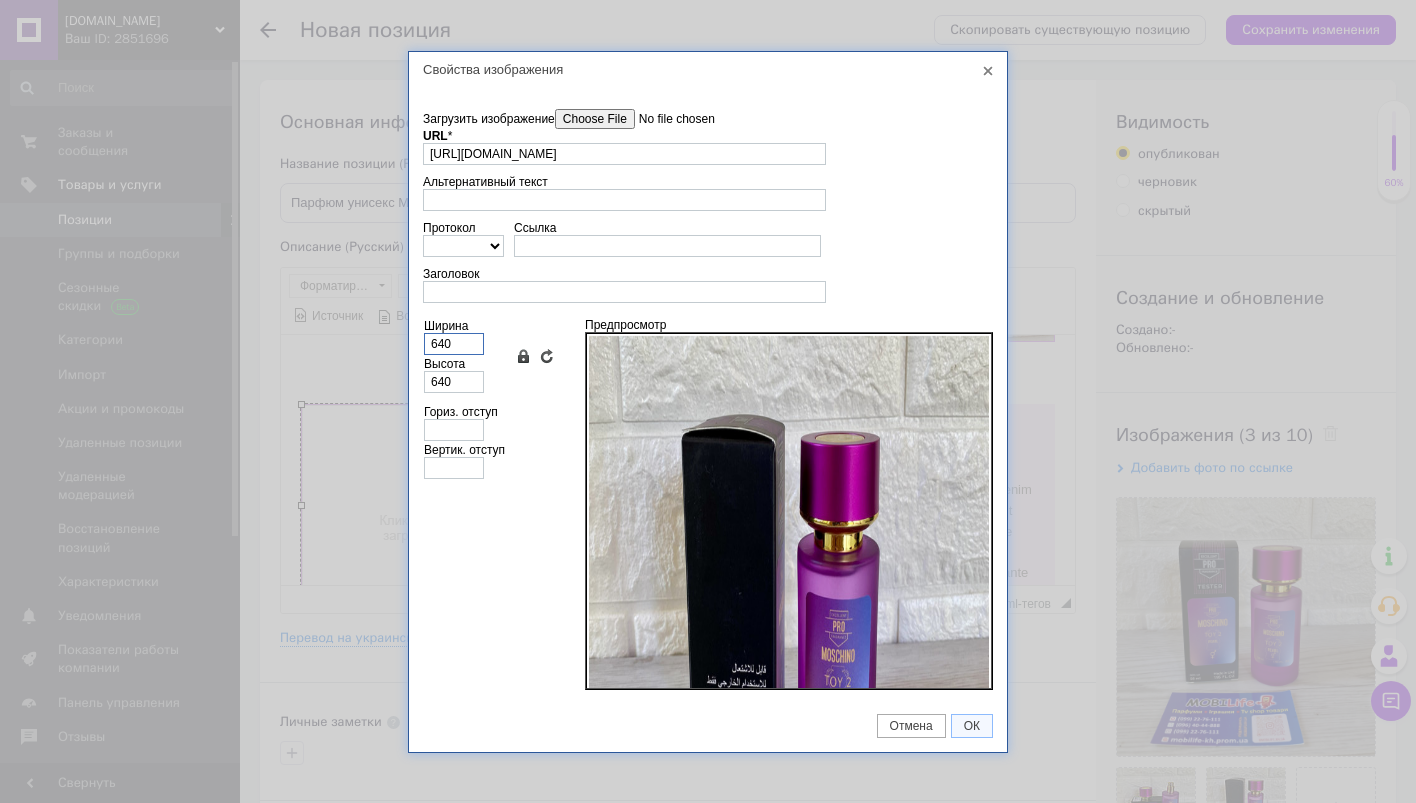 click on "640" at bounding box center (454, 344) 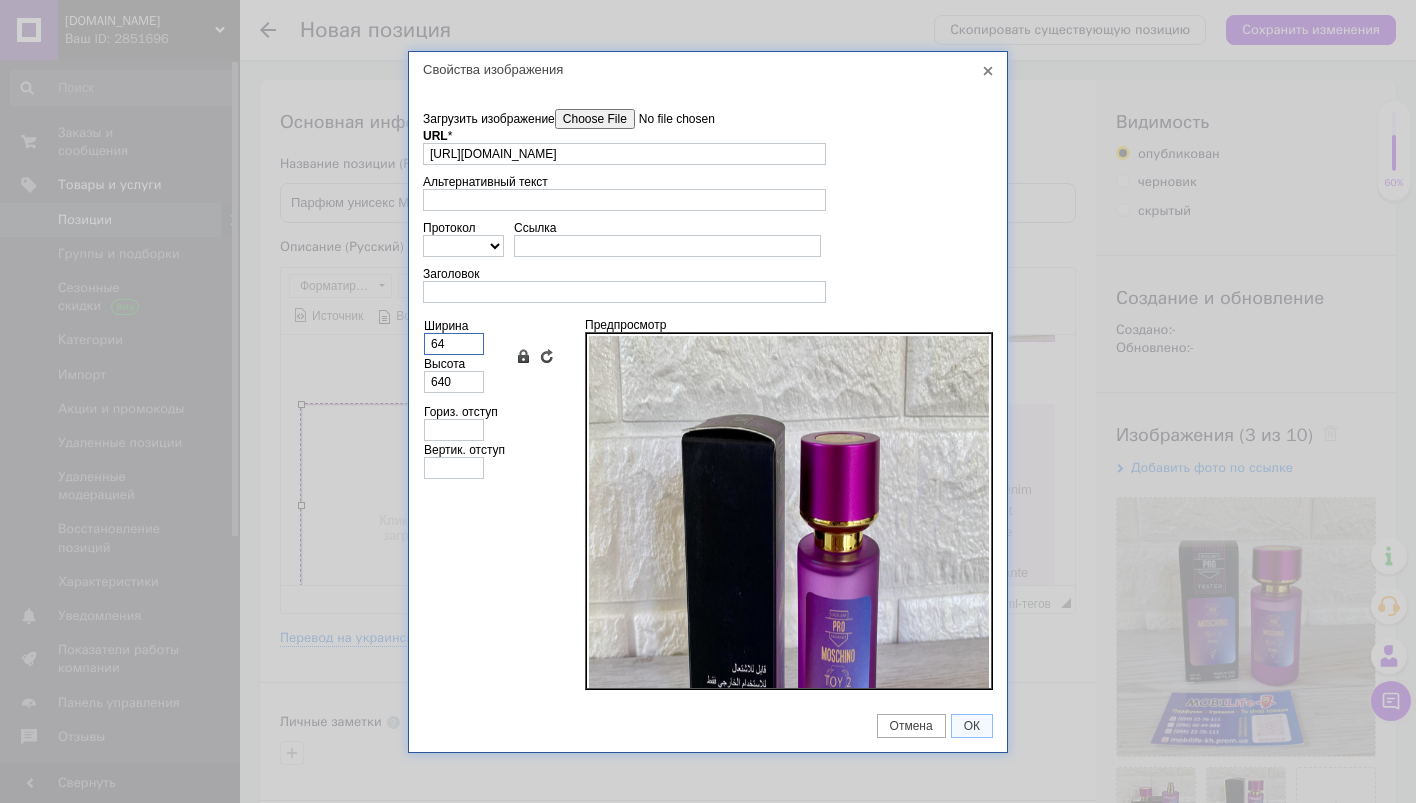 type on "64" 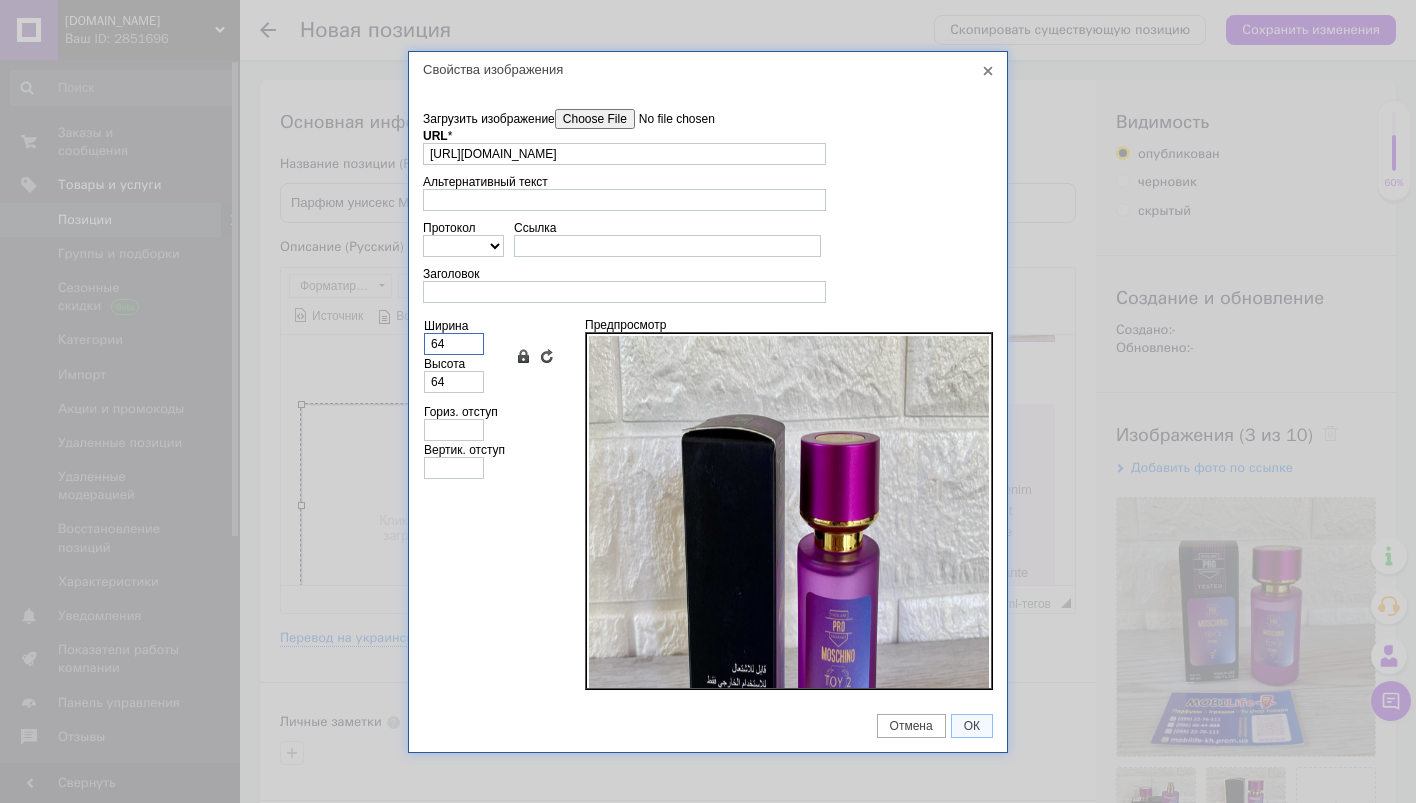type on "6" 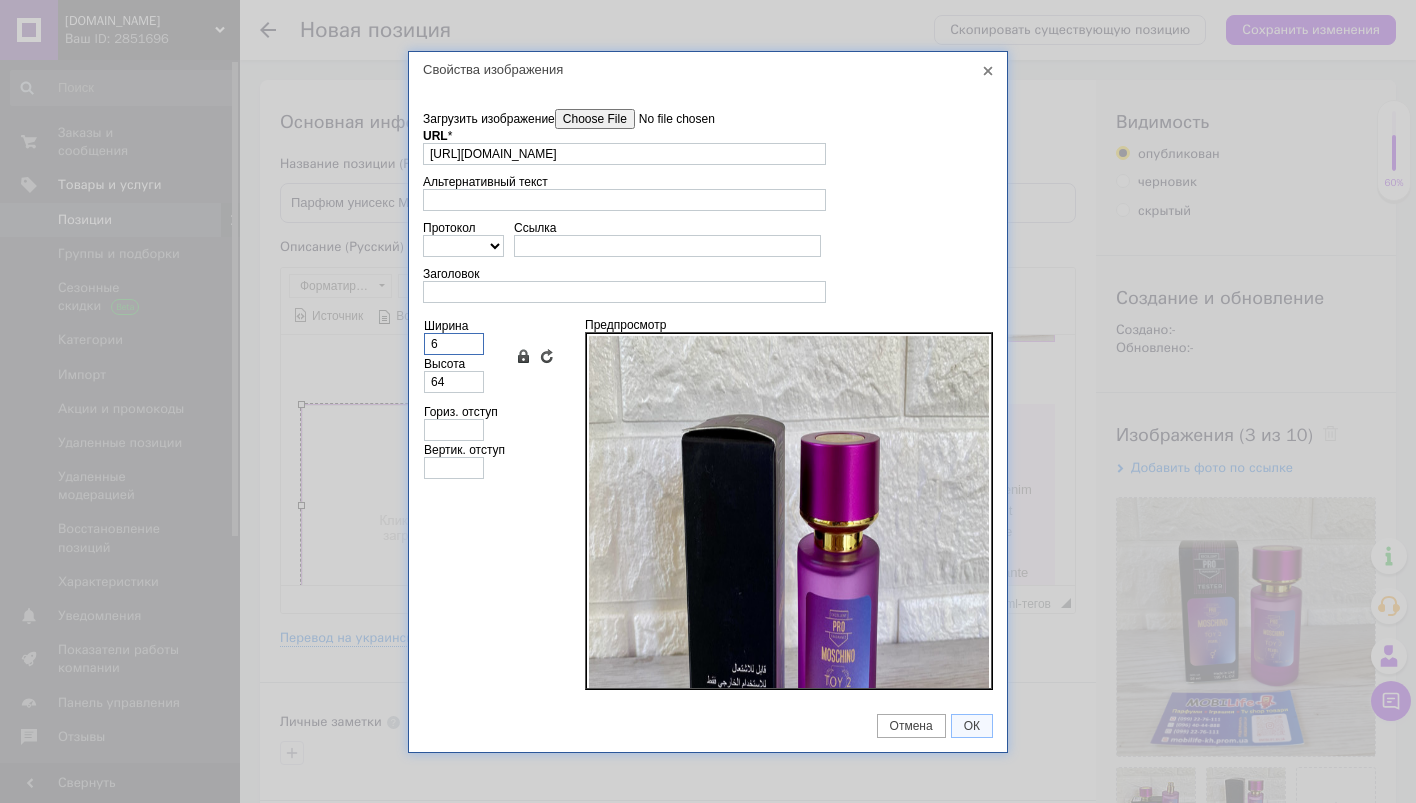 type on "6" 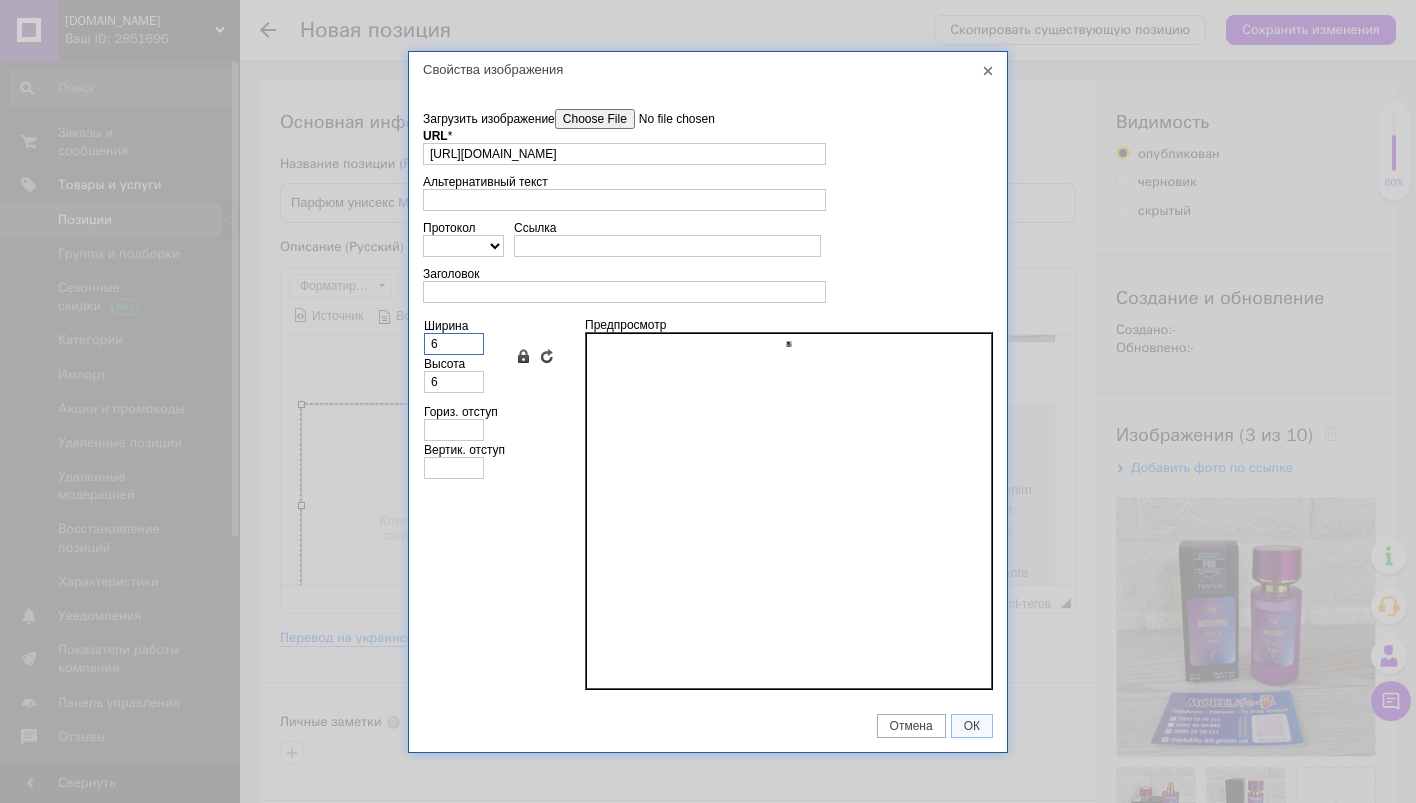 type 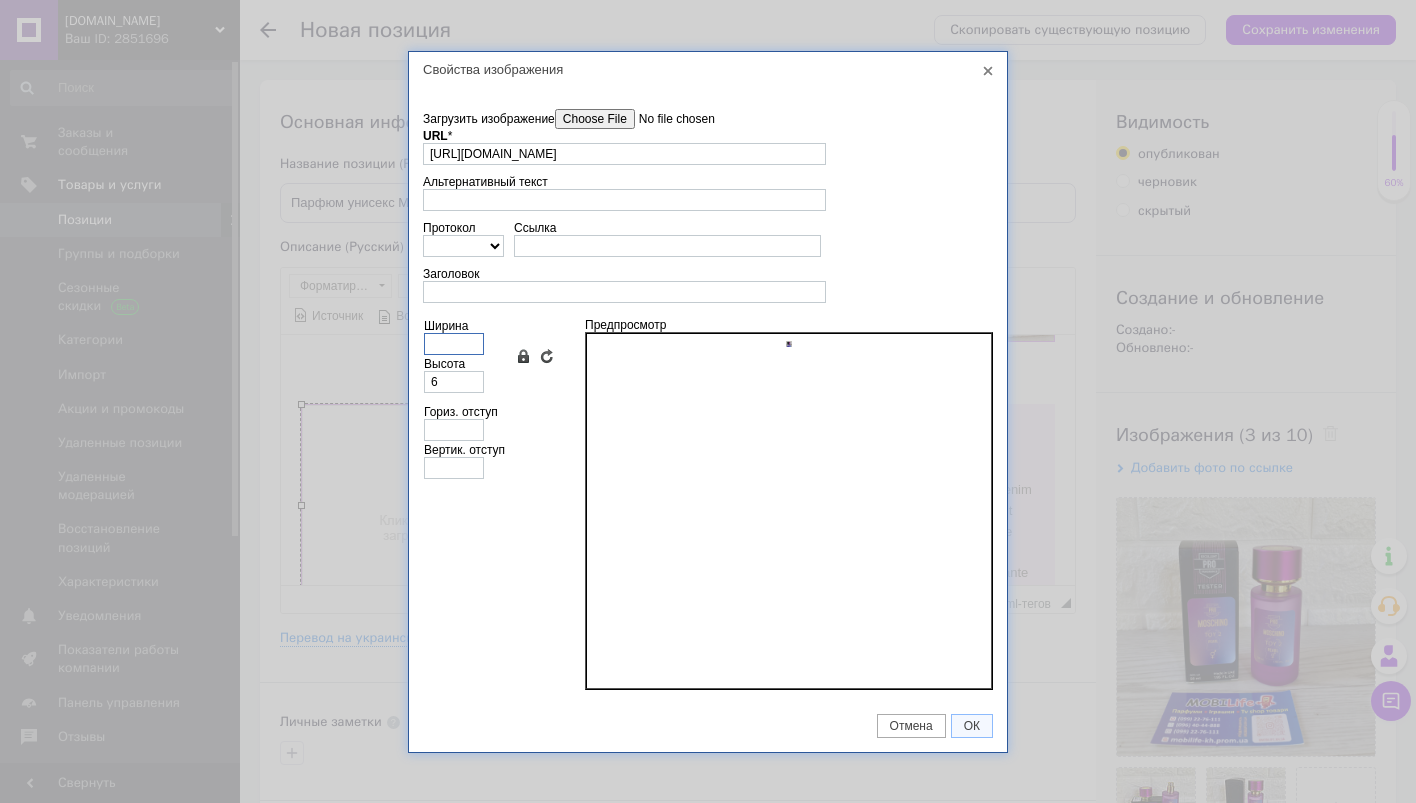 type 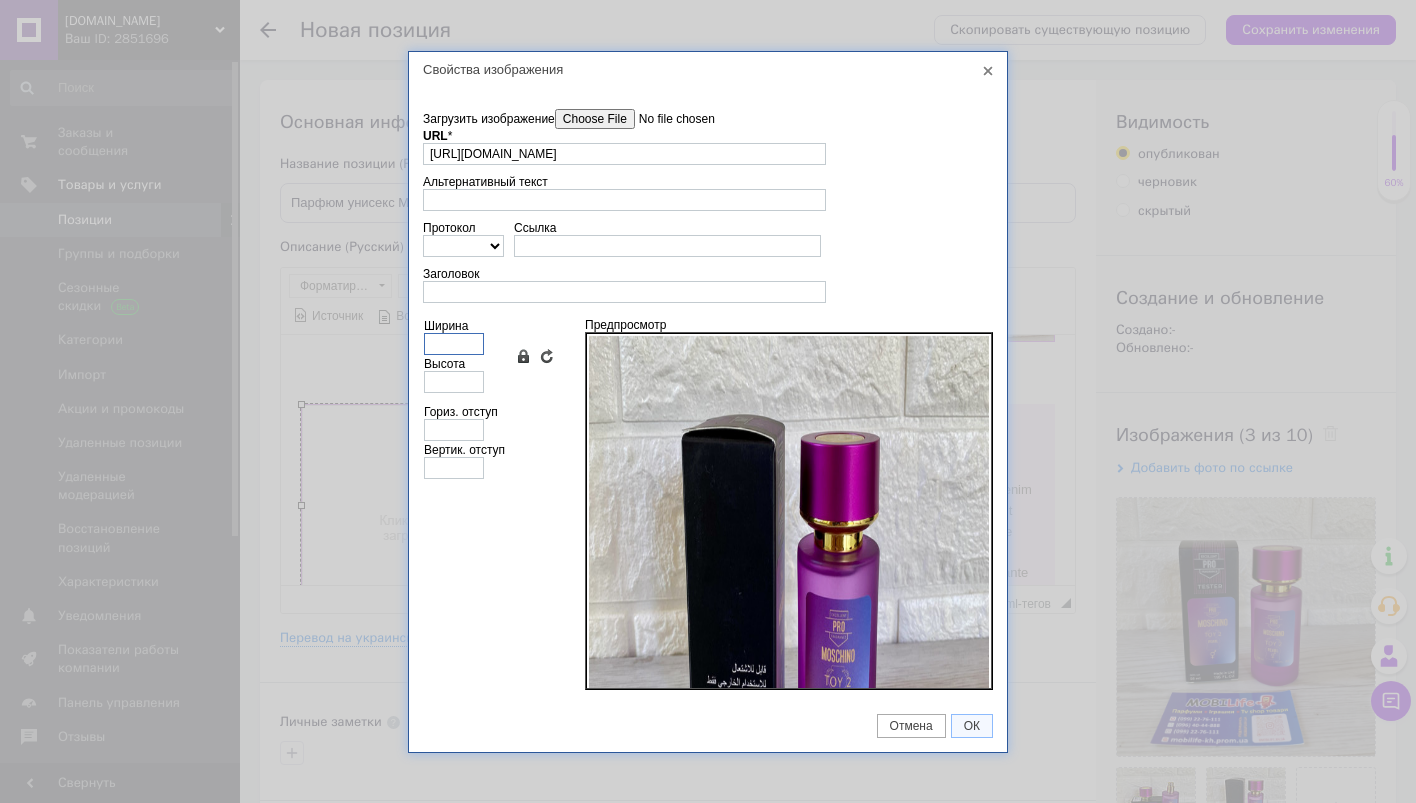 type on "3" 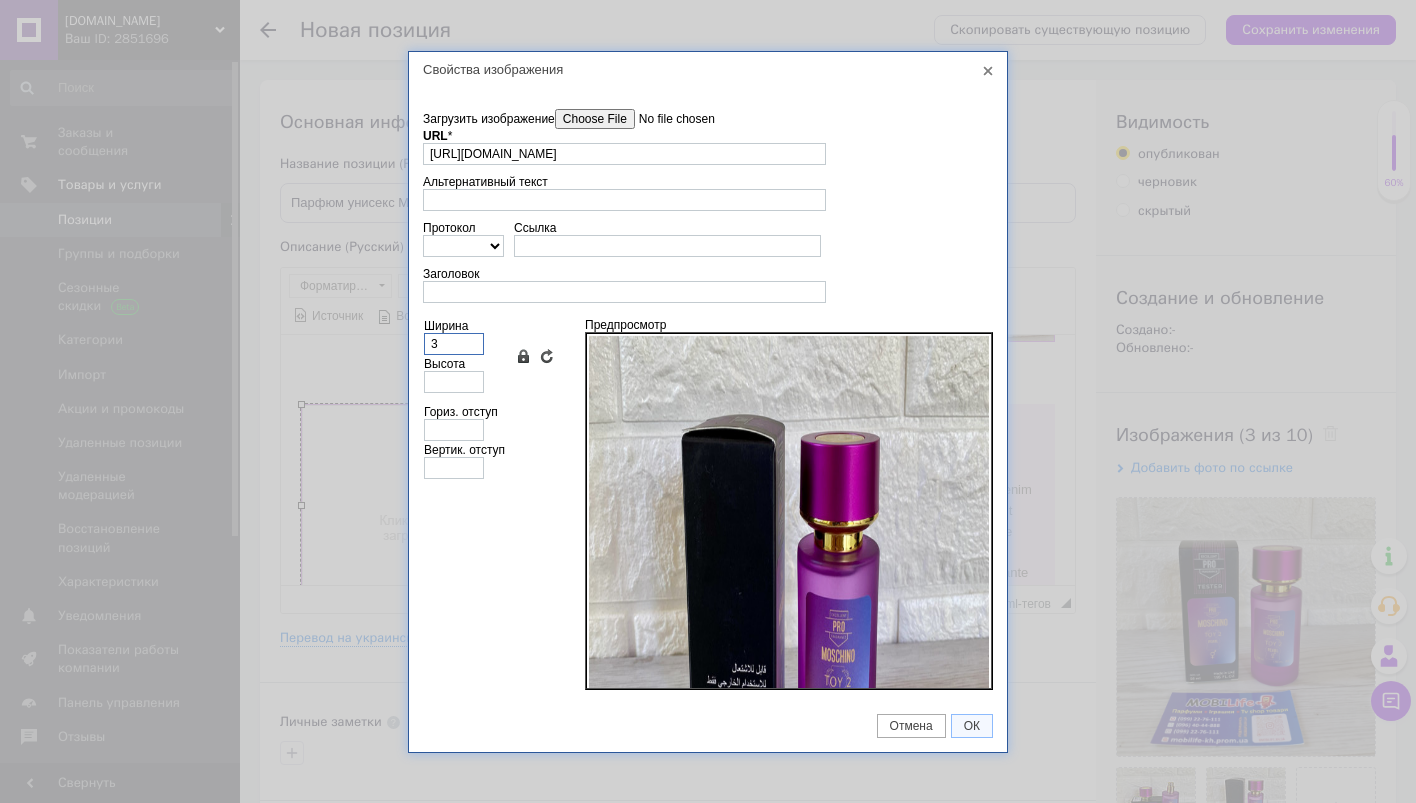 type on "3" 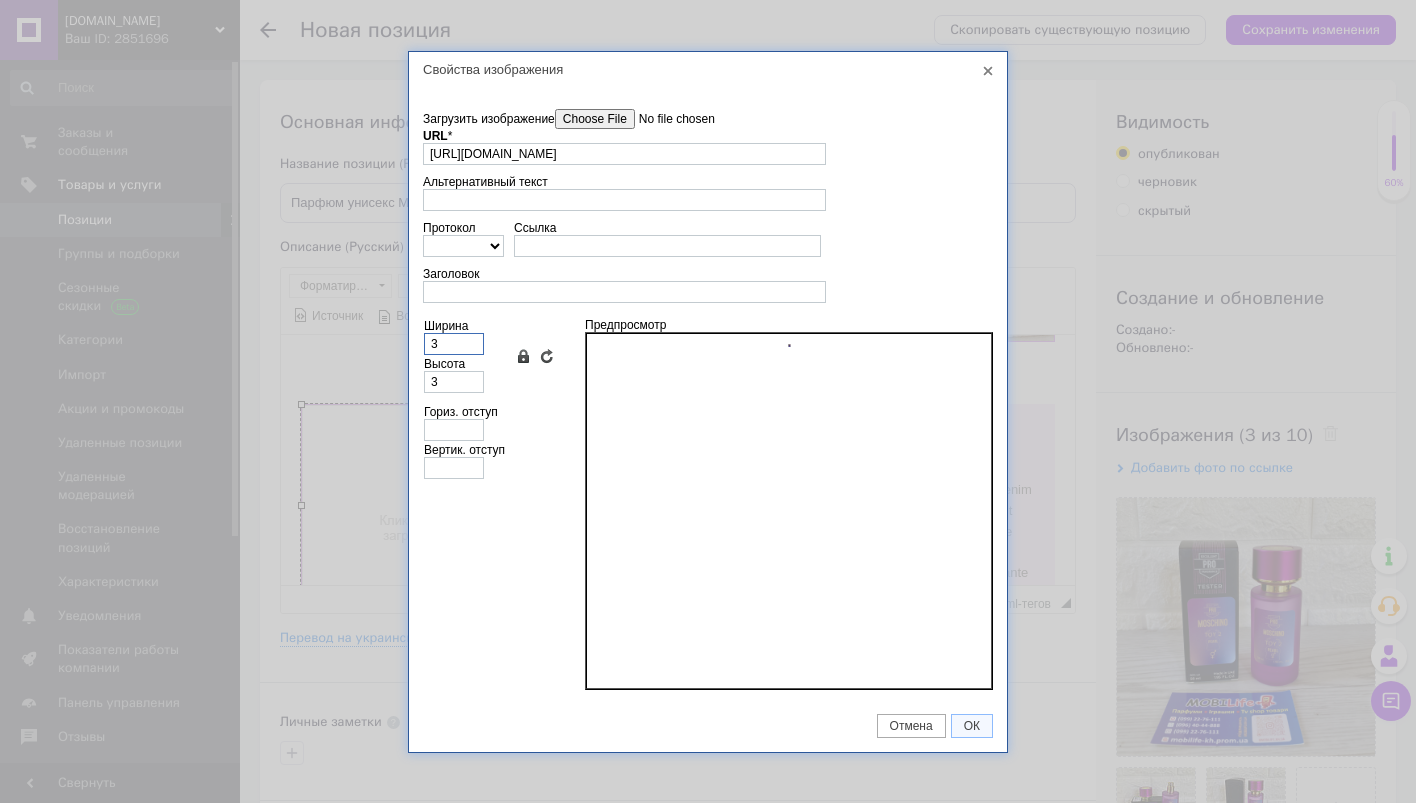 type on "34" 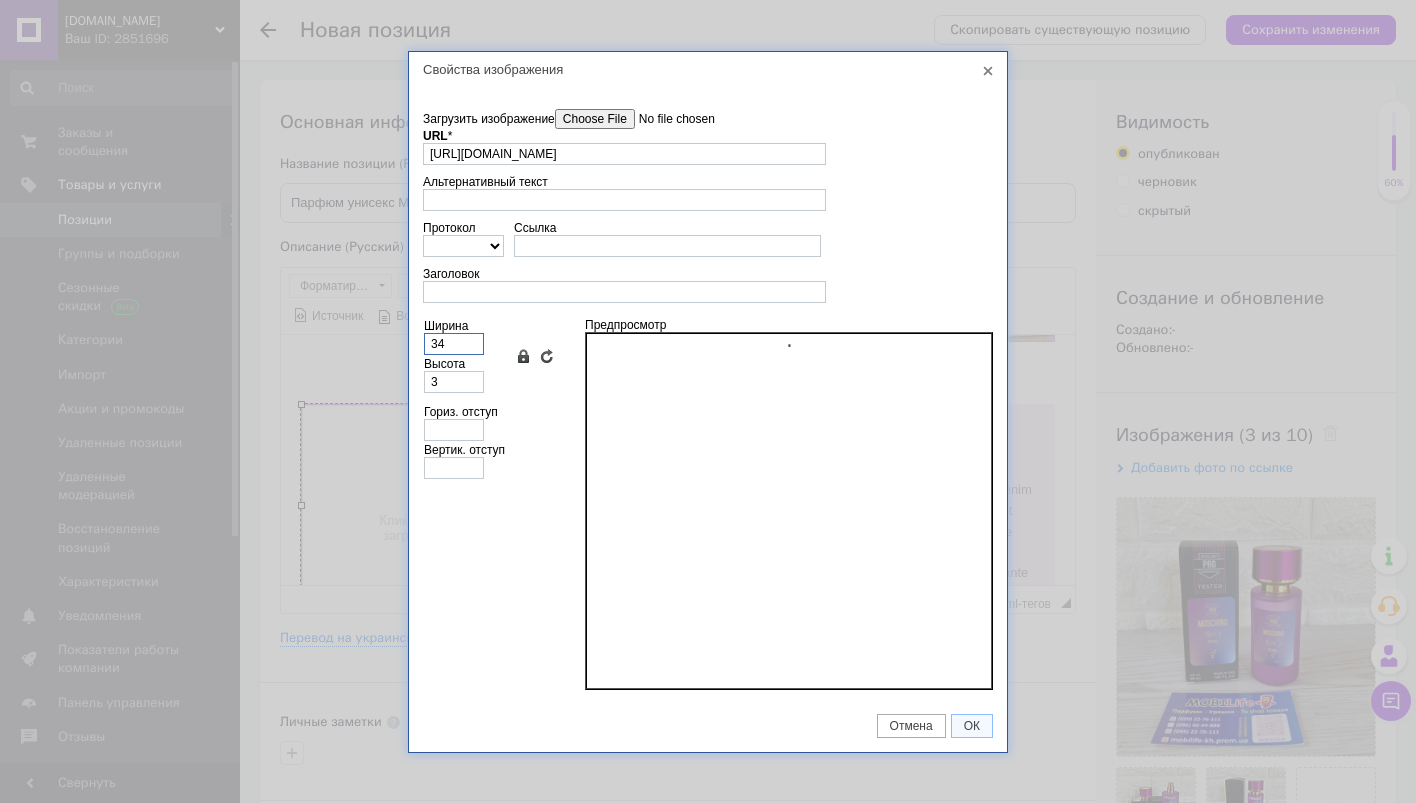 type on "34" 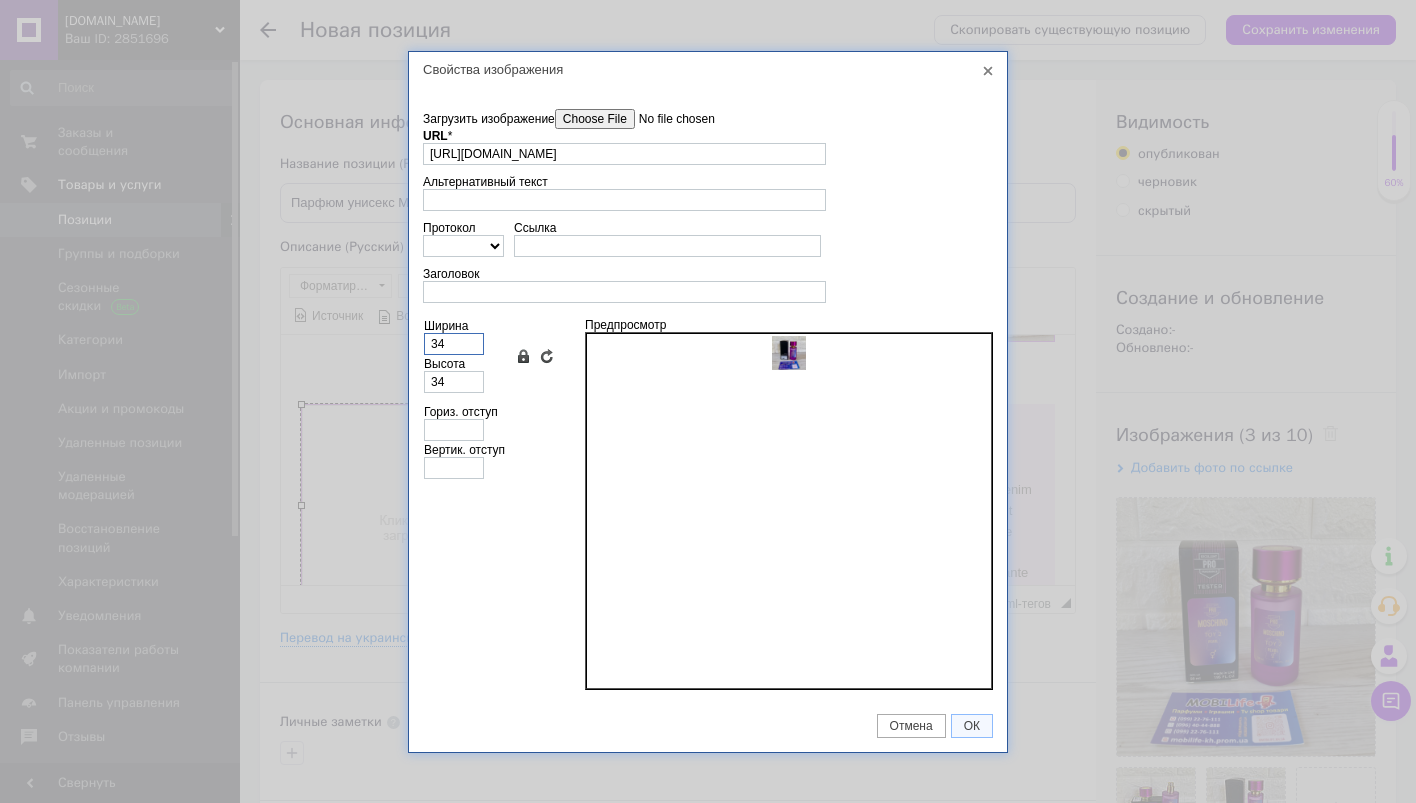 type on "340" 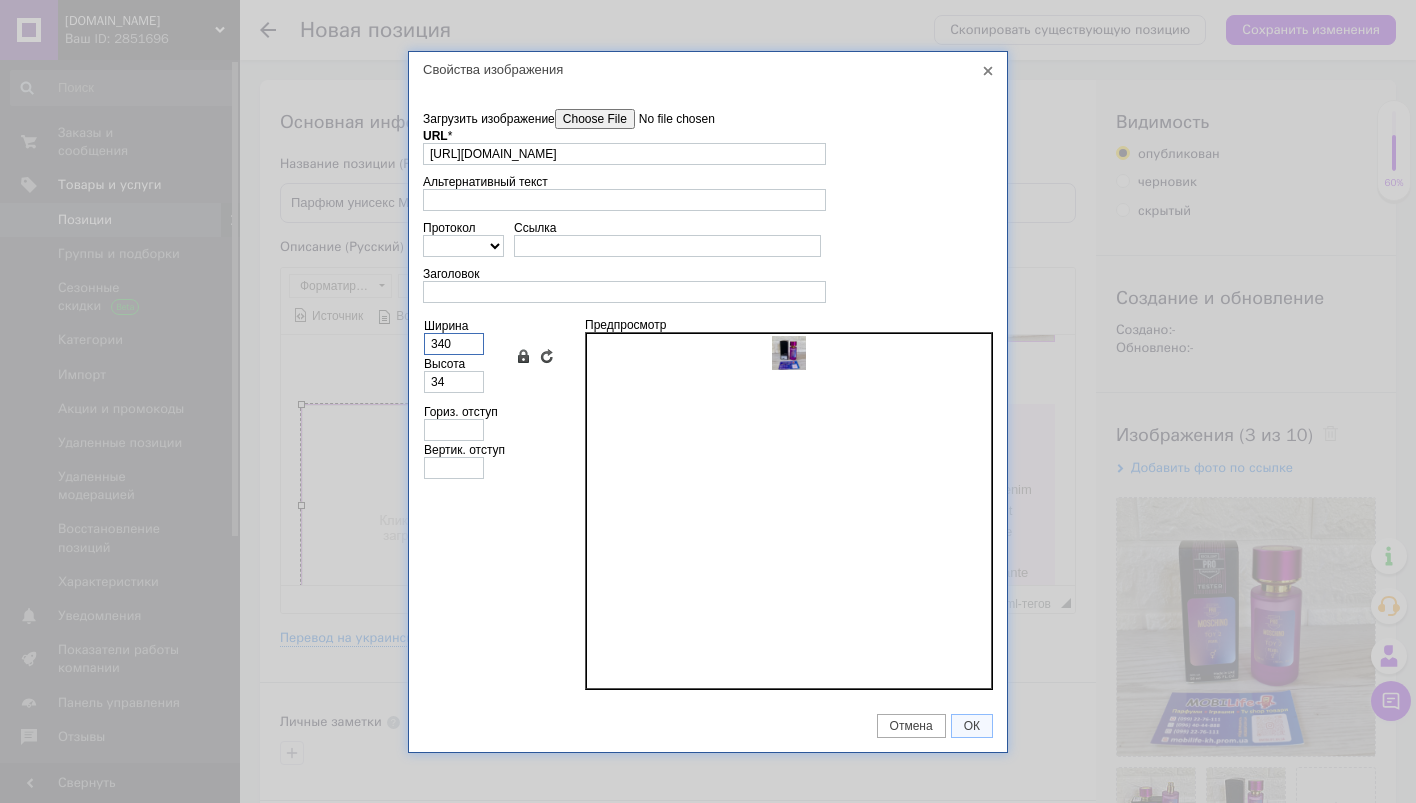 type on "340" 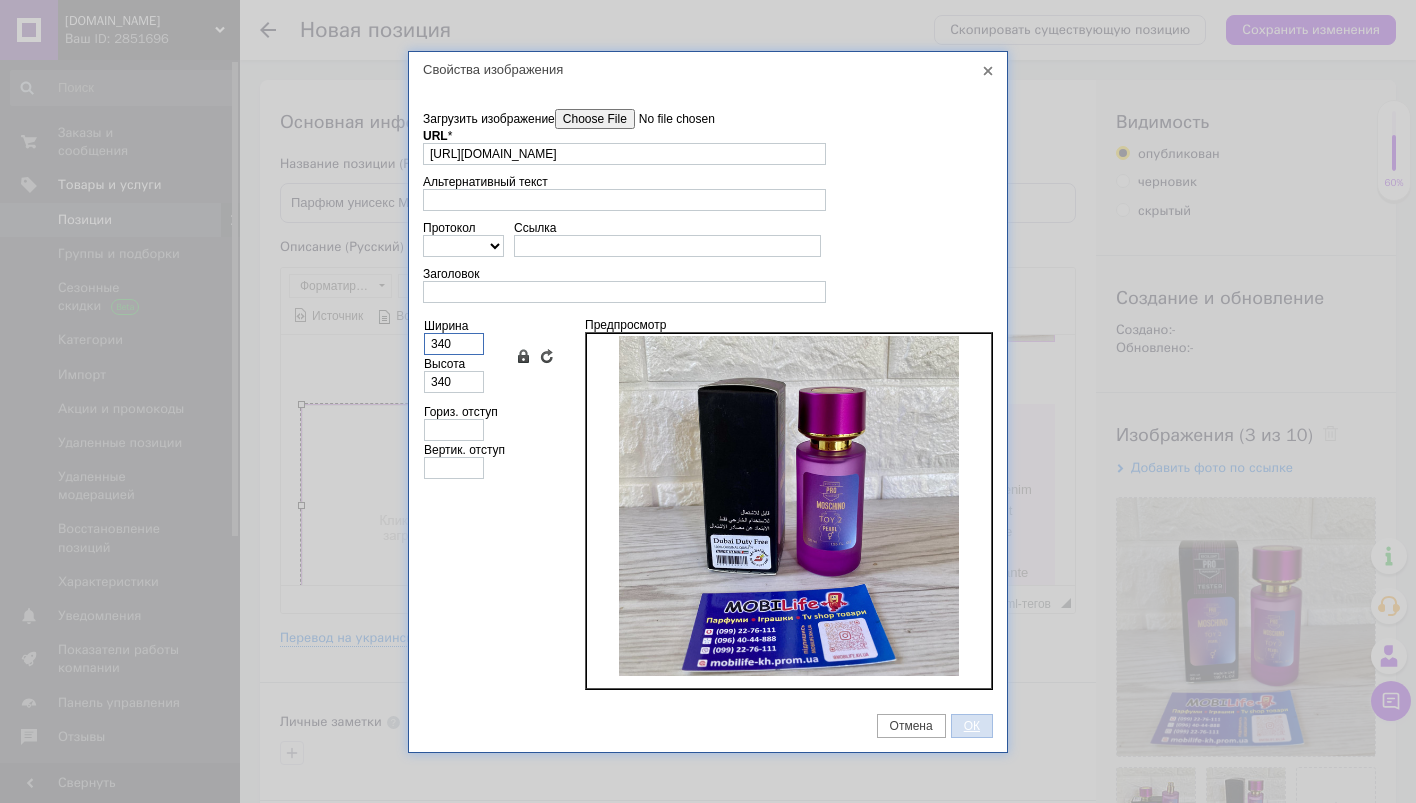 type on "340" 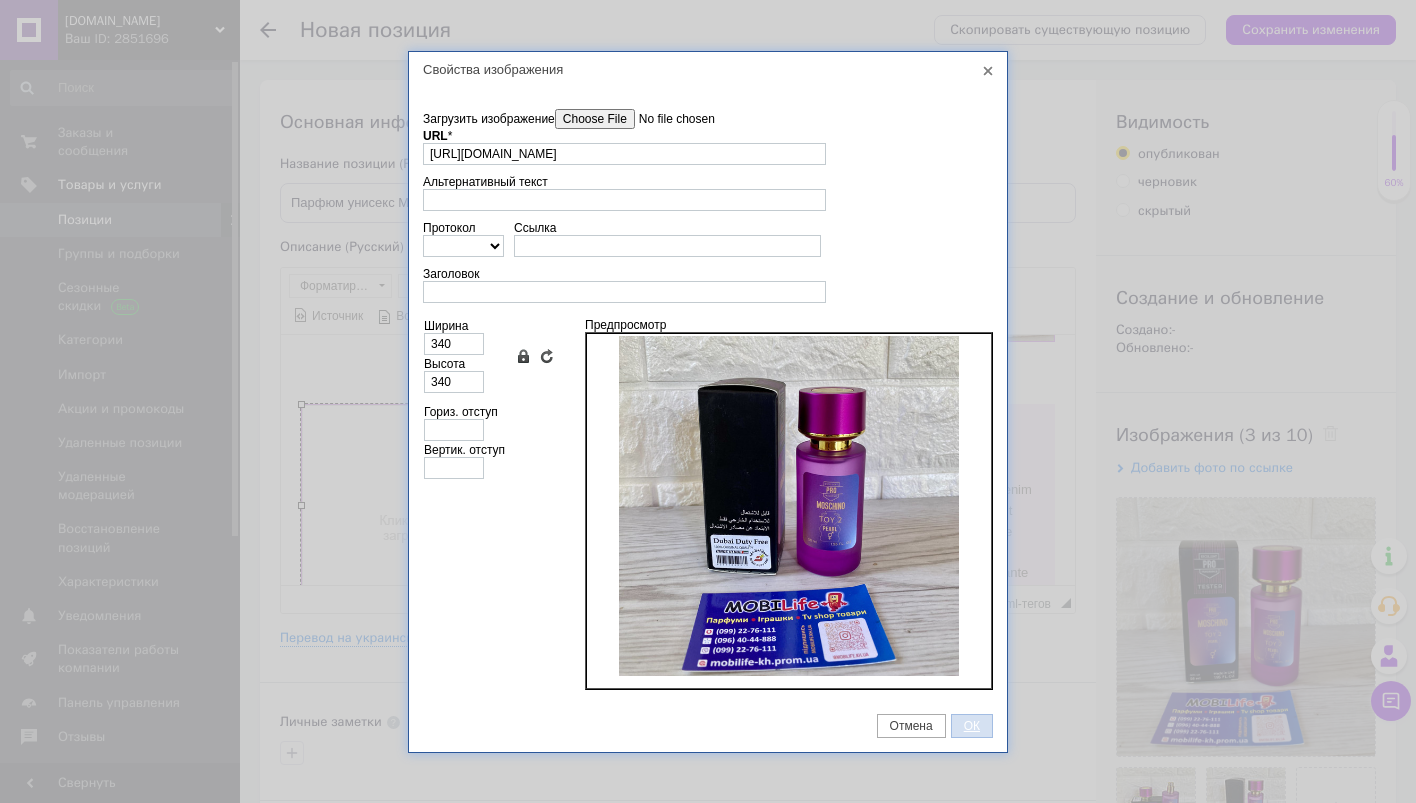 click on "ОК" at bounding box center [972, 726] 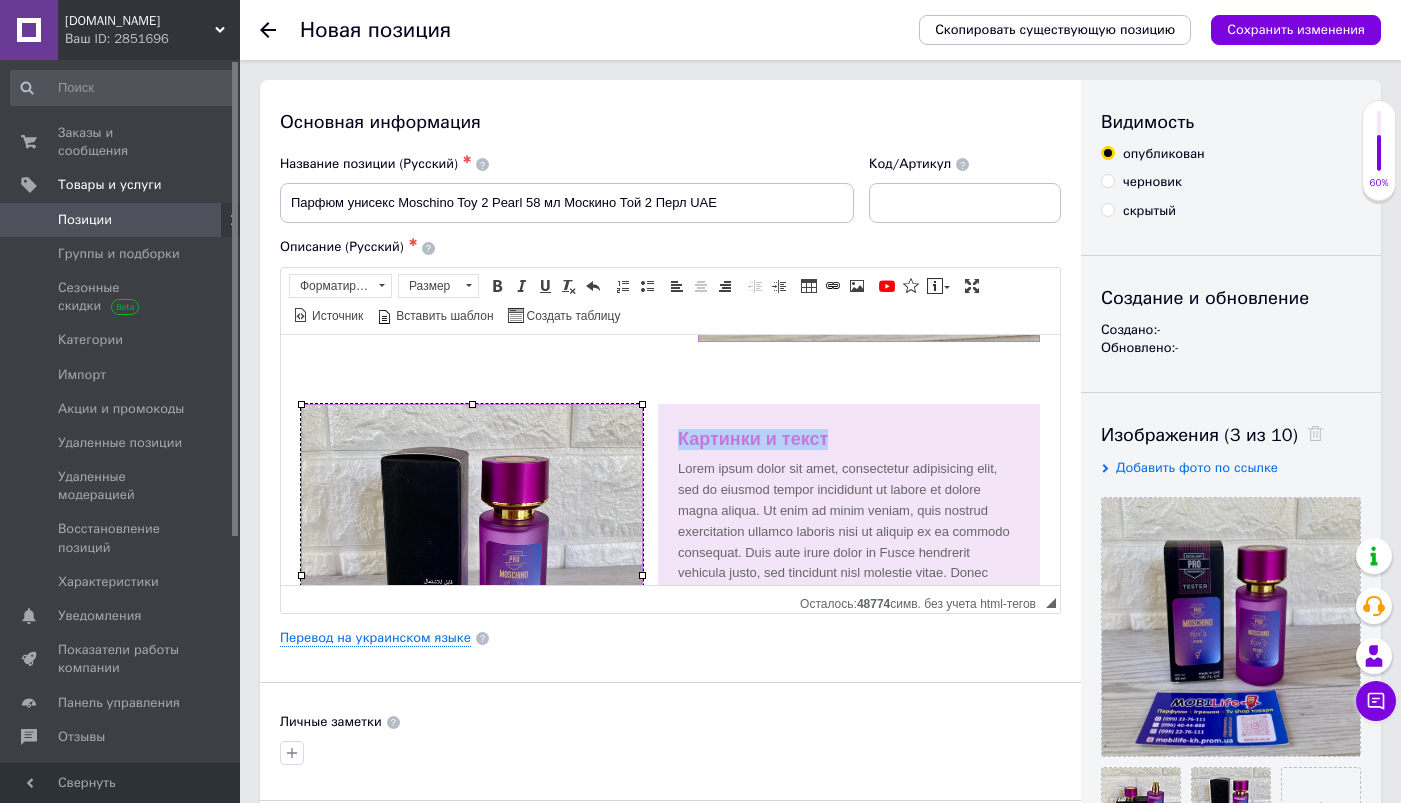 drag, startPoint x: 838, startPoint y: 440, endPoint x: 676, endPoint y: 434, distance: 162.11107 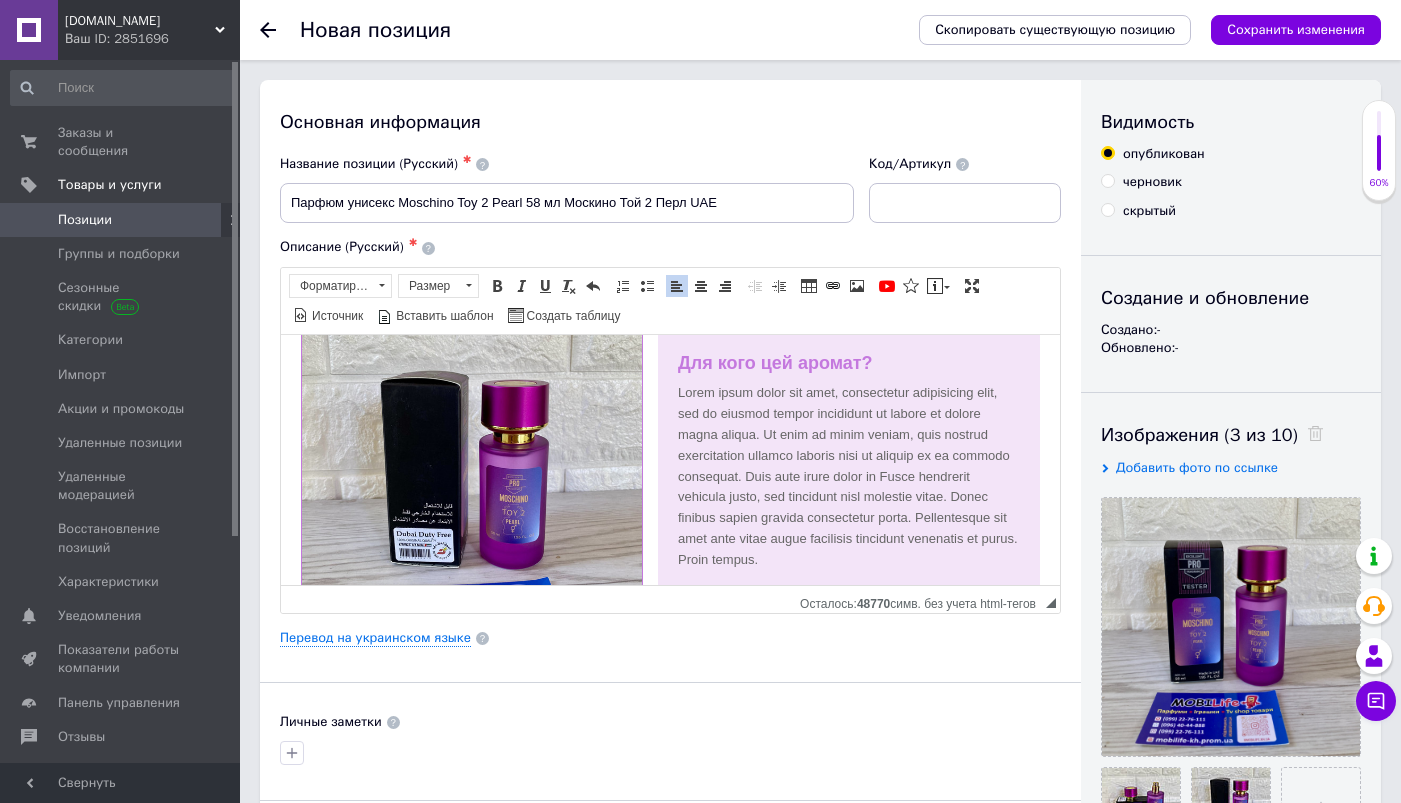 scroll, scrollTop: 824, scrollLeft: 0, axis: vertical 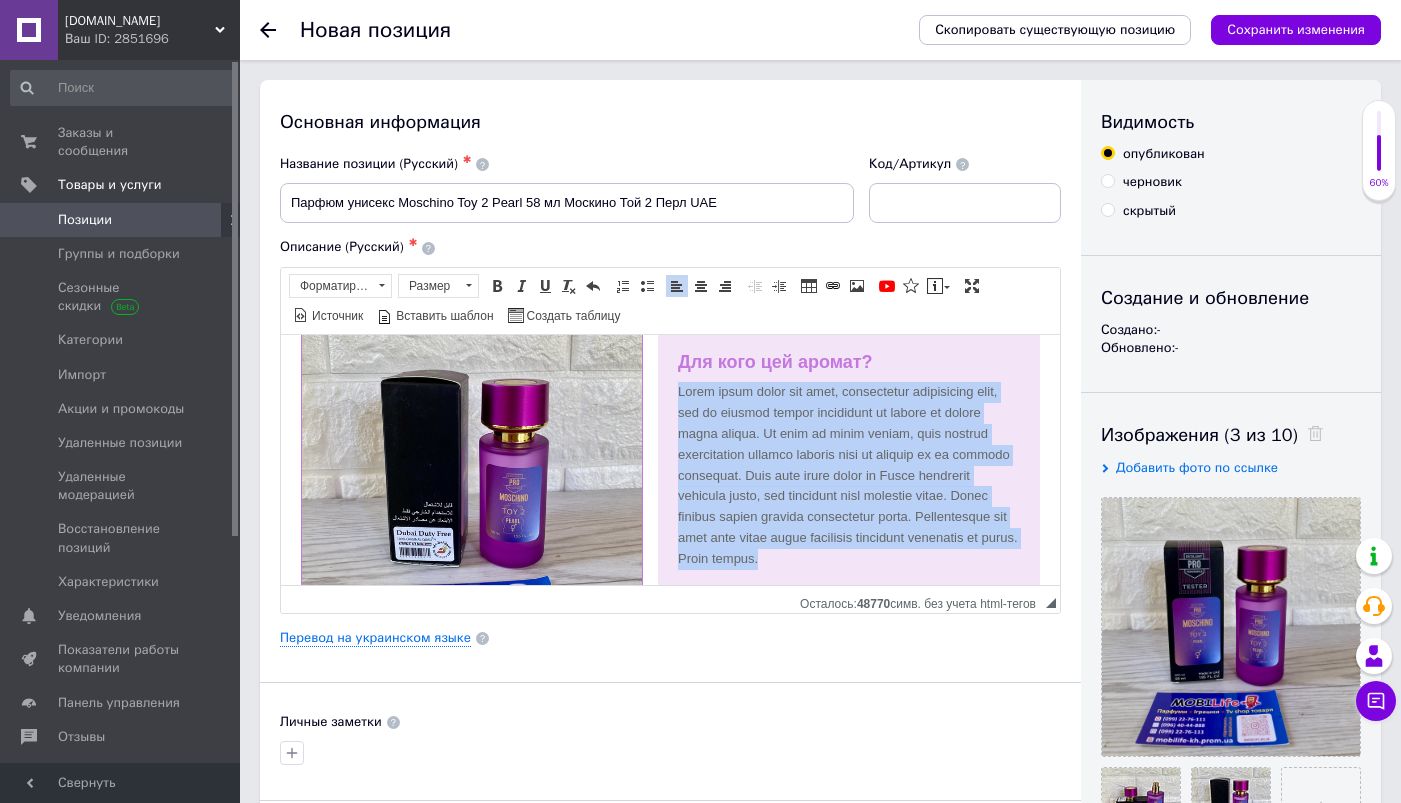 drag, startPoint x: 881, startPoint y: 558, endPoint x: 674, endPoint y: 397, distance: 262.24036 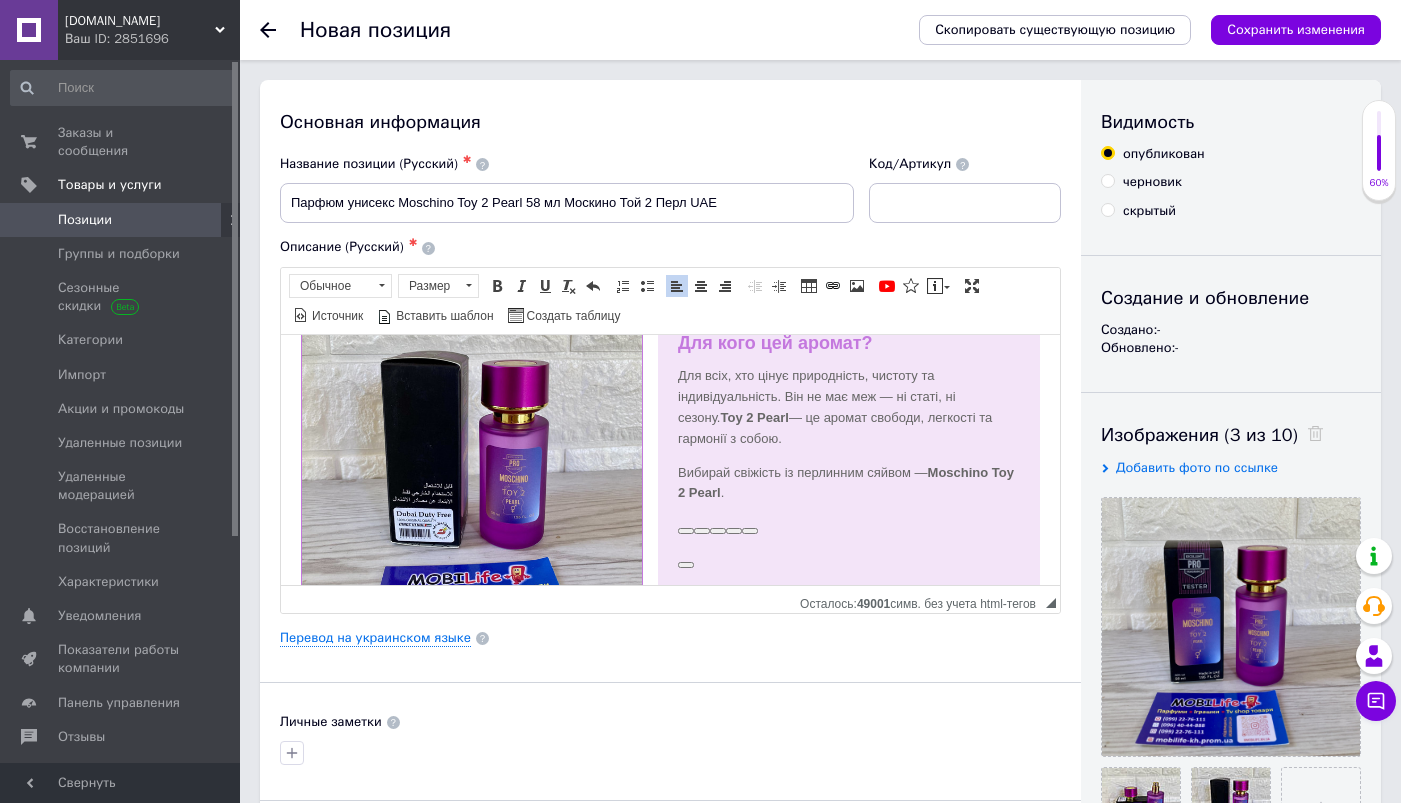 scroll, scrollTop: 943, scrollLeft: 0, axis: vertical 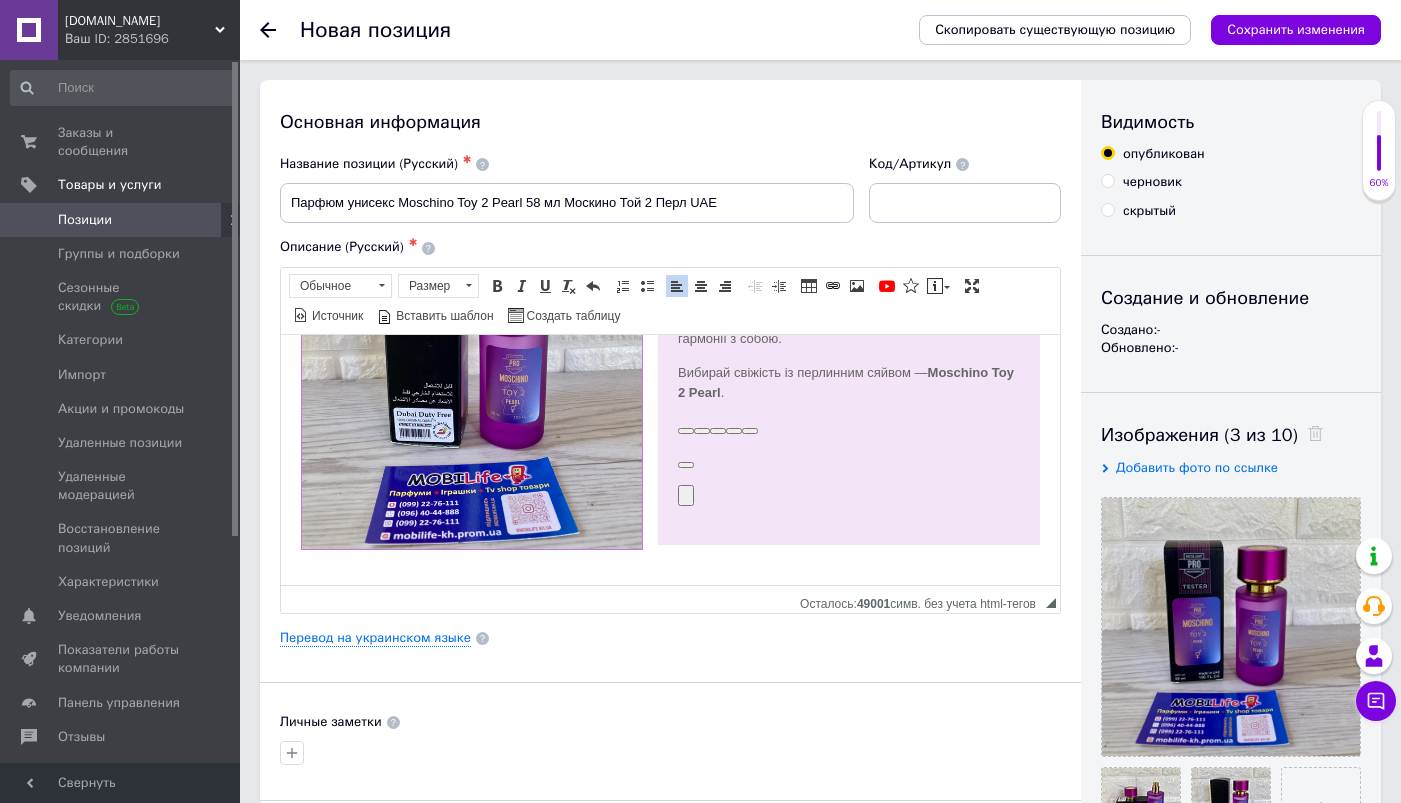 drag, startPoint x: 746, startPoint y: 502, endPoint x: 672, endPoint y: 430, distance: 103.24728 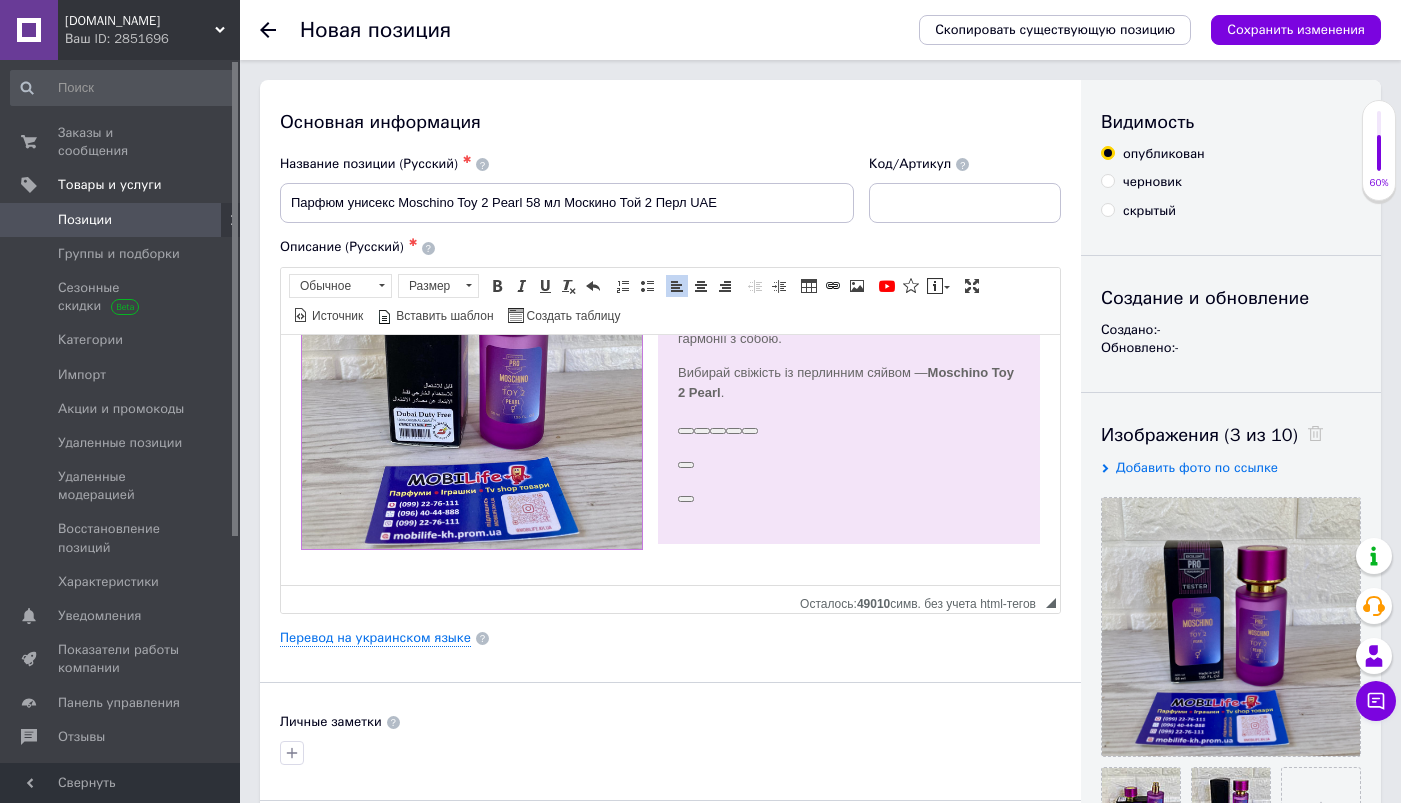 click at bounding box center [670, 494] 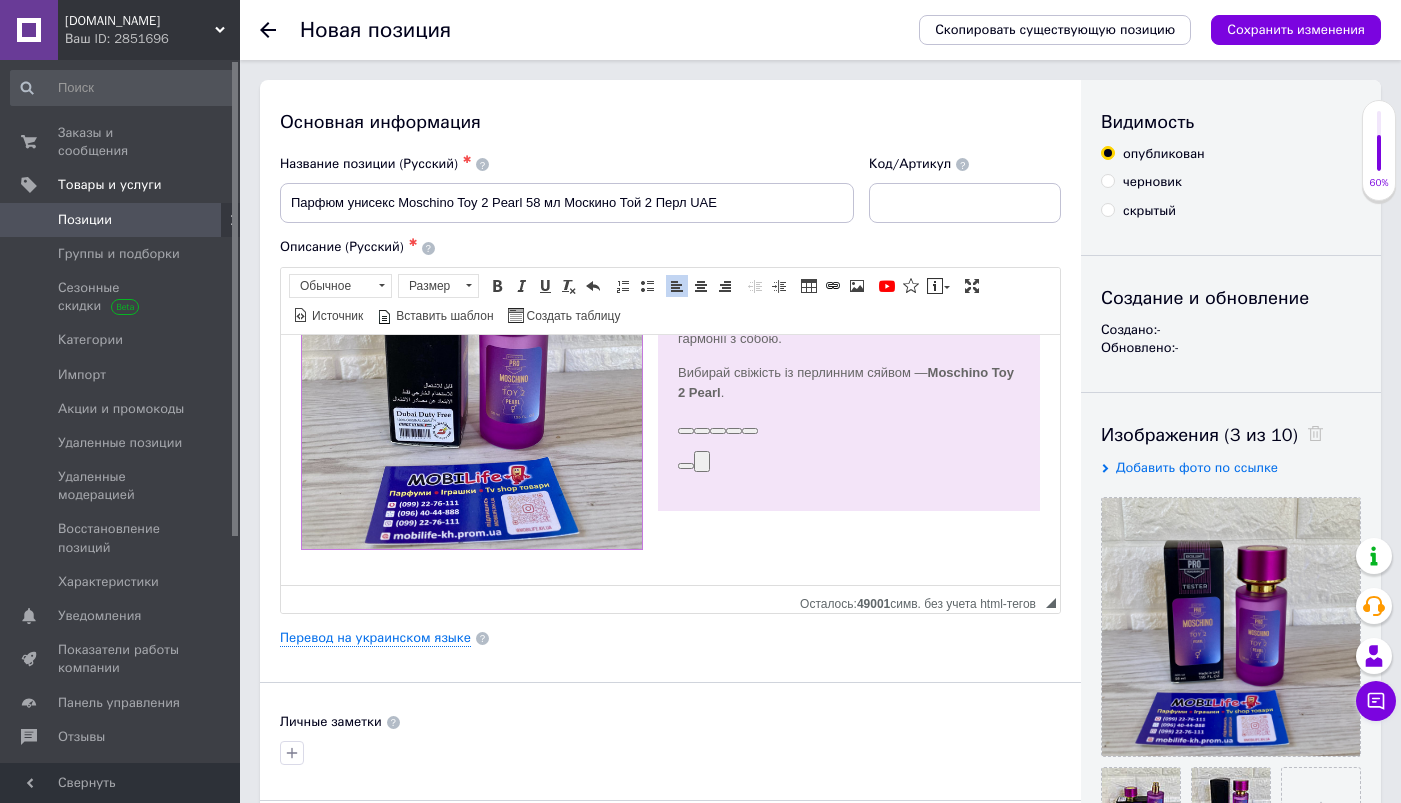 type 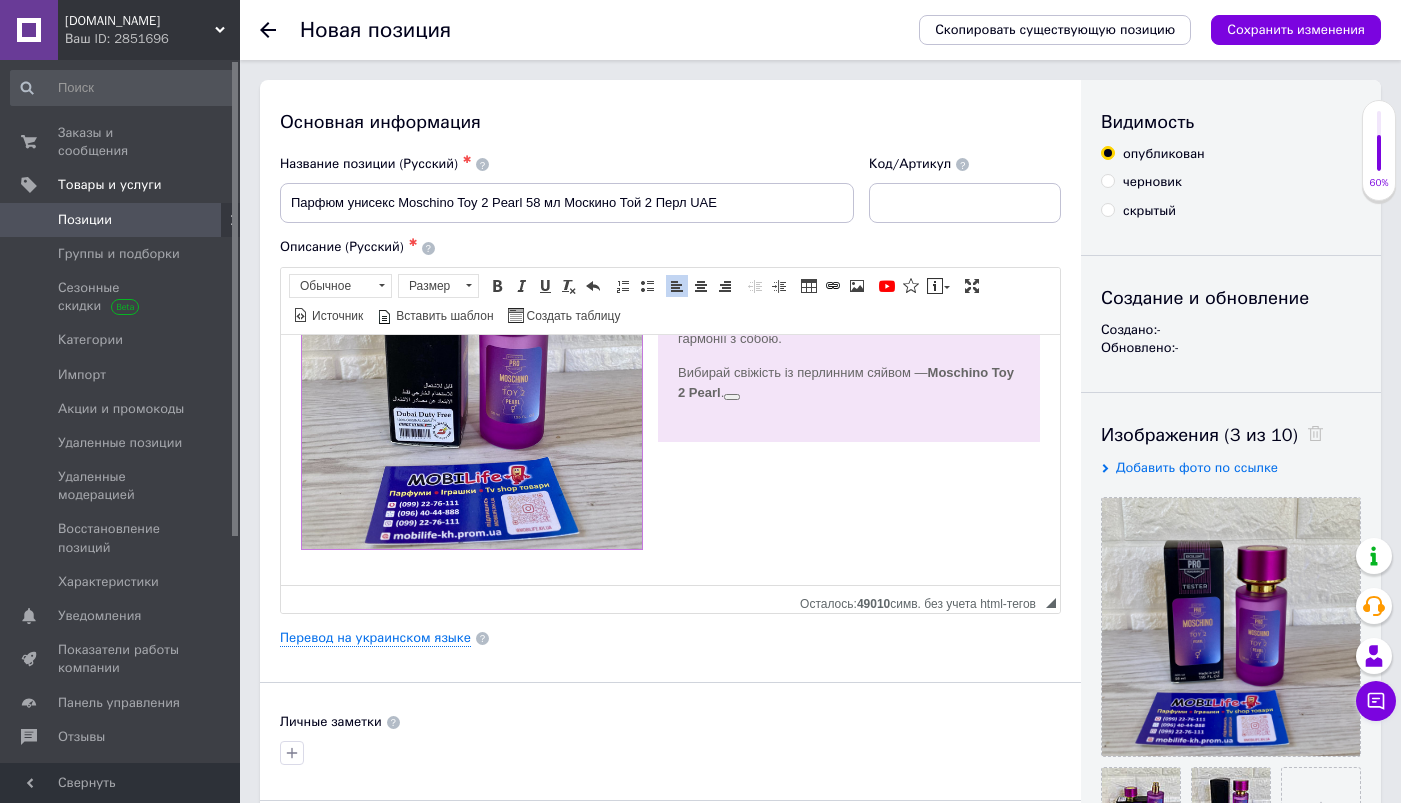 click on "Вибирай свіжість із перлинним сяйвом —  Moschino Toy 2 Pearl ." at bounding box center [670, 383] 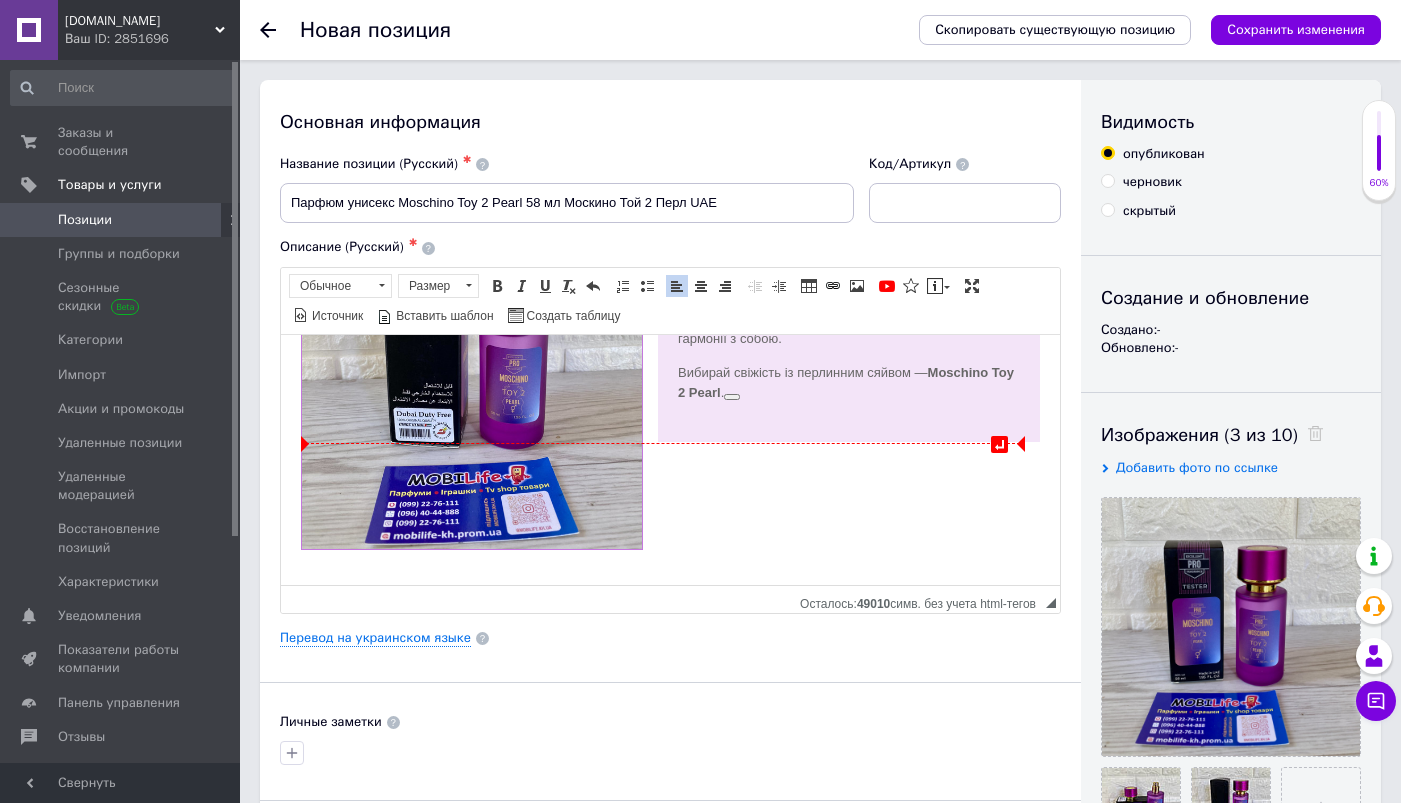 click on "Для кого цей аромат? Для всіх, хто цінує природність, чистоту та індивідуальність. Він не має меж — ні статі, ні сезону.  Toy 2 Pearl  — це аромат свободи, легкості та гармонії з собою. Вибирай свіжість із перлинним сяйвом —  Moschino Toy 2 Pearl ." at bounding box center (670, 324) 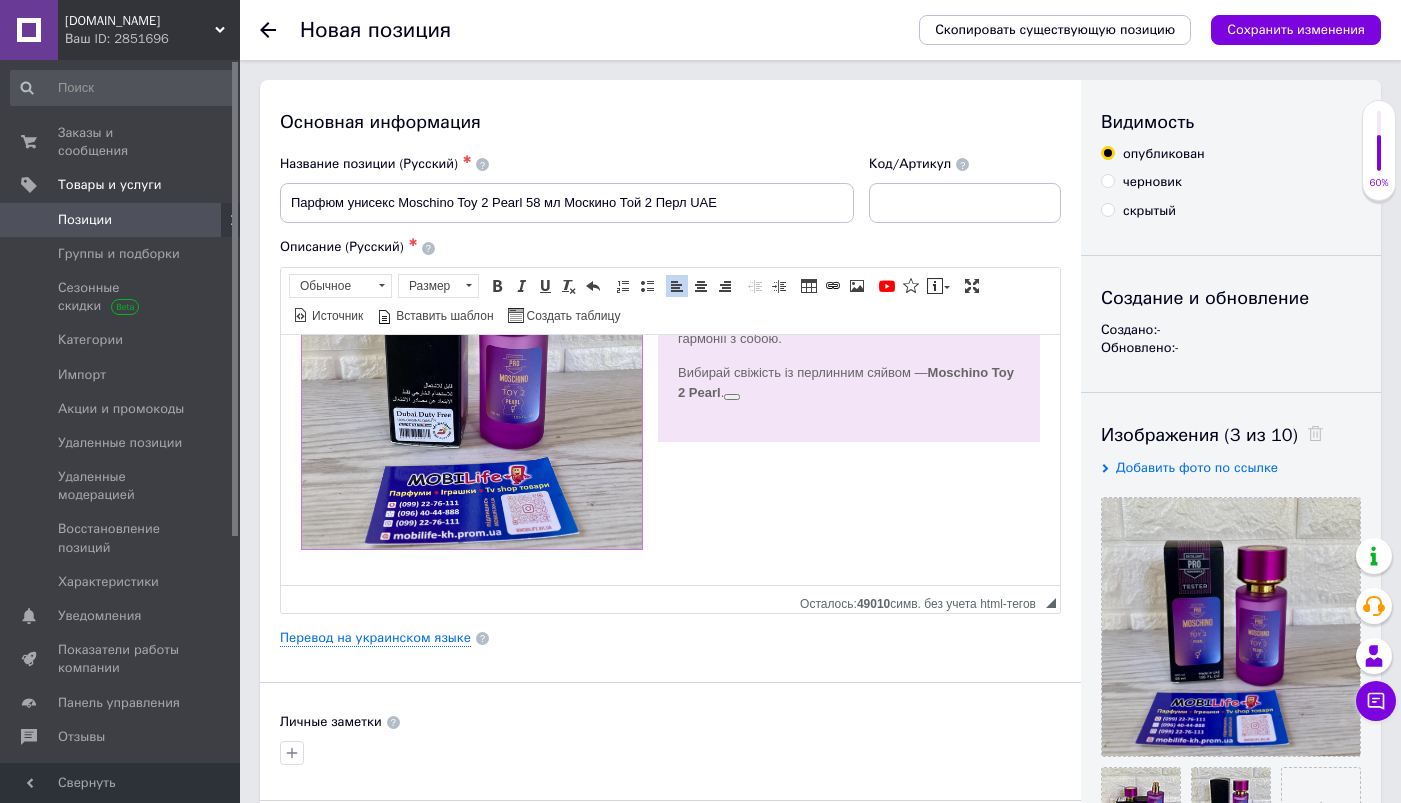 click on "Moschino Toy 2 Pearl" at bounding box center (846, 382) 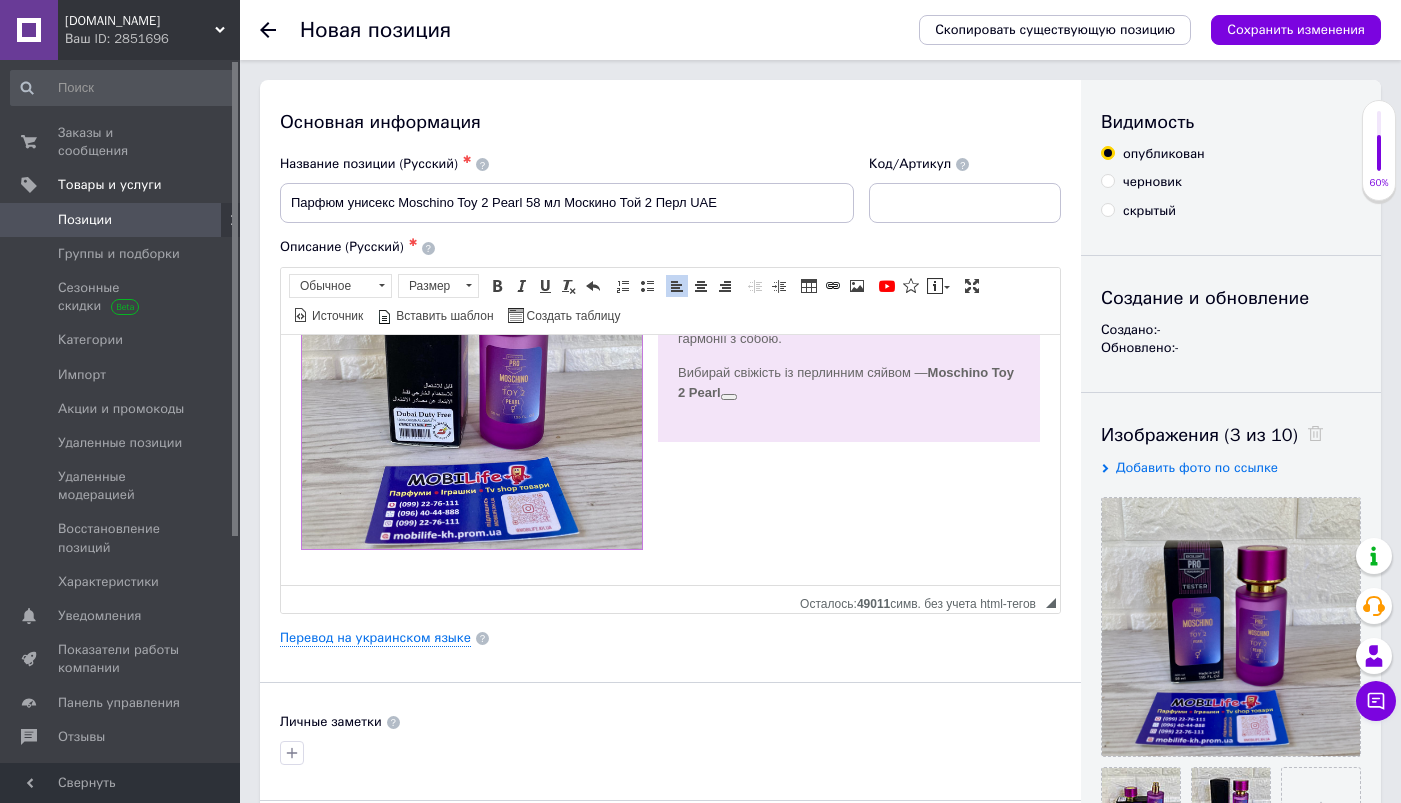 scroll, scrollTop: 908, scrollLeft: 0, axis: vertical 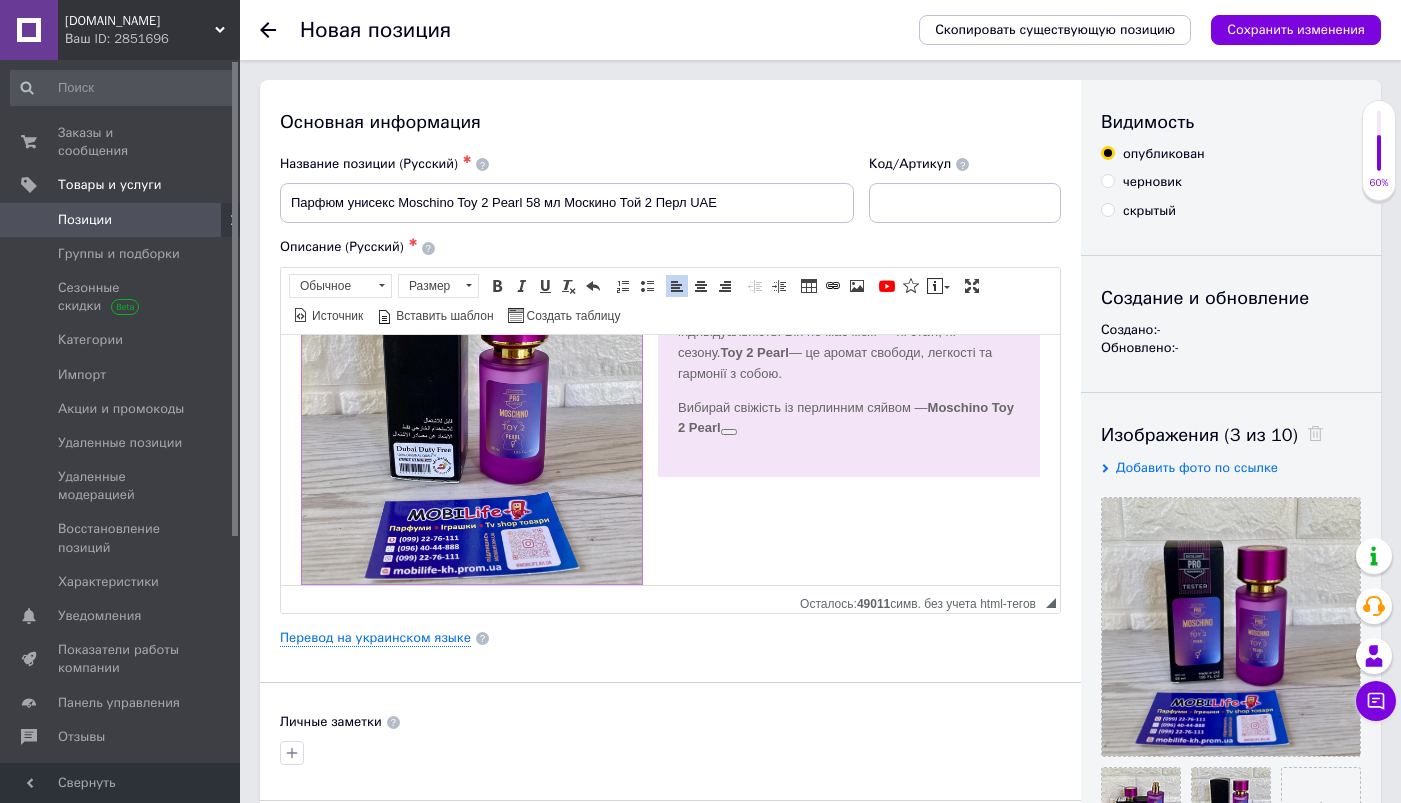 click on "Вибирай свіжість із перлинним сяйвом —  Moschino Toy 2 Pearl" at bounding box center (670, 418) 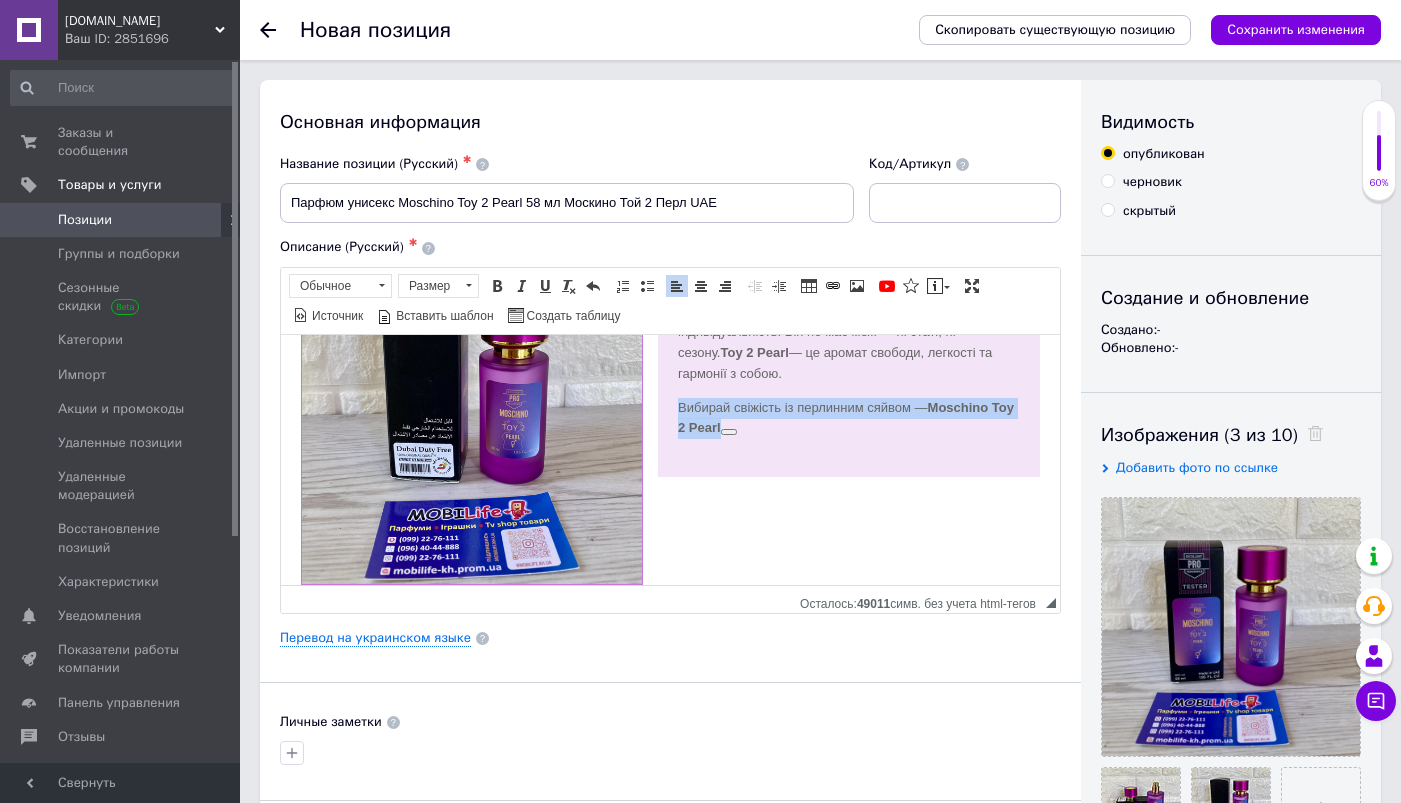 drag, startPoint x: 679, startPoint y: 401, endPoint x: 781, endPoint y: 431, distance: 106.320274 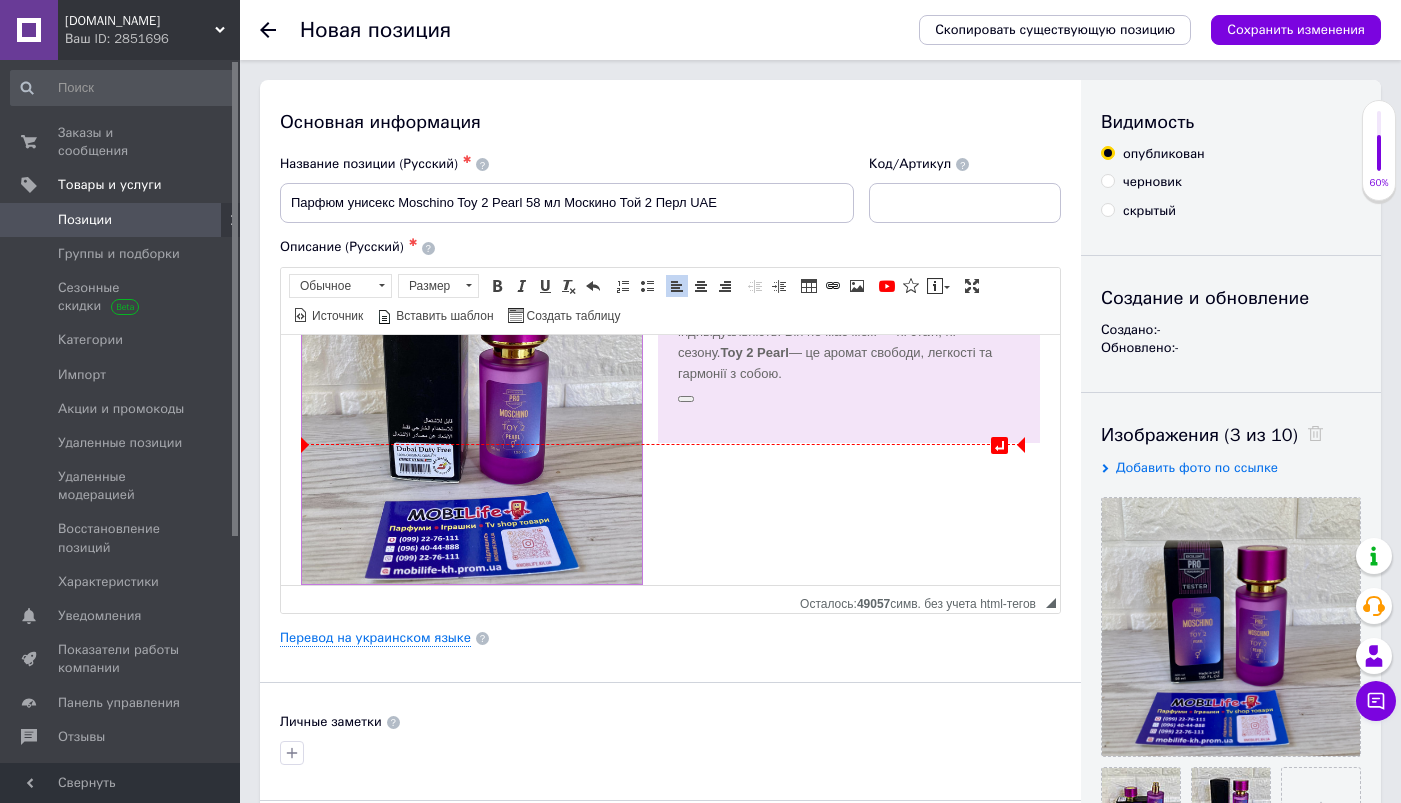 click on "Для кого цей аромат? Для всіх, хто цінує природність, чистоту та індивідуальність. Він не має меж — ні статі, ні сезону.  Toy 2 Pearl  — це аромат свободи, легкості та гармонії з собою. ​​​​​​​" at bounding box center [670, 342] 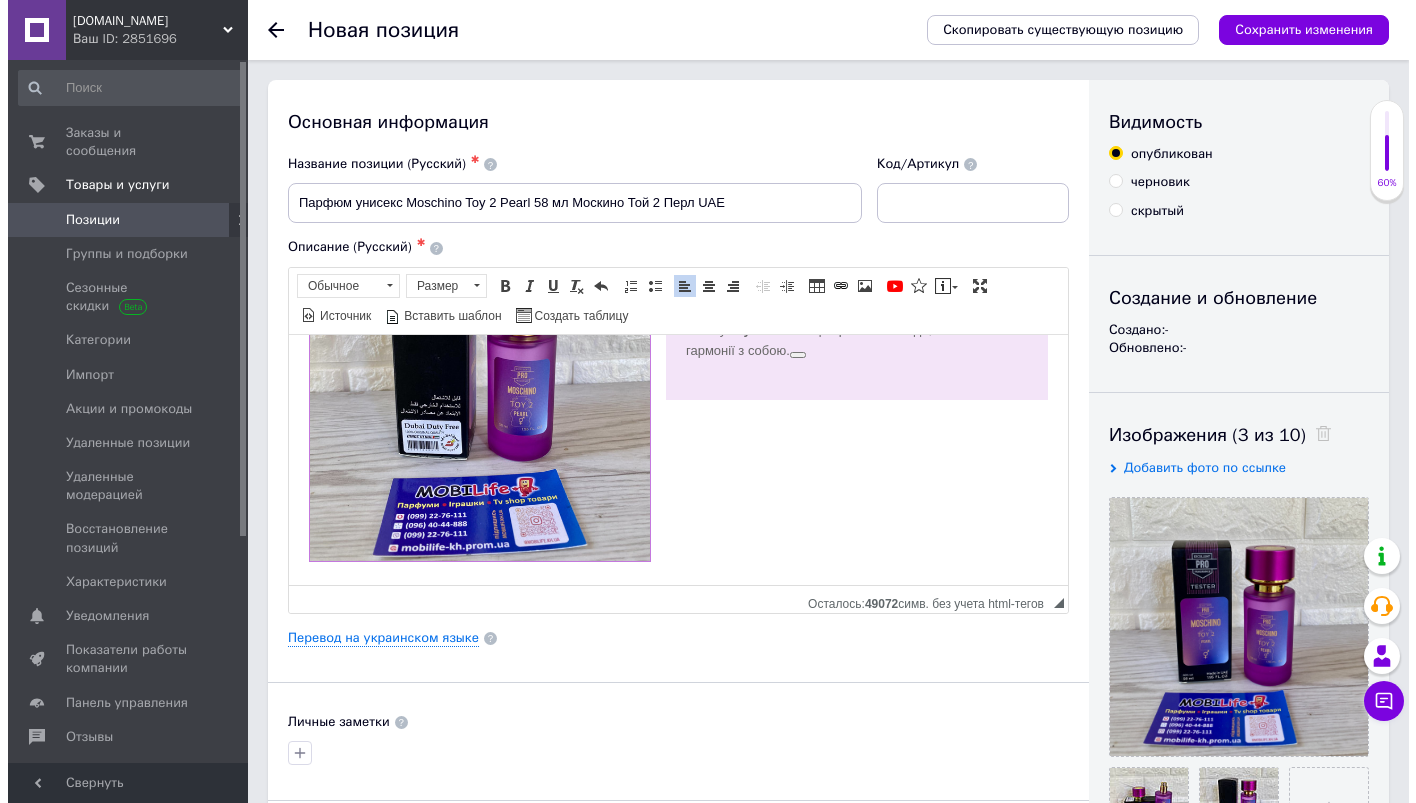scroll, scrollTop: 943, scrollLeft: 0, axis: vertical 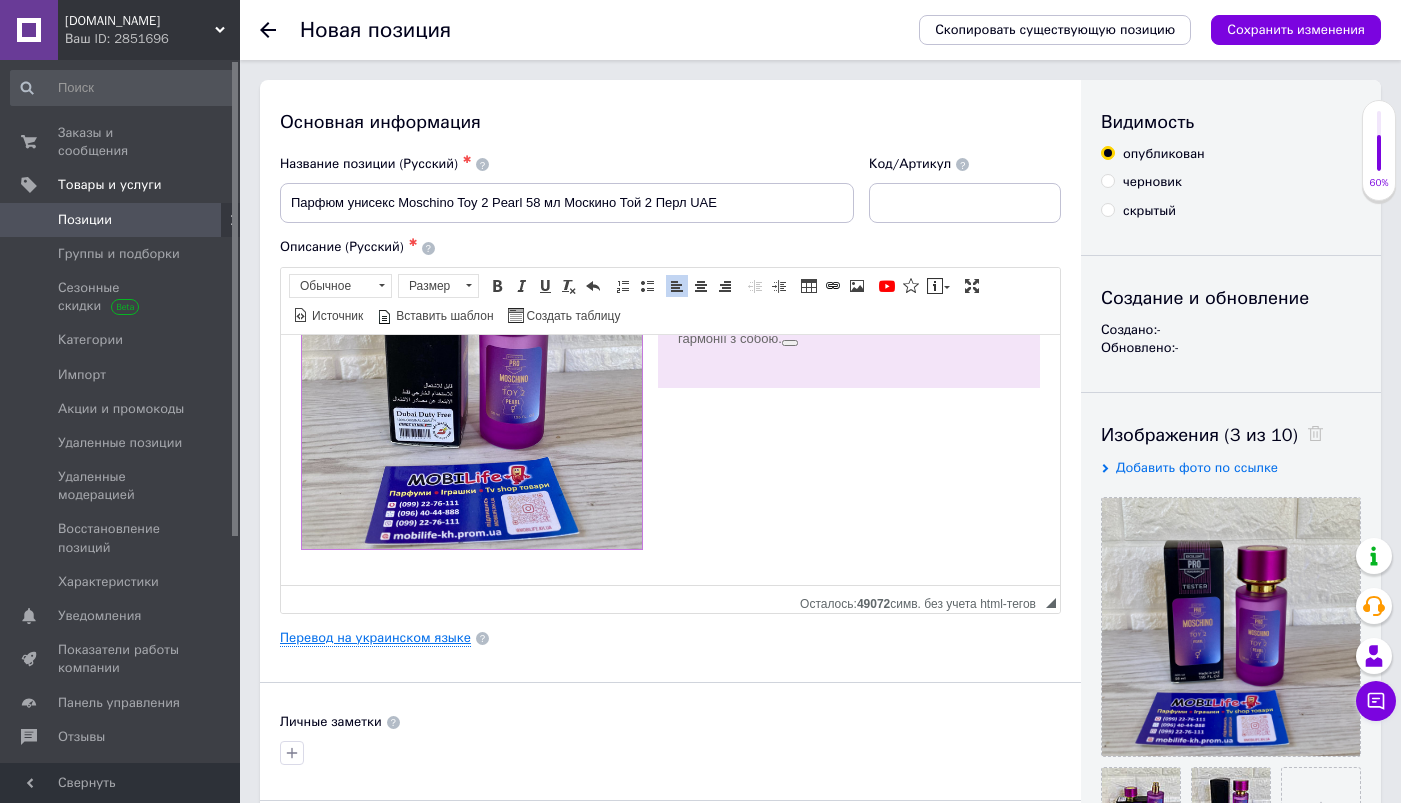 click on "Перевод на украинском языке" at bounding box center (375, 638) 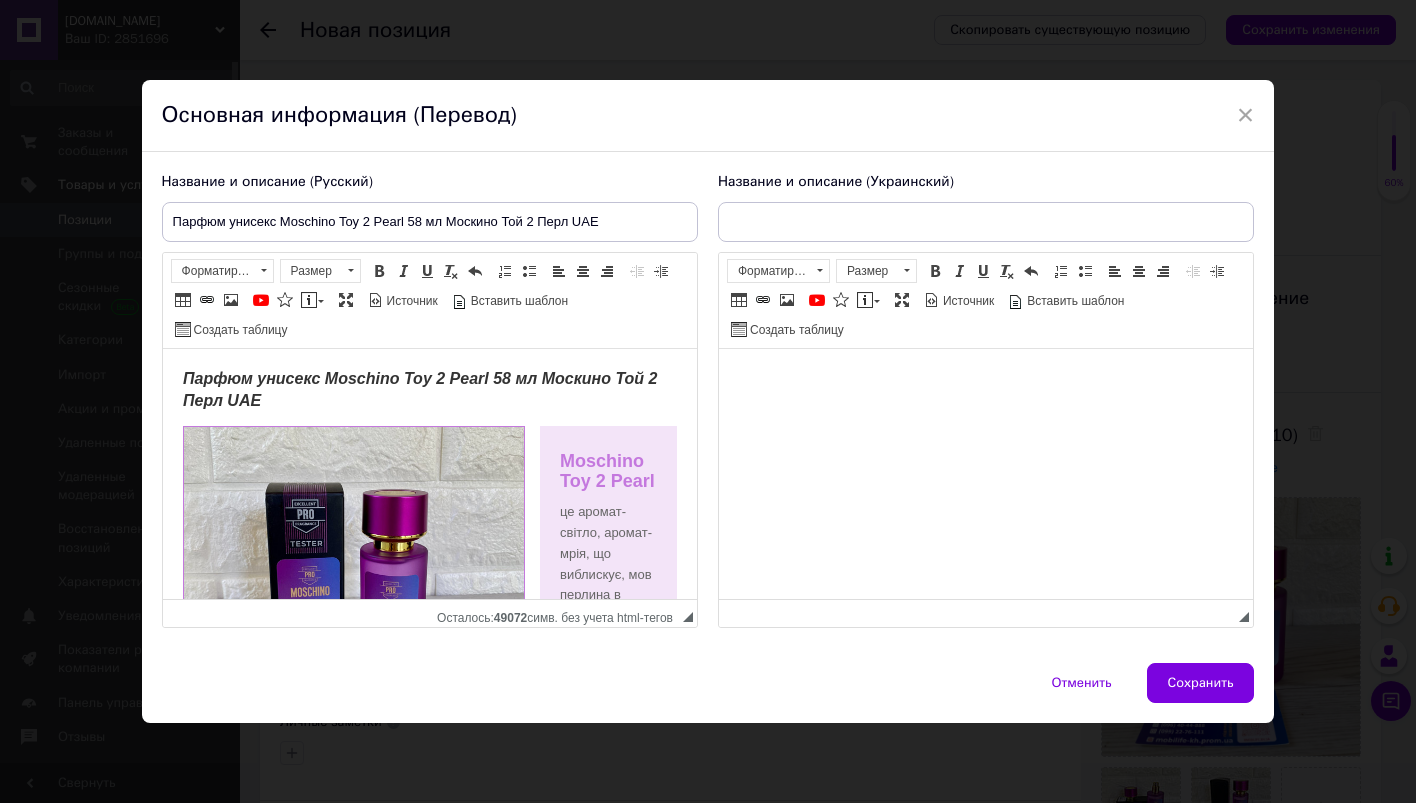 scroll, scrollTop: 0, scrollLeft: 0, axis: both 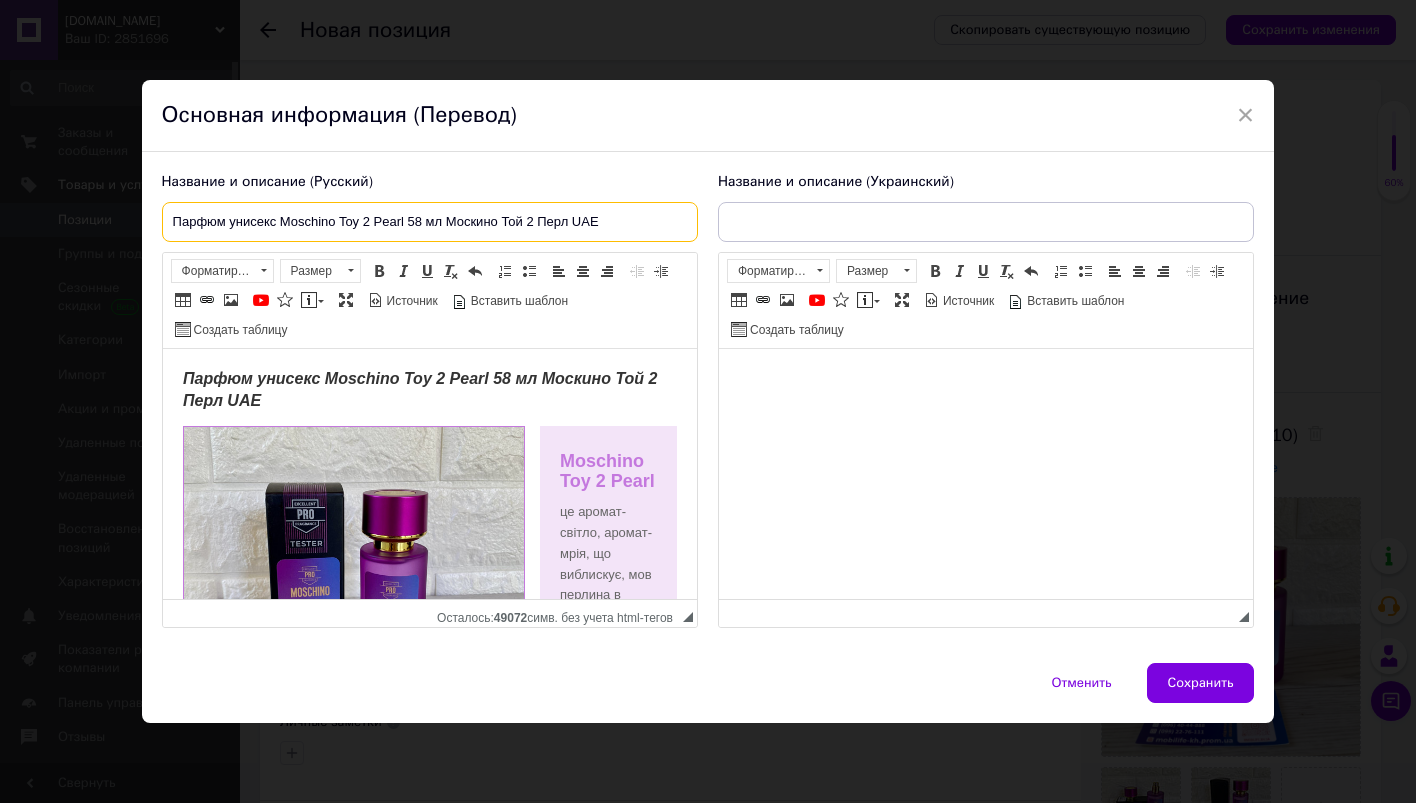 drag, startPoint x: 169, startPoint y: 226, endPoint x: 602, endPoint y: 219, distance: 433.05658 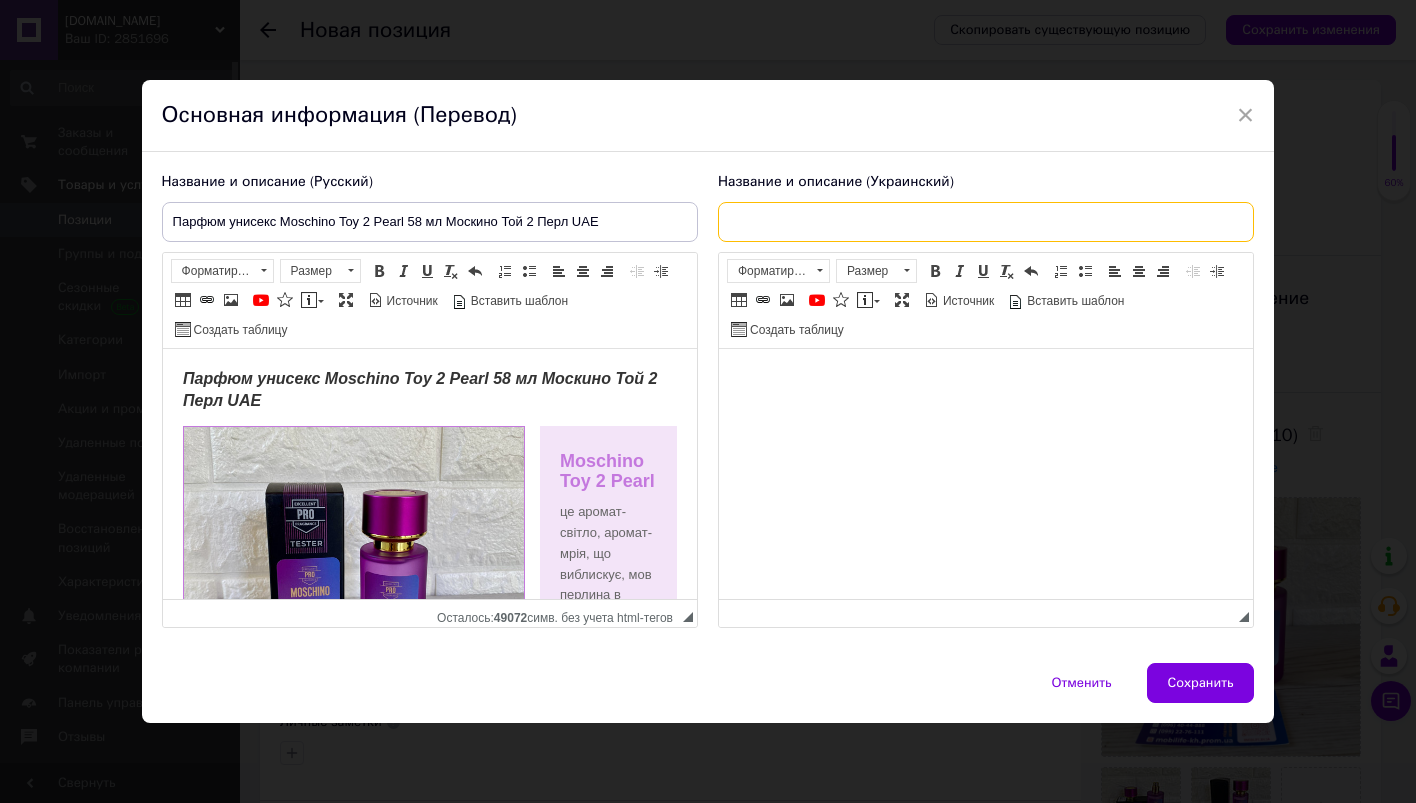 click at bounding box center [986, 222] 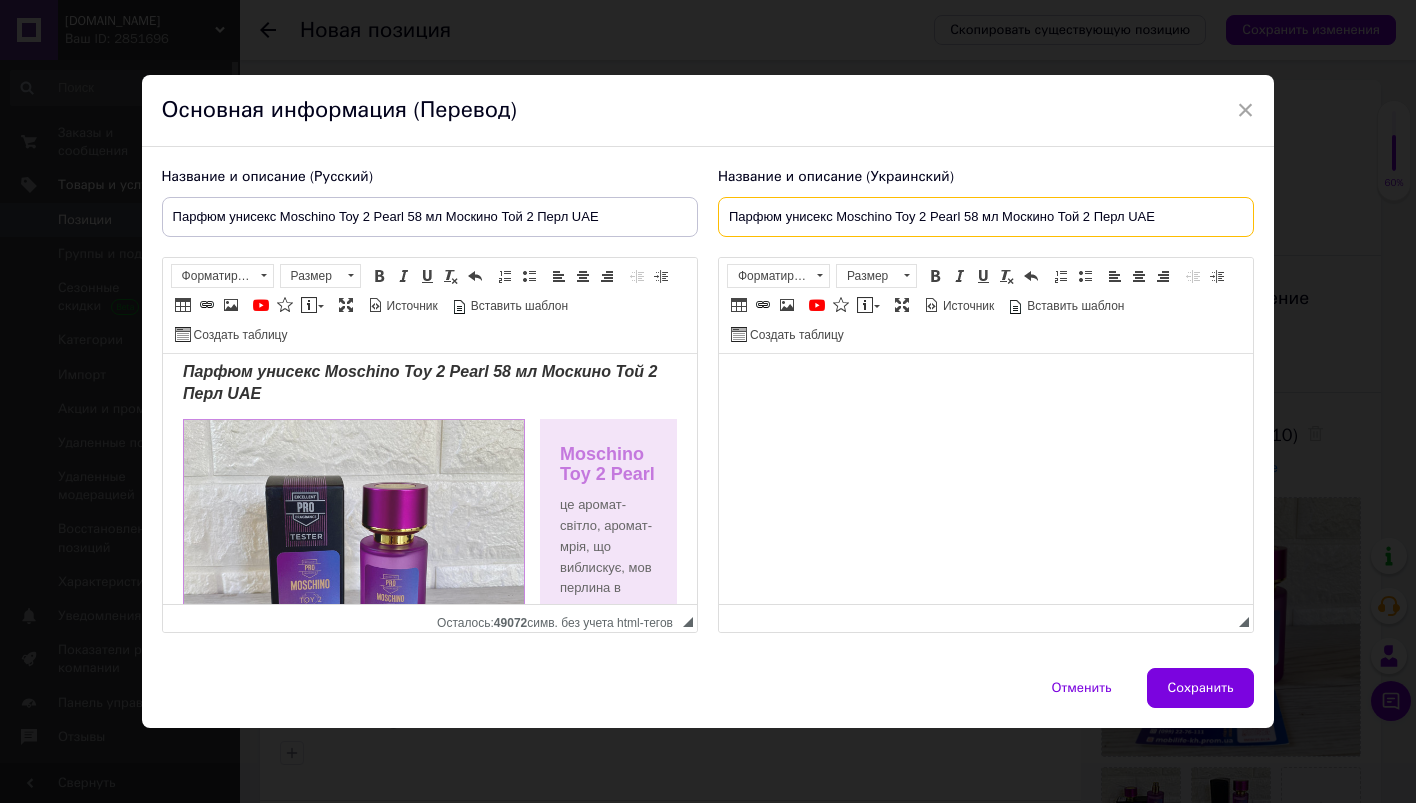 scroll, scrollTop: 0, scrollLeft: 0, axis: both 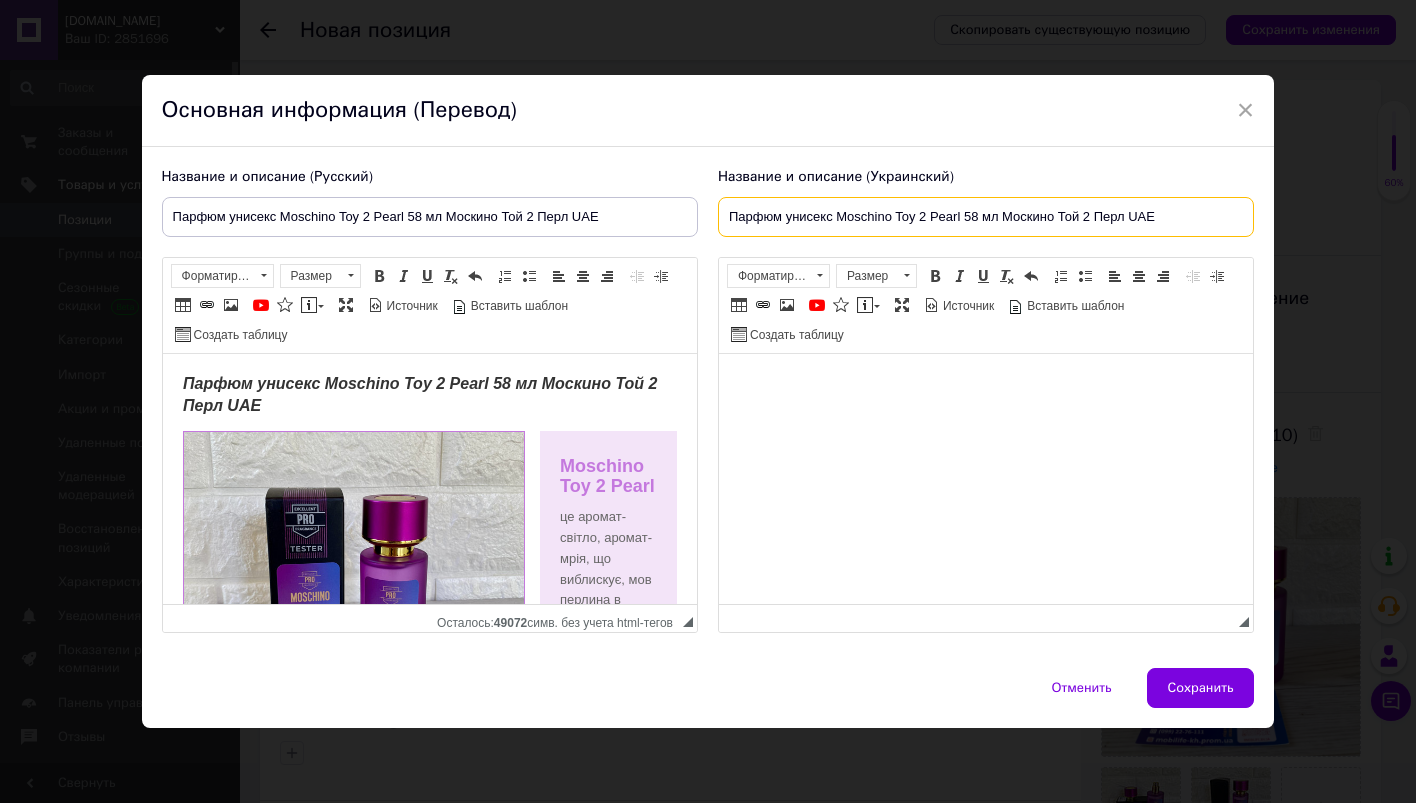 type on "Парфюм унисекс Moschino Toy 2 Pearl 58 мл Москино Той 2 Перл UAE" 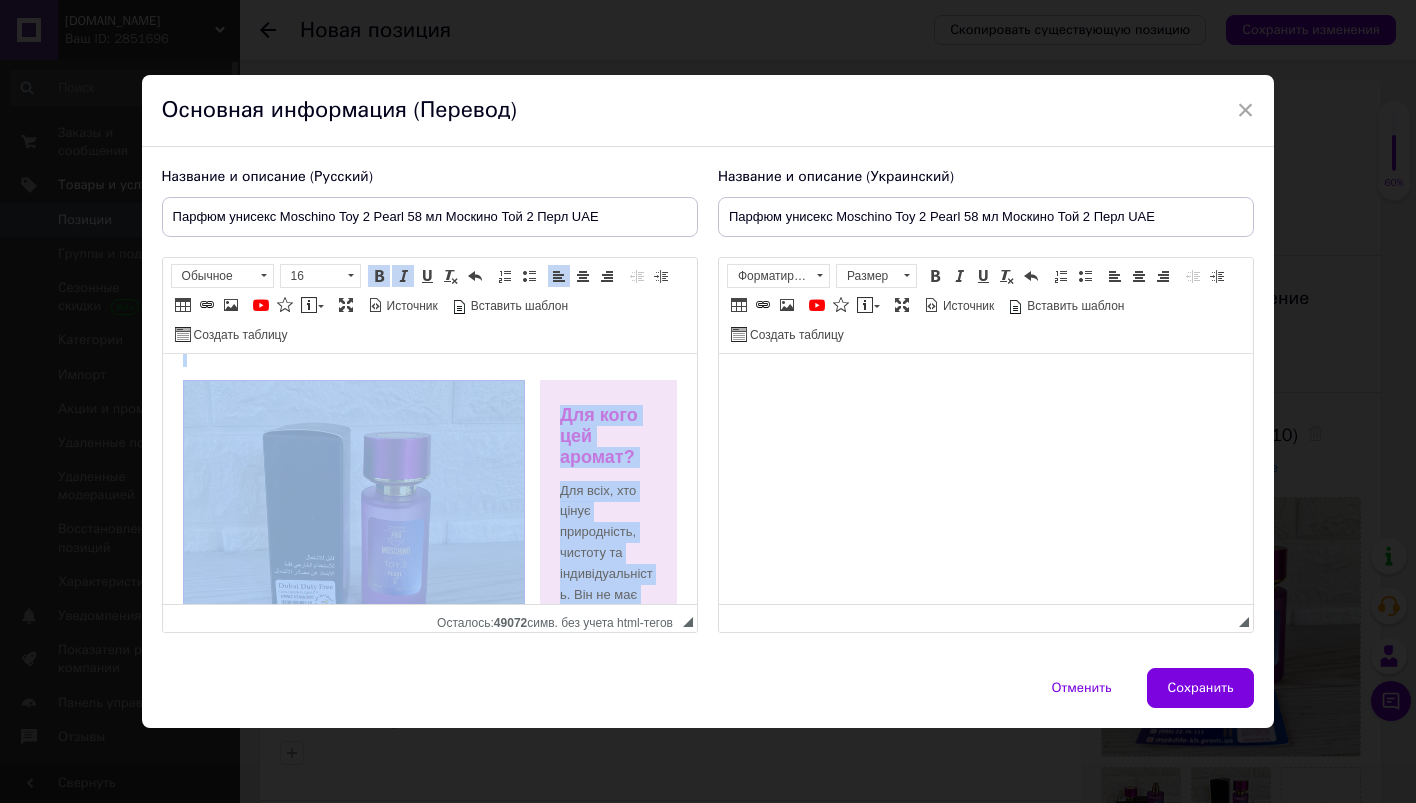 scroll, scrollTop: 1401, scrollLeft: 0, axis: vertical 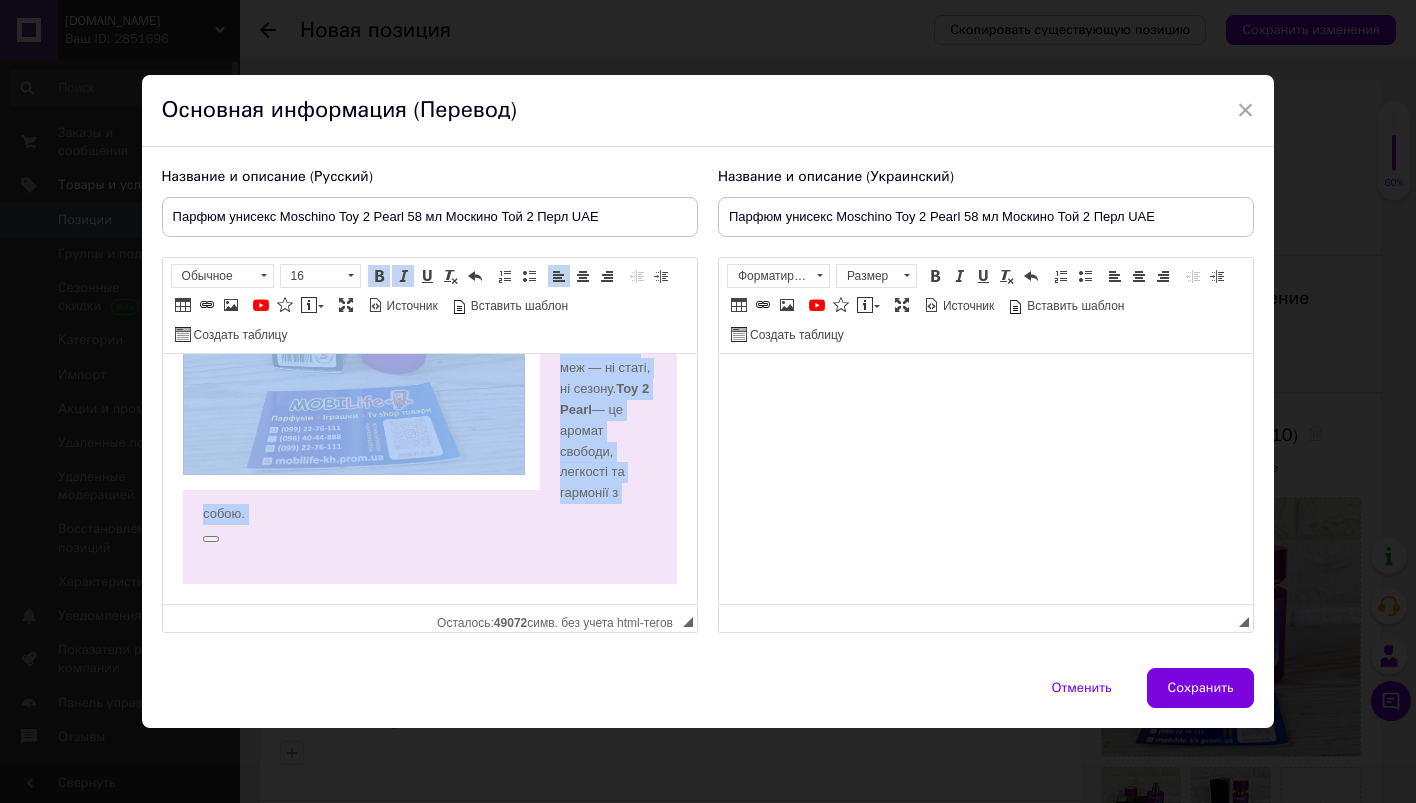 drag, startPoint x: 170, startPoint y: 371, endPoint x: 635, endPoint y: 674, distance: 555.0081 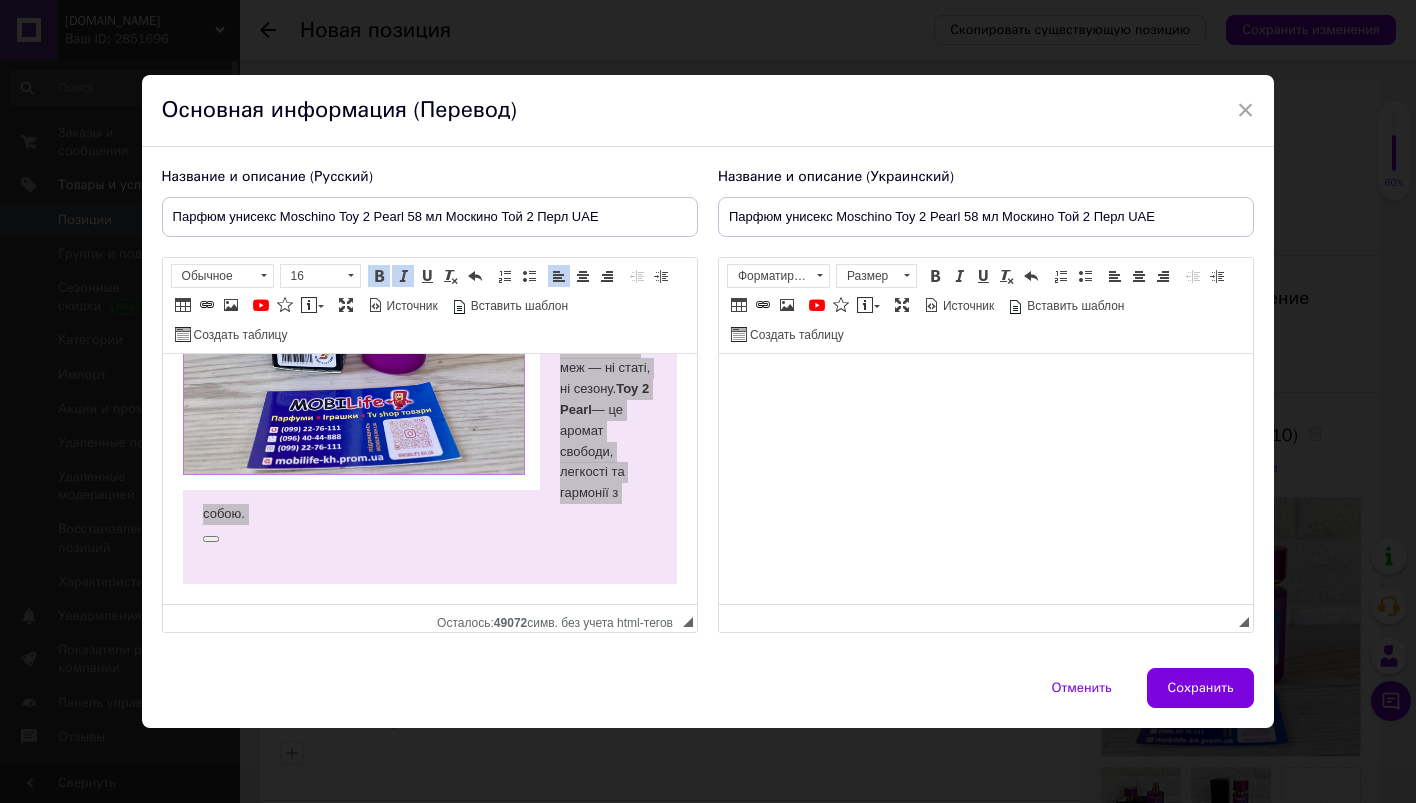 click at bounding box center (985, 383) 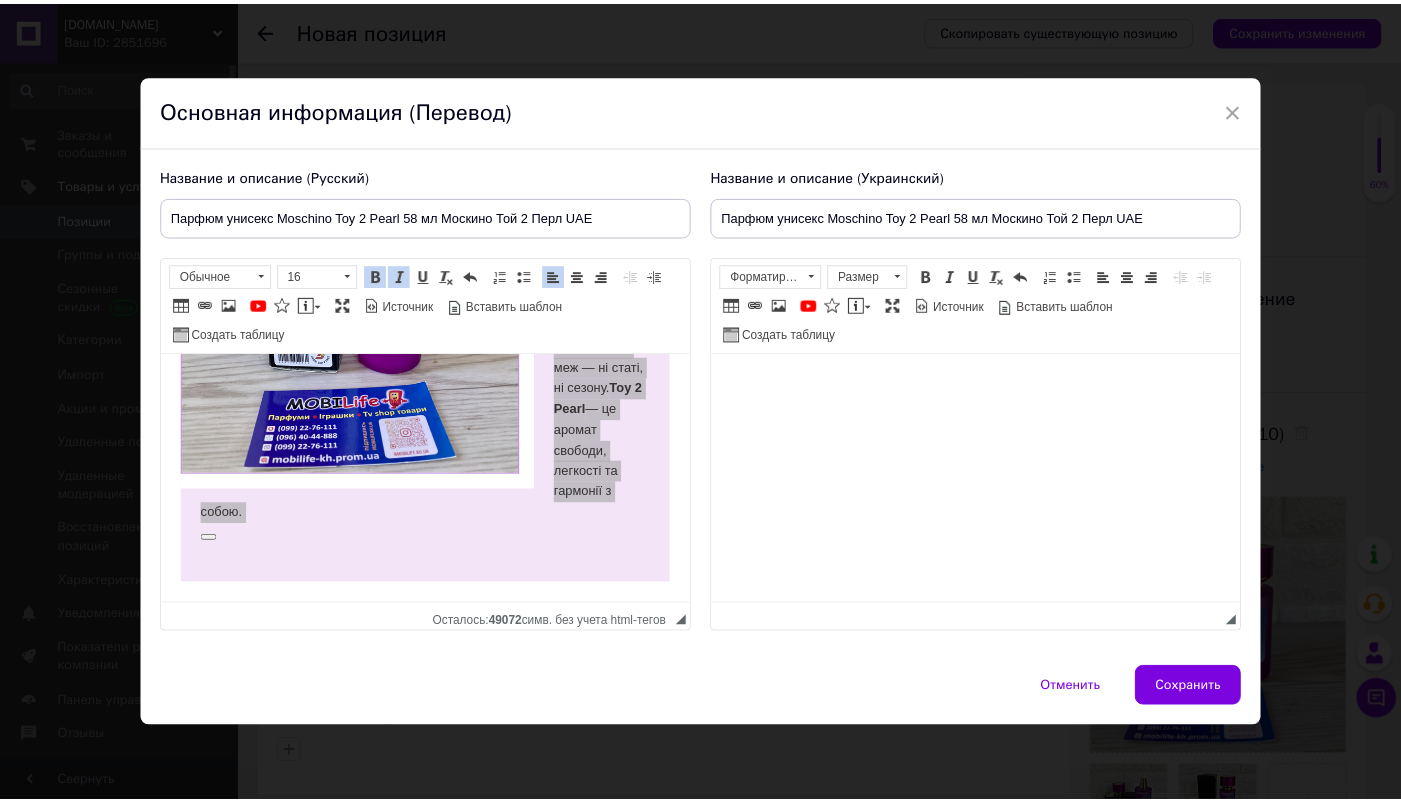 scroll, scrollTop: 1340, scrollLeft: 0, axis: vertical 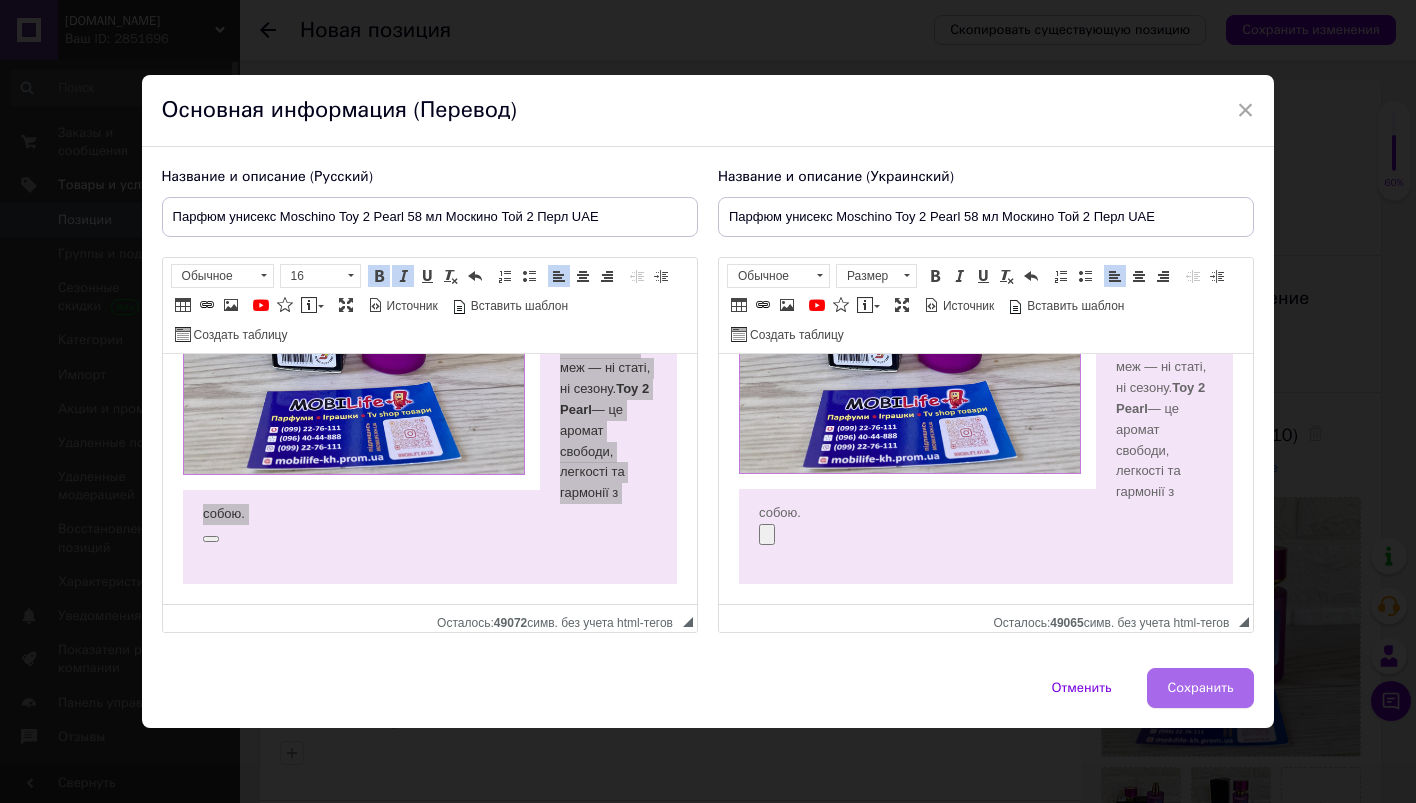 click on "Сохранить" at bounding box center [1201, 688] 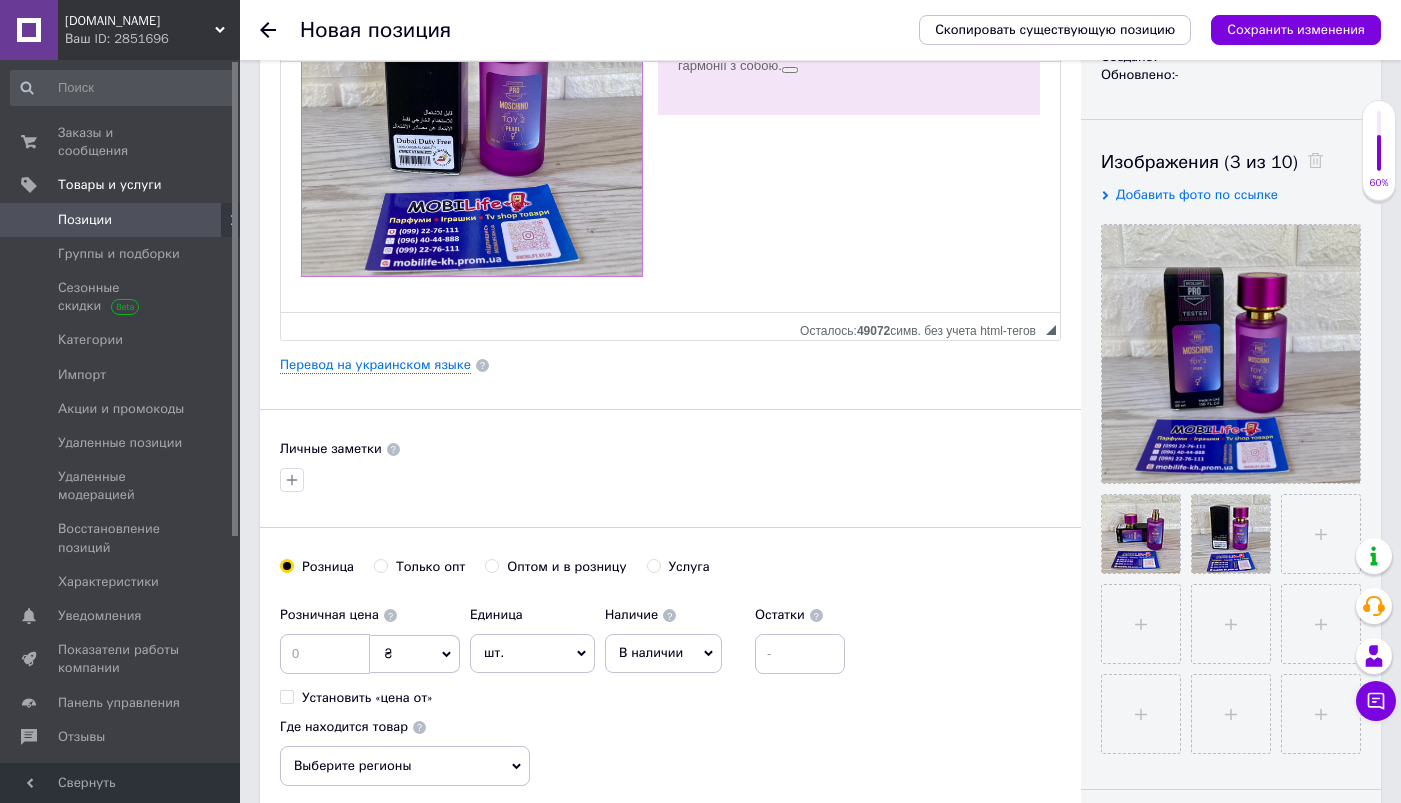 scroll, scrollTop: 425, scrollLeft: 0, axis: vertical 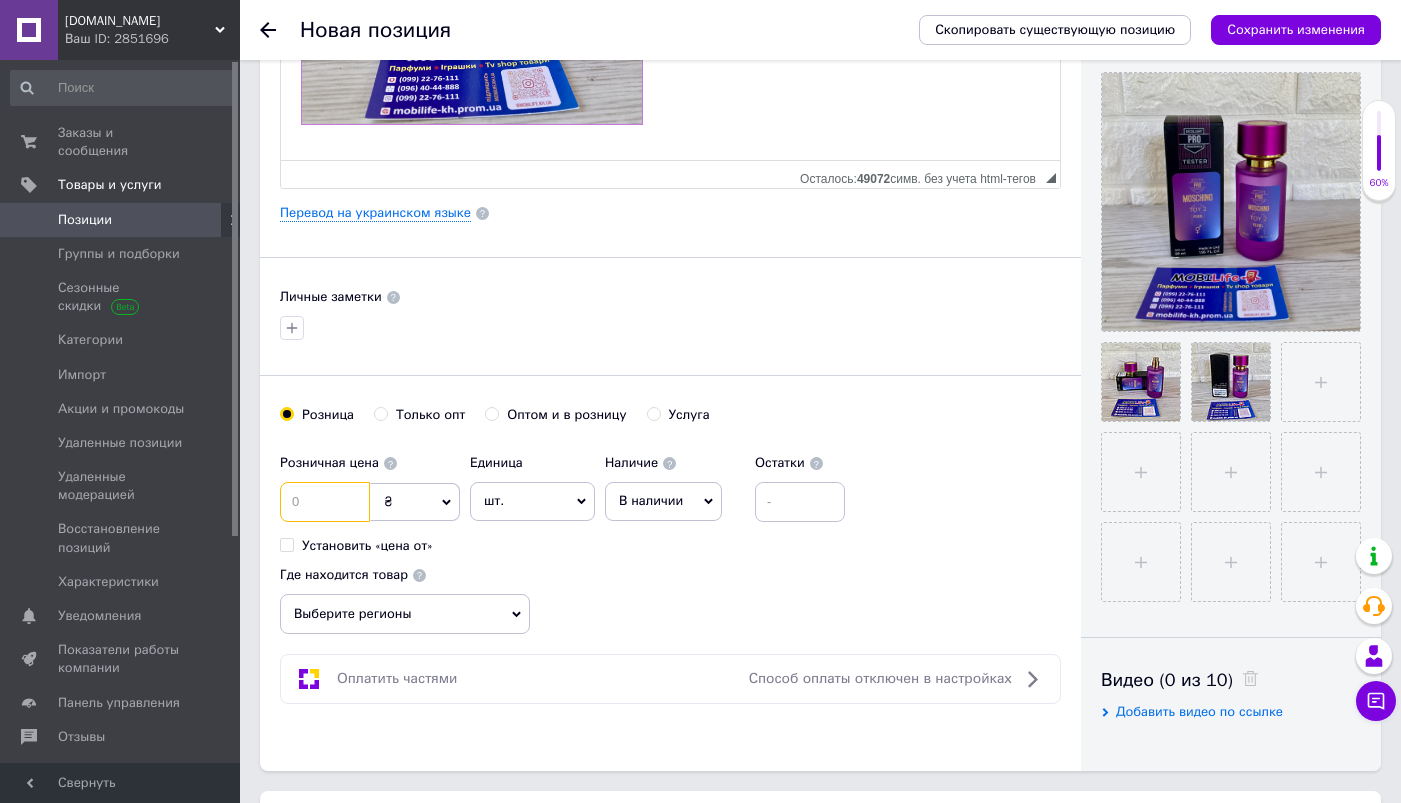 click at bounding box center (325, 502) 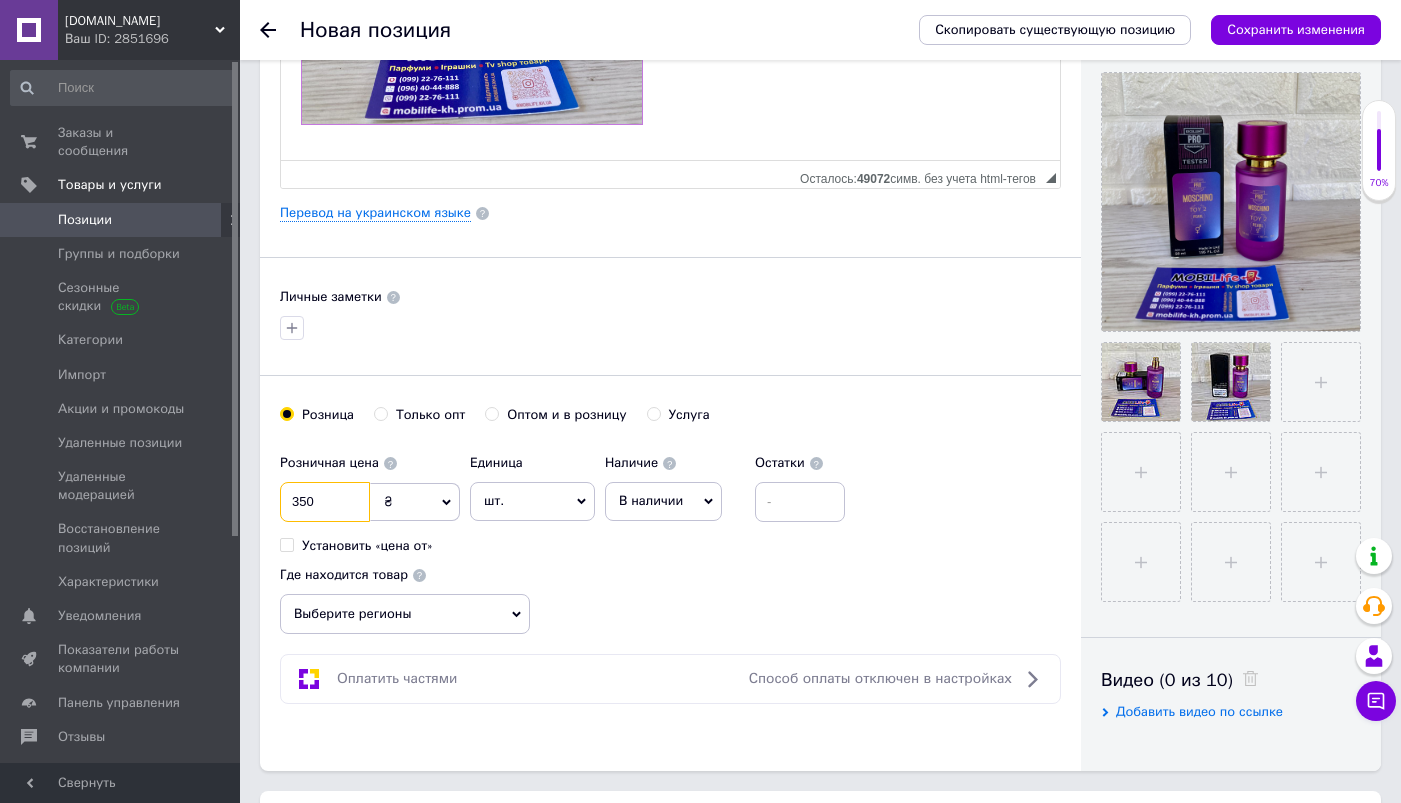 type on "350" 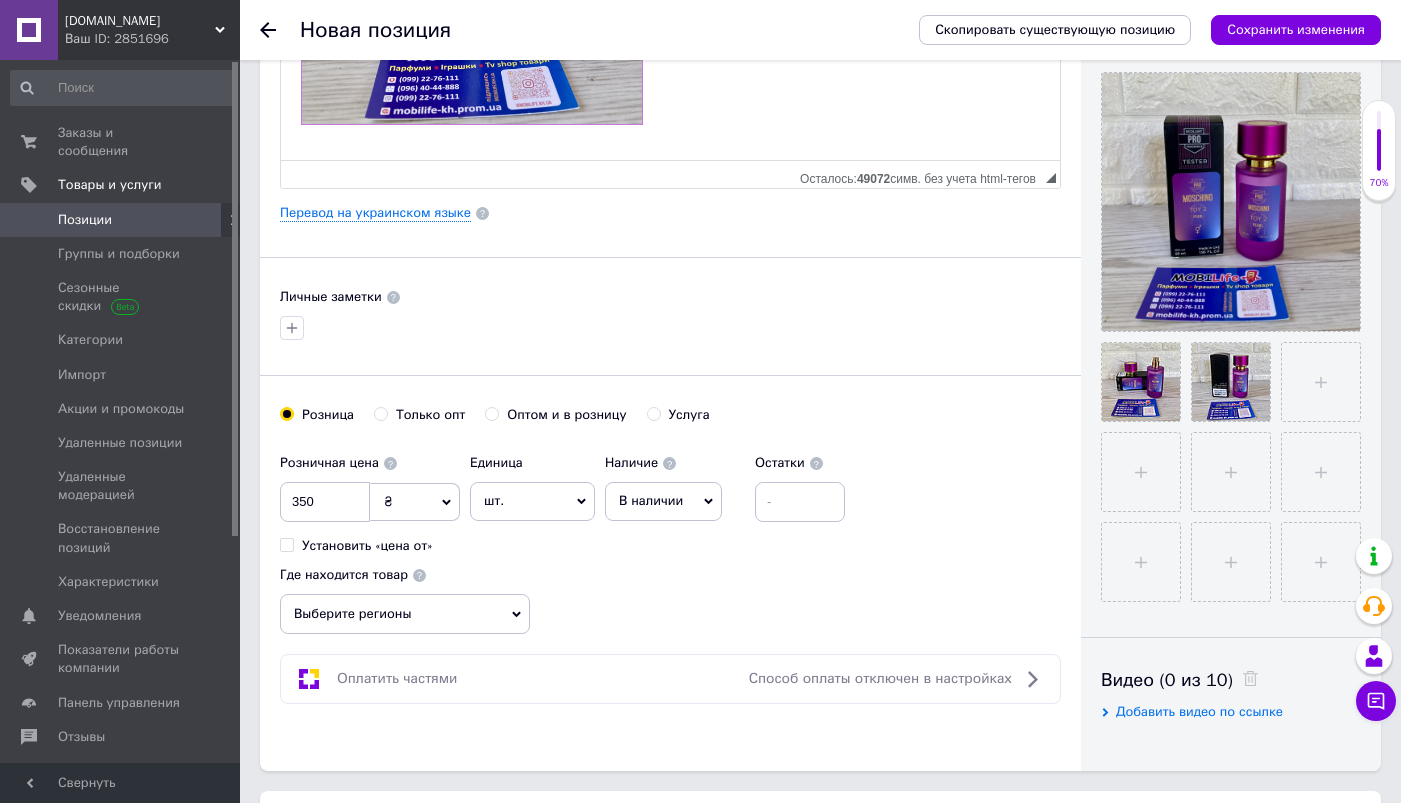 click on "В наличии" at bounding box center [663, 501] 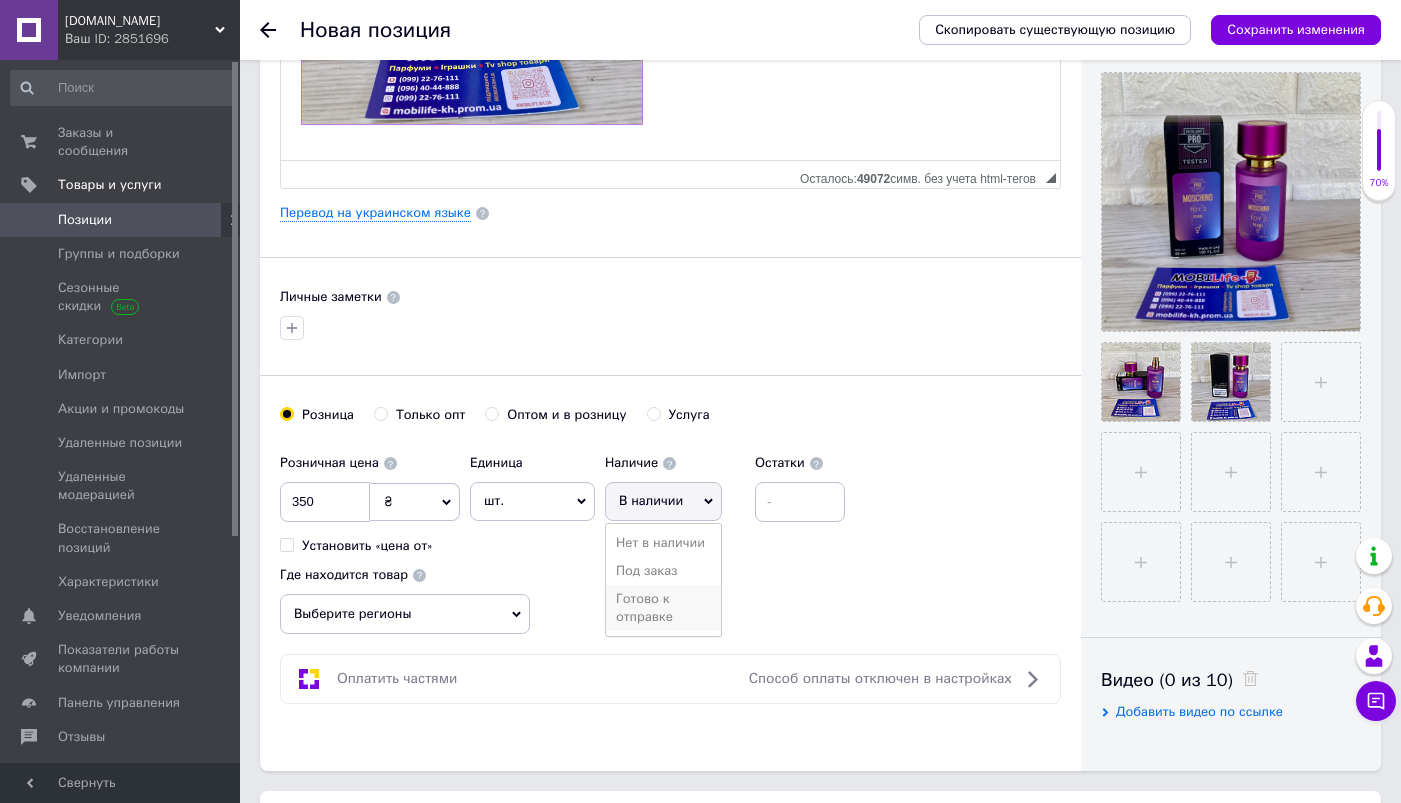 click on "Готово к отправке" at bounding box center (663, 608) 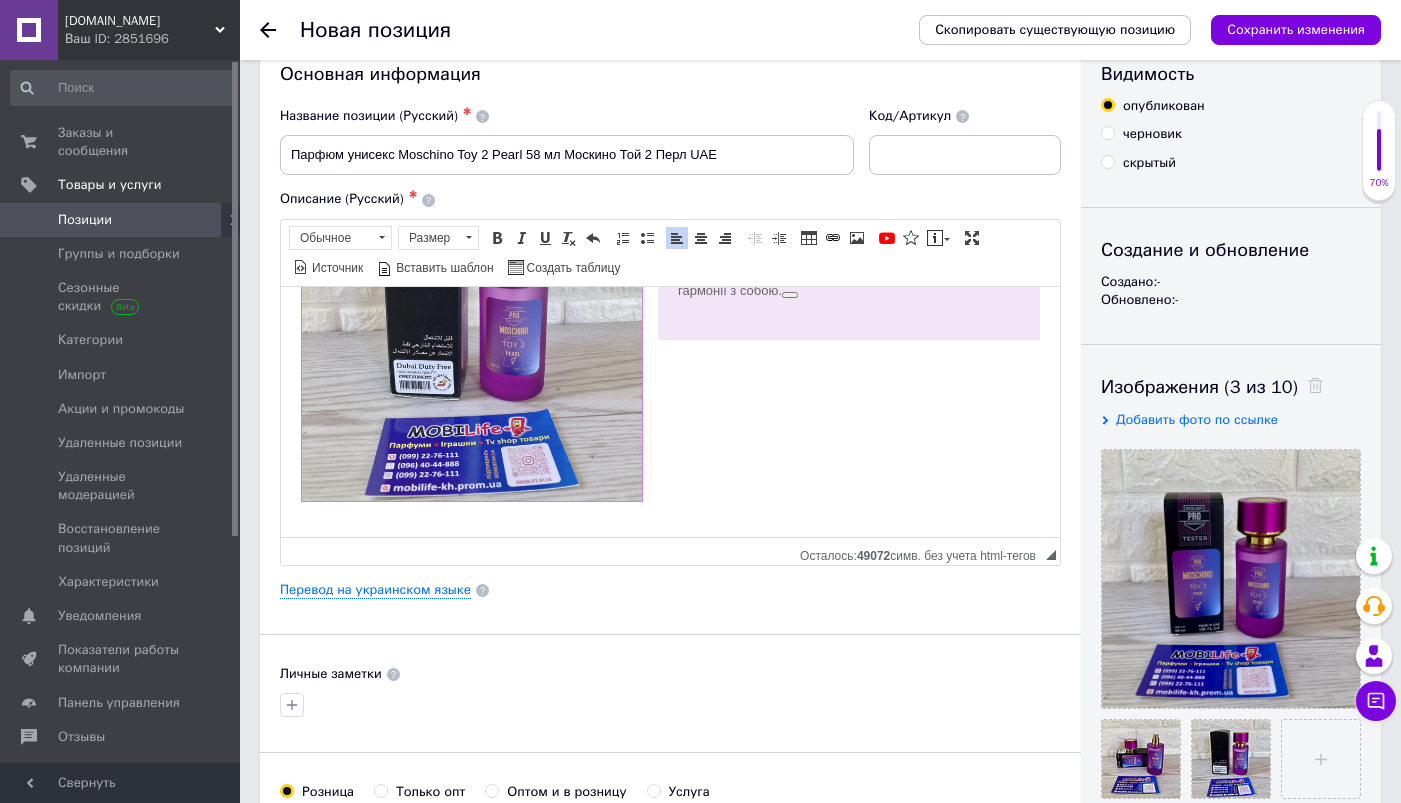 scroll, scrollTop: 0, scrollLeft: 0, axis: both 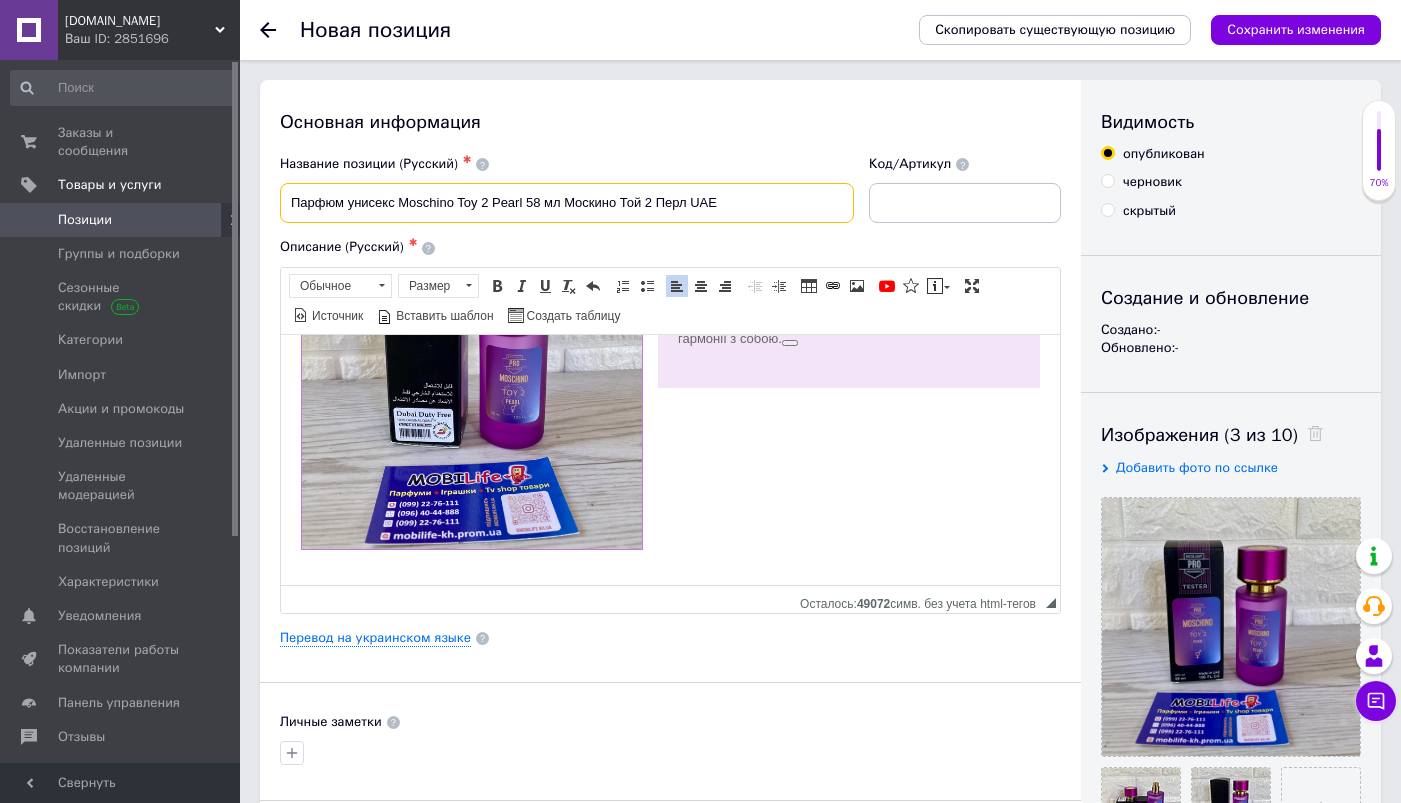 drag, startPoint x: 524, startPoint y: 202, endPoint x: 294, endPoint y: 188, distance: 230.42569 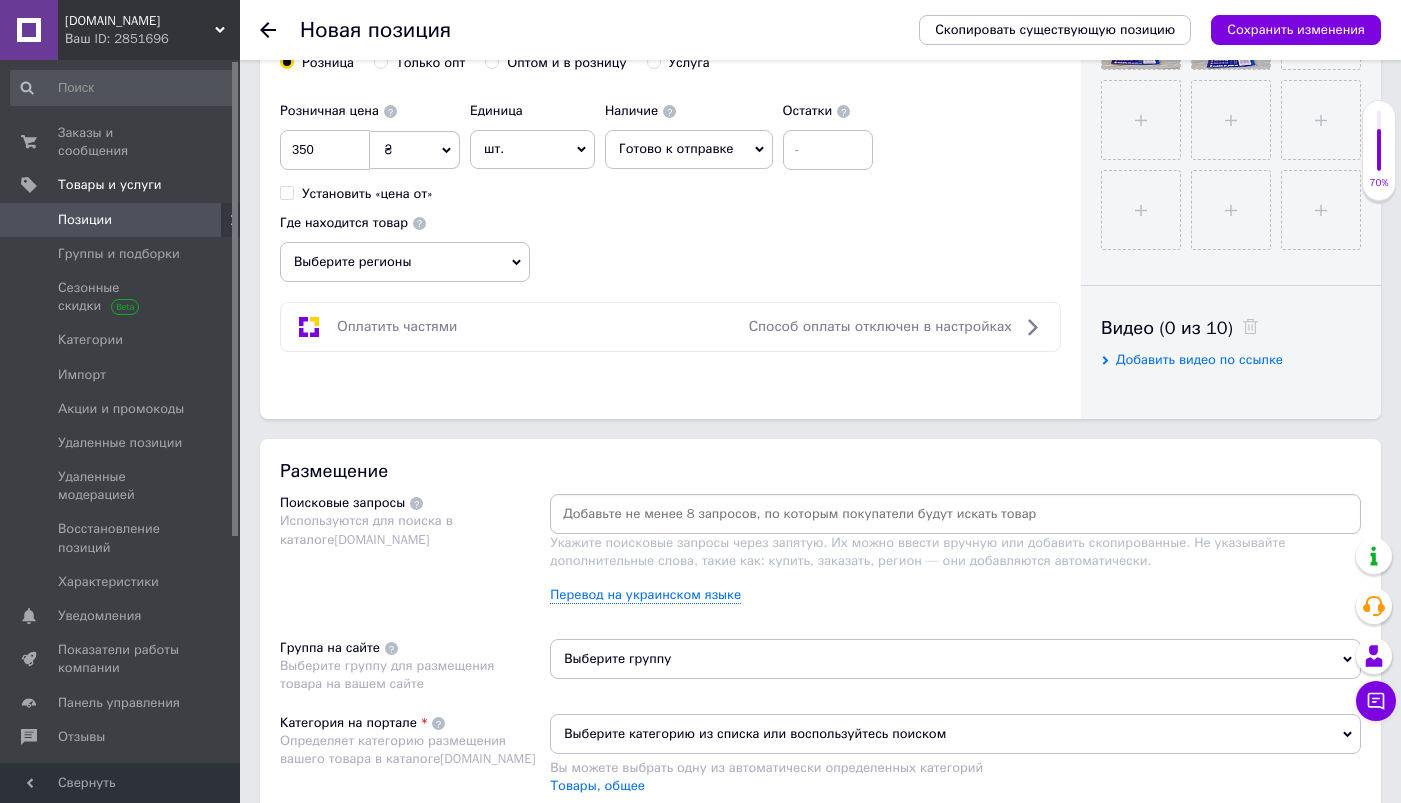 scroll, scrollTop: 786, scrollLeft: 0, axis: vertical 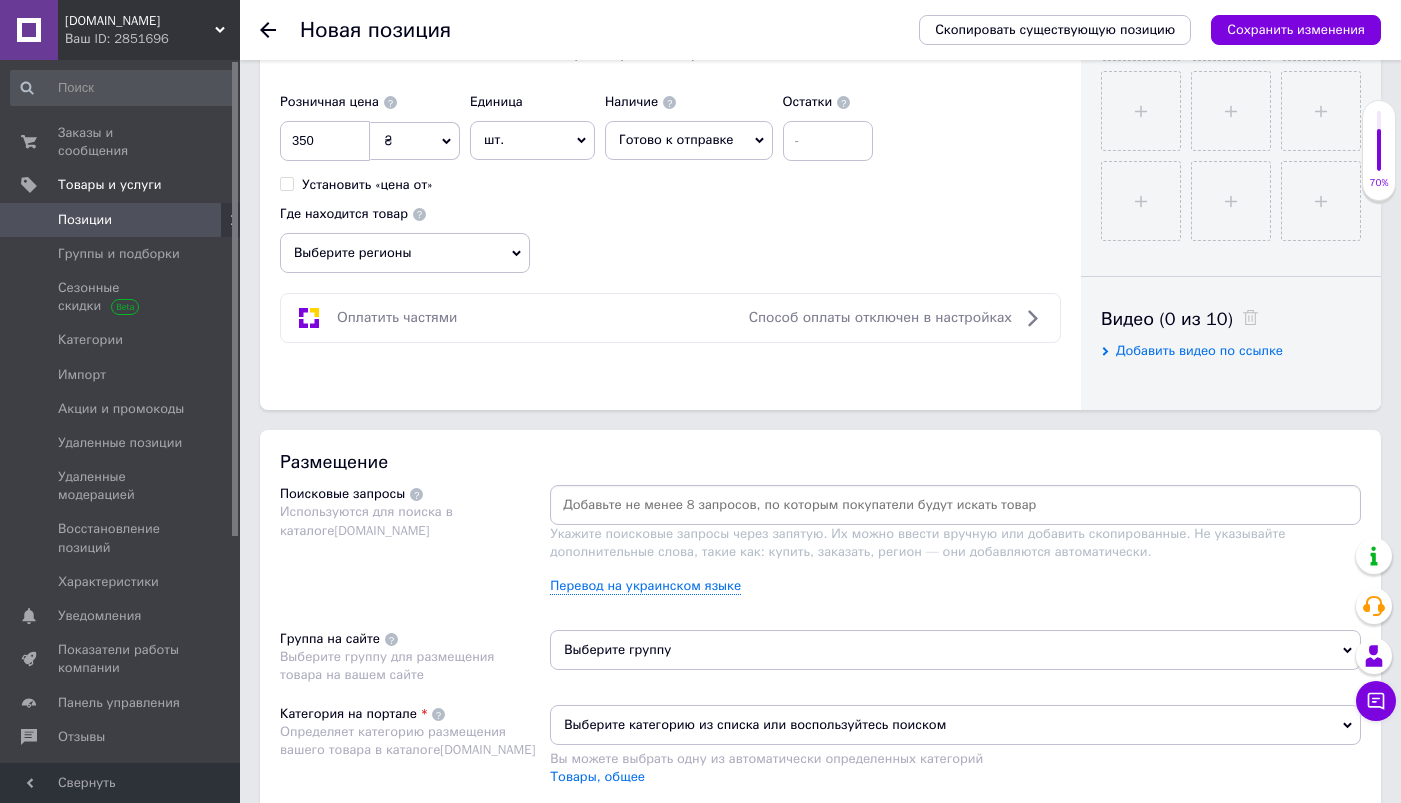 click at bounding box center (955, 505) 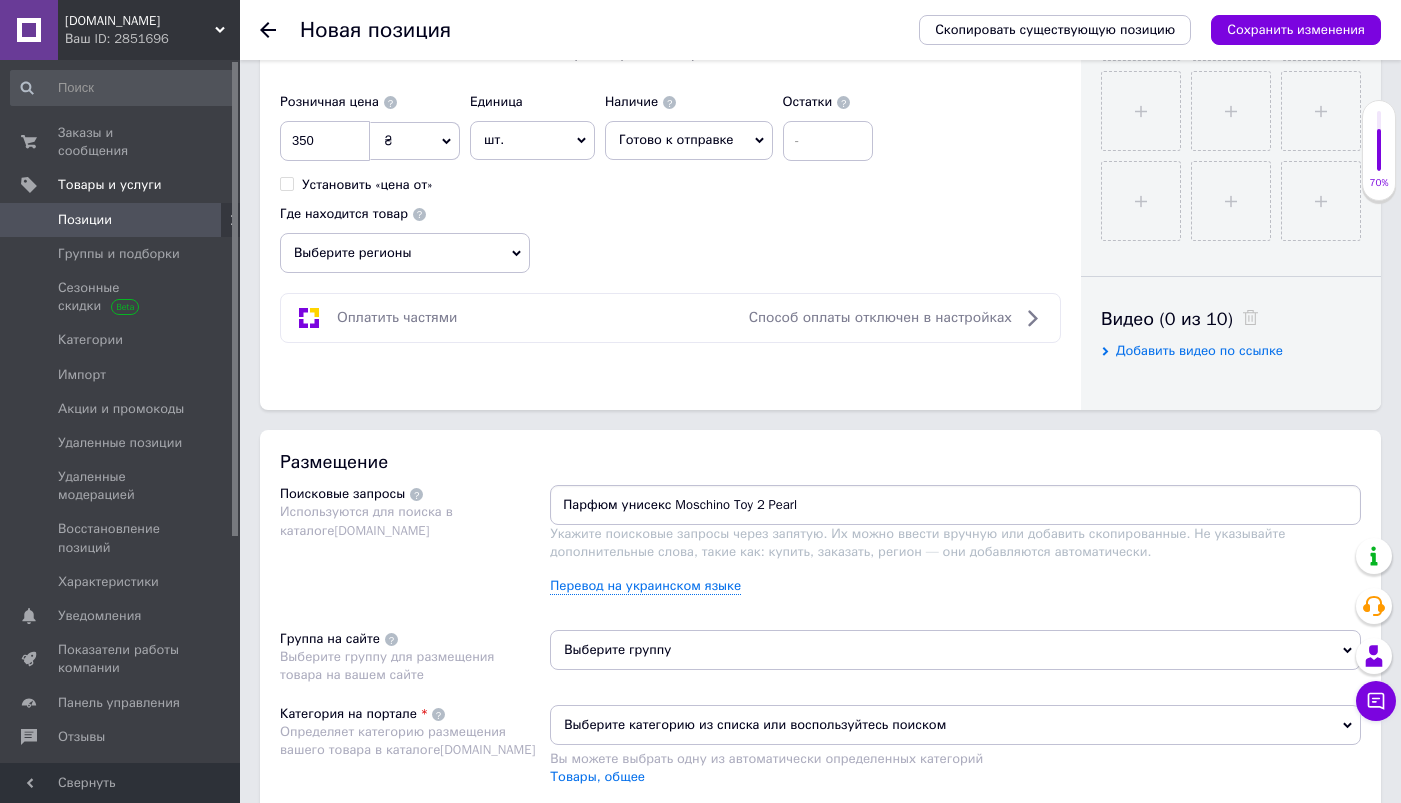 type 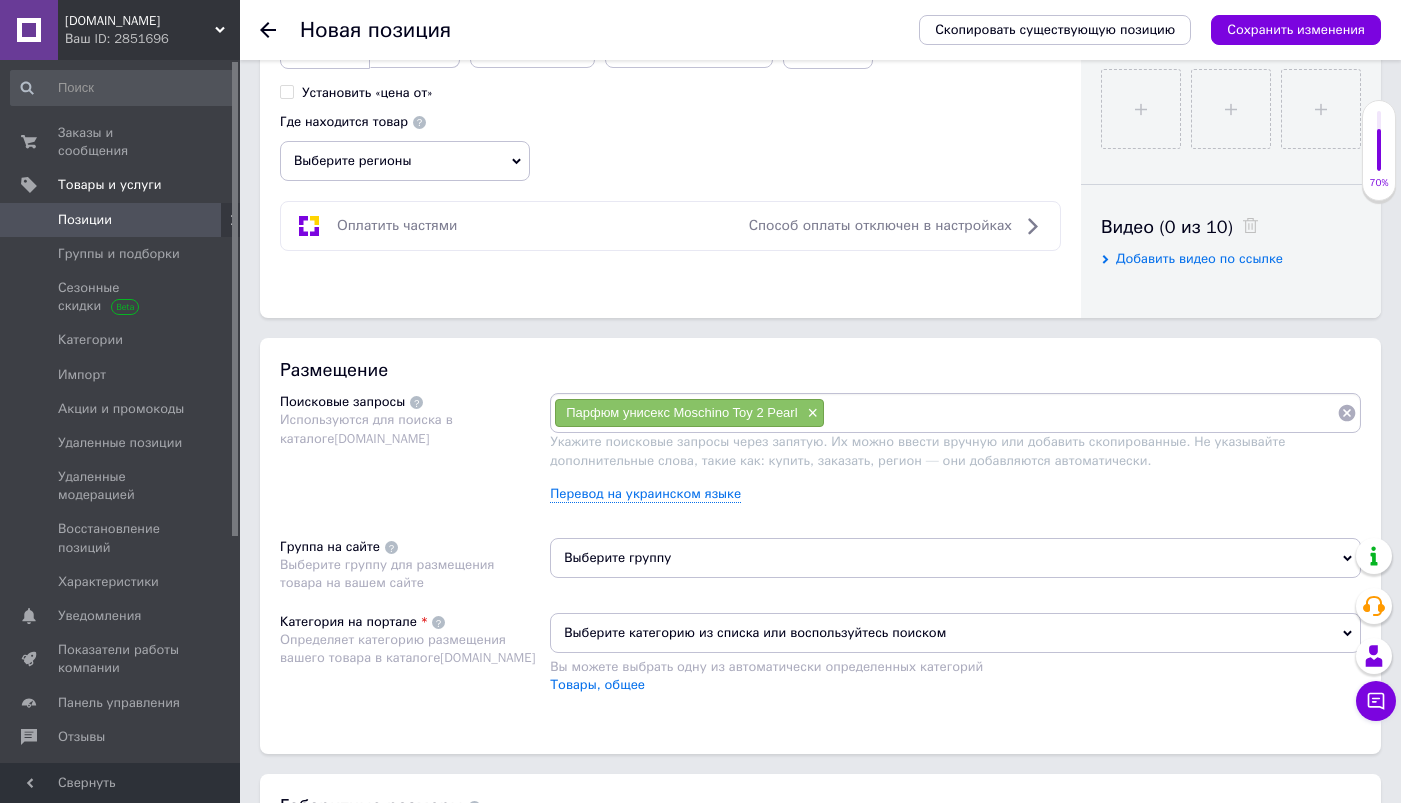 scroll, scrollTop: 1151, scrollLeft: 0, axis: vertical 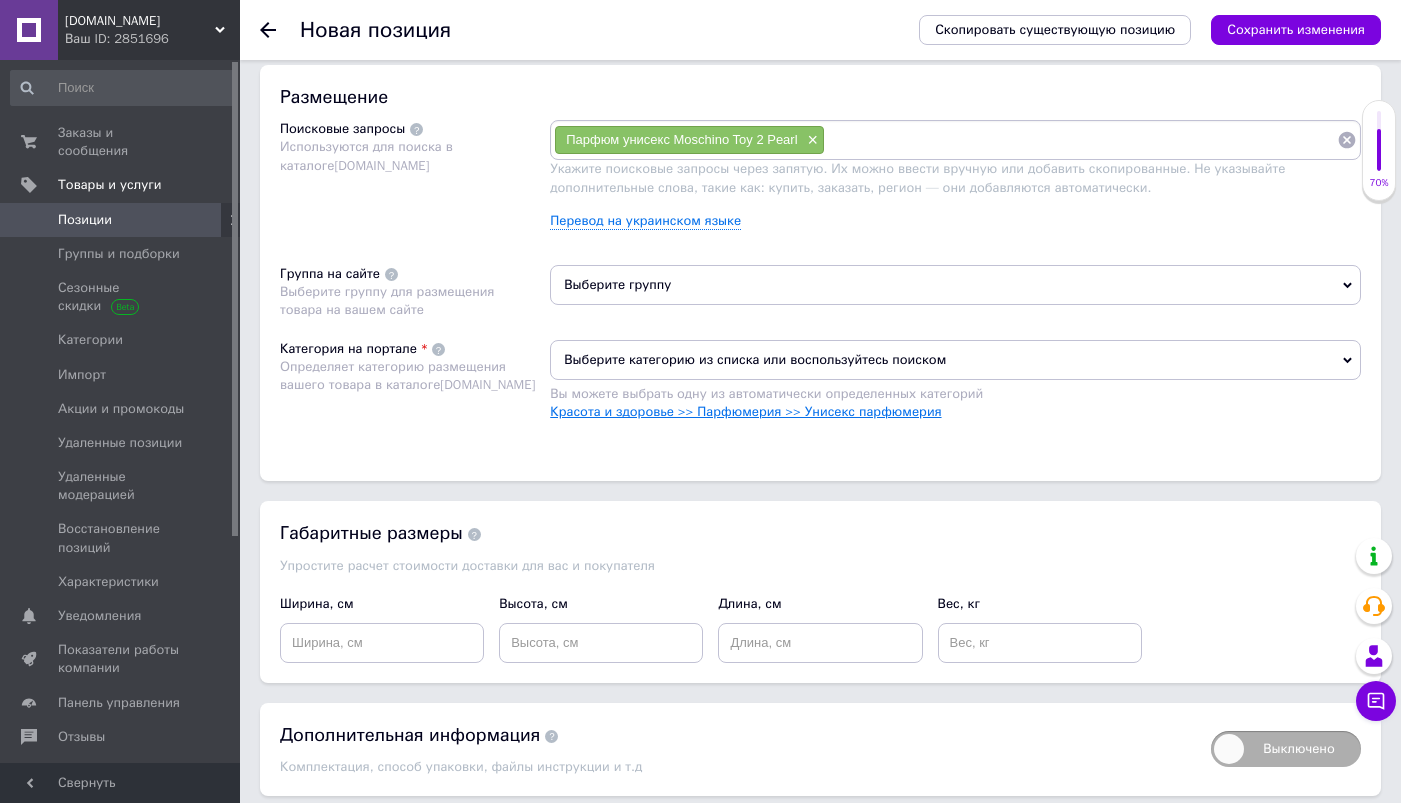 click on "Красота и здоровье >> Парфюмерия >> Унисекс парфюмерия" at bounding box center [745, 411] 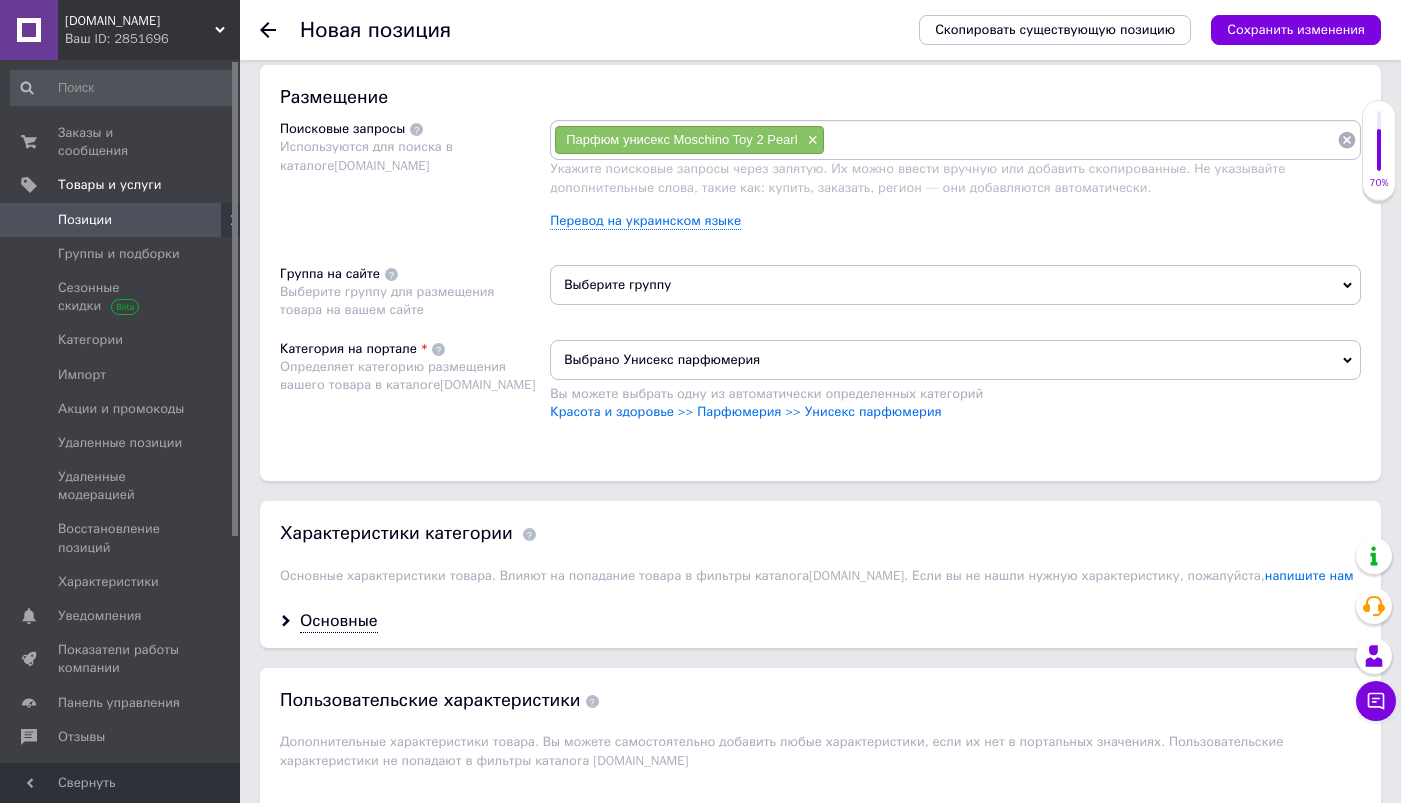 click on "Выберите группу" at bounding box center (955, 285) 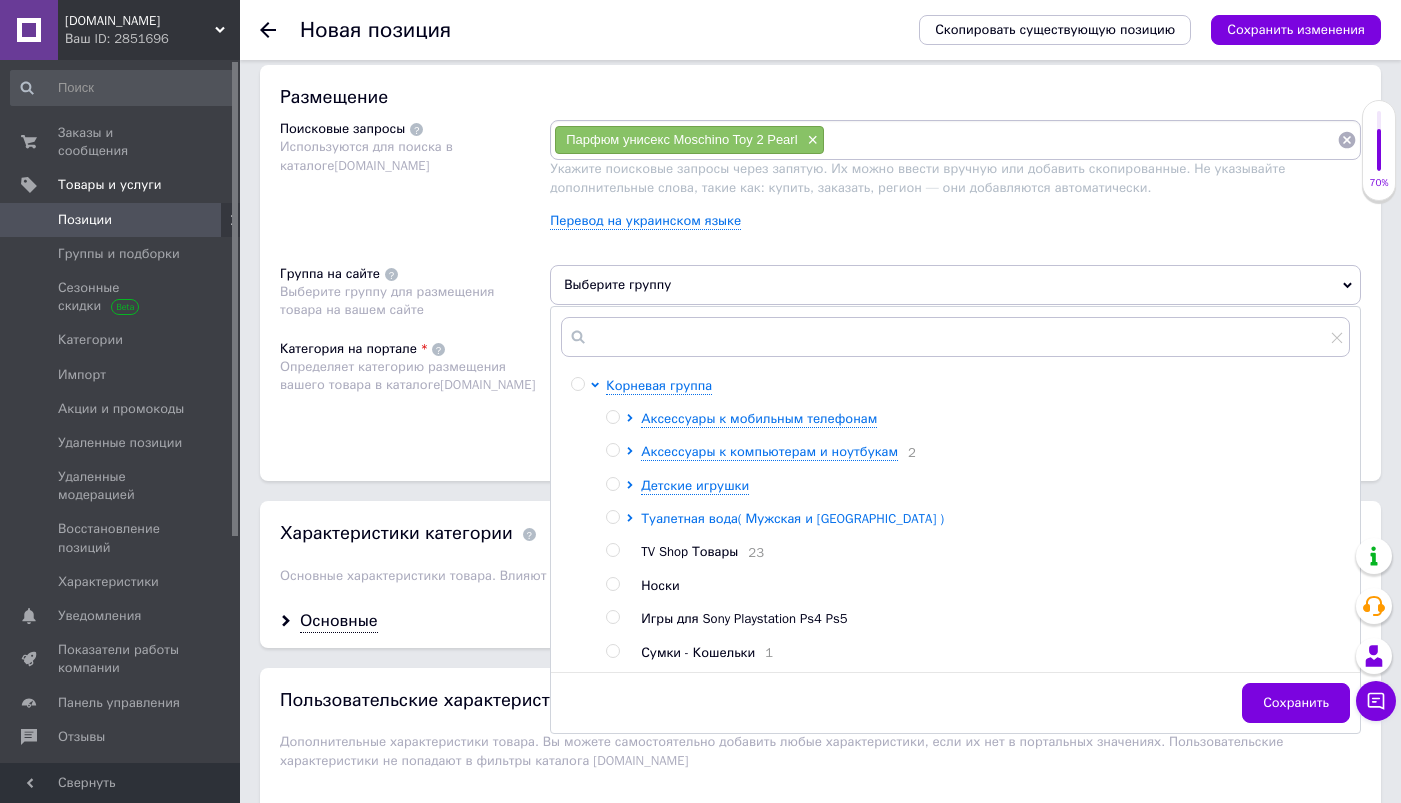 click on "Туалетная вода( Мужская и [GEOGRAPHIC_DATA] )" at bounding box center (792, 518) 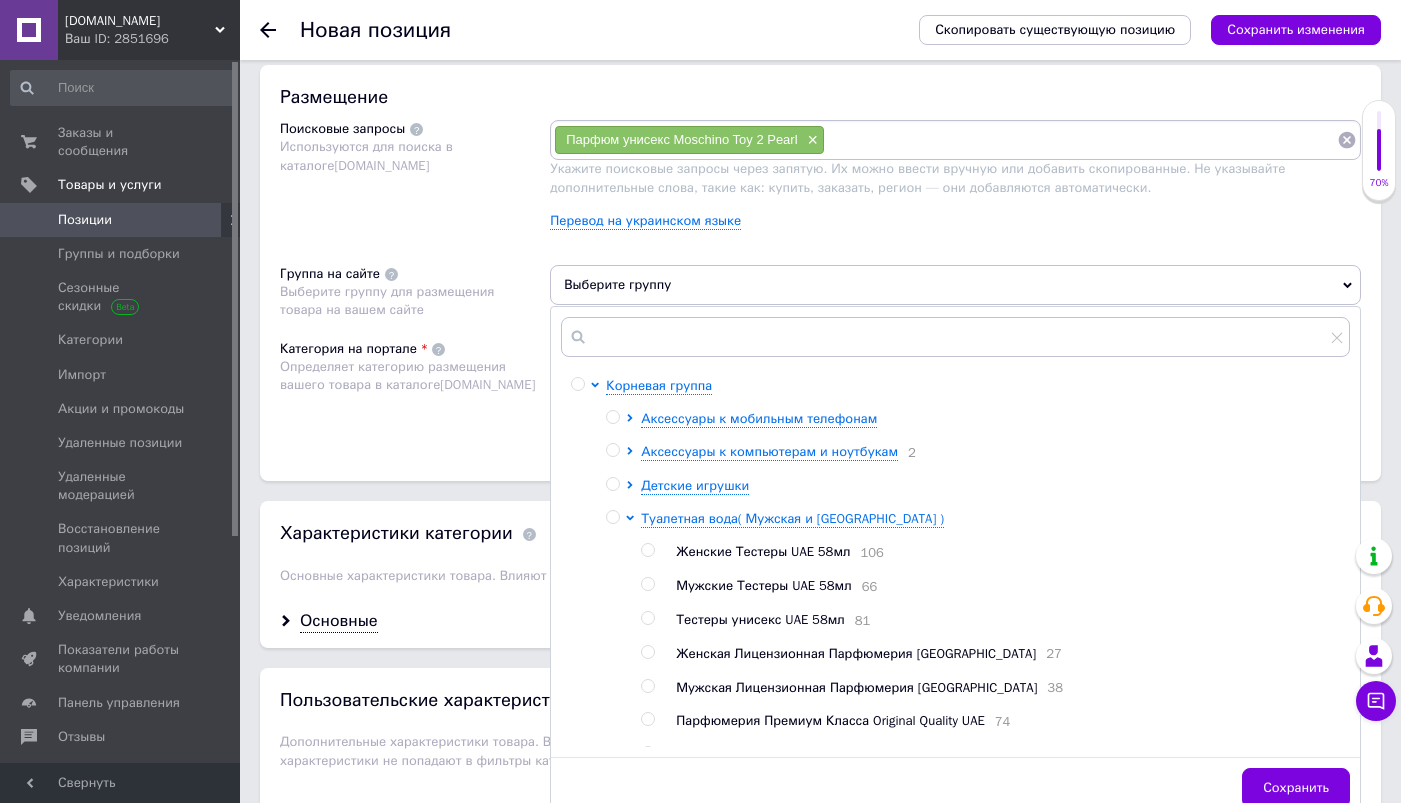 click at bounding box center [647, 618] 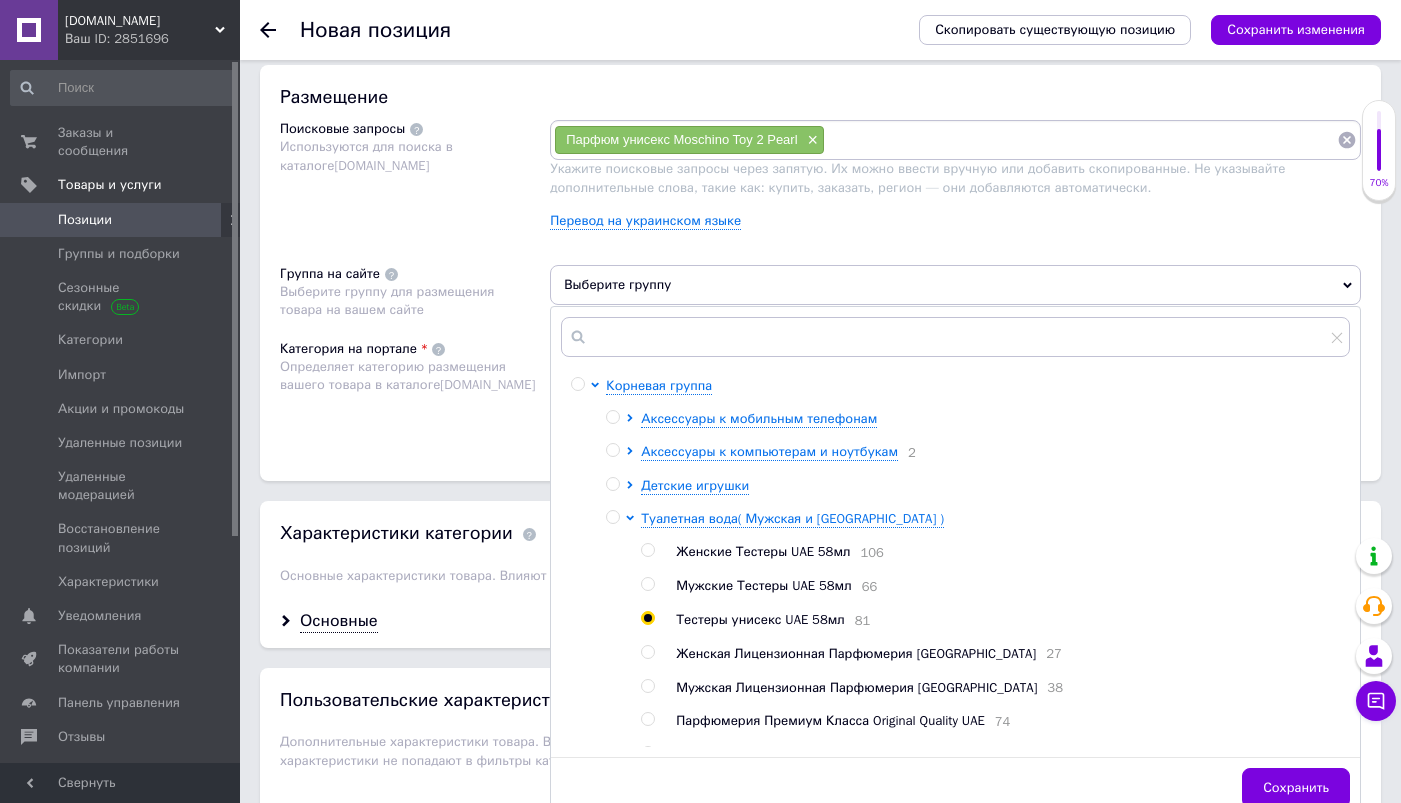 radio on "true" 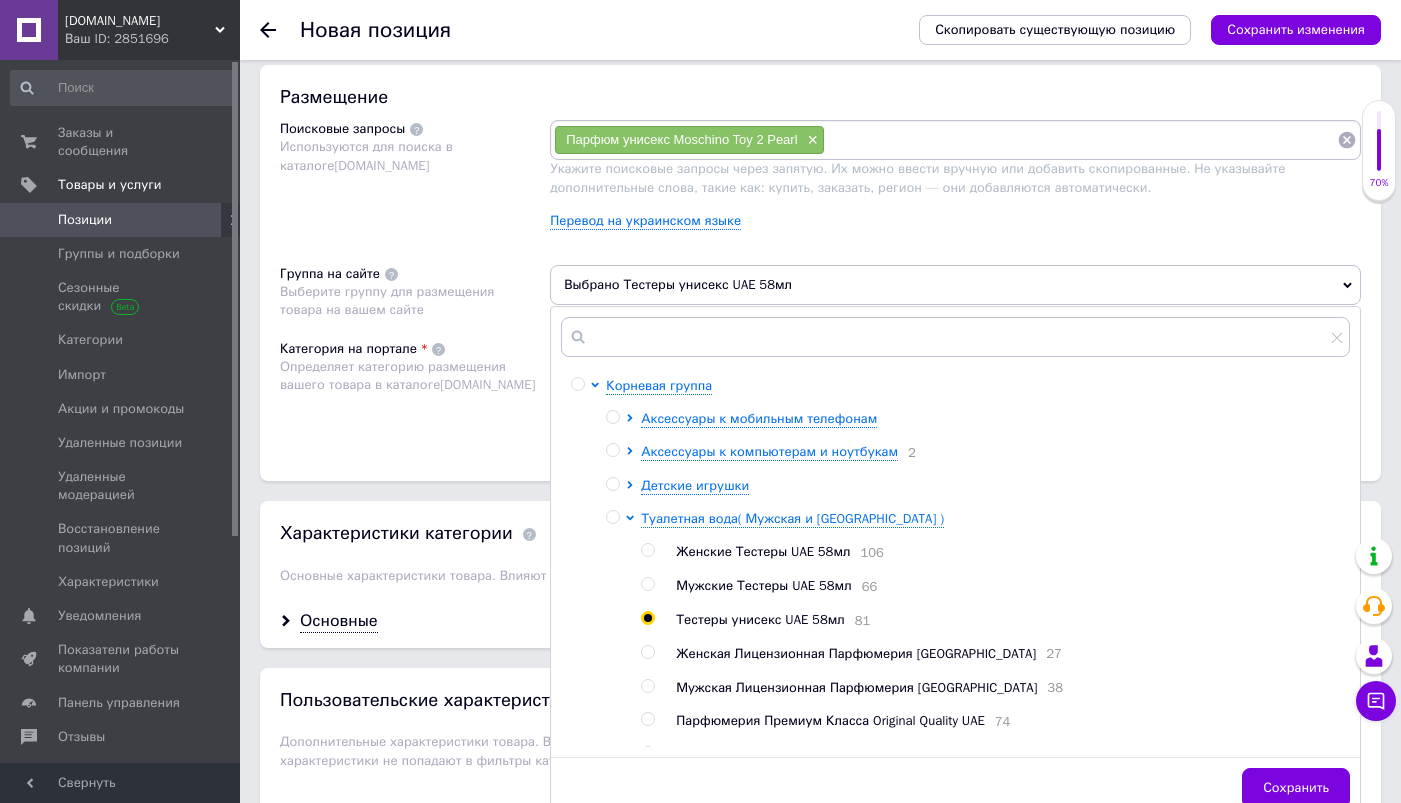 click on "Категория на портале Определяет категорию размещения вашего товара в каталоге  [DOMAIN_NAME]" at bounding box center (415, 390) 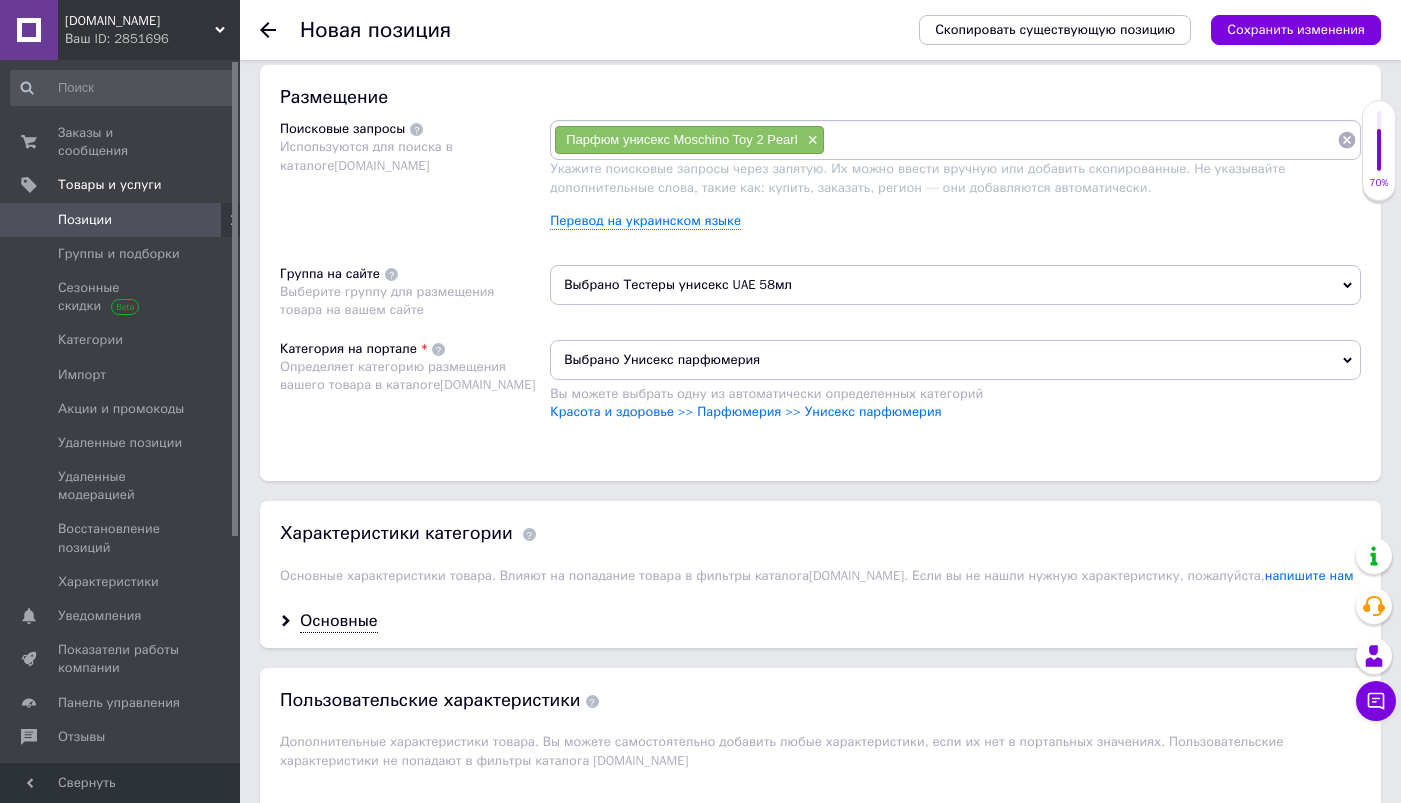 click at bounding box center (1081, 140) 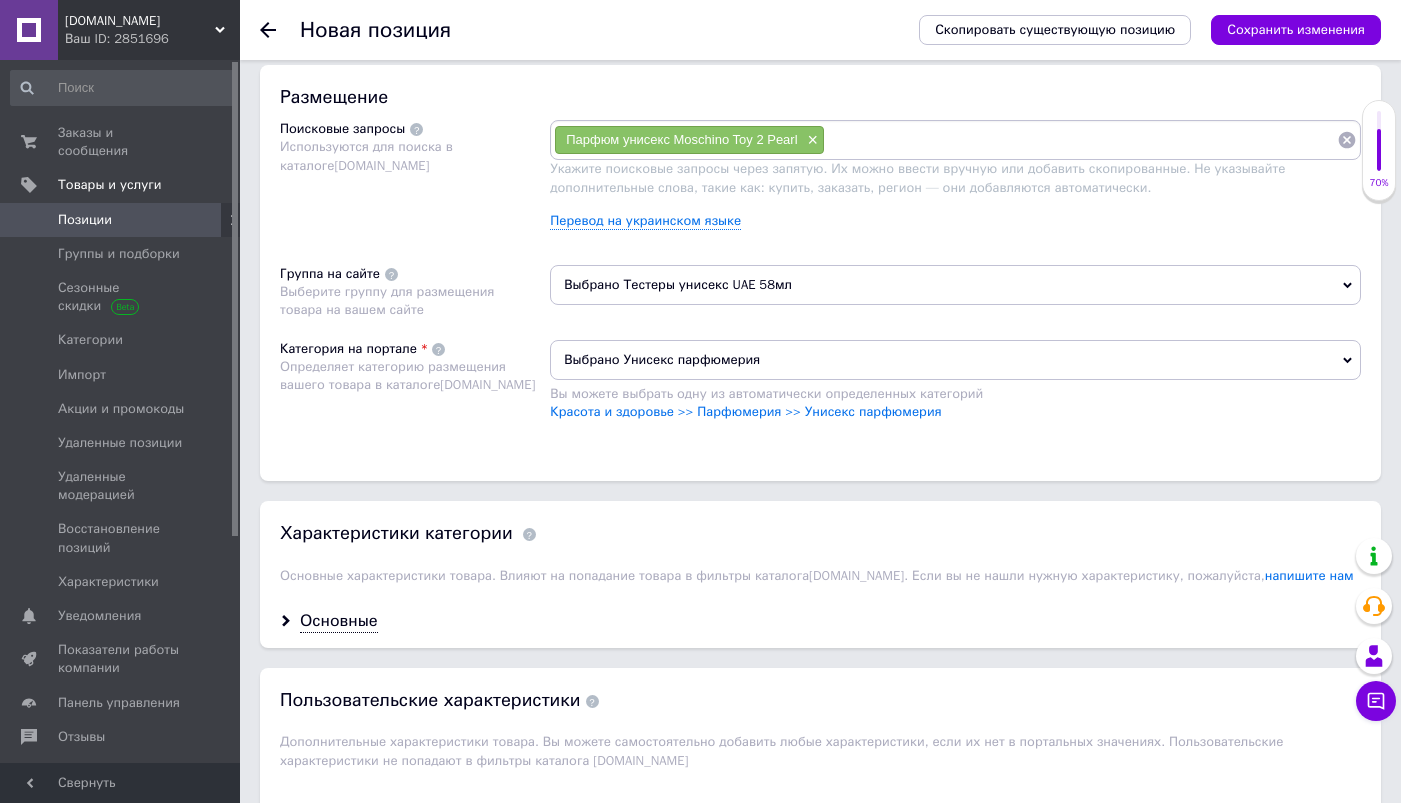 paste on "Moschino Toy 2 Pearl Парфюмированная вода" 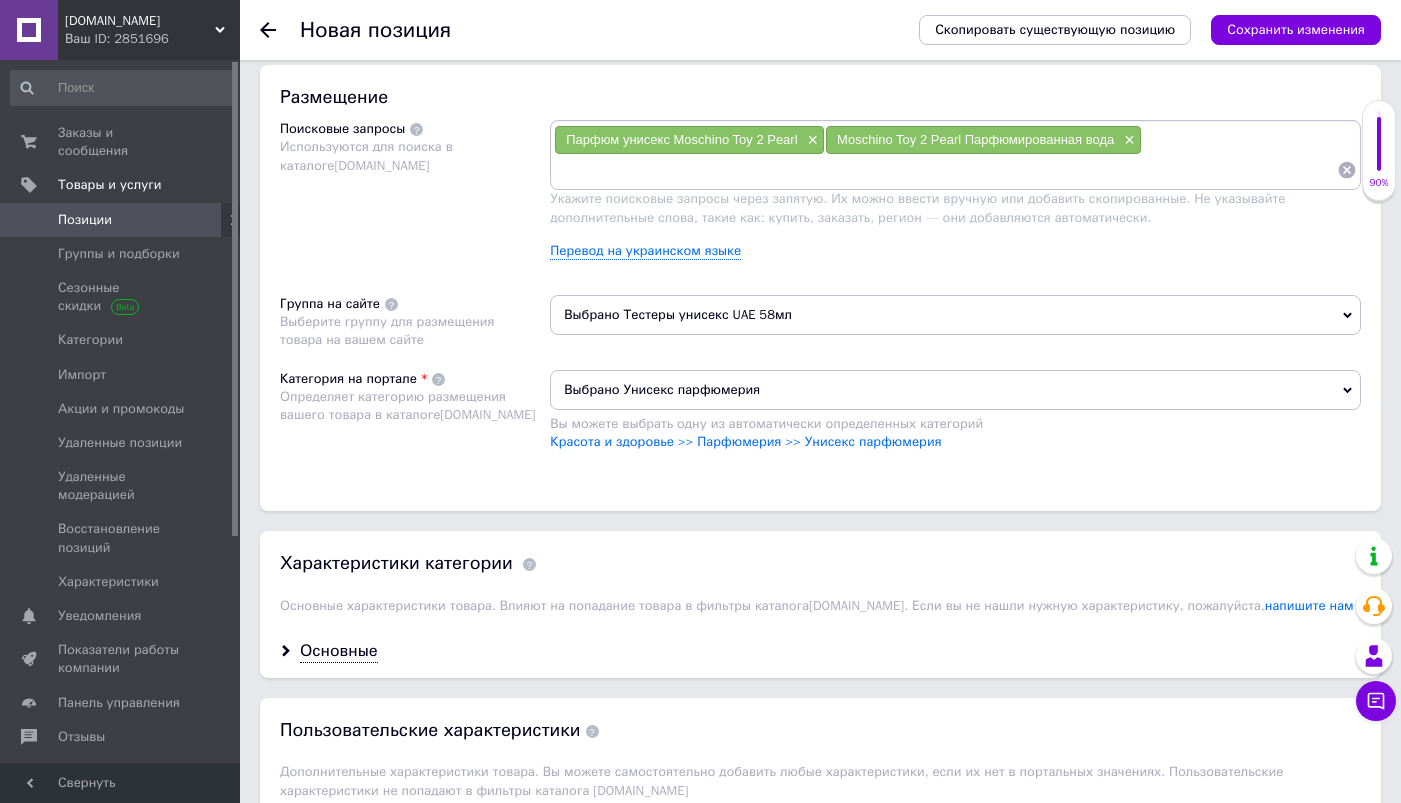 paste on "Toy 2 Pearl Moschino для мужчин и женщин" 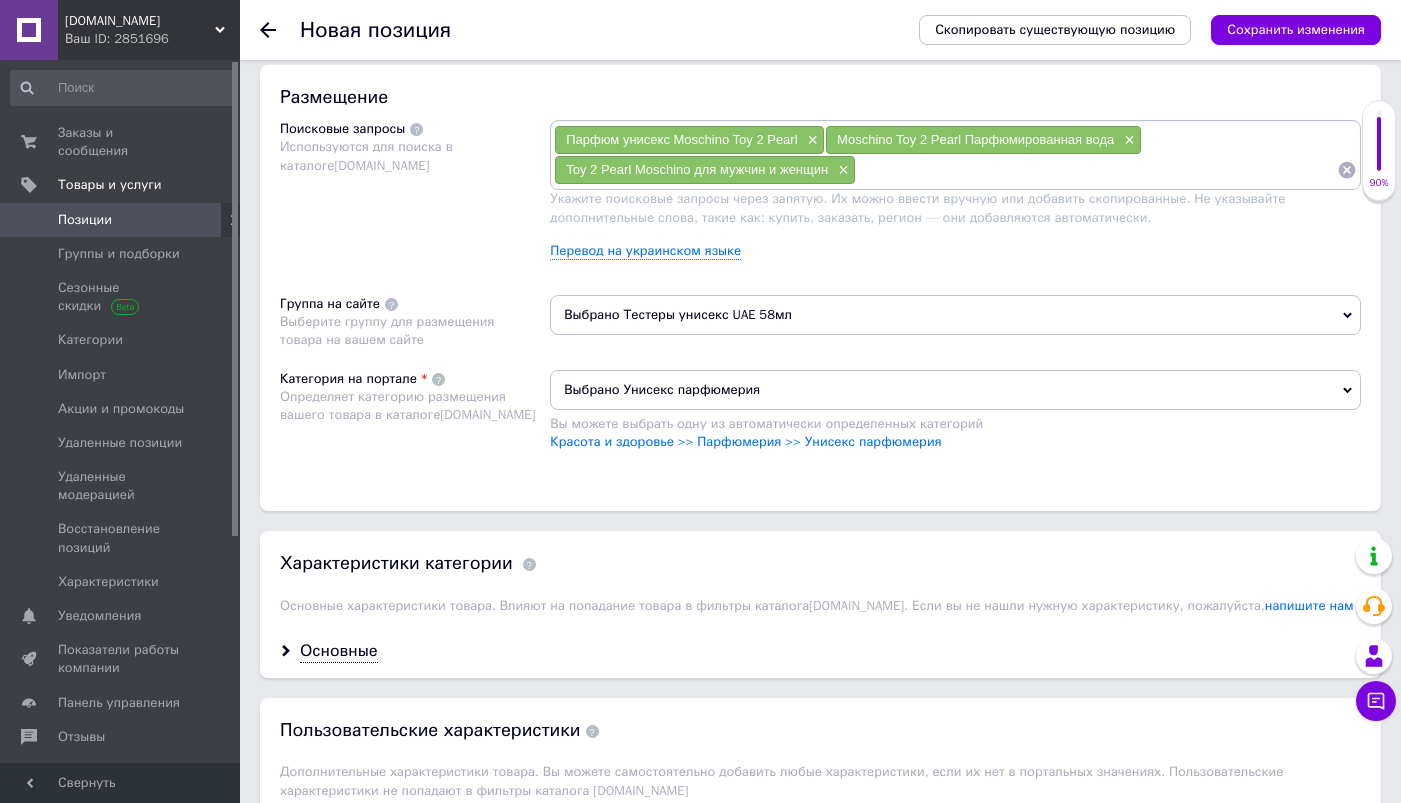 paste on "Парфюмированная вода унисекс Moschino Toy 2 Pearl" 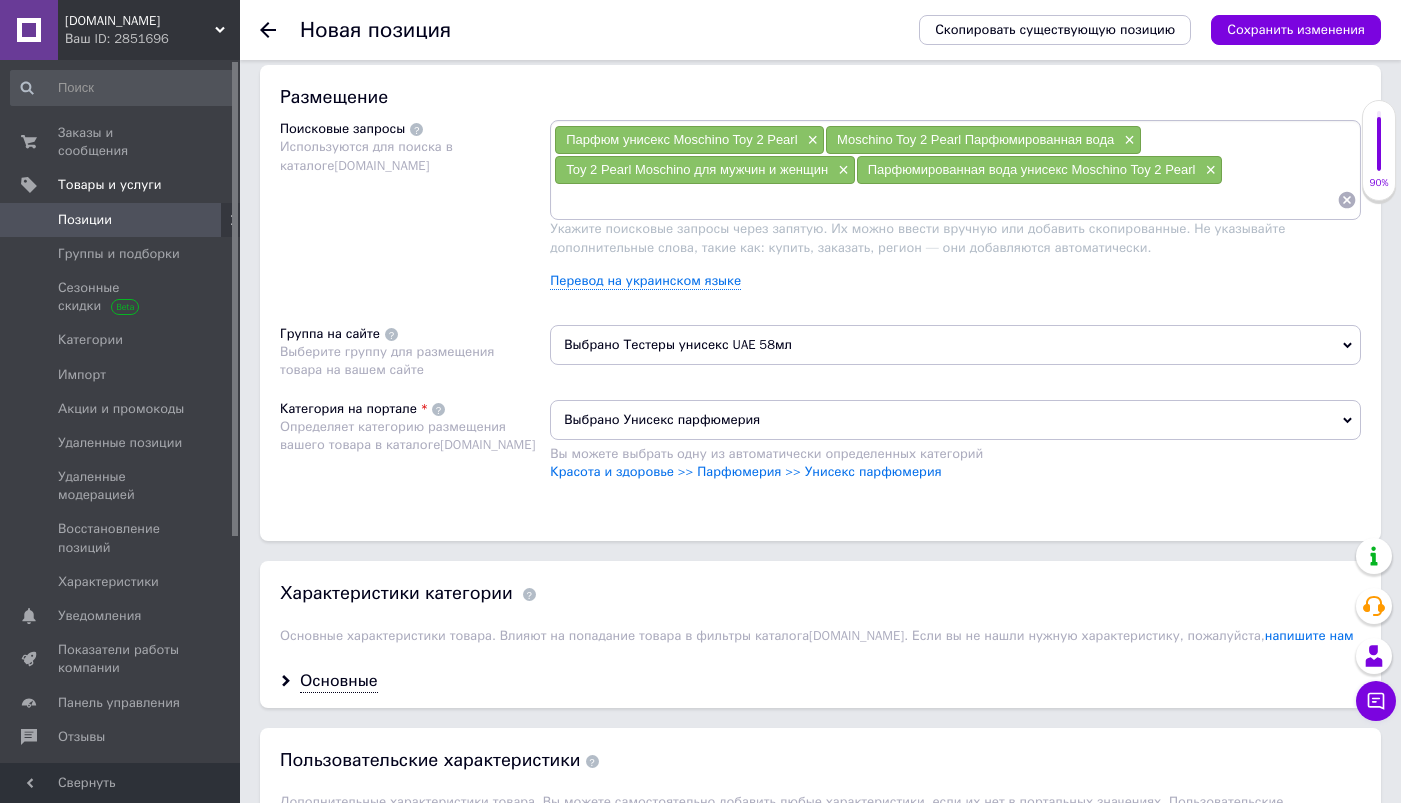 paste on "Moschino Toy 2 Pearl парфюмированная вода унисекс" 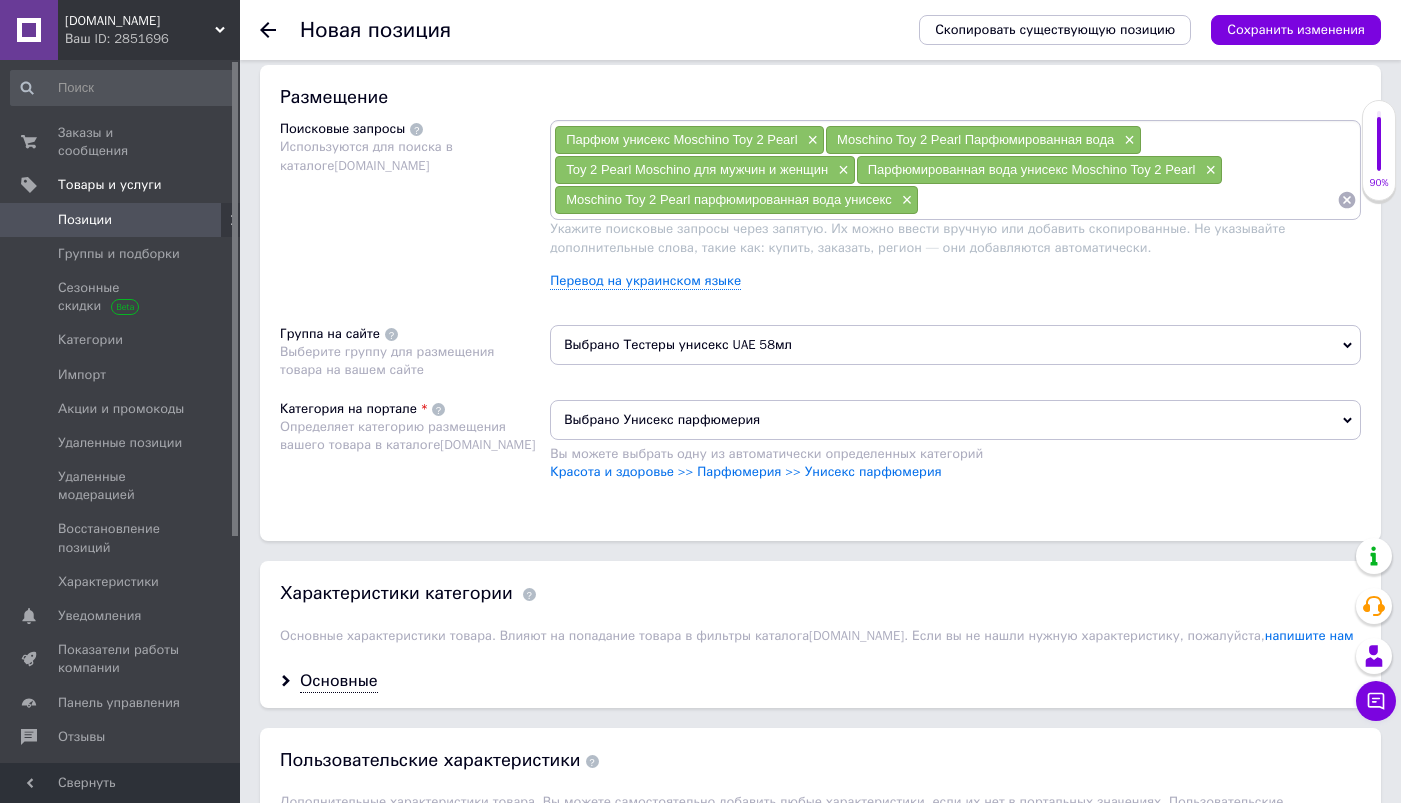 paste on "Moschino Toy 2 Pearl - Парфюмированная вода" 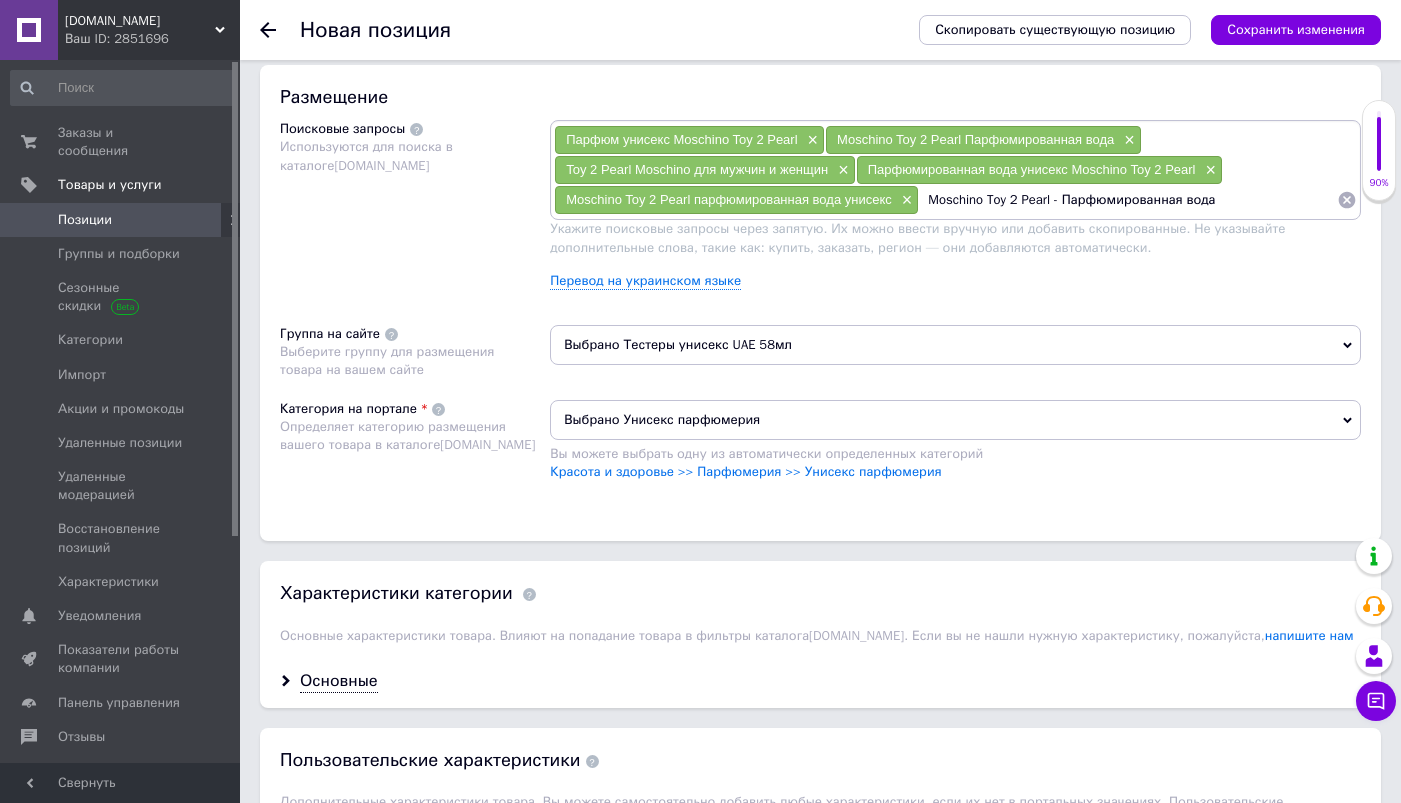 click on "Moschino Toy 2 Pearl - Парфюмированная вода" at bounding box center [1128, 200] 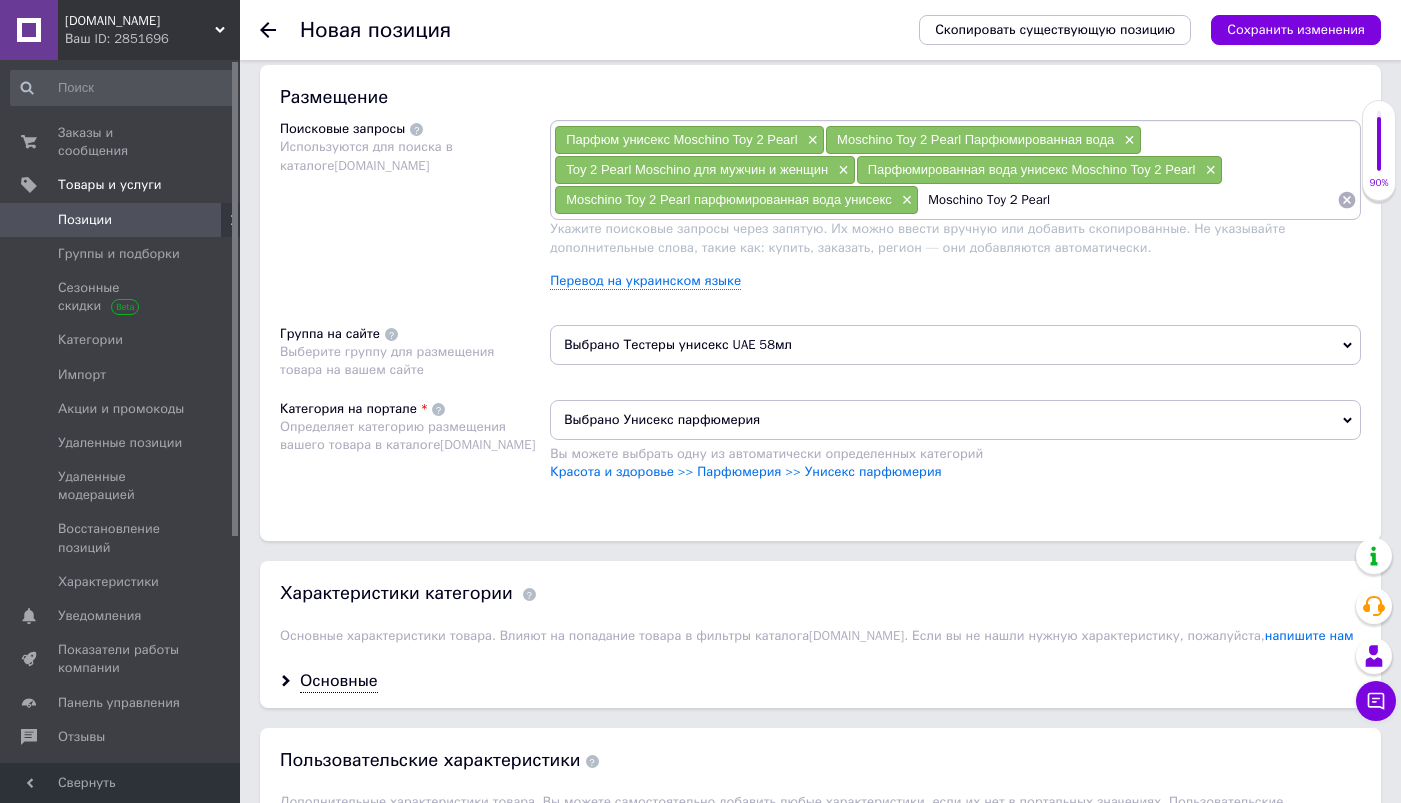 type on "Moschino Toy 2 Pearl" 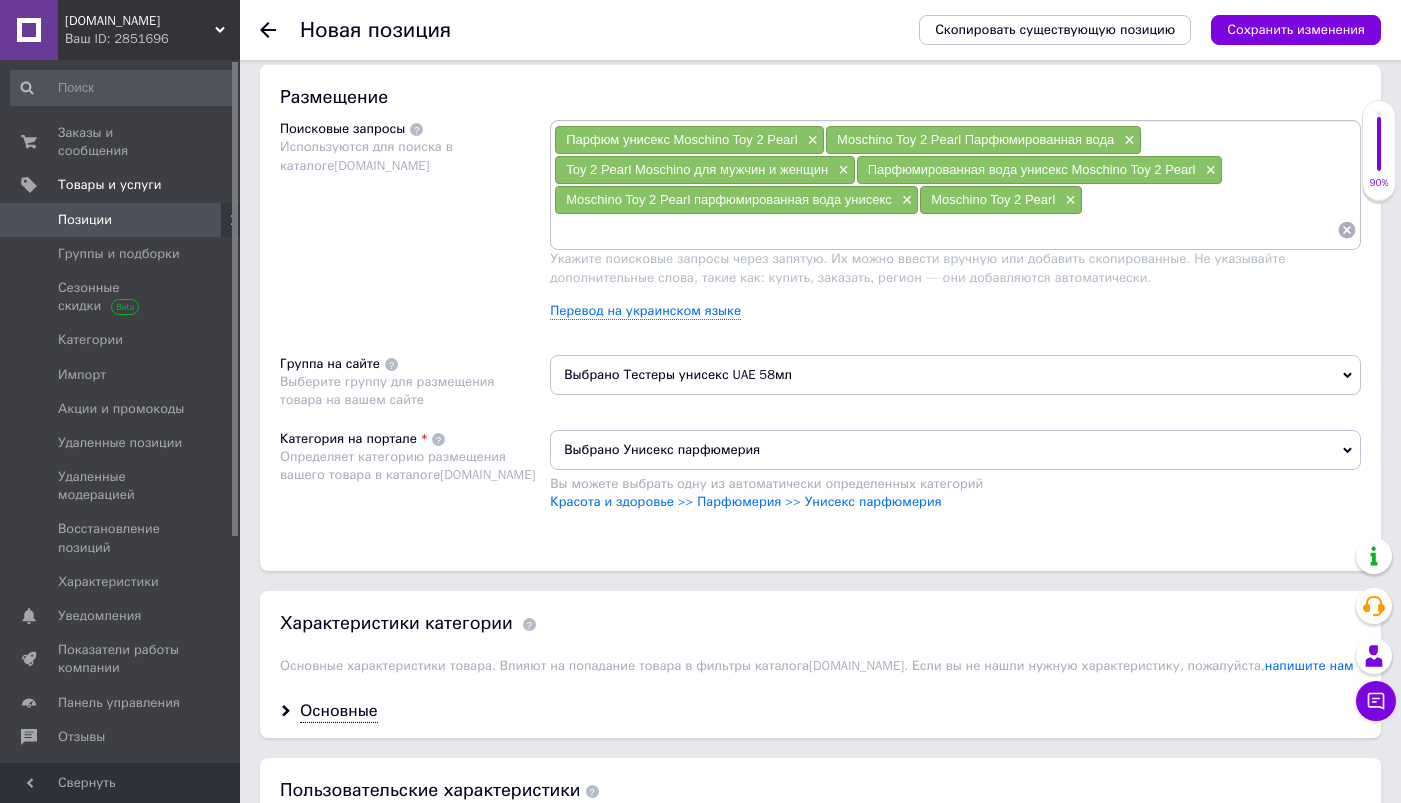 paste on "Парфюм унисекс Moschino Toy 2 Pearl" 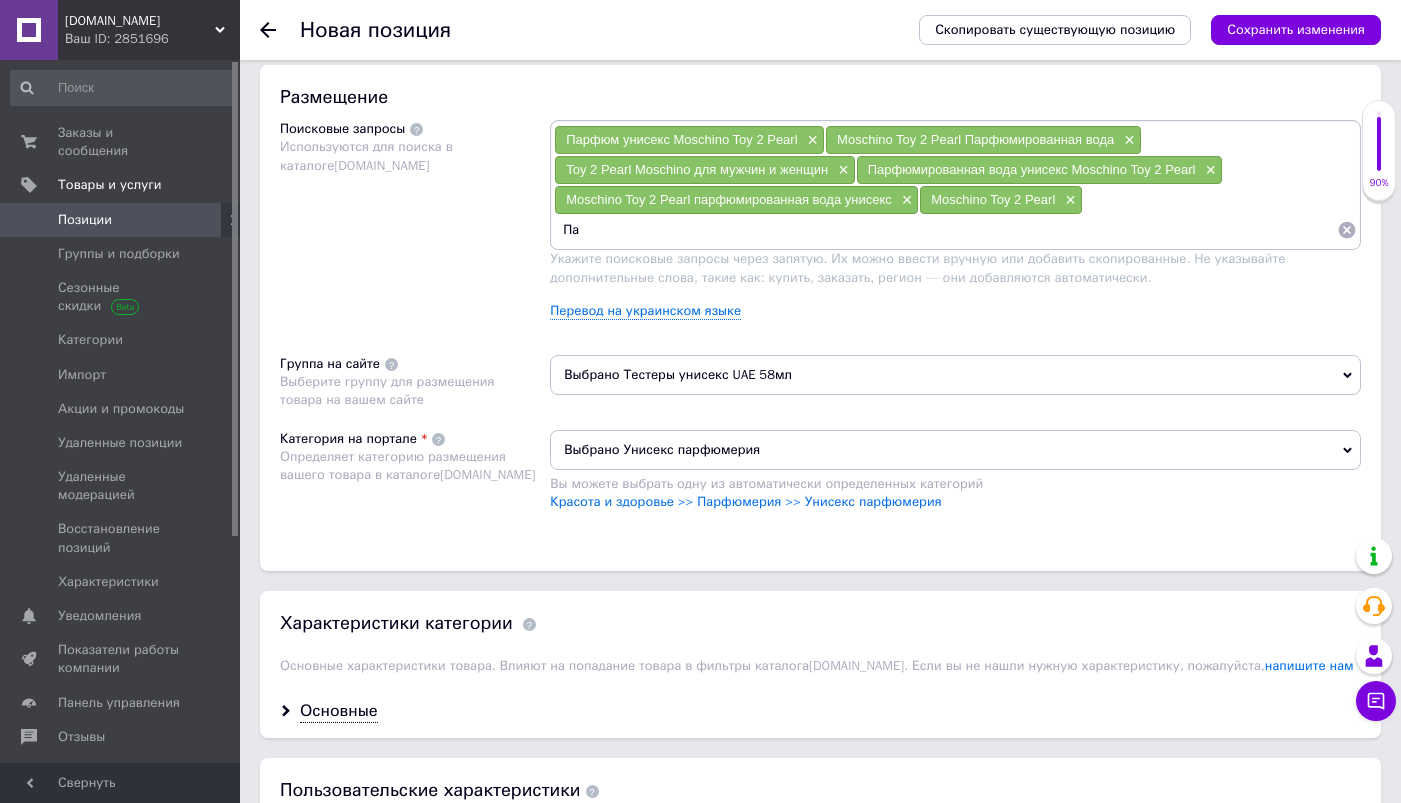 type on "П" 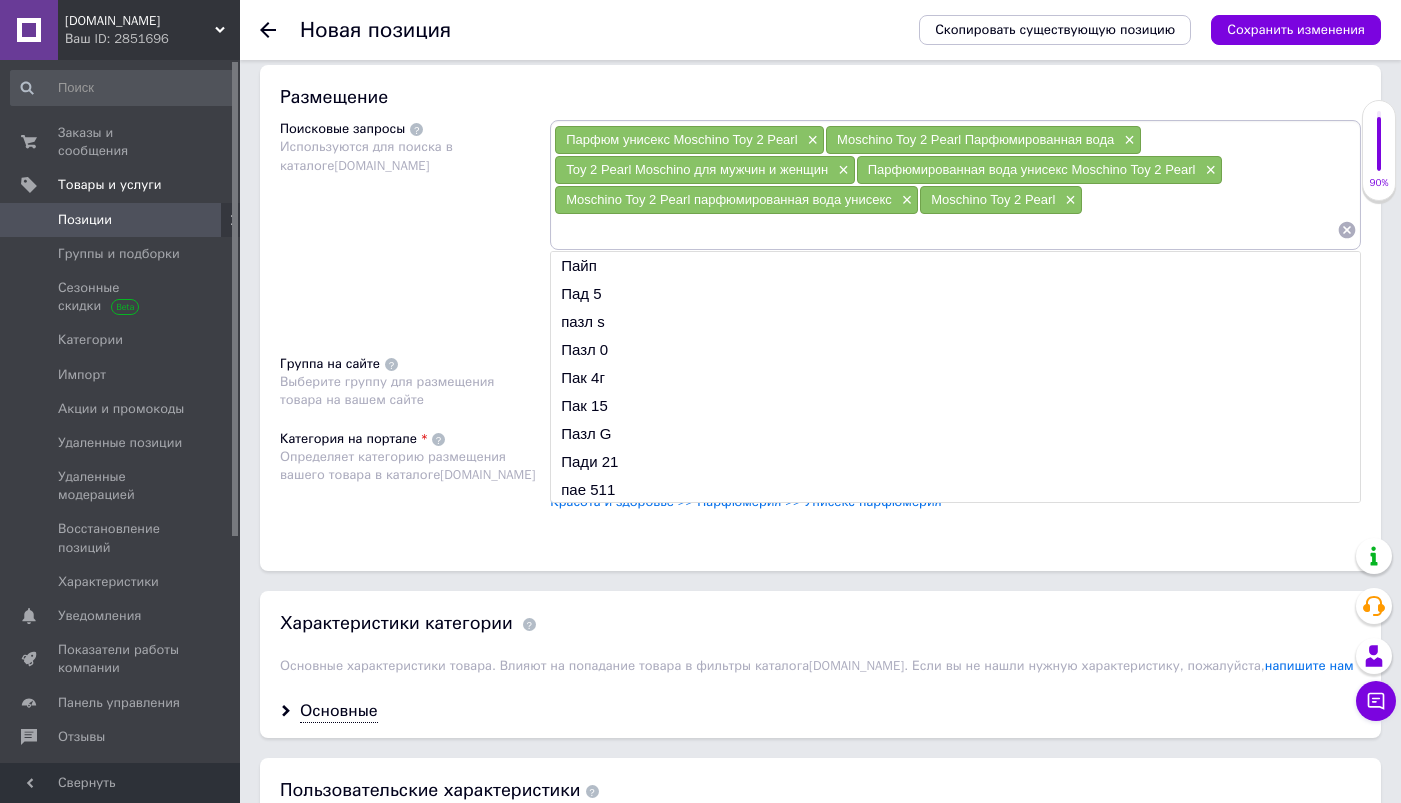 paste on "Тестер унисекс Moschino Toy 2 Pearl" 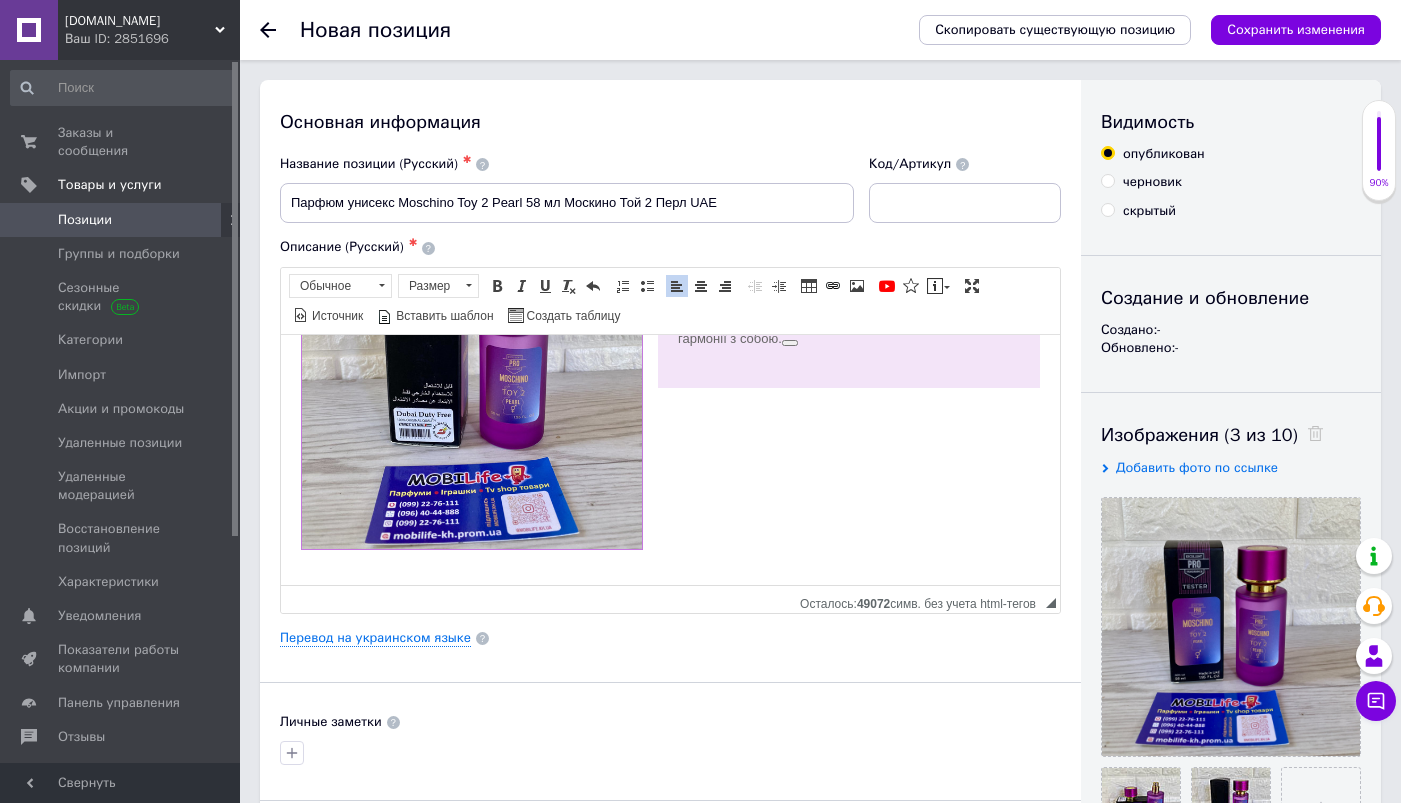 scroll, scrollTop: 0, scrollLeft: 0, axis: both 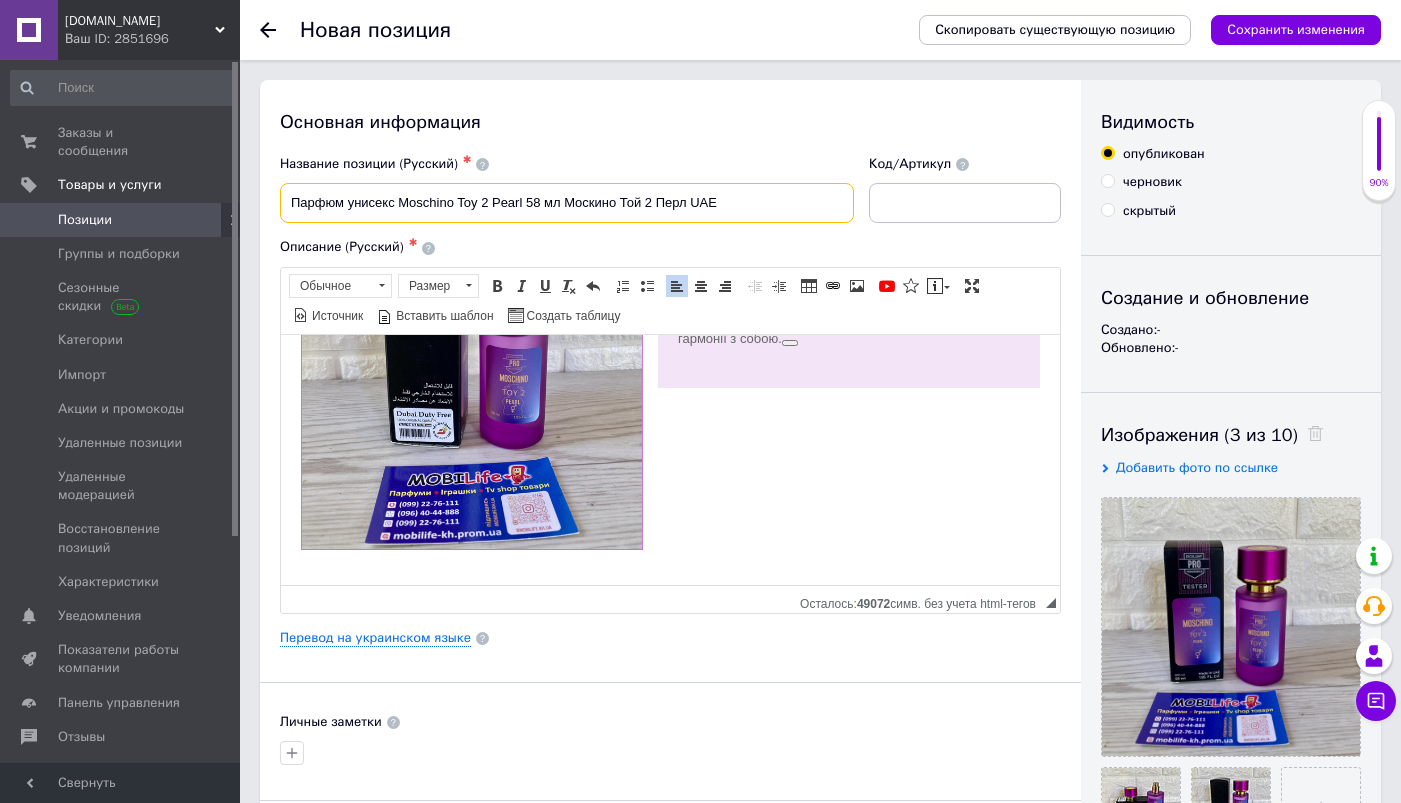 drag, startPoint x: 686, startPoint y: 204, endPoint x: 568, endPoint y: 197, distance: 118.20744 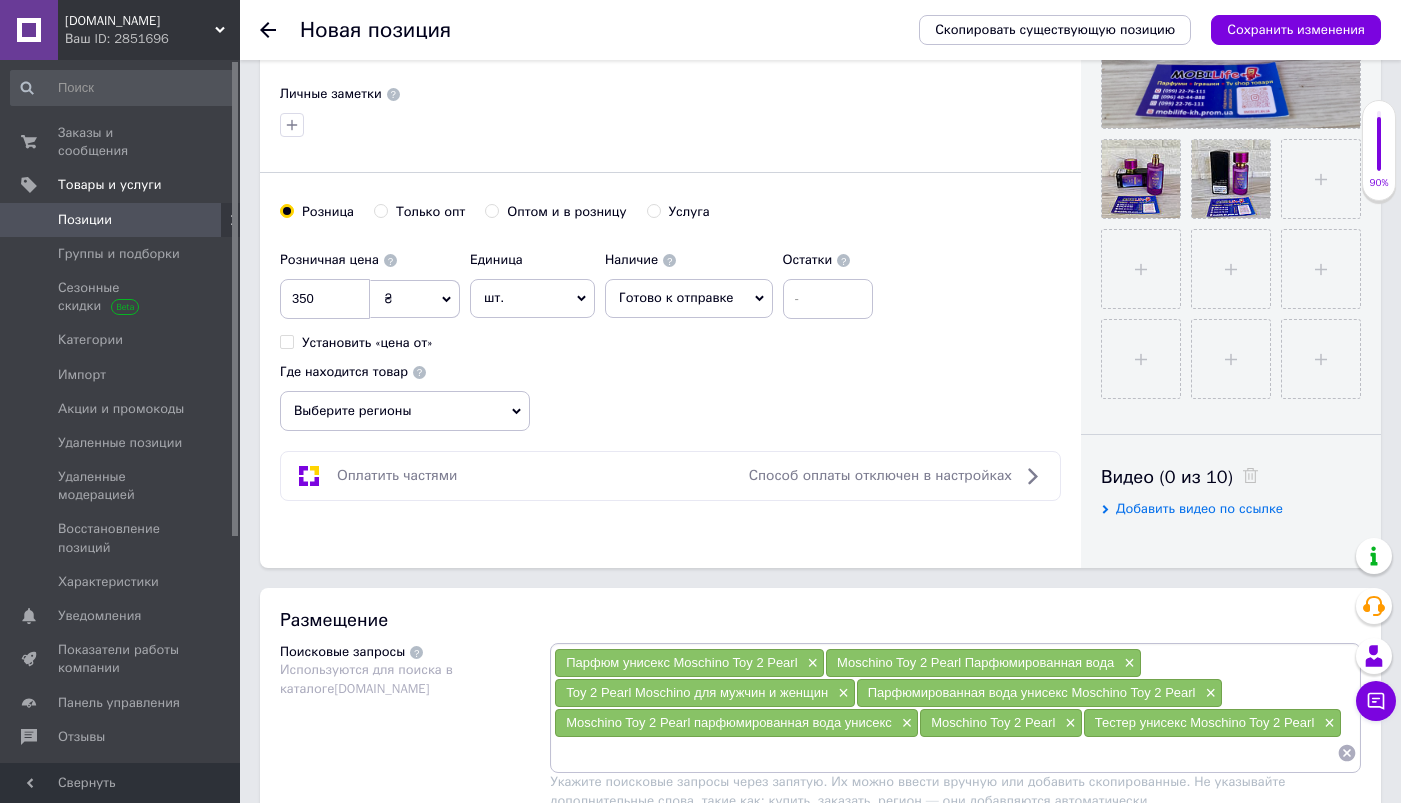 scroll, scrollTop: 662, scrollLeft: 0, axis: vertical 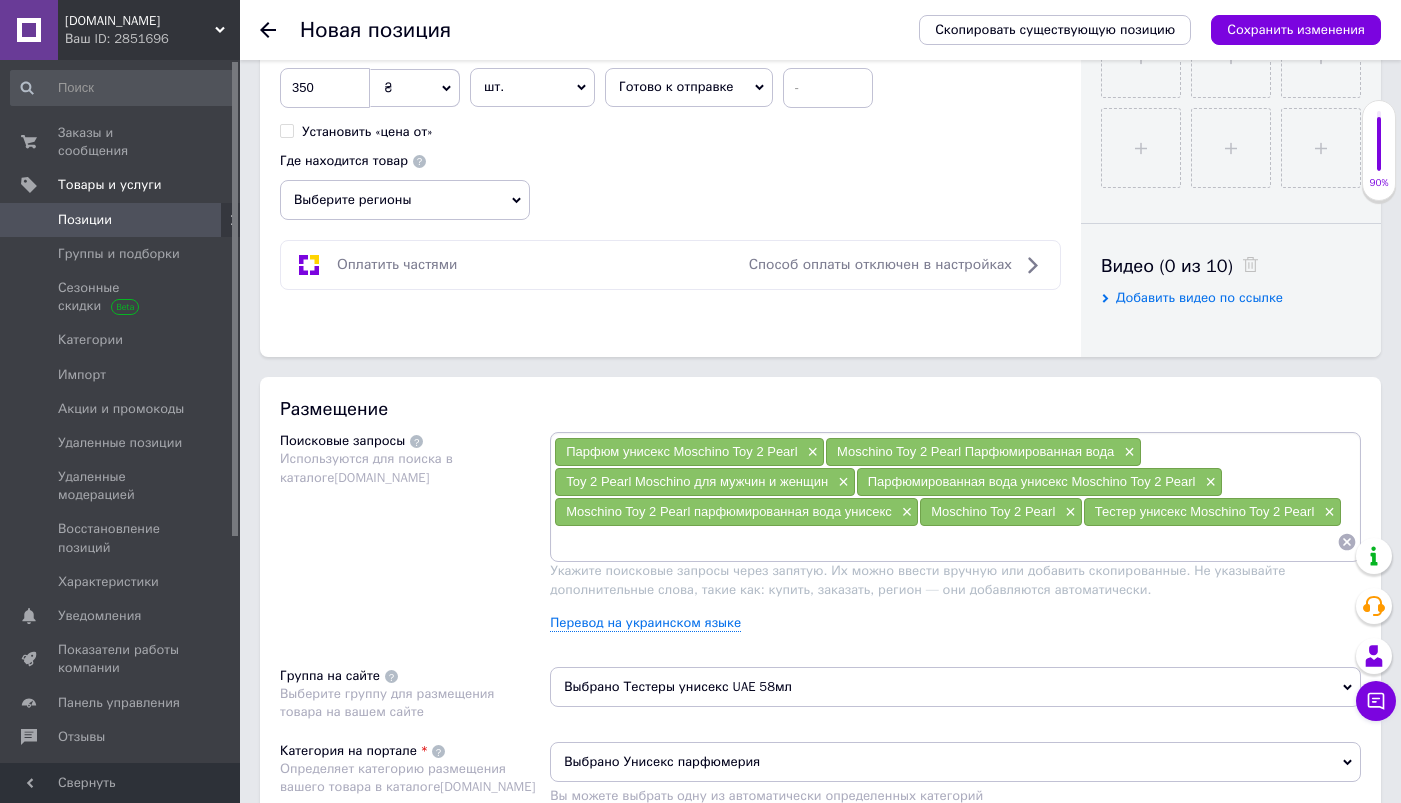 click at bounding box center [945, 542] 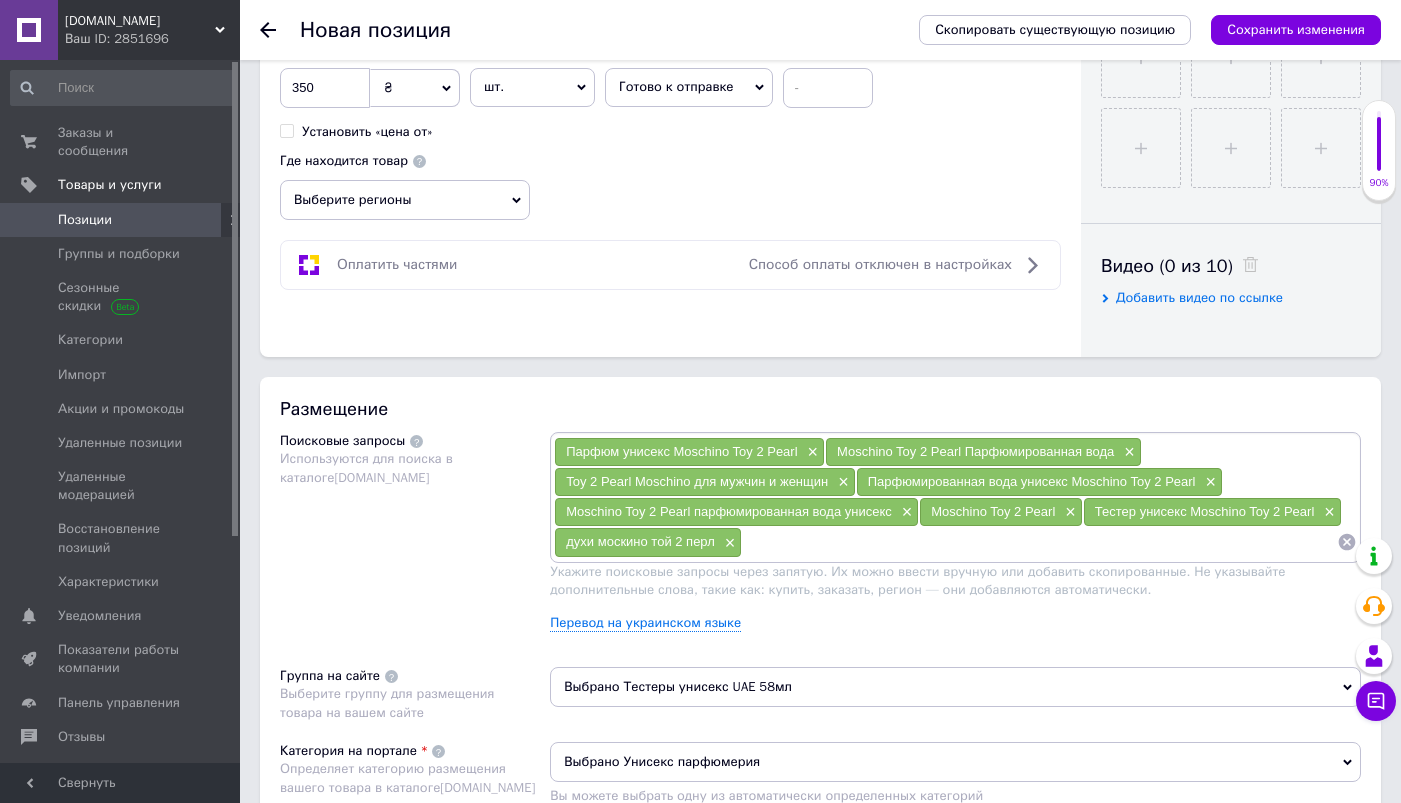 paste on "москино той 2 перл" 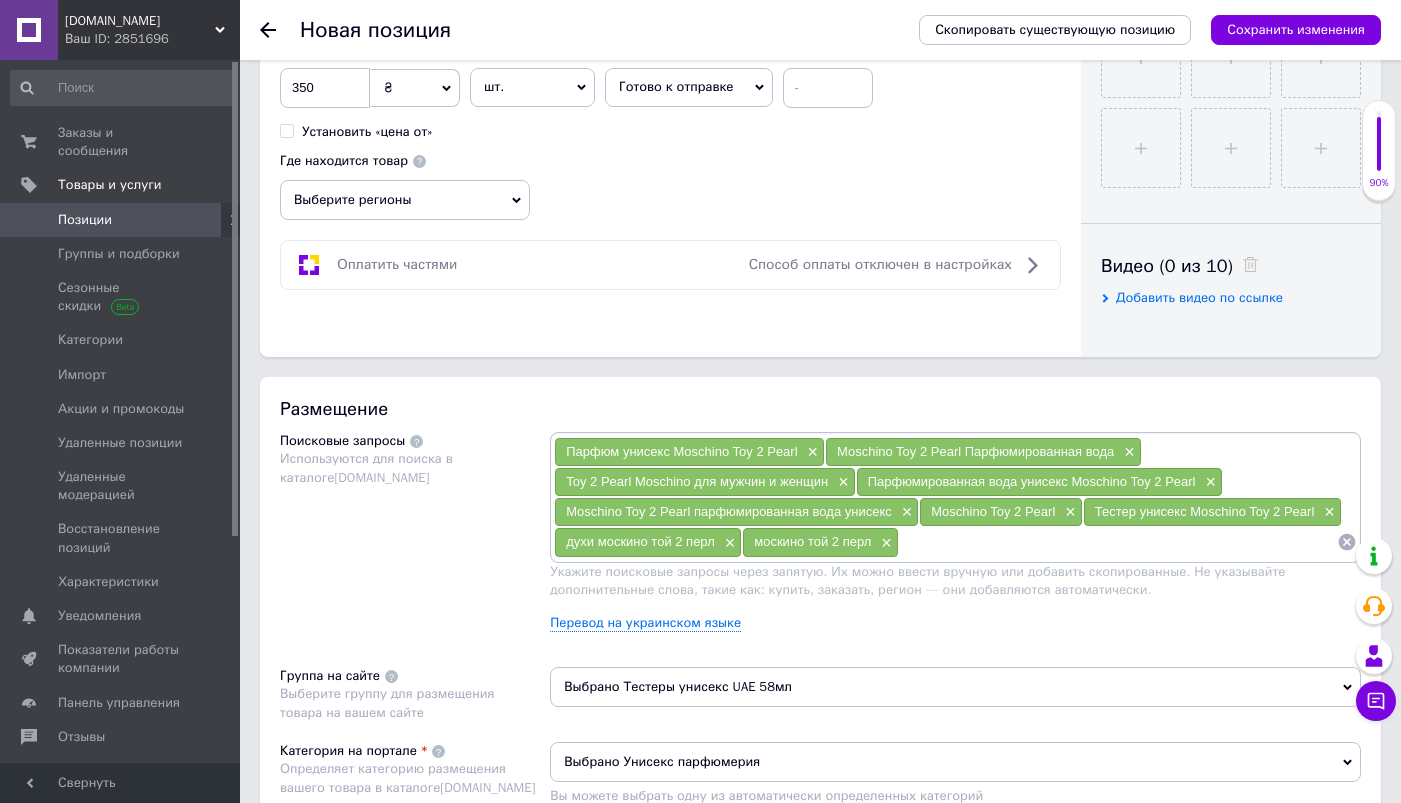 paste on "парфюм москино той 2 перл" 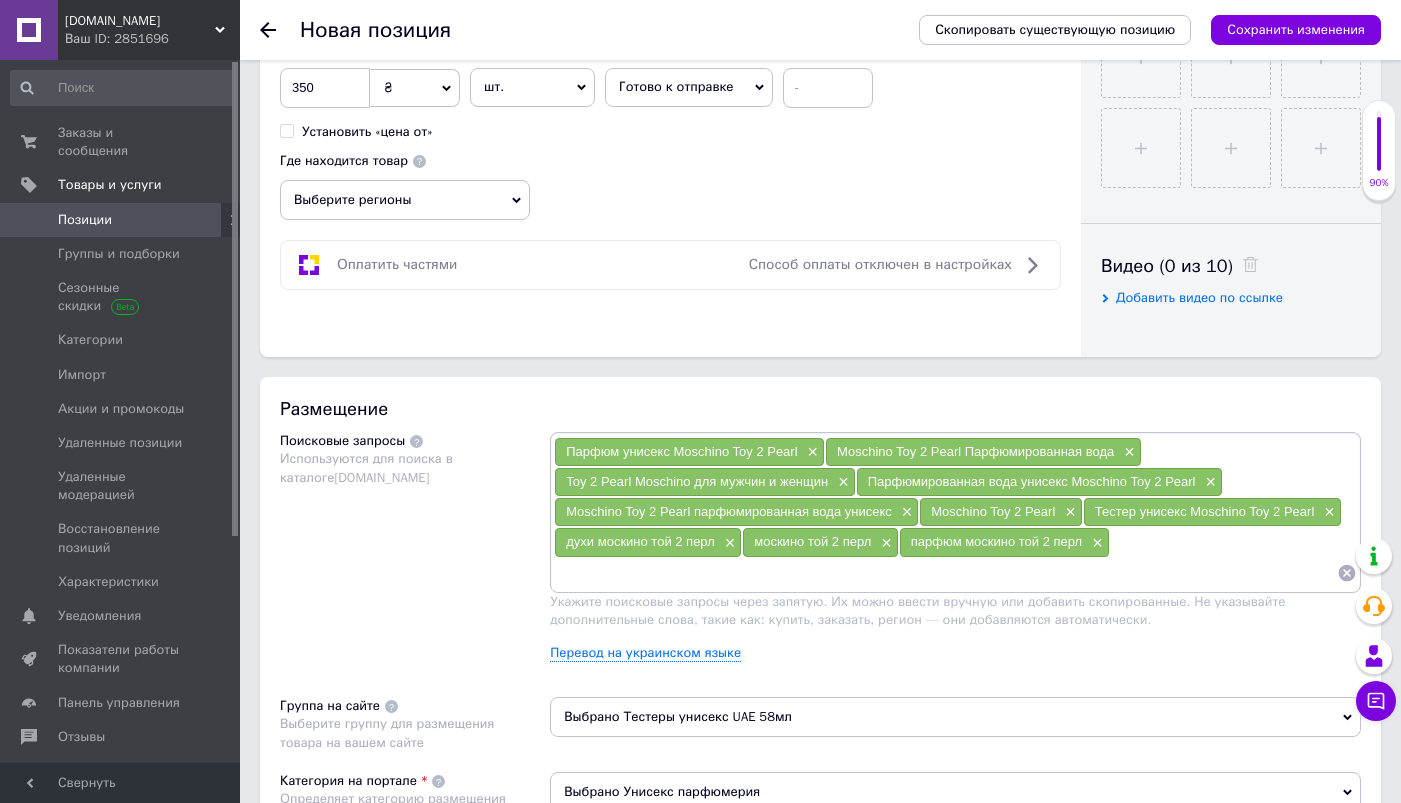 paste on "аромат москино той 2 перл" 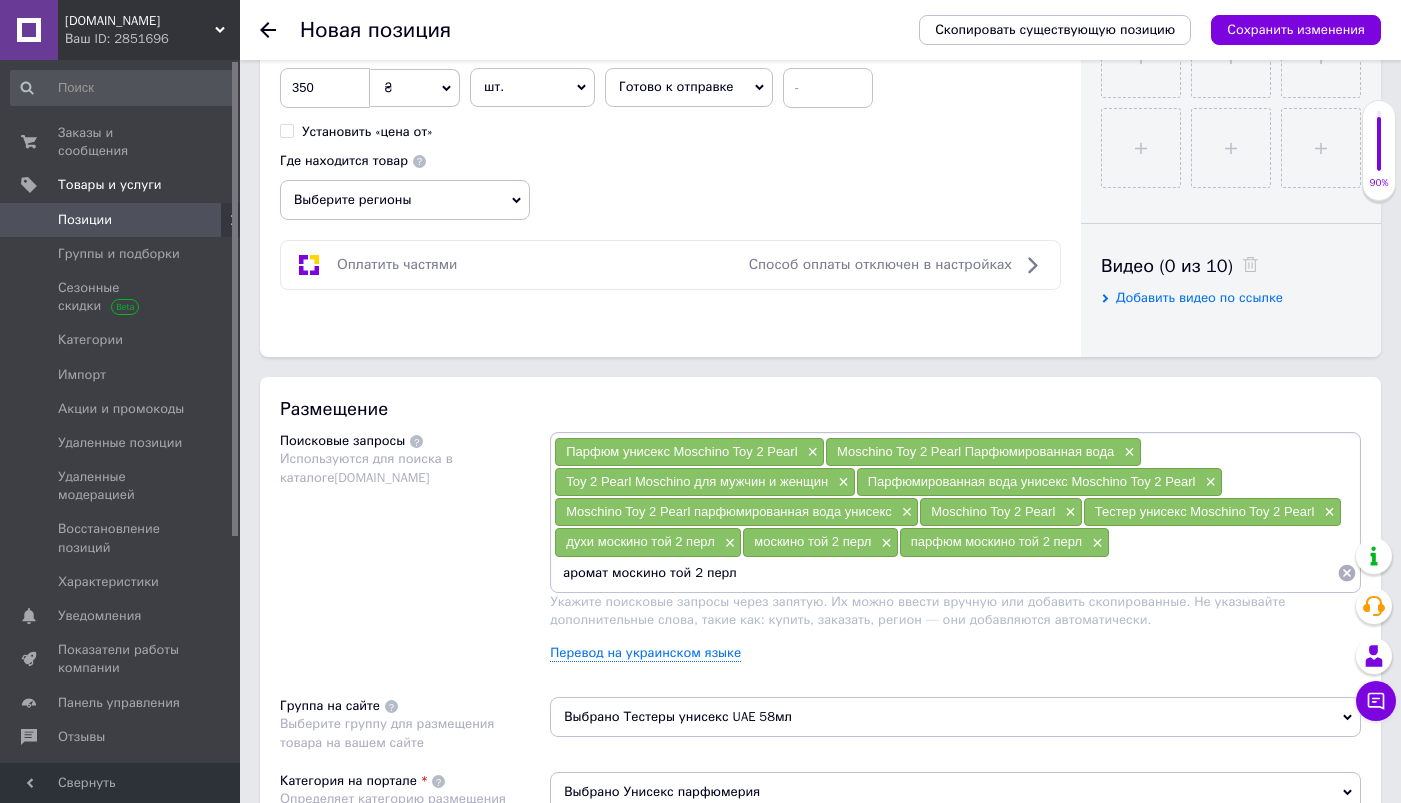 type 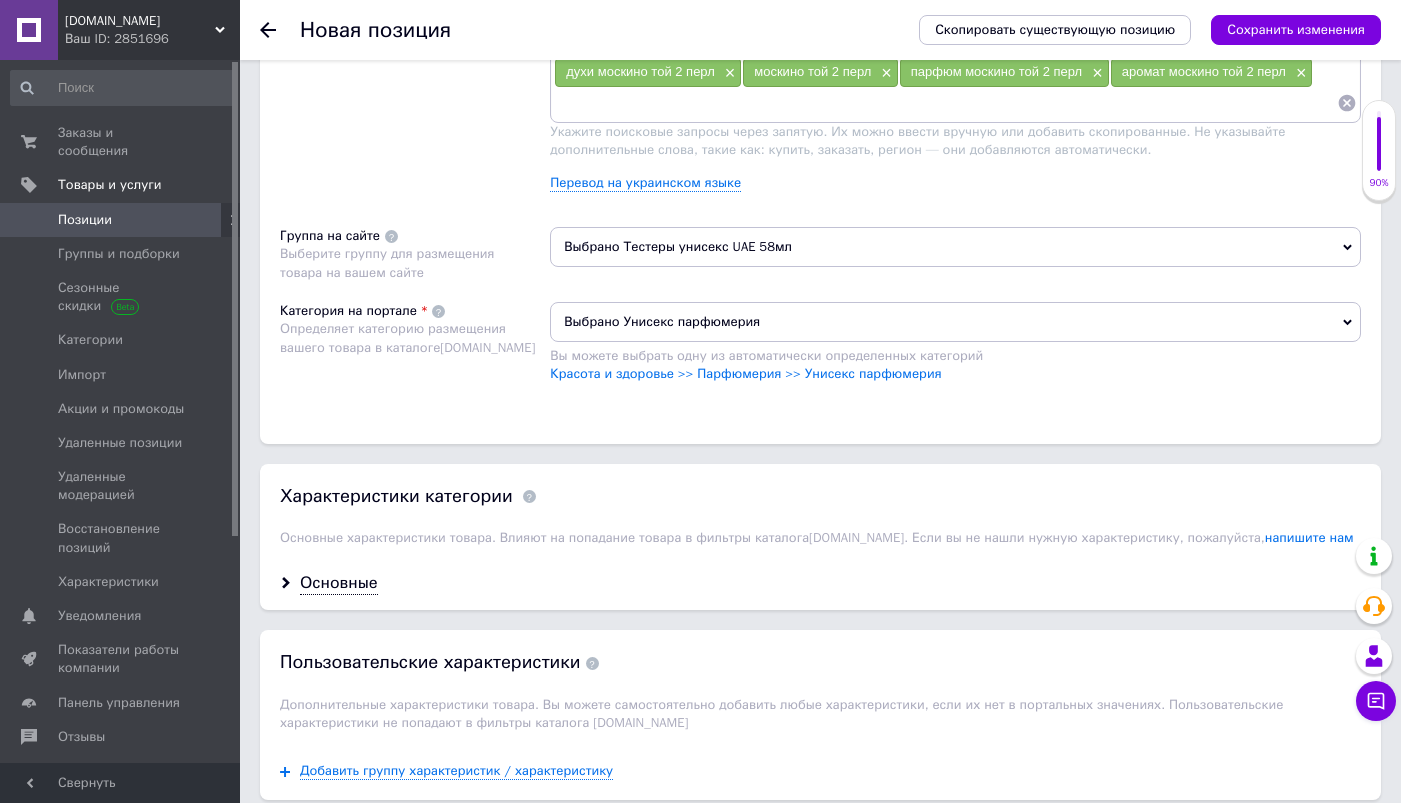 scroll, scrollTop: 1579, scrollLeft: 0, axis: vertical 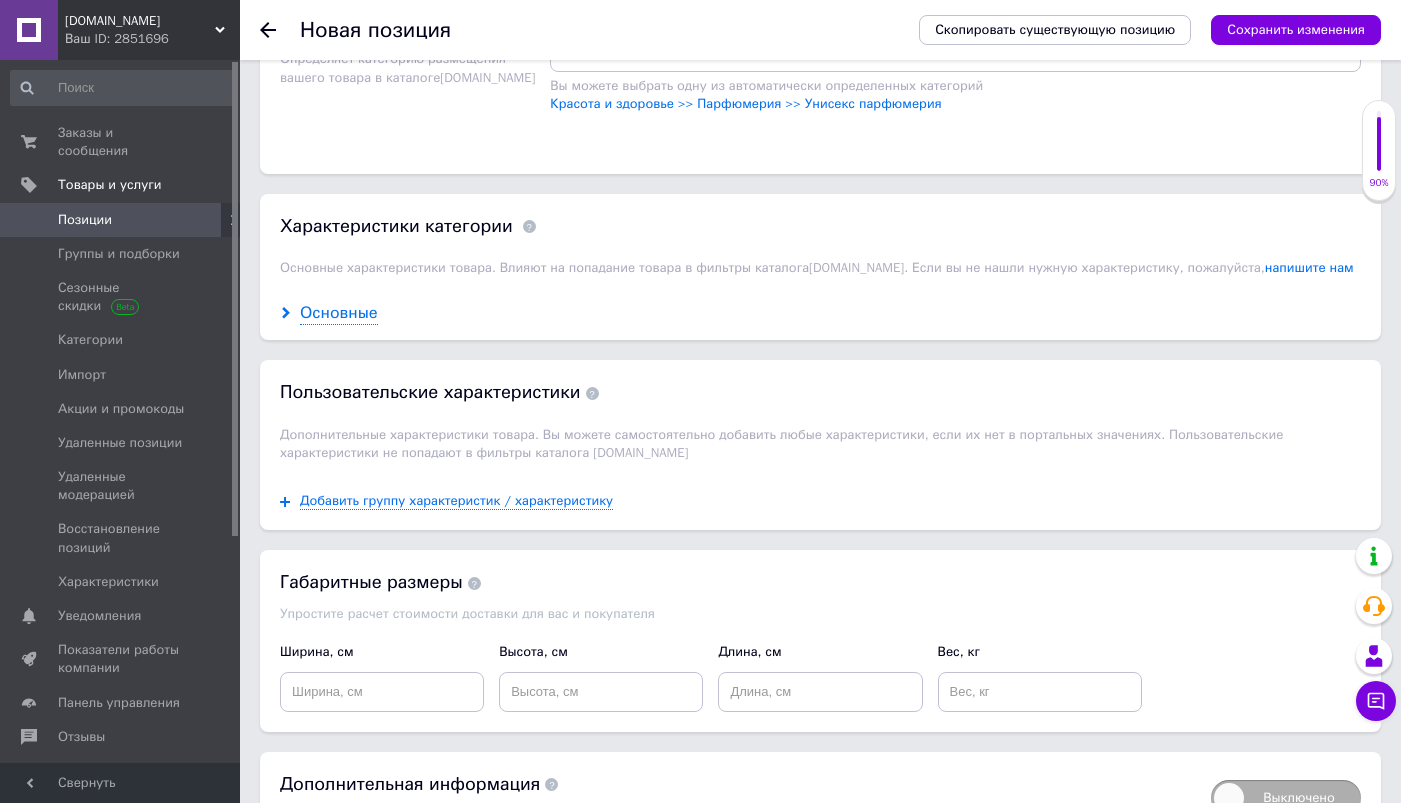 click on "Основные" at bounding box center (339, 313) 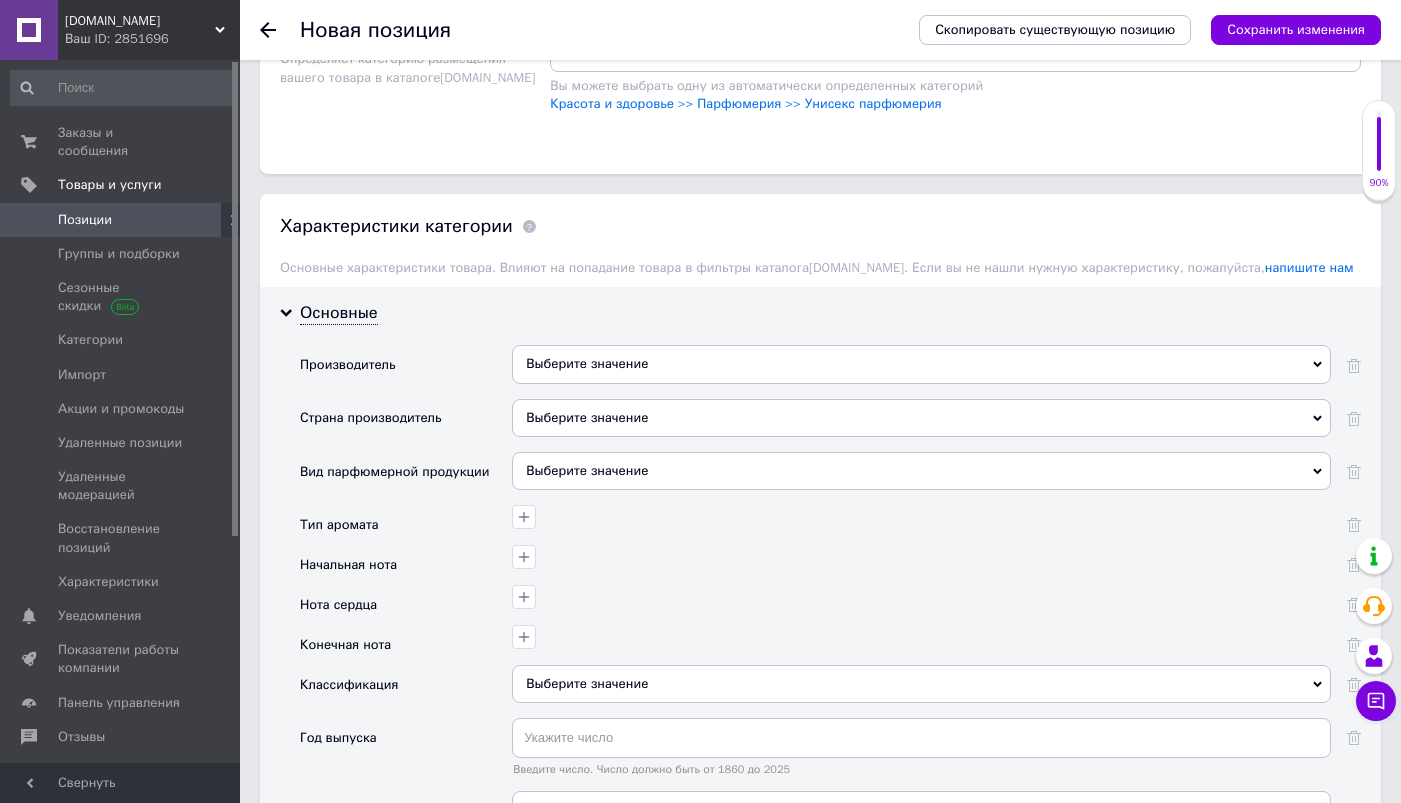 click on "Выберите значение" at bounding box center (921, 364) 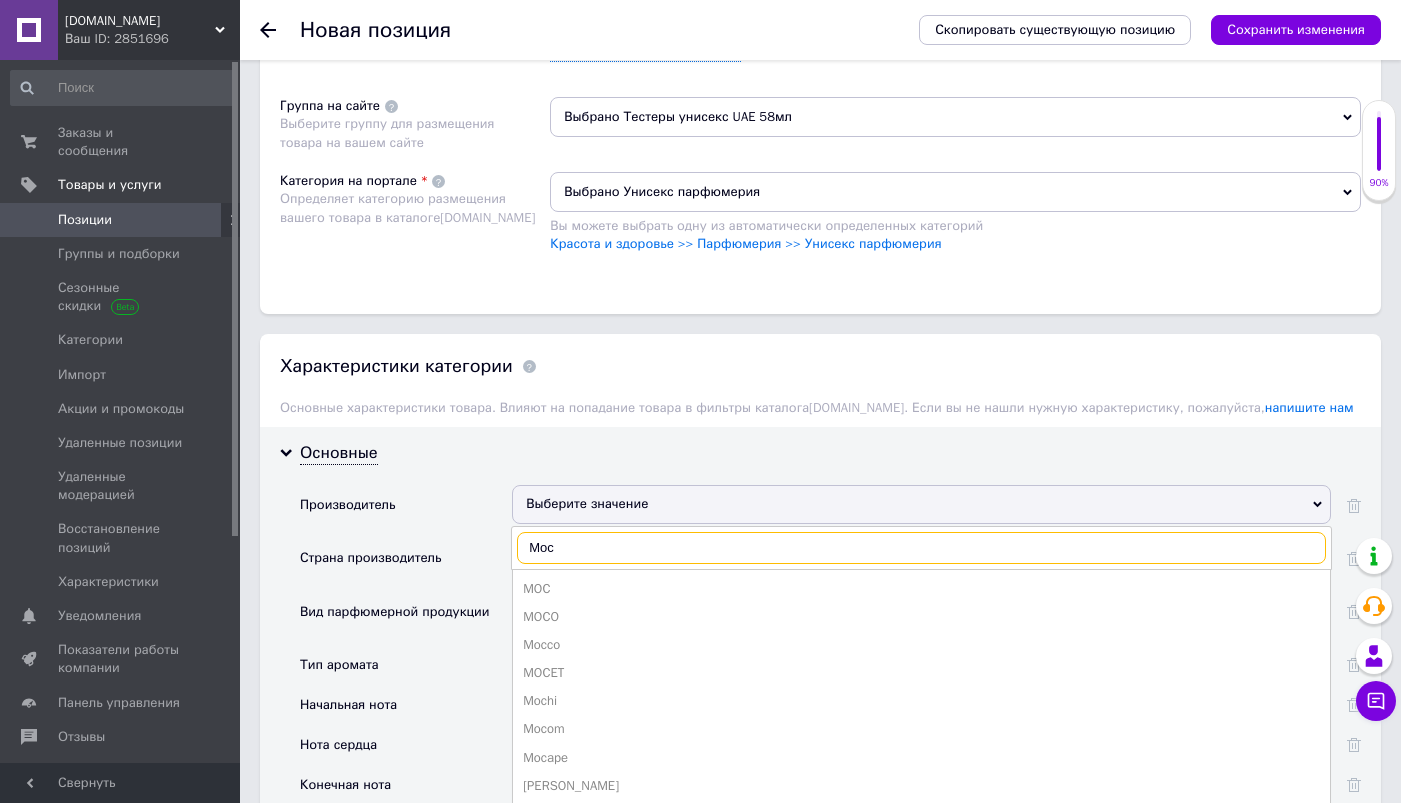 scroll, scrollTop: 1446, scrollLeft: 0, axis: vertical 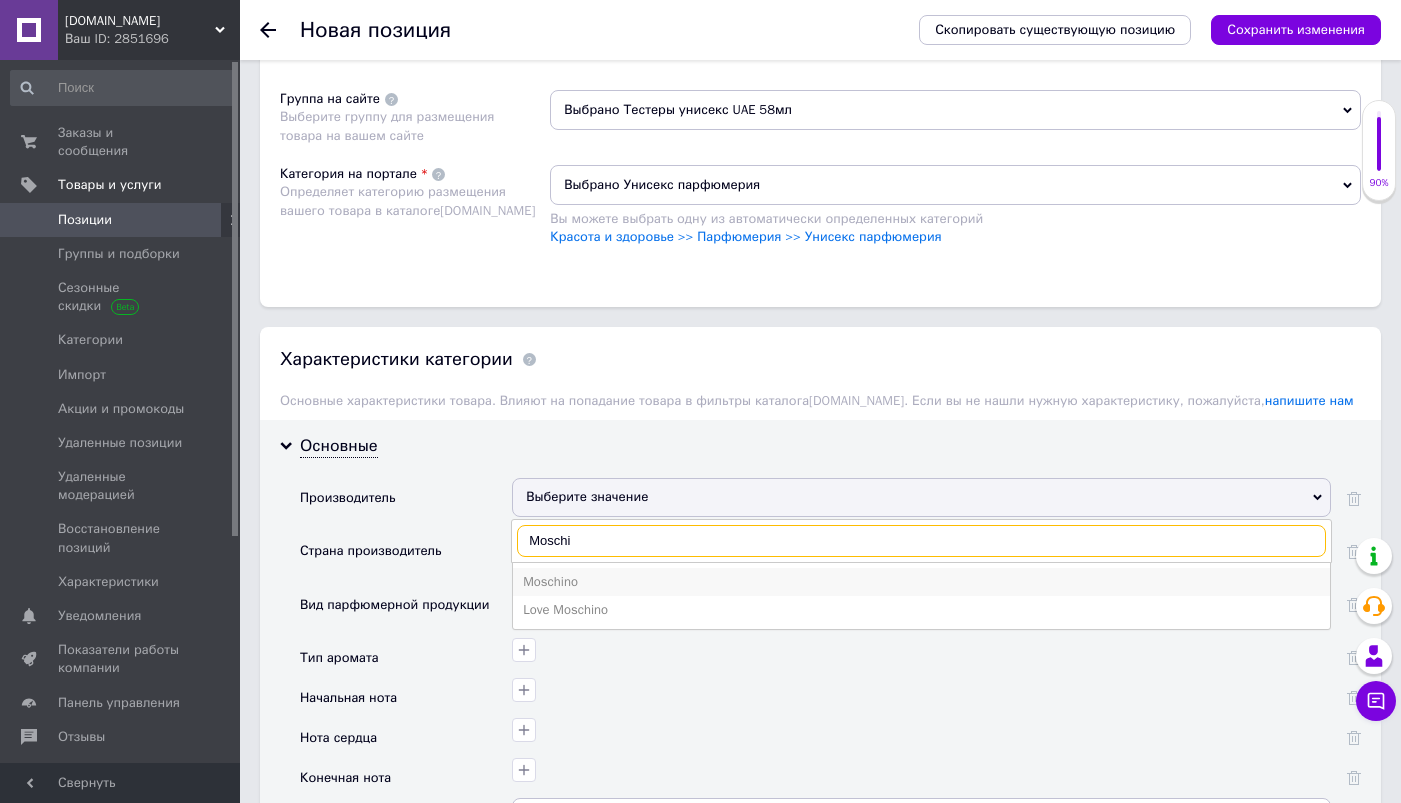 type on "Moschi" 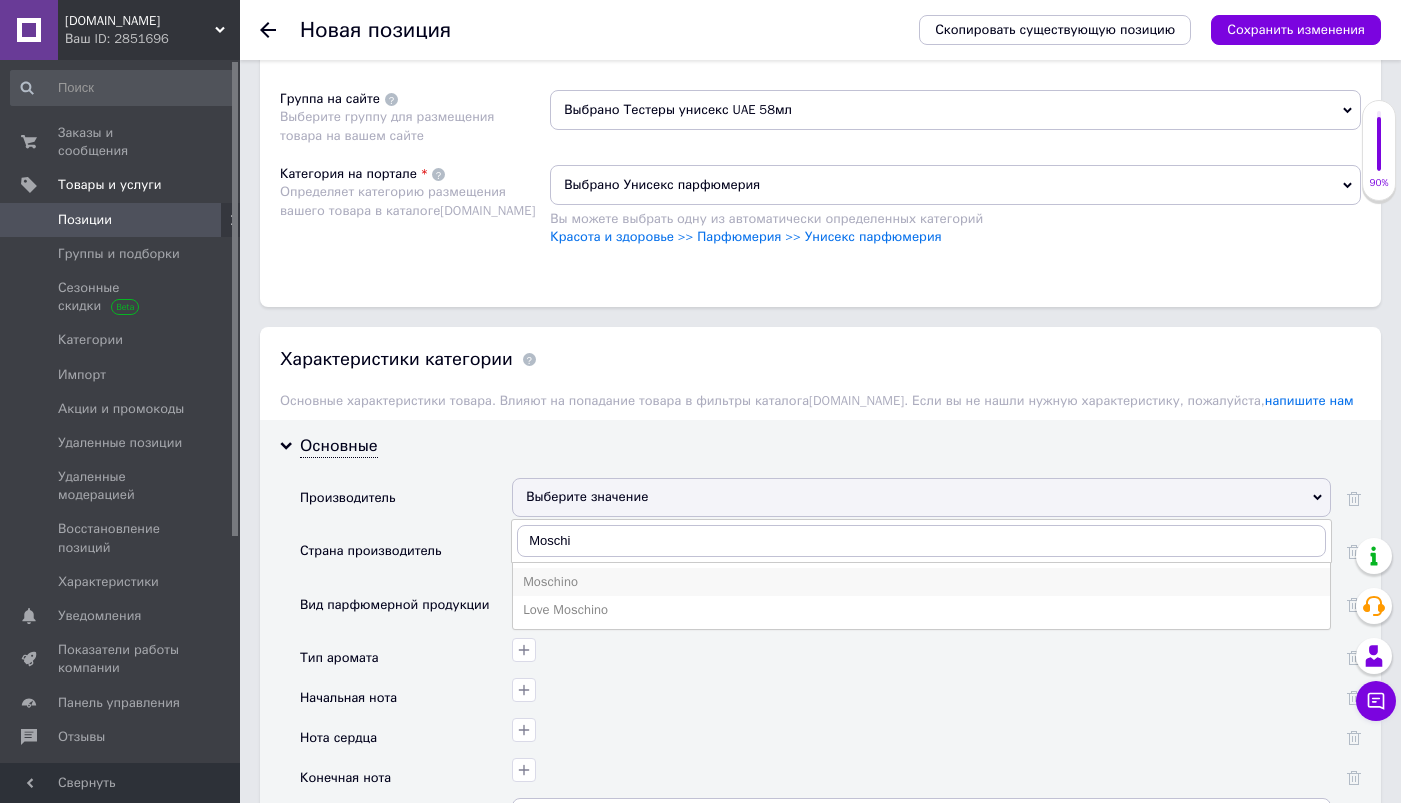 click on "Moschino" at bounding box center [921, 582] 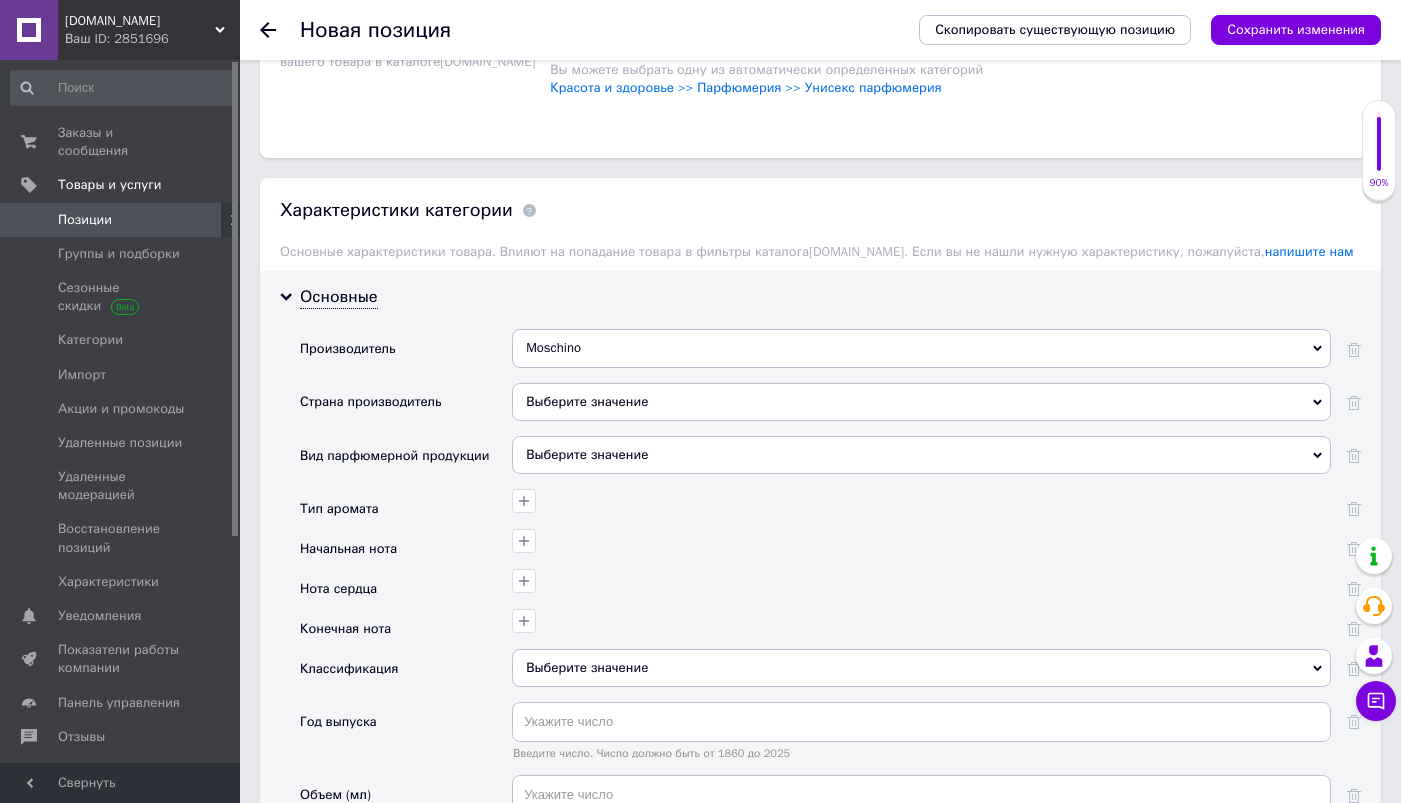 scroll, scrollTop: 1596, scrollLeft: 0, axis: vertical 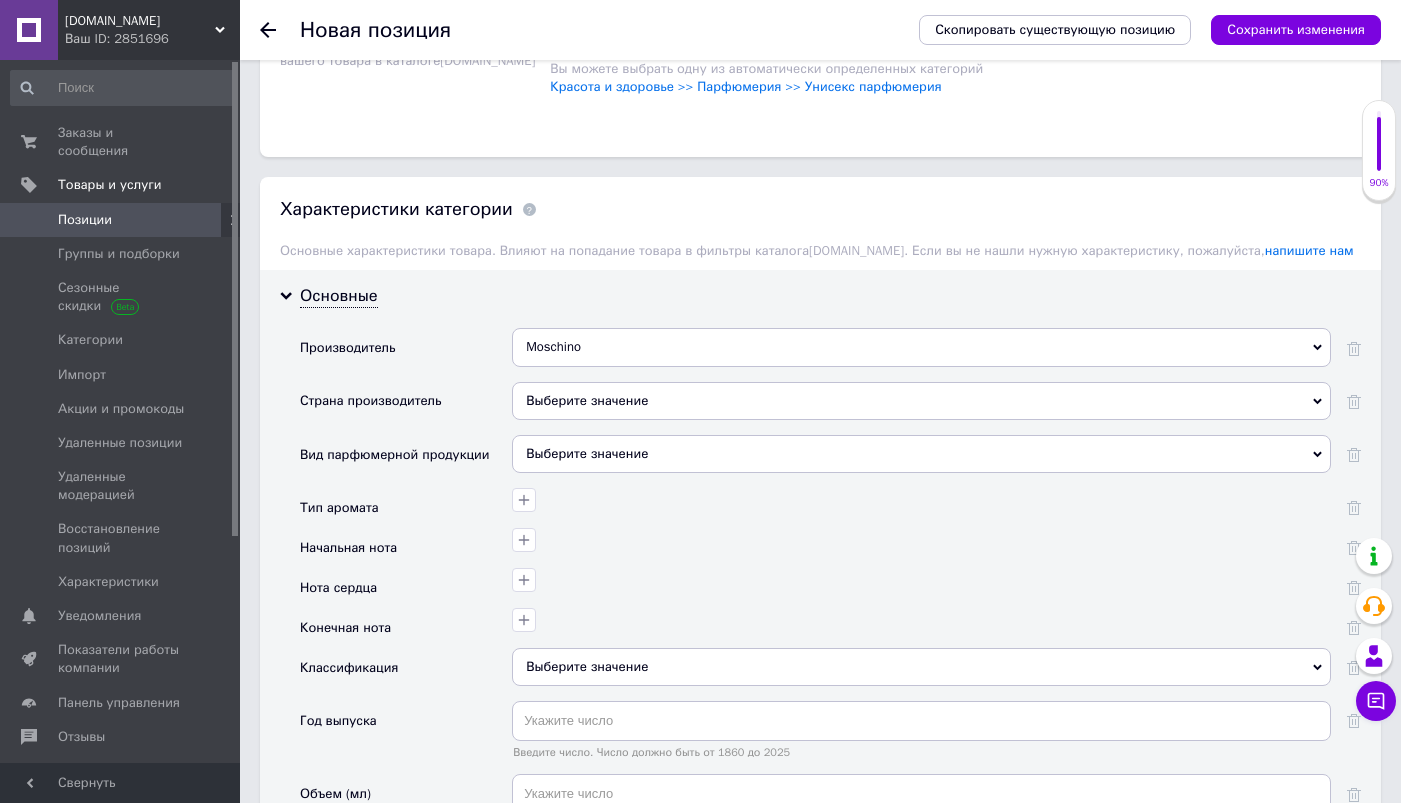 click on "Выберите значение" at bounding box center (921, 401) 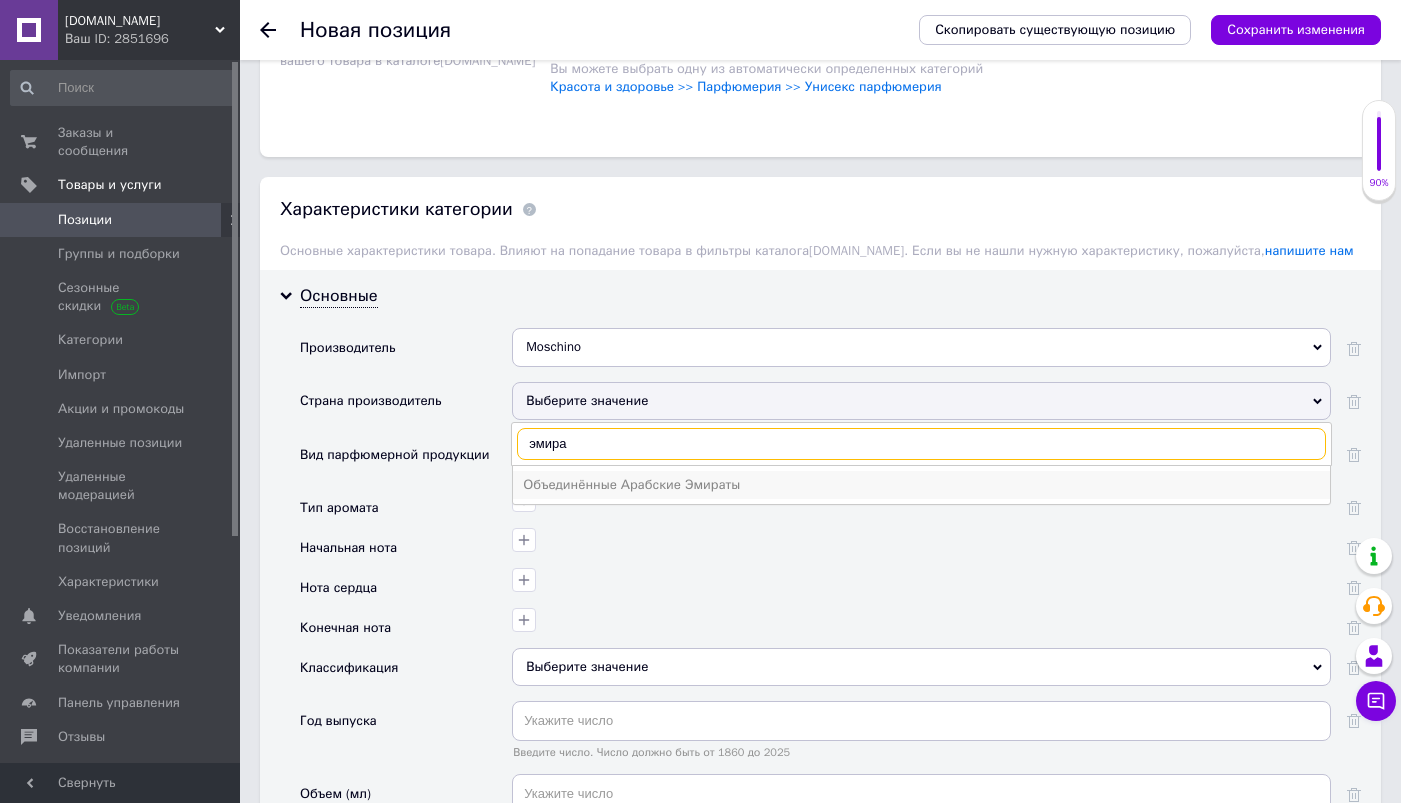 type on "эмира" 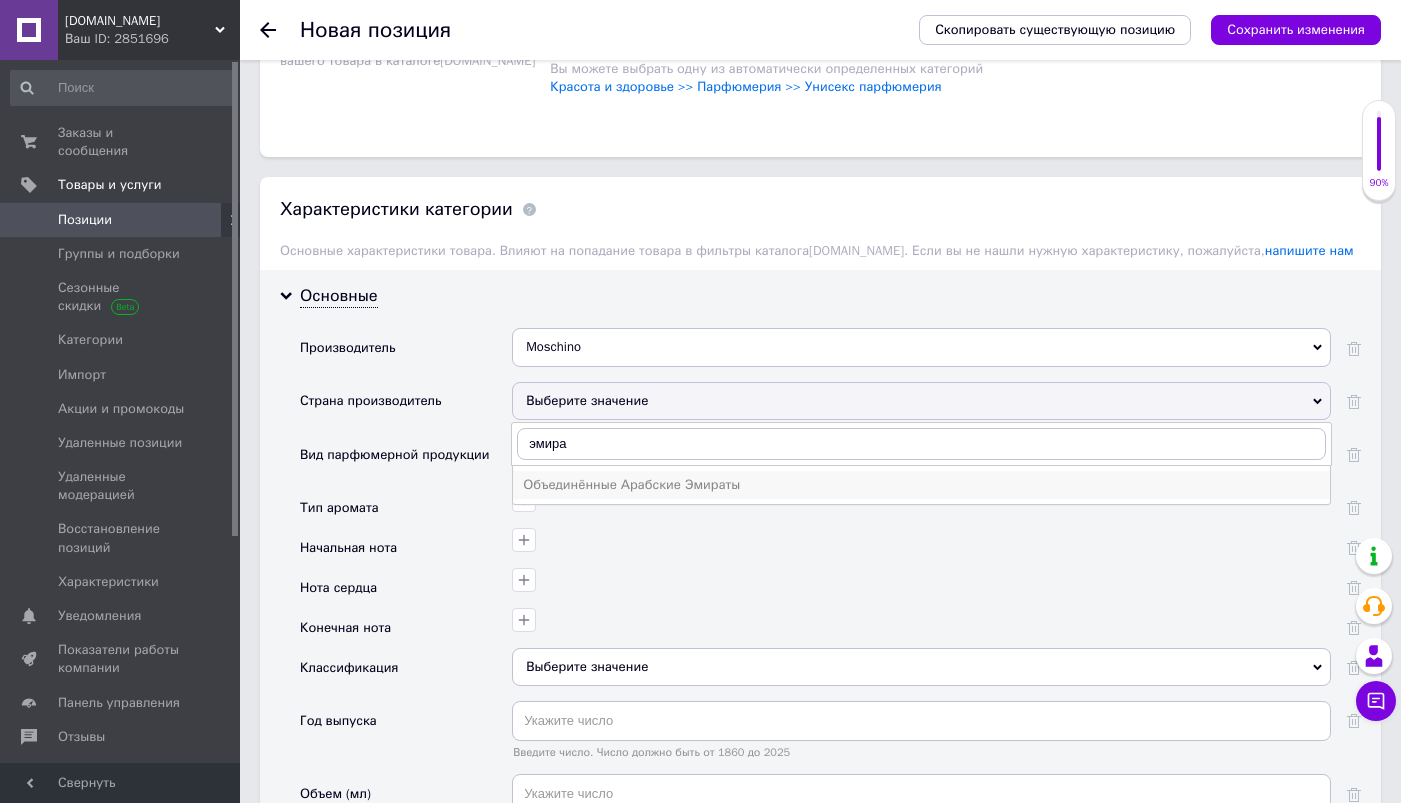 click on "Объединённые Арабские Эмираты" at bounding box center [921, 485] 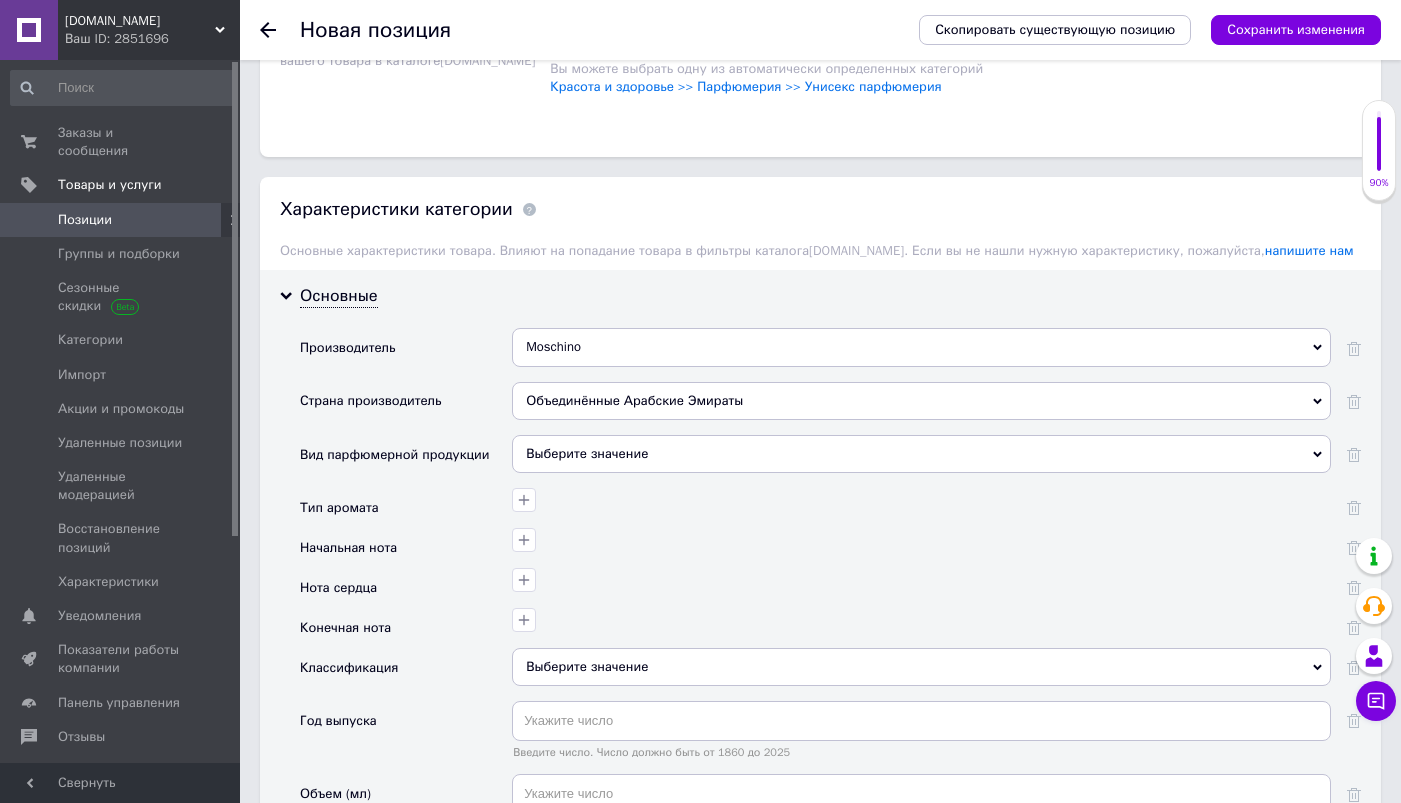 click on "Выберите значение" at bounding box center [921, 454] 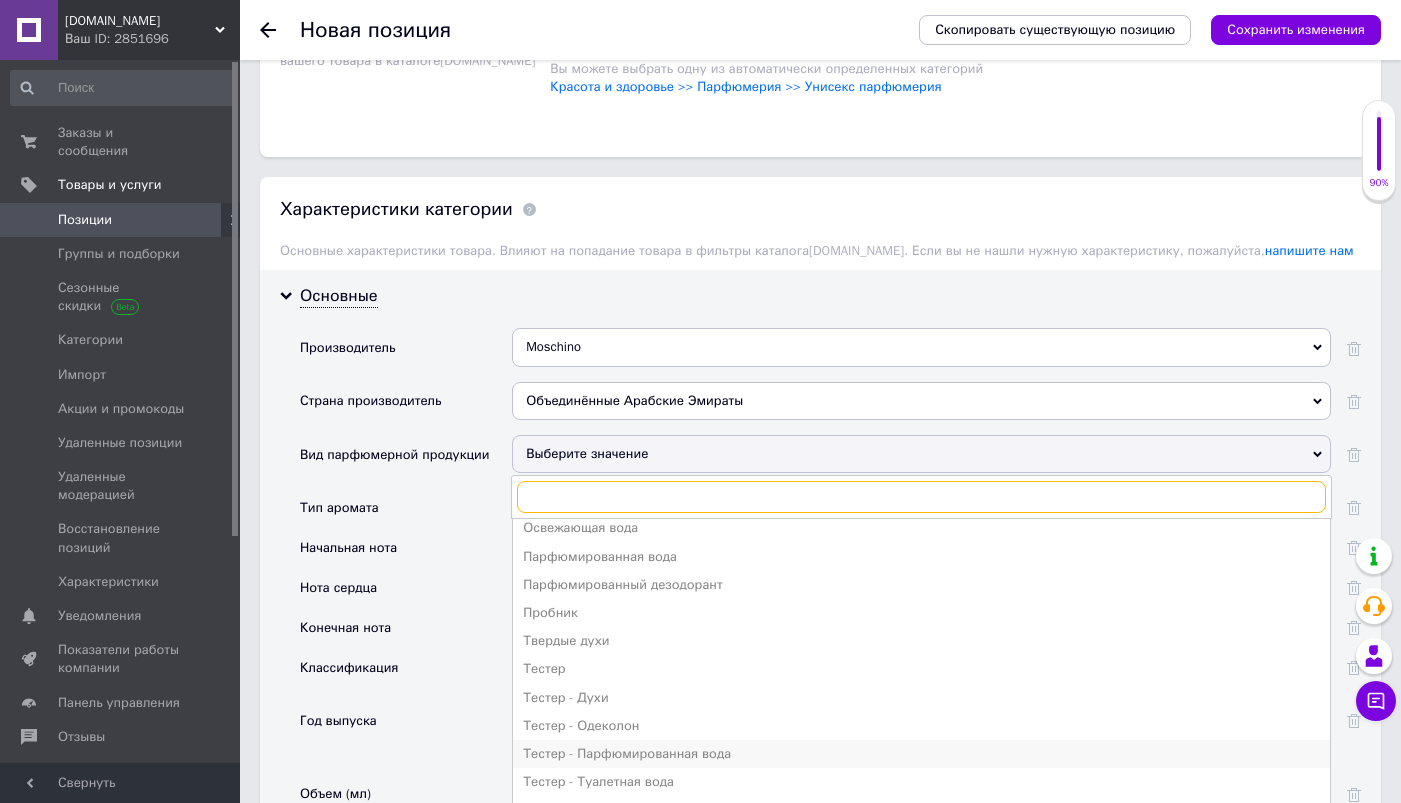 scroll, scrollTop: 107, scrollLeft: 0, axis: vertical 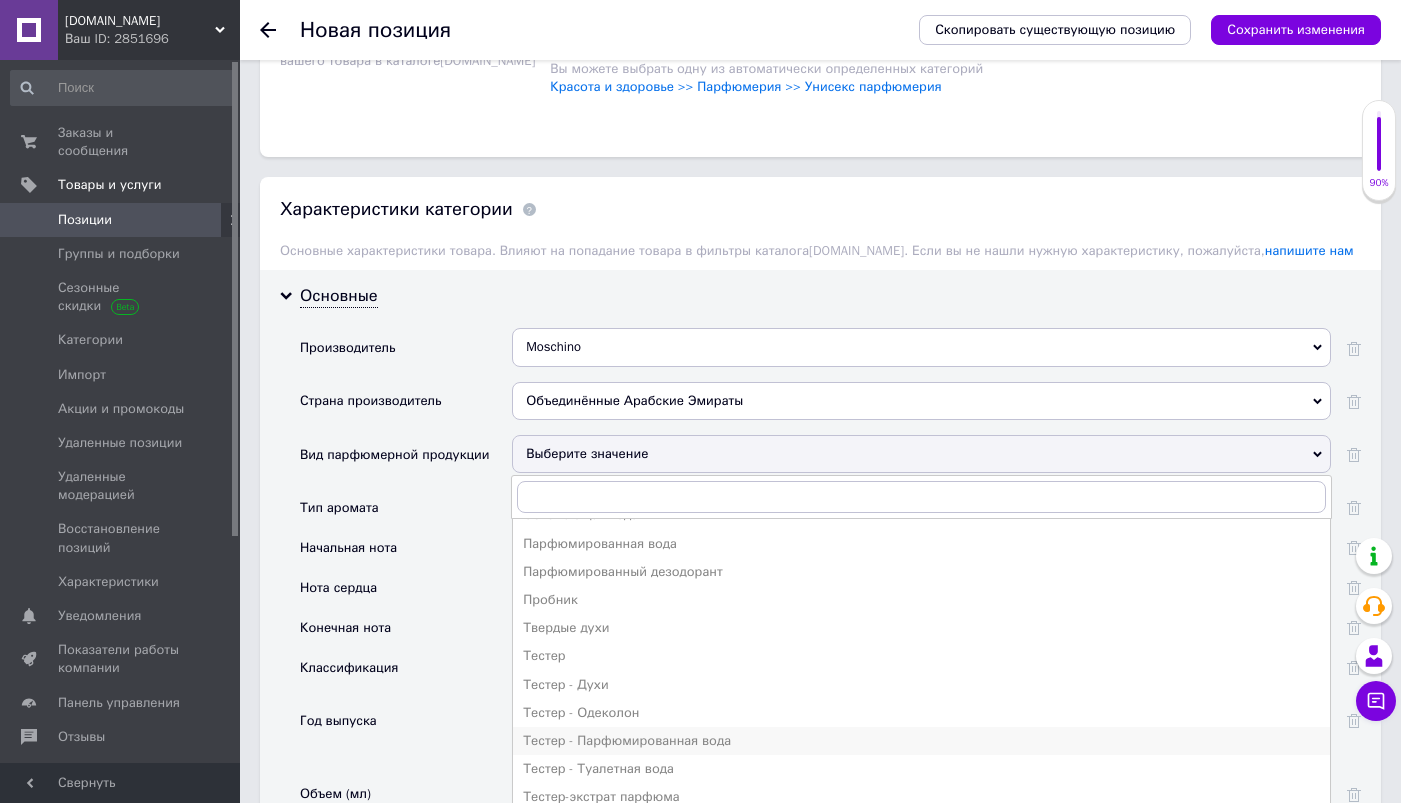 click on "Тестер - Парфюмированная вода" at bounding box center (921, 741) 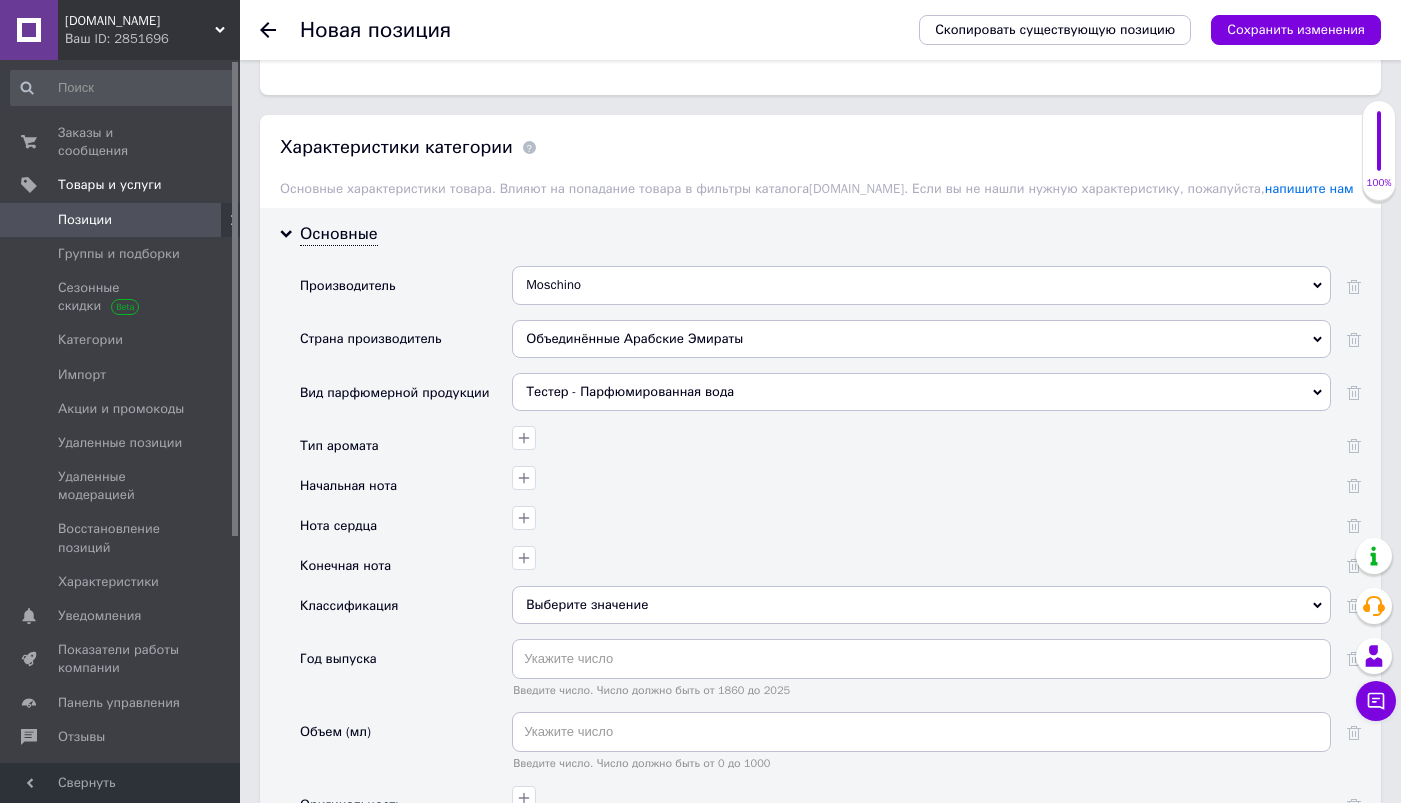 scroll, scrollTop: 1659, scrollLeft: 0, axis: vertical 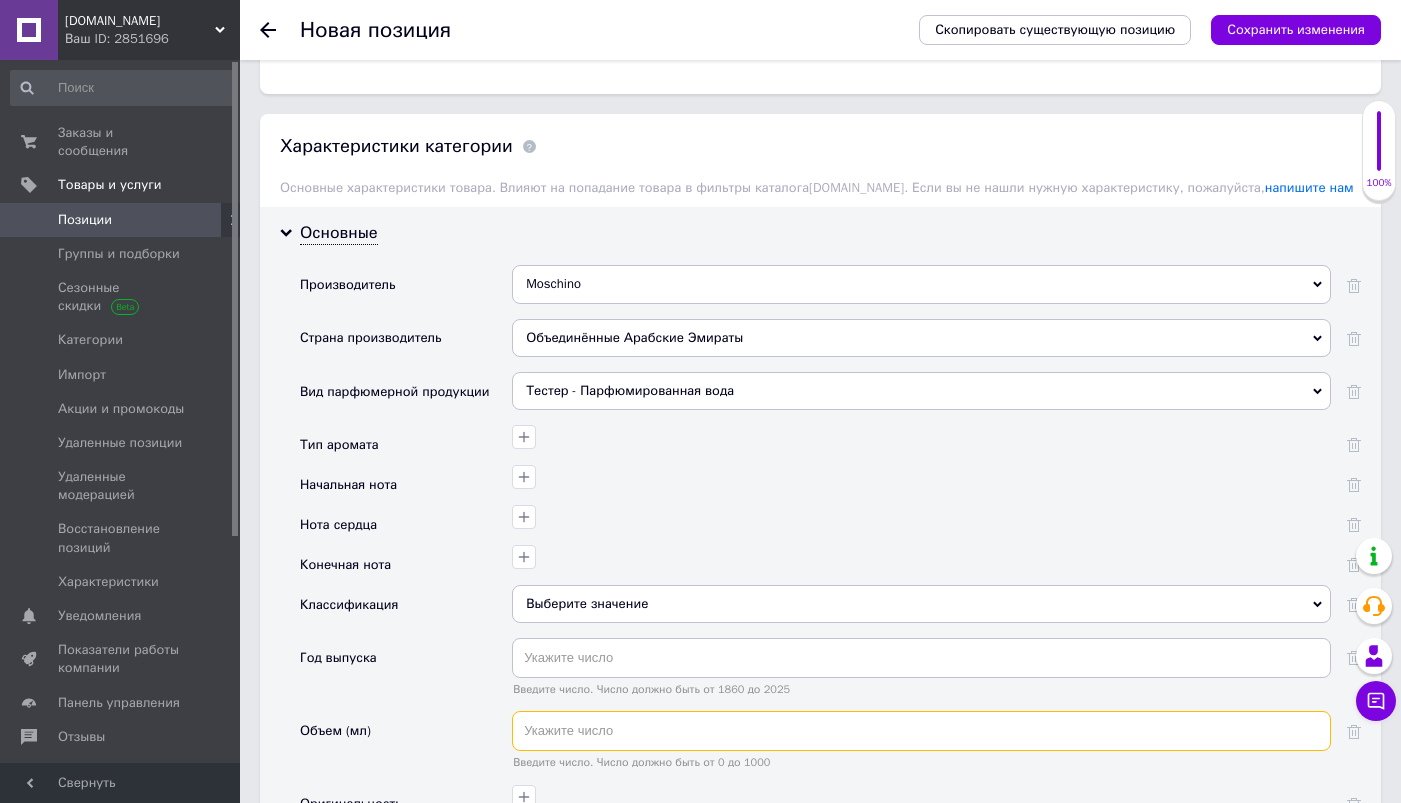 click at bounding box center [921, 731] 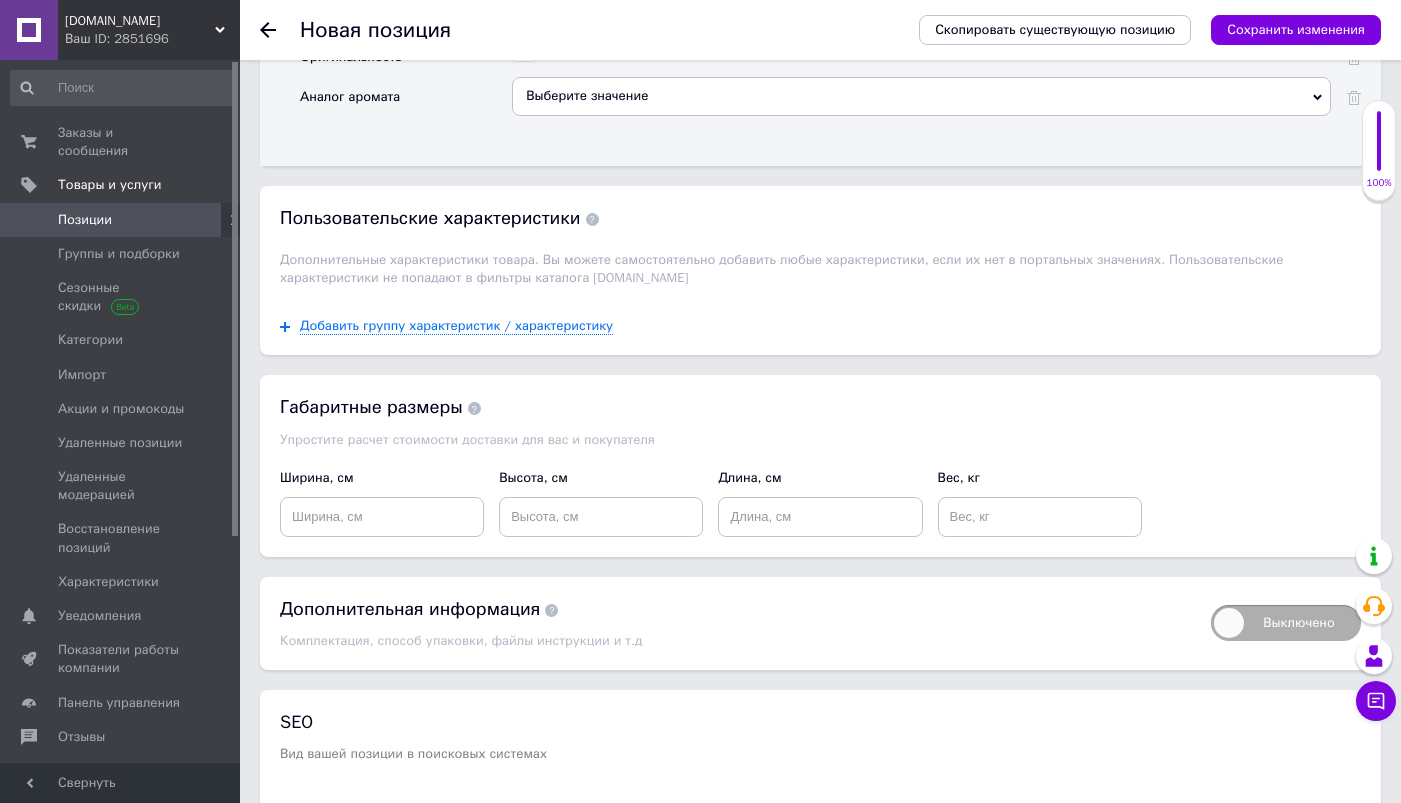 scroll, scrollTop: 2537, scrollLeft: 0, axis: vertical 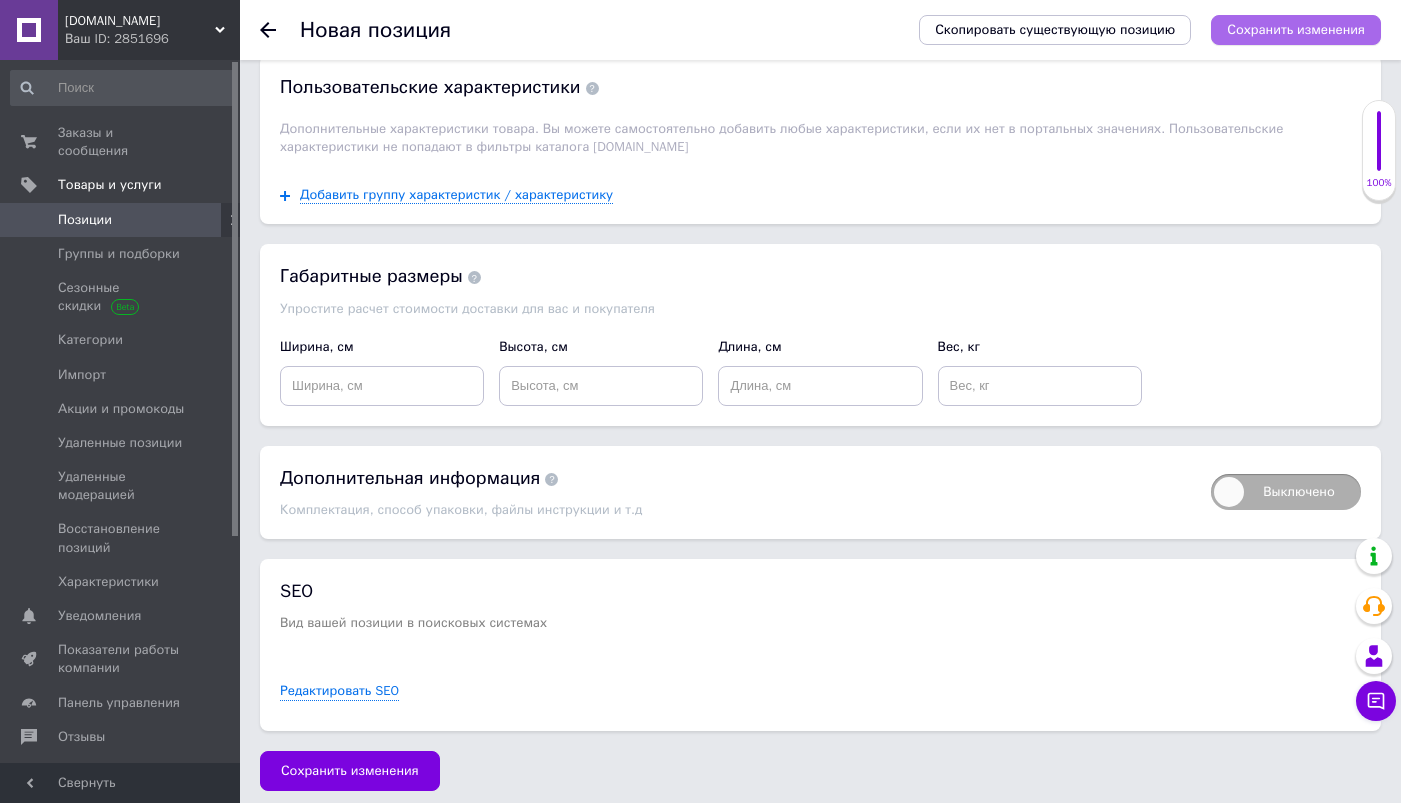 type on "58" 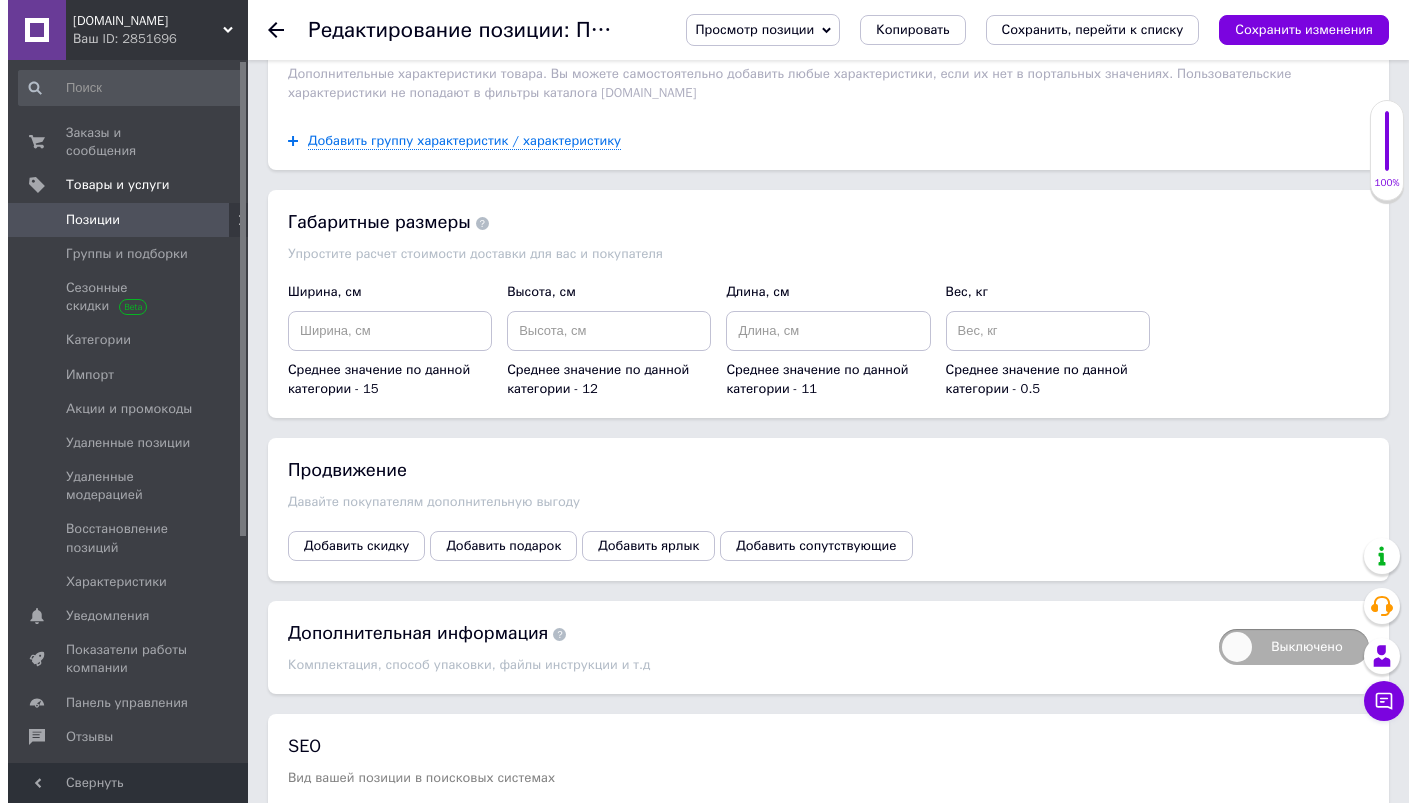 scroll, scrollTop: 2018, scrollLeft: 0, axis: vertical 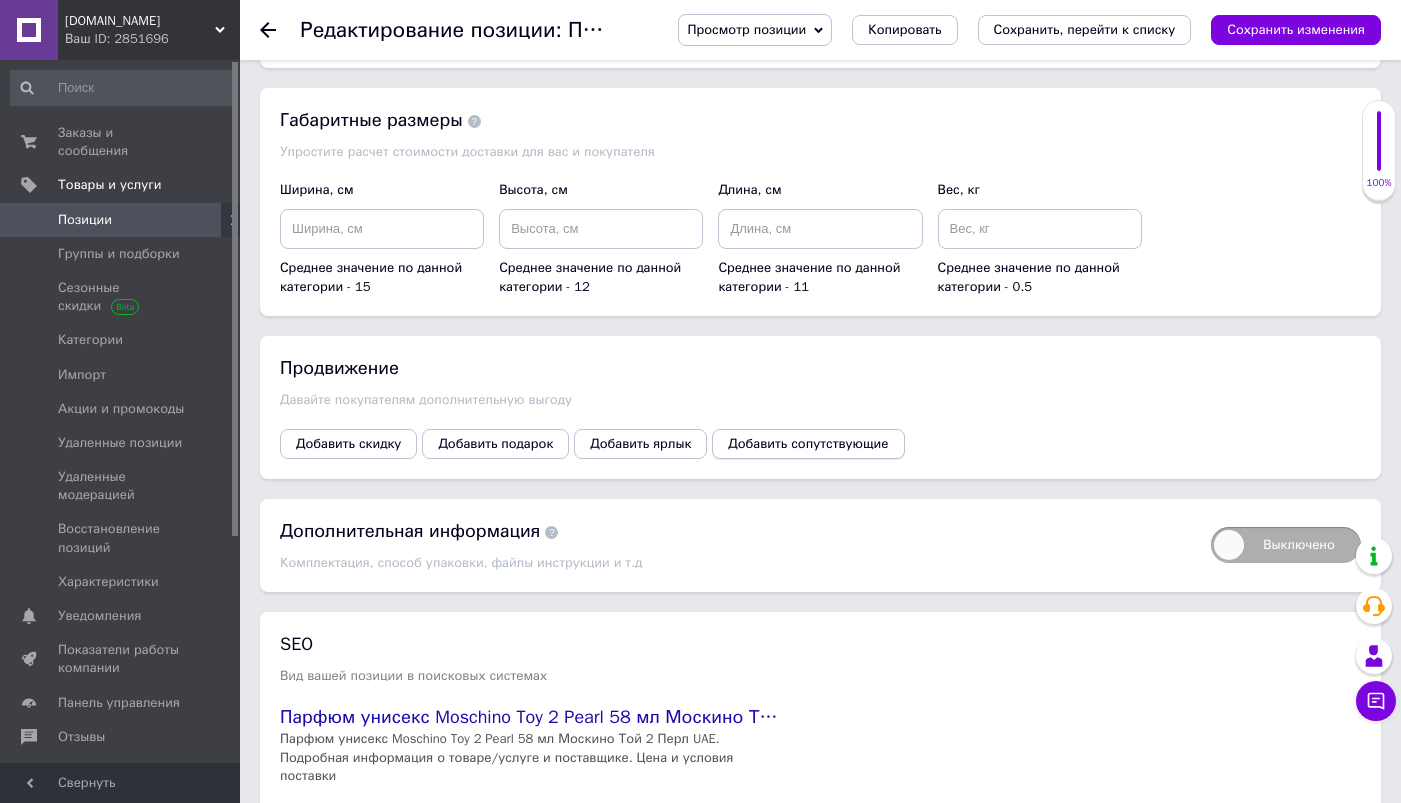 click on "Добавить сопутствующие" at bounding box center (808, 444) 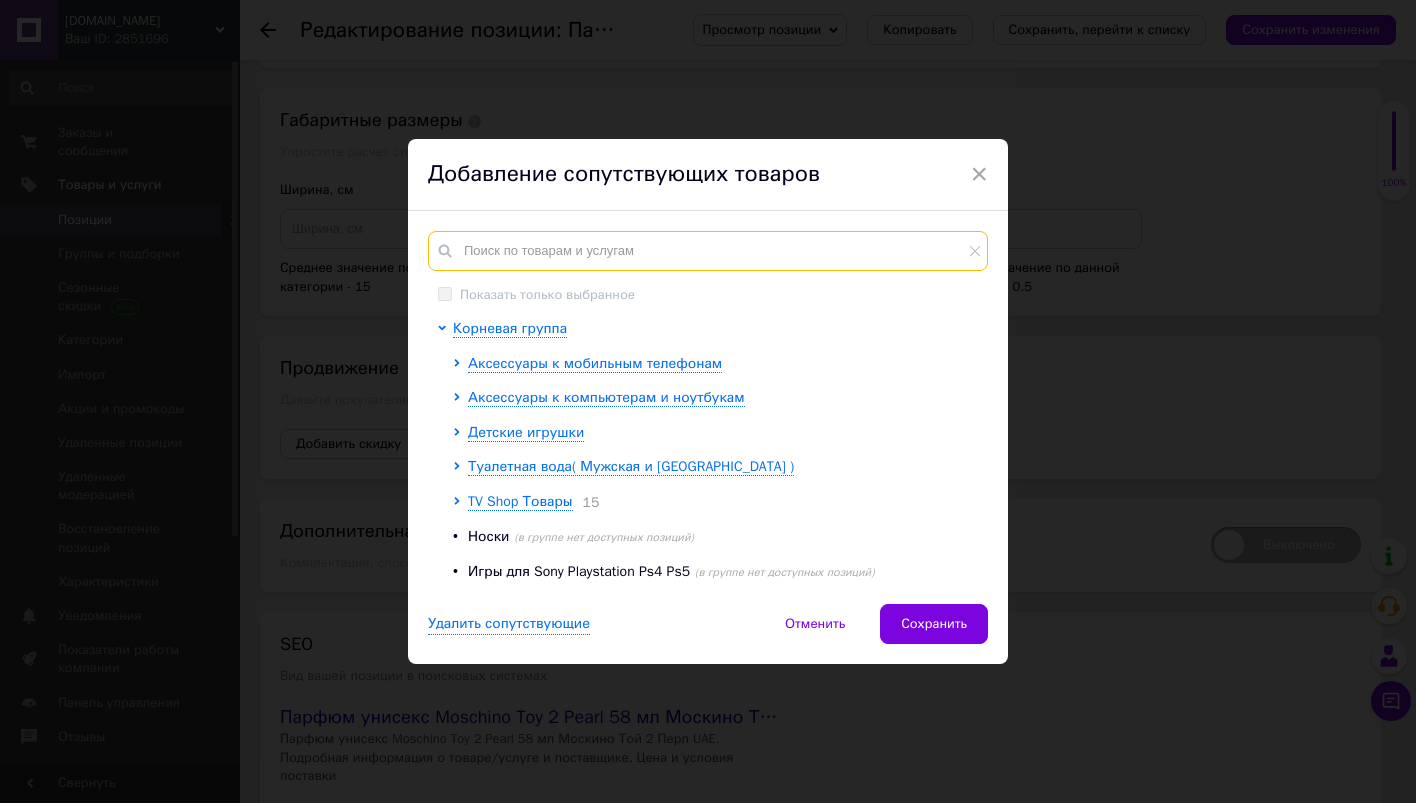 click at bounding box center (708, 251) 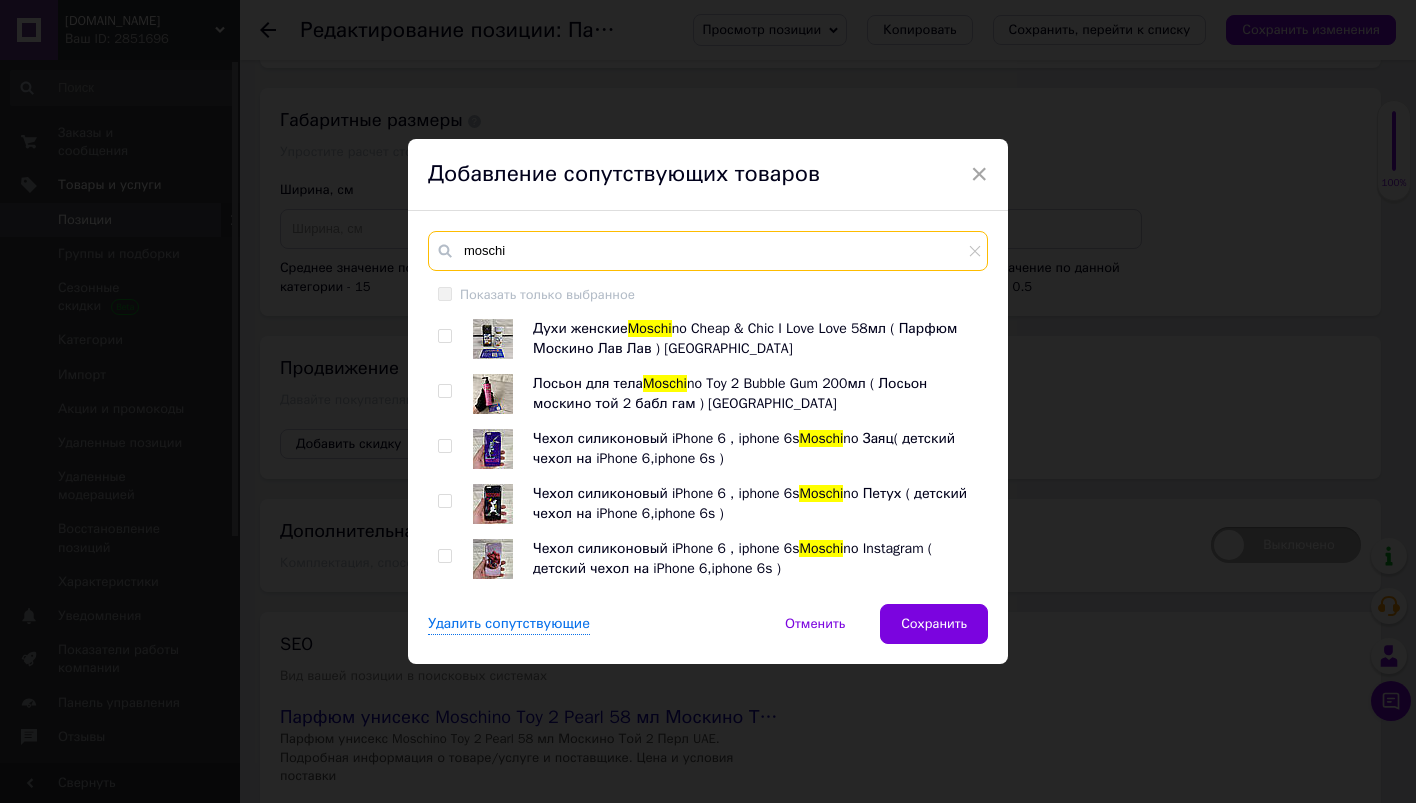 type on "moschi" 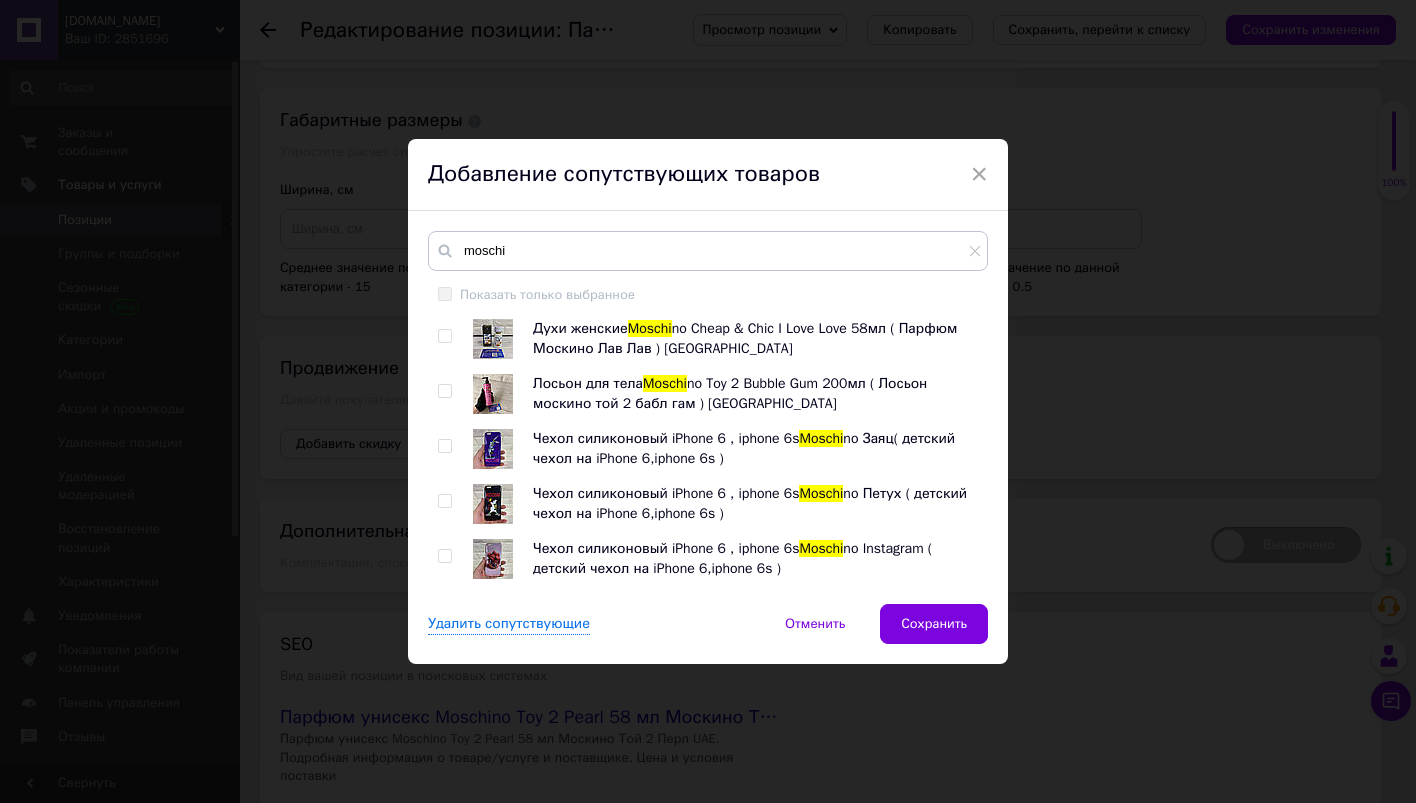 click at bounding box center [444, 336] 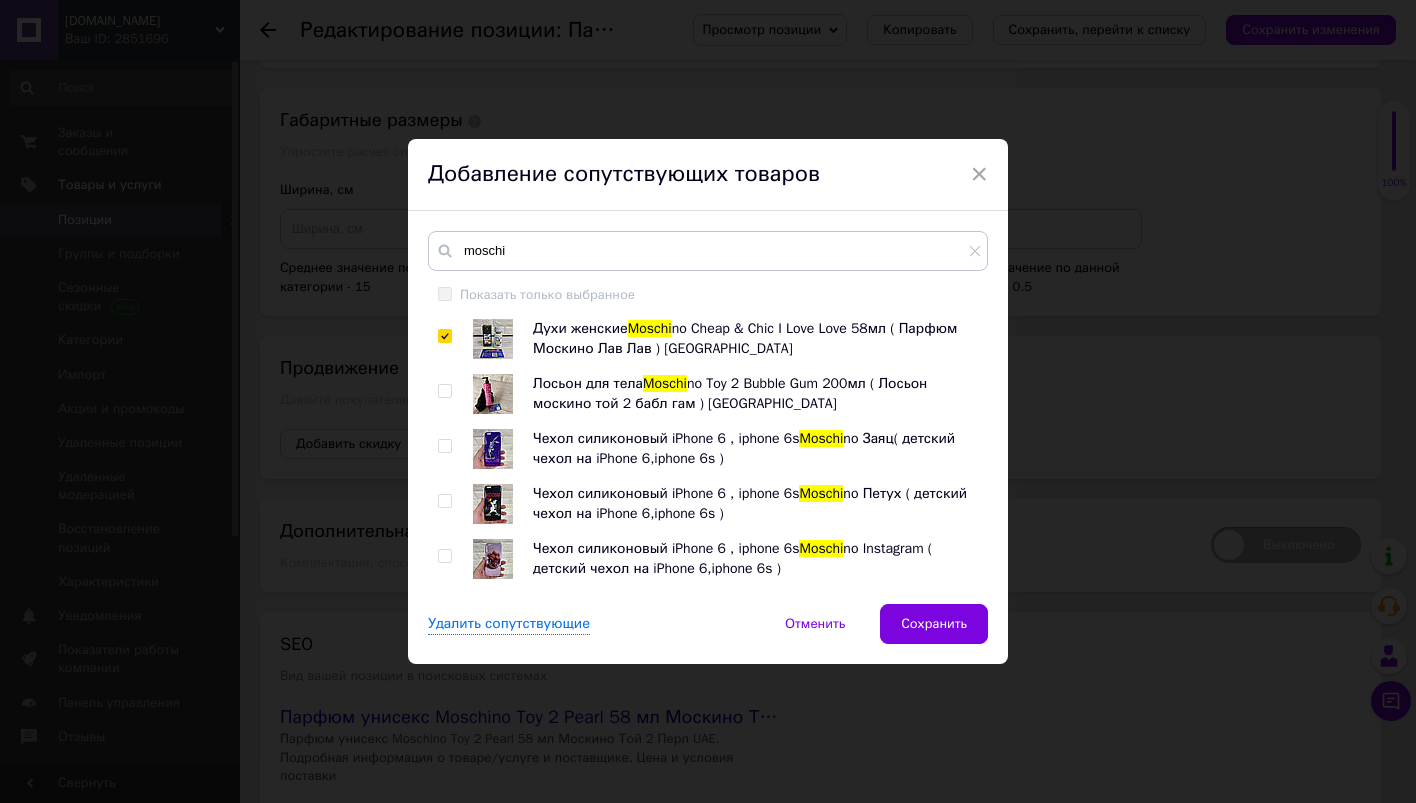 checkbox on "true" 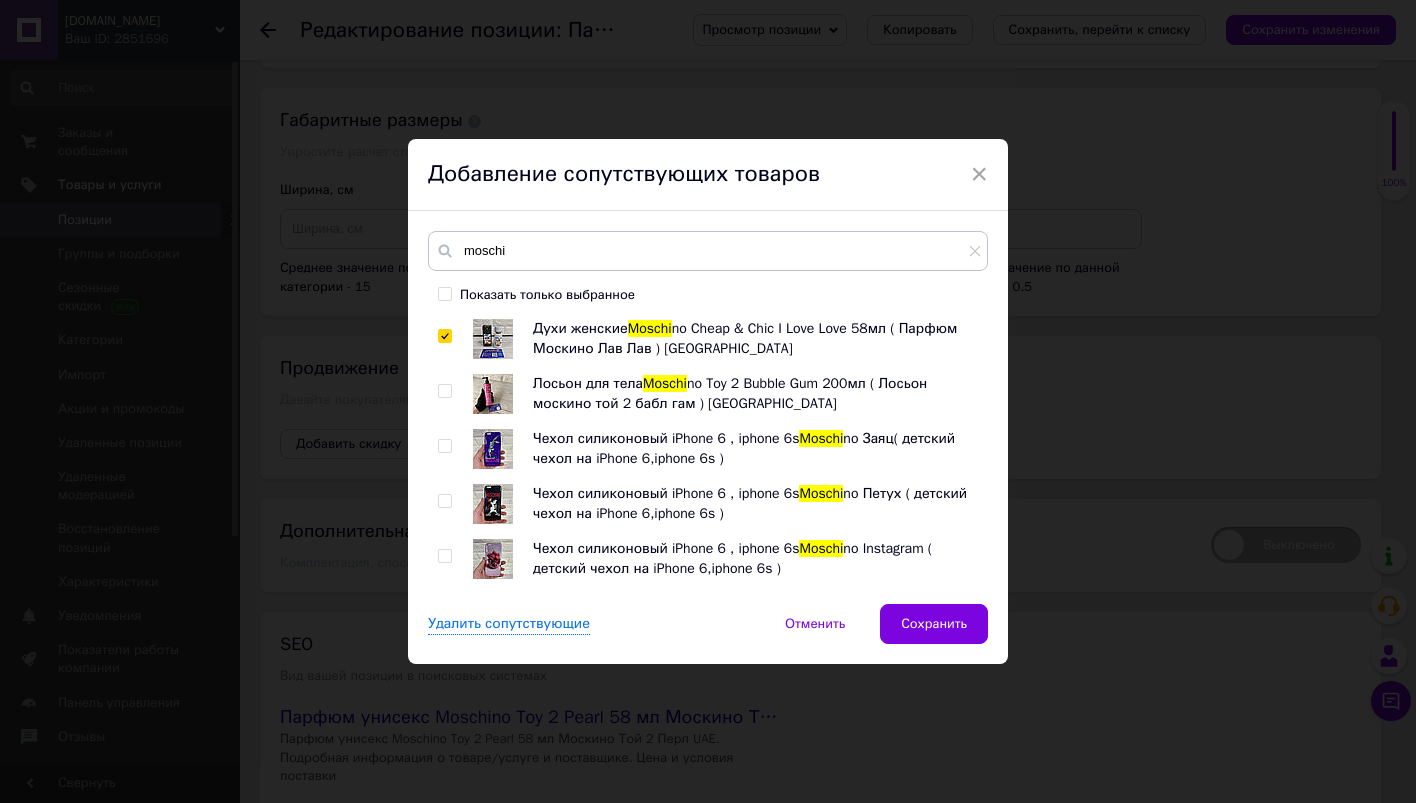 click at bounding box center [444, 391] 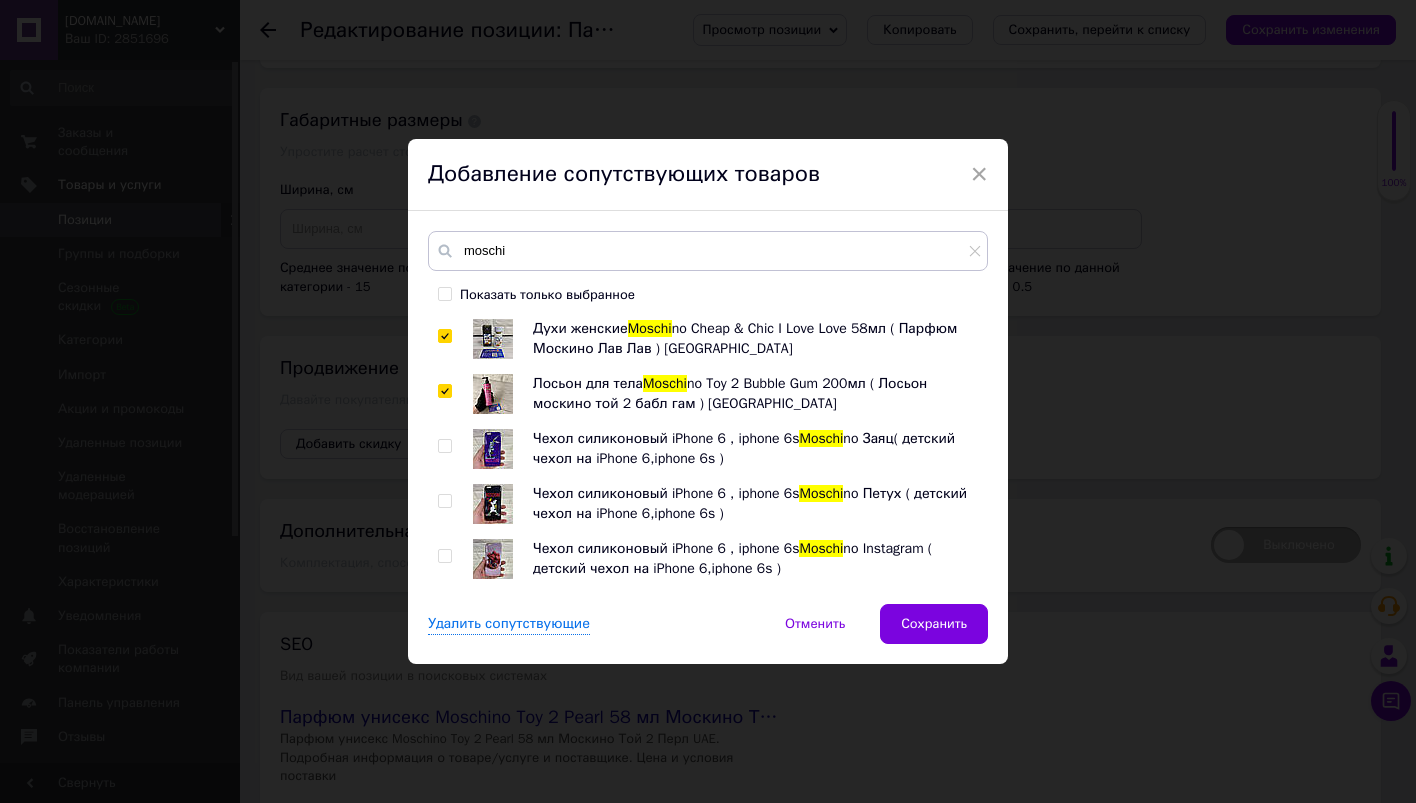 checkbox on "true" 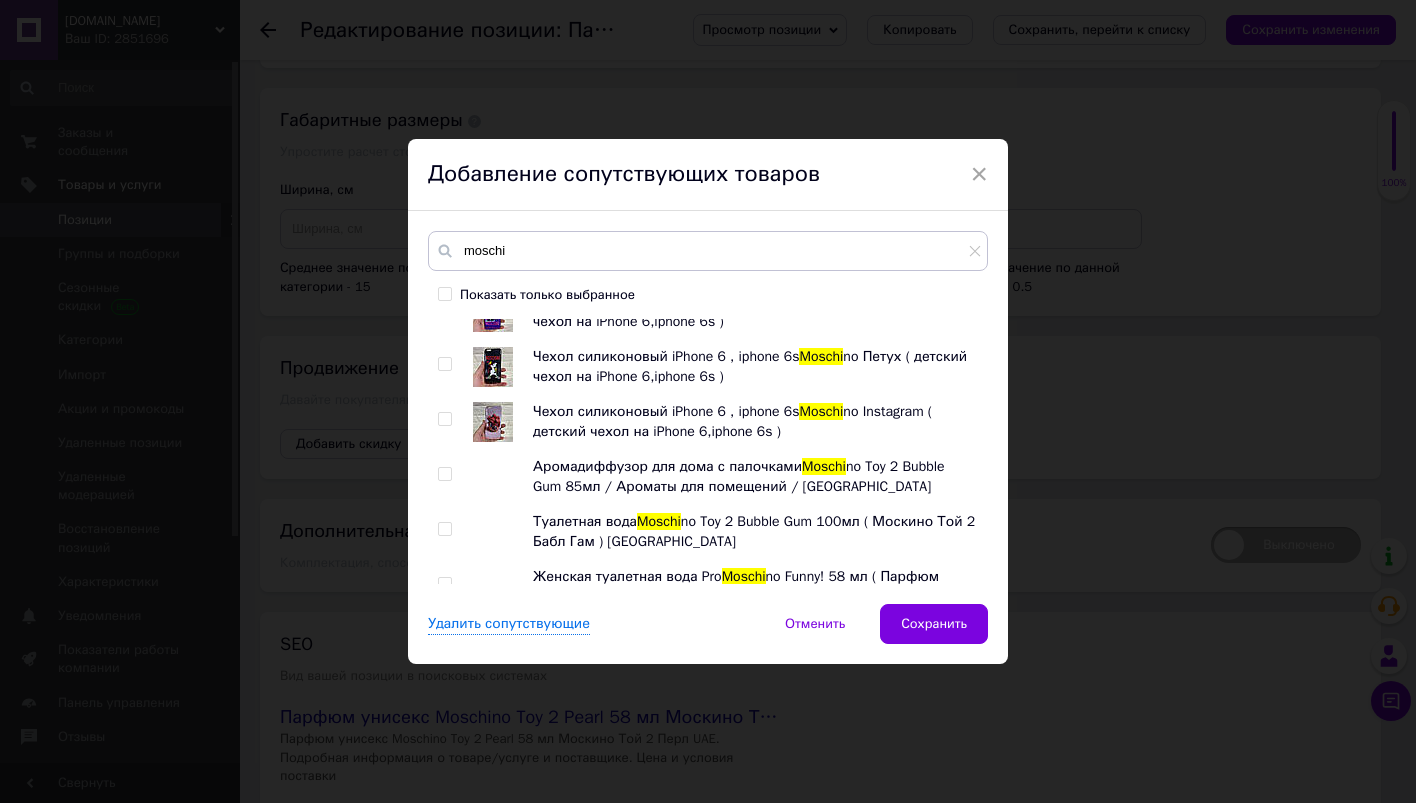 scroll, scrollTop: 152, scrollLeft: 0, axis: vertical 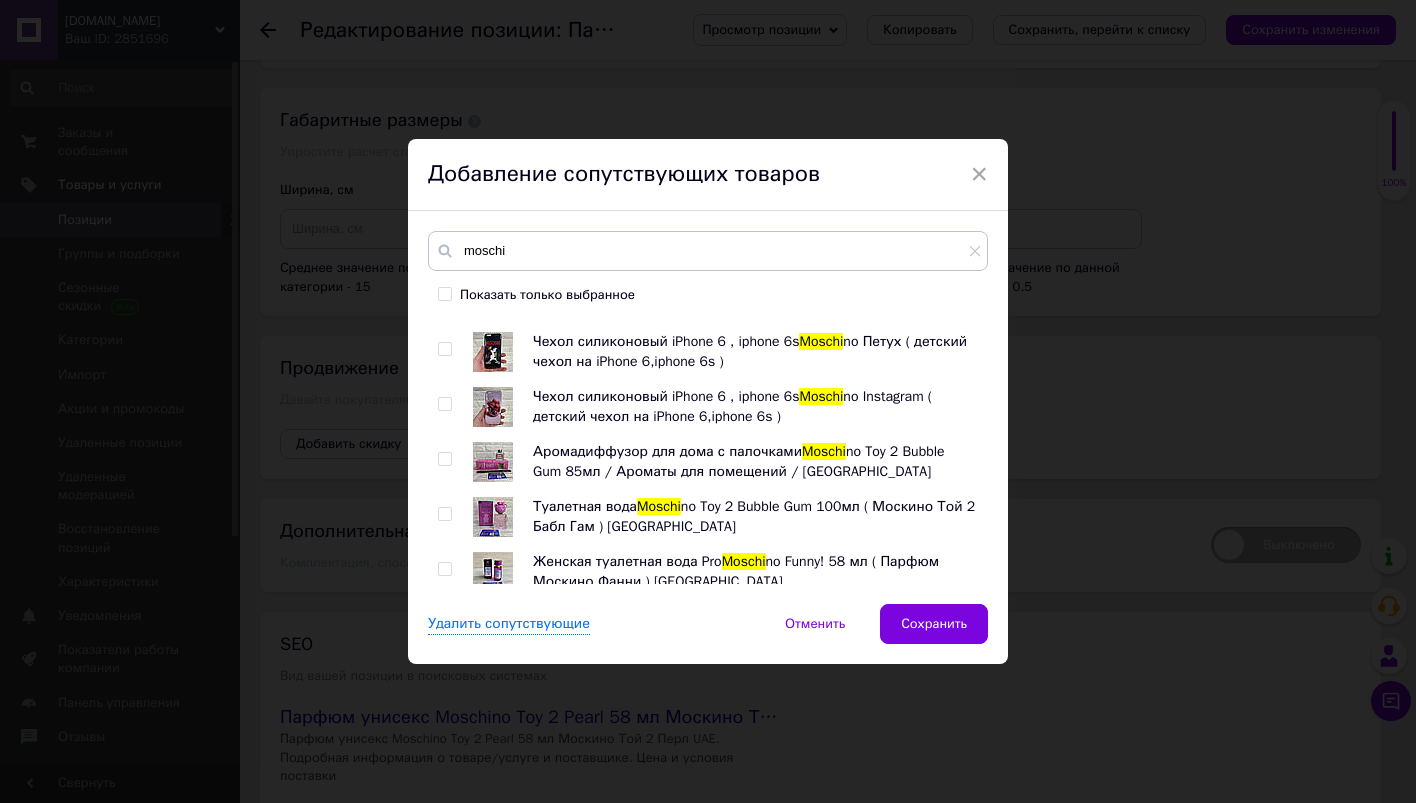 click at bounding box center [444, 459] 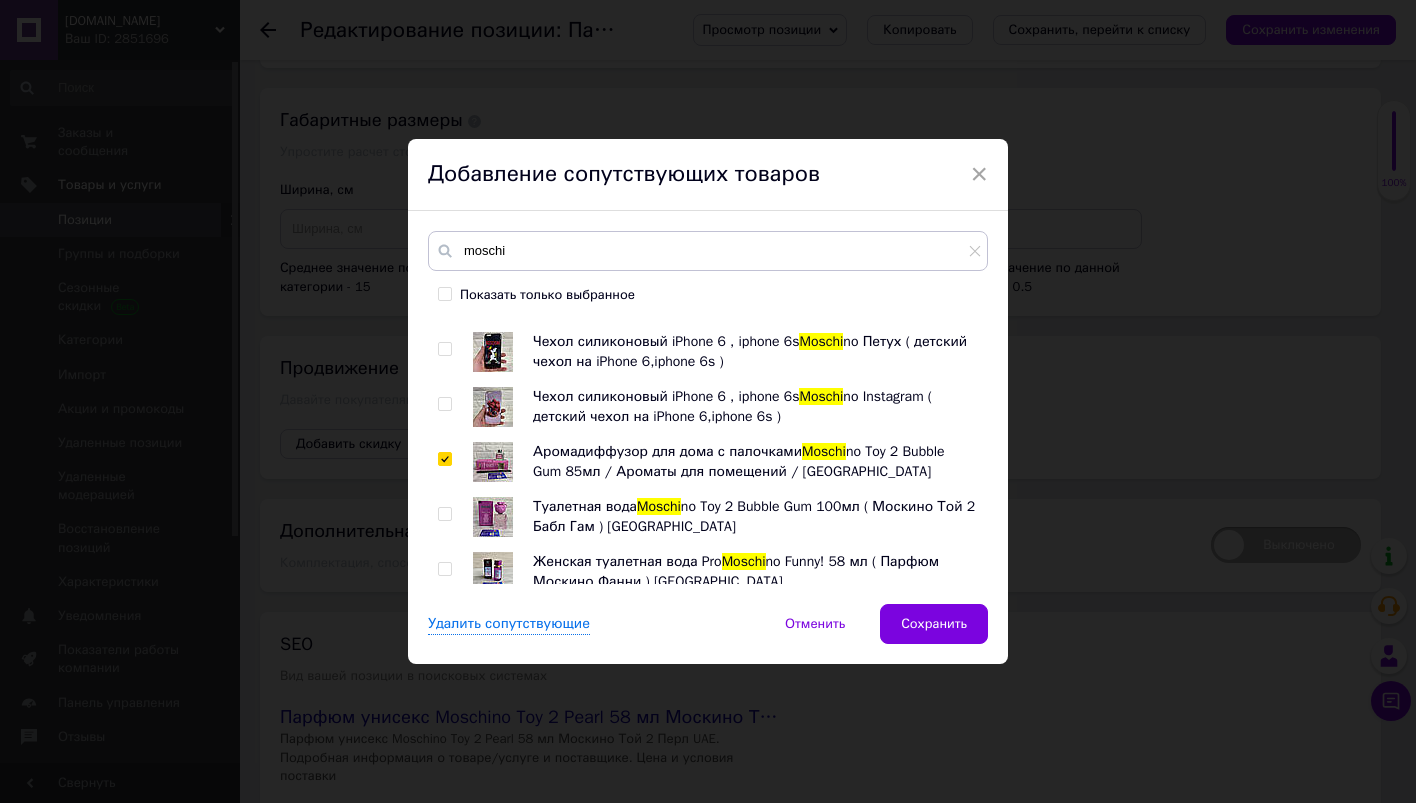 checkbox on "true" 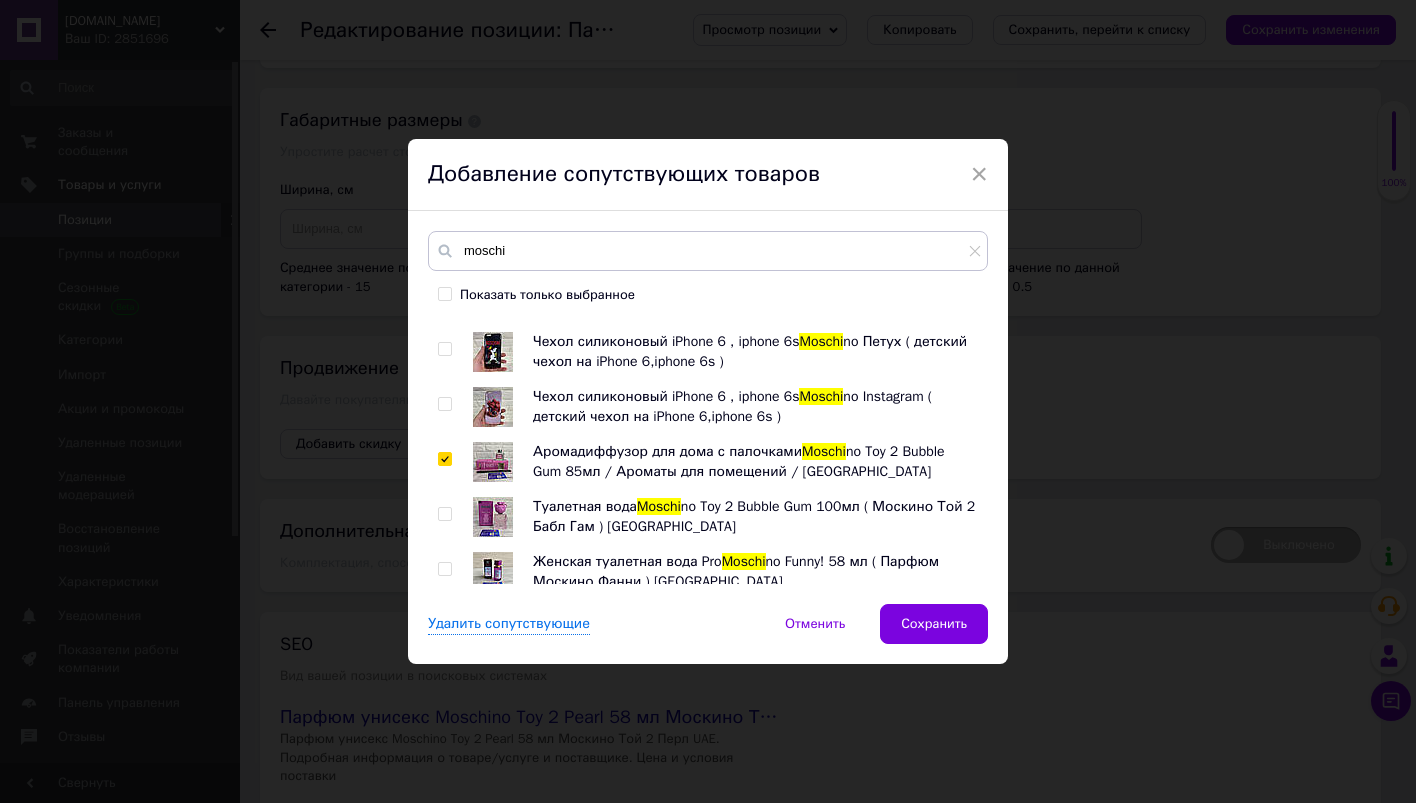 click at bounding box center [444, 514] 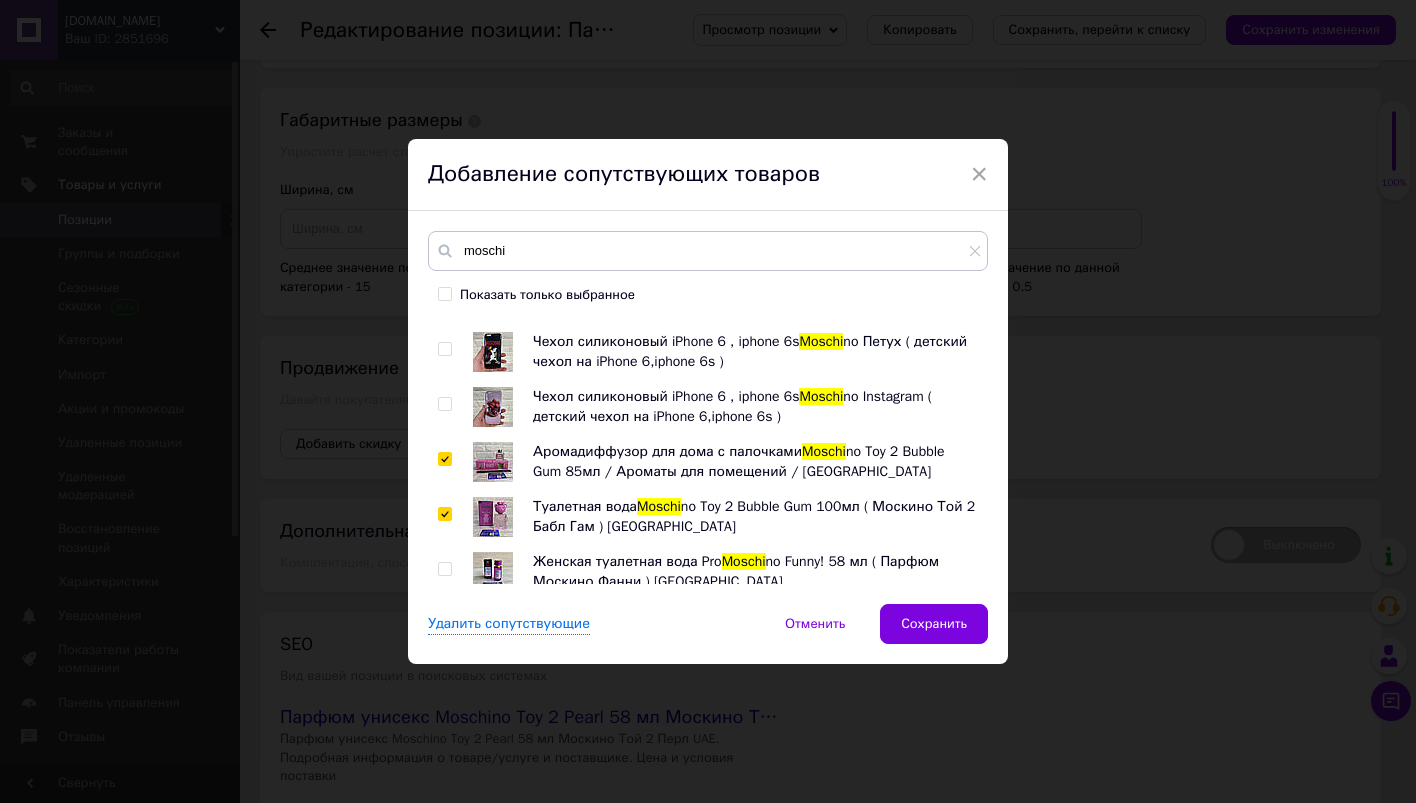checkbox on "true" 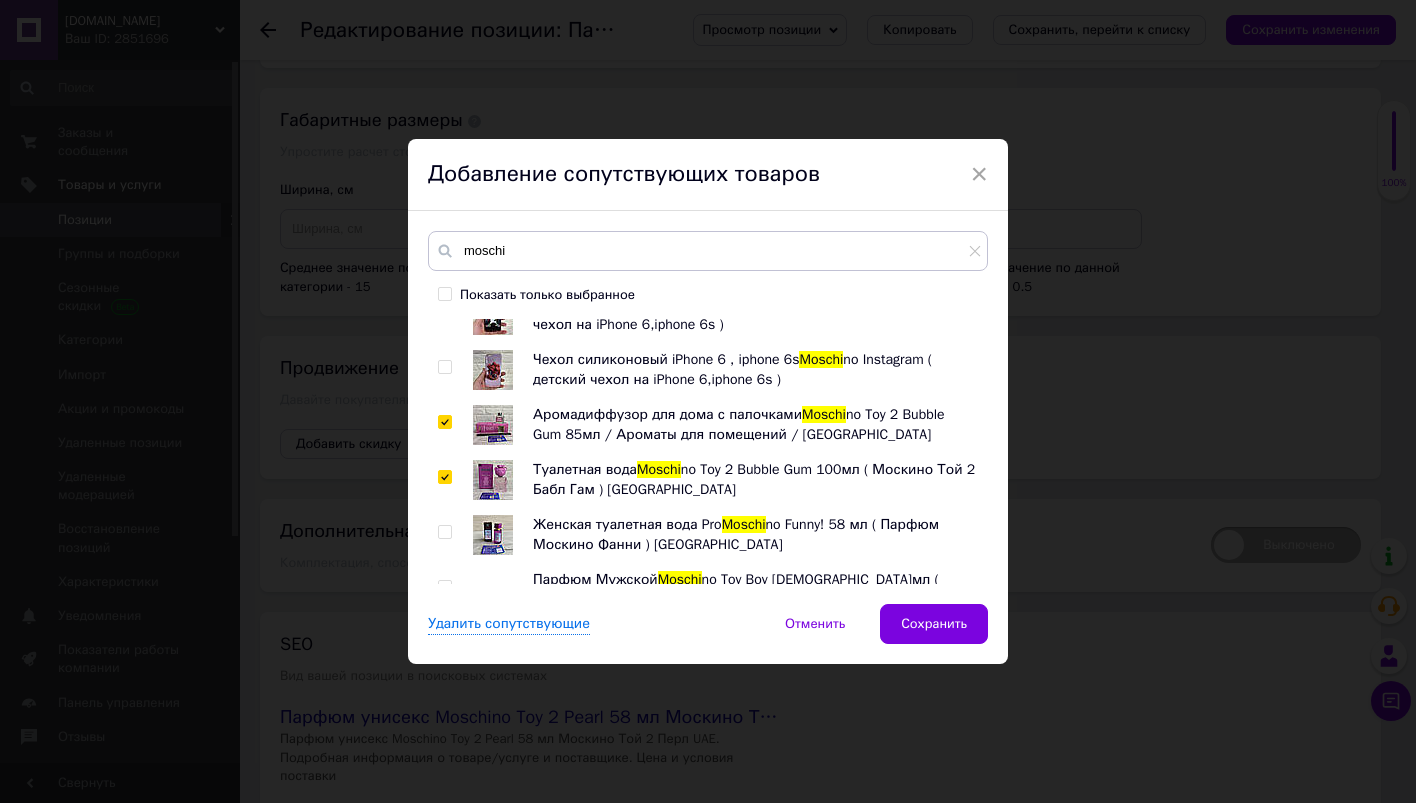 scroll, scrollTop: 190, scrollLeft: 0, axis: vertical 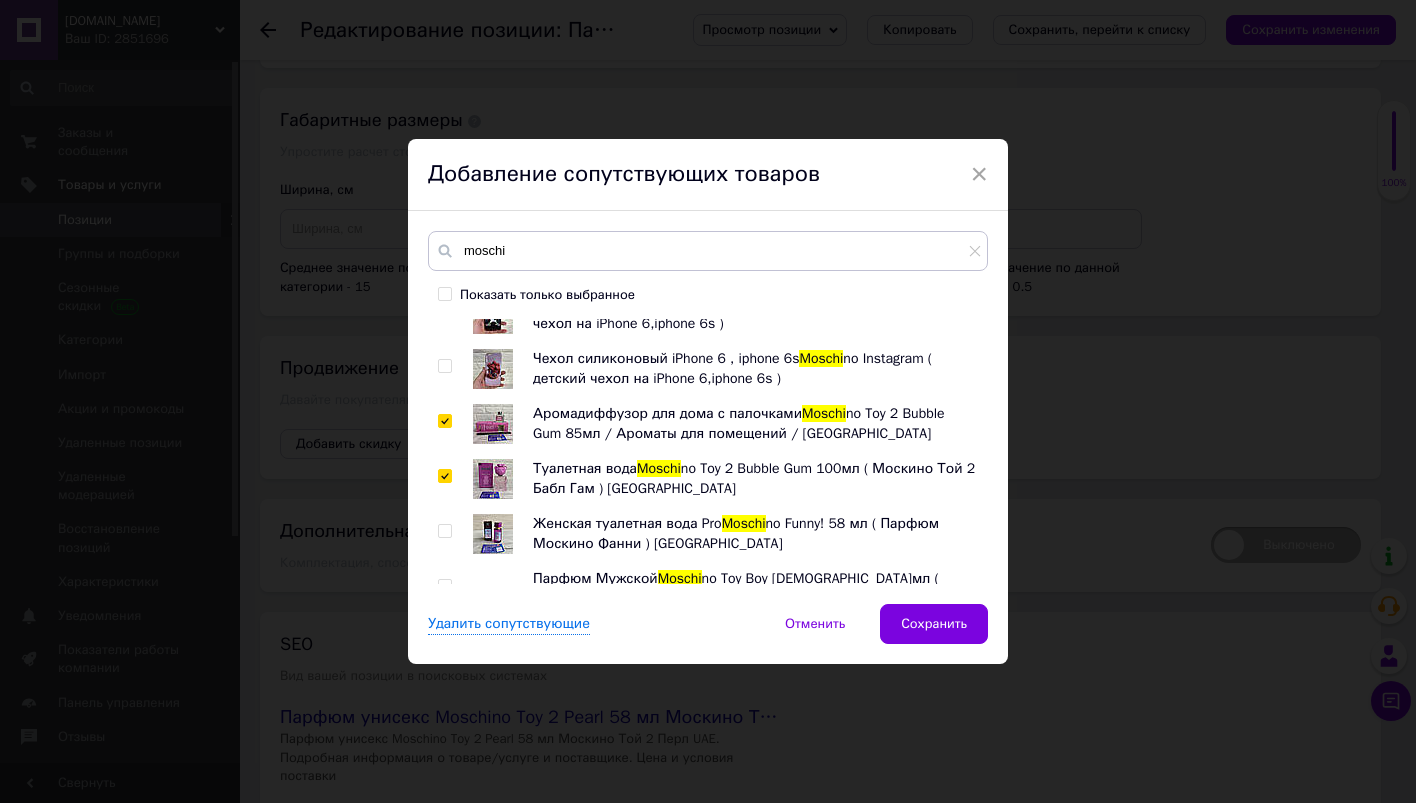 click at bounding box center (444, 531) 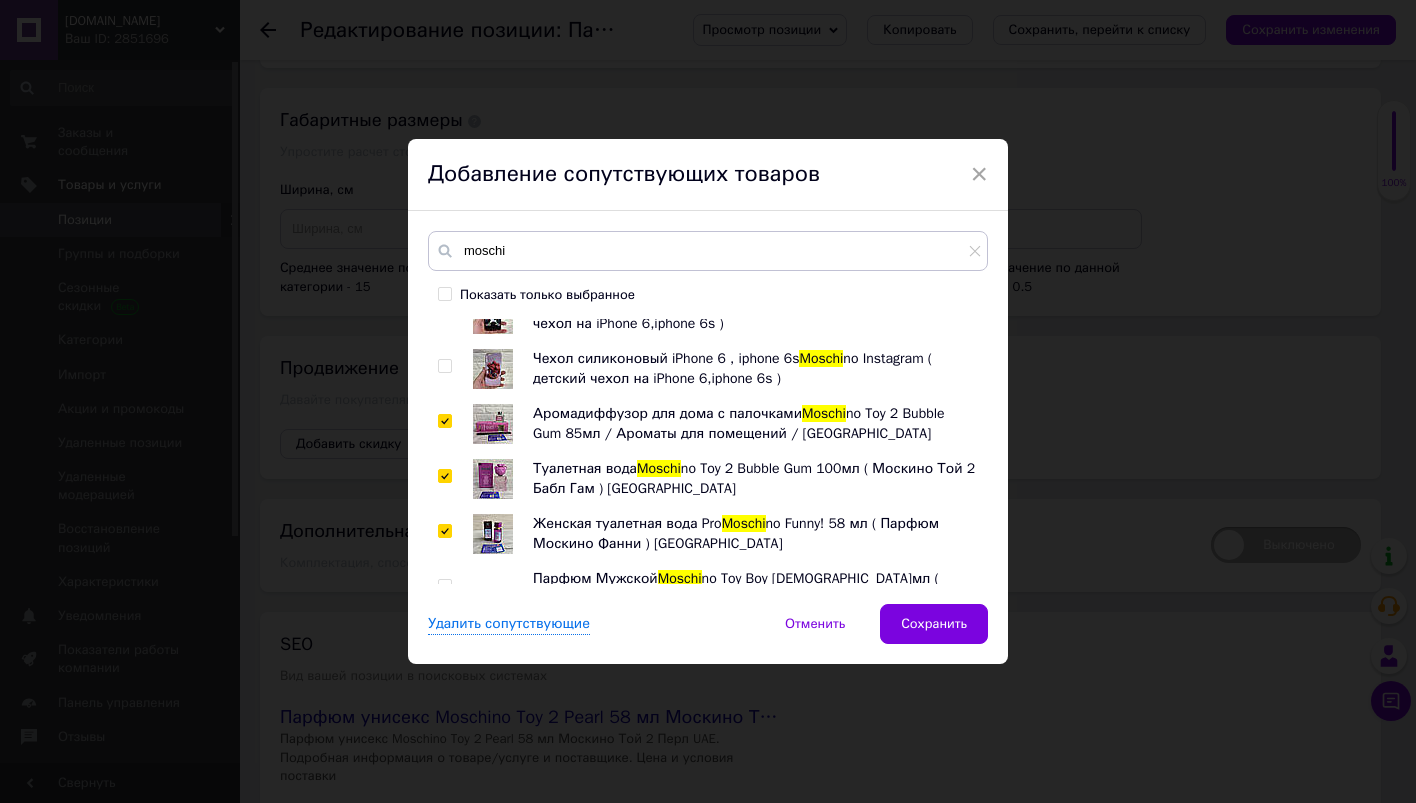 checkbox on "true" 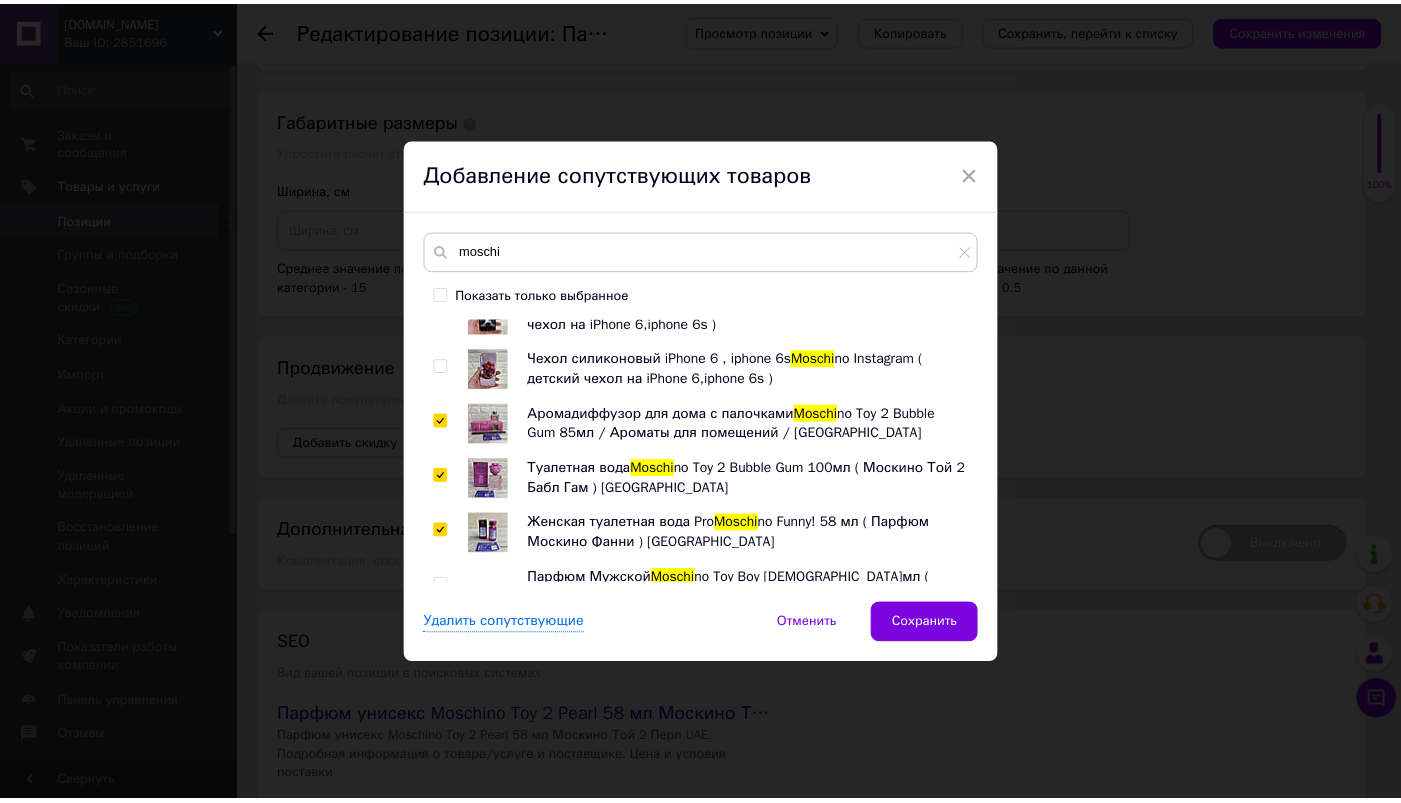 scroll, scrollTop: 325, scrollLeft: 0, axis: vertical 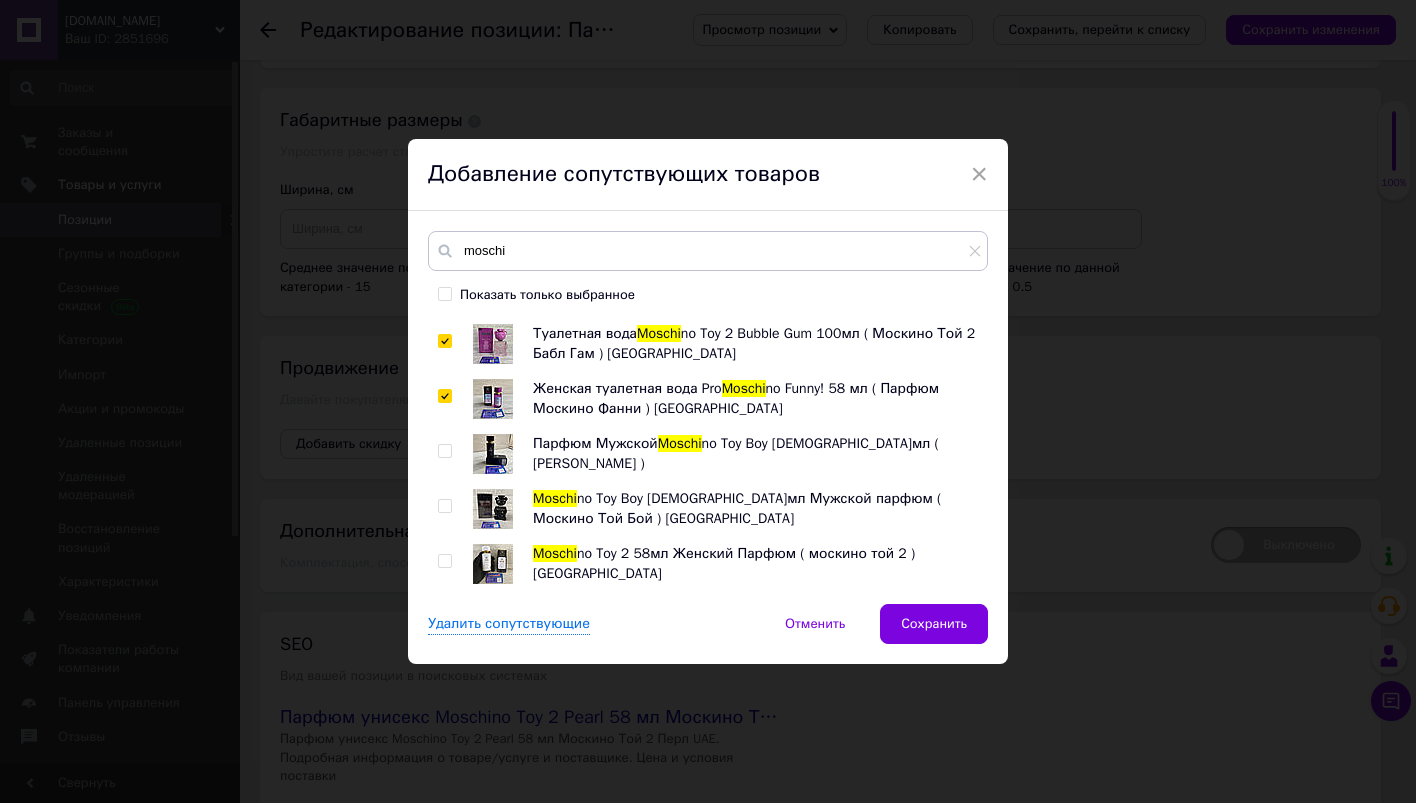 click at bounding box center [444, 561] 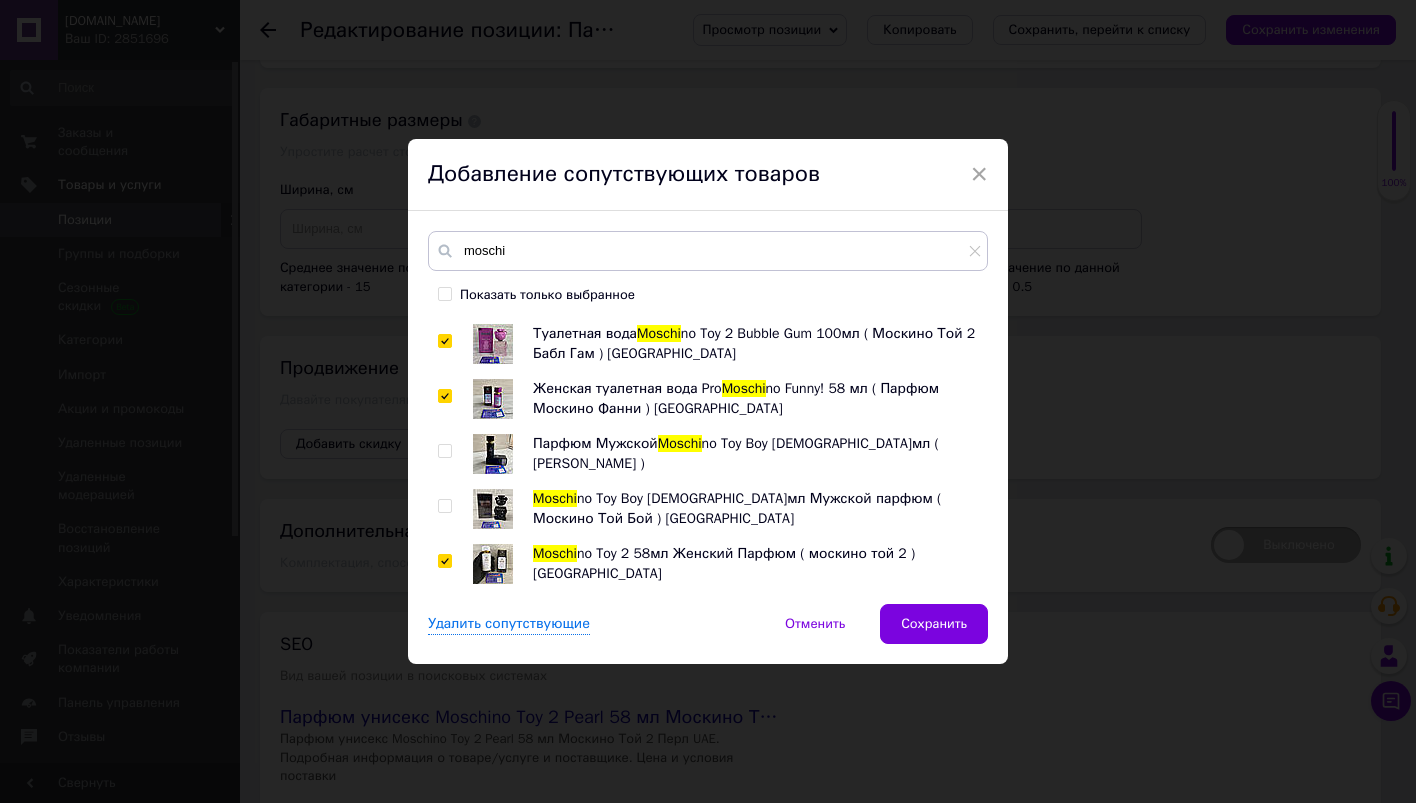 checkbox on "true" 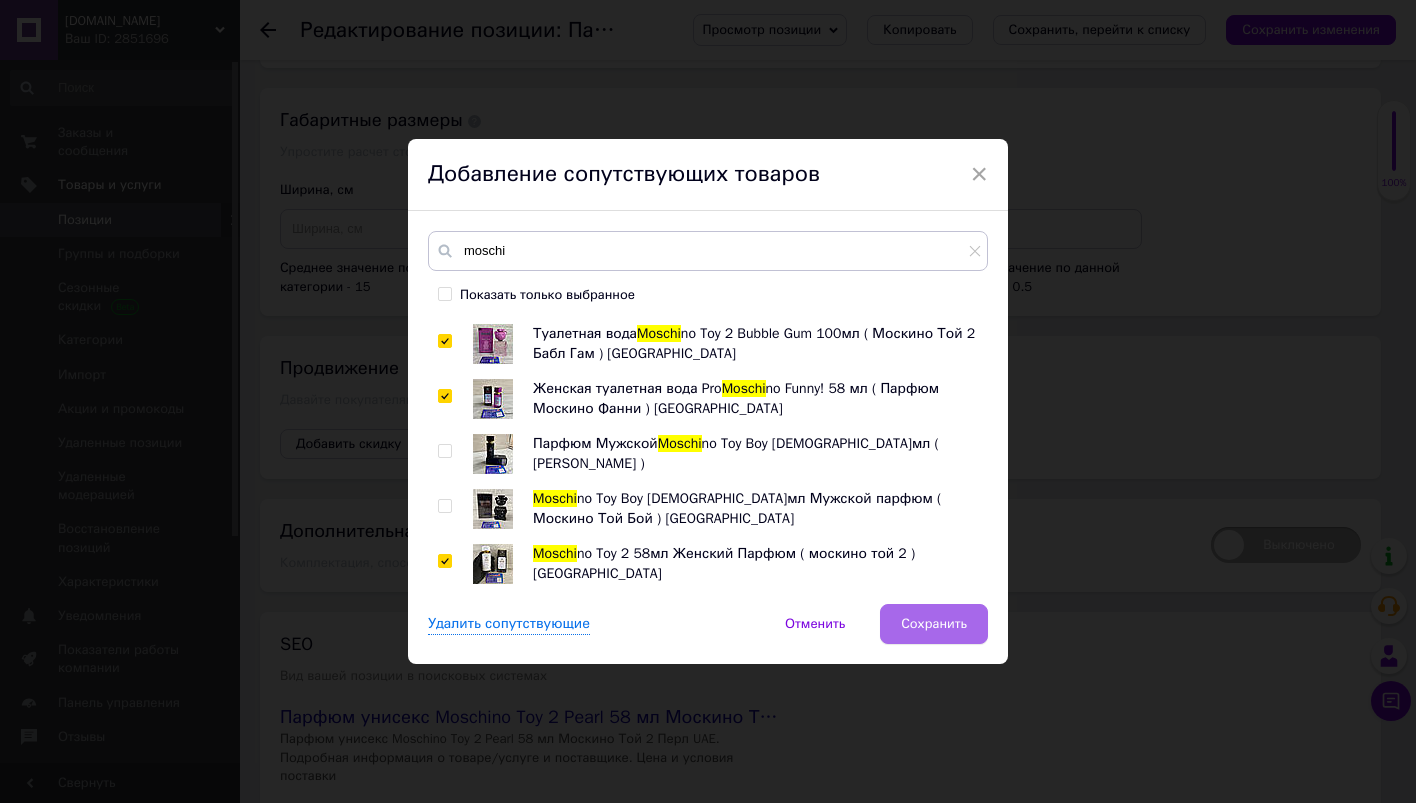 click on "Сохранить" at bounding box center [934, 624] 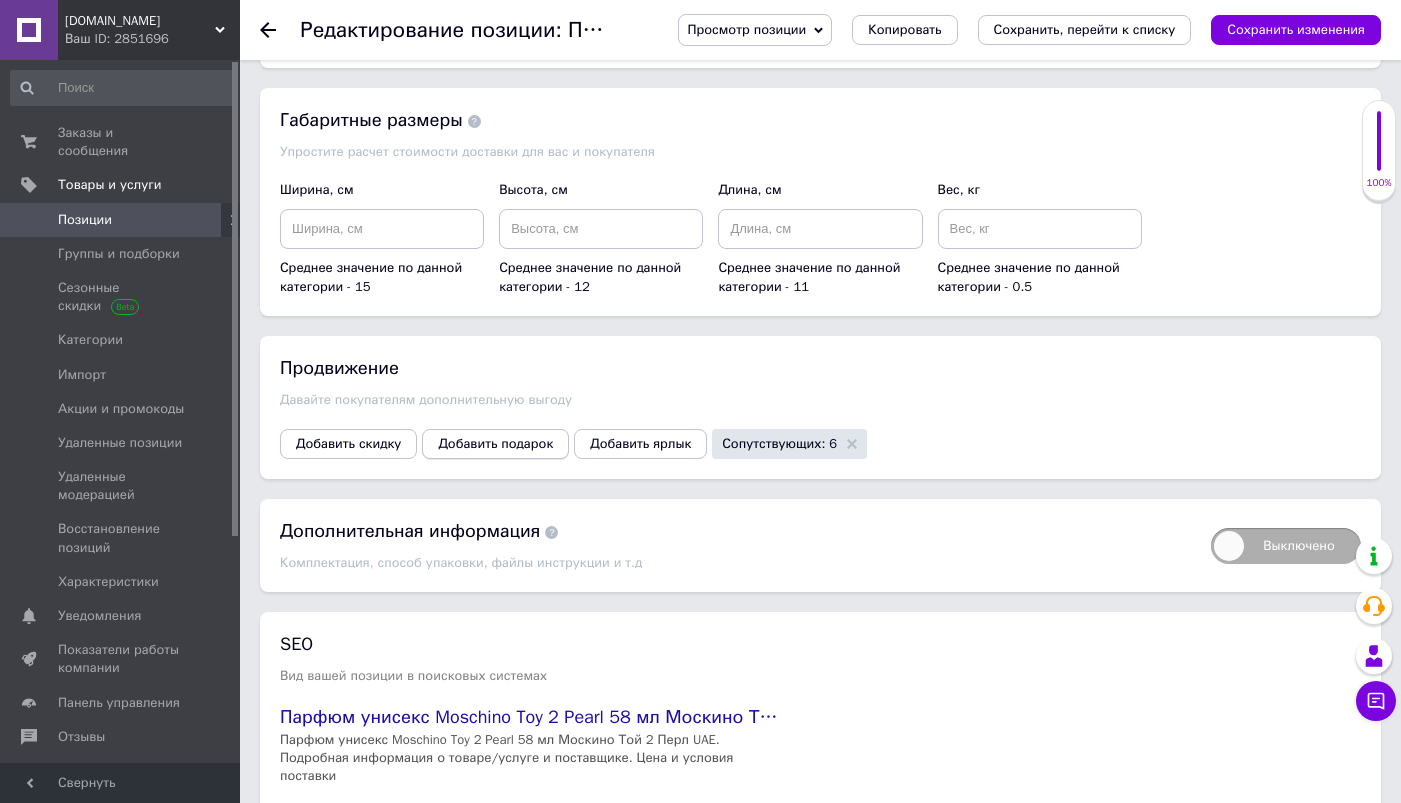 click on "Добавить подарок" at bounding box center (495, 444) 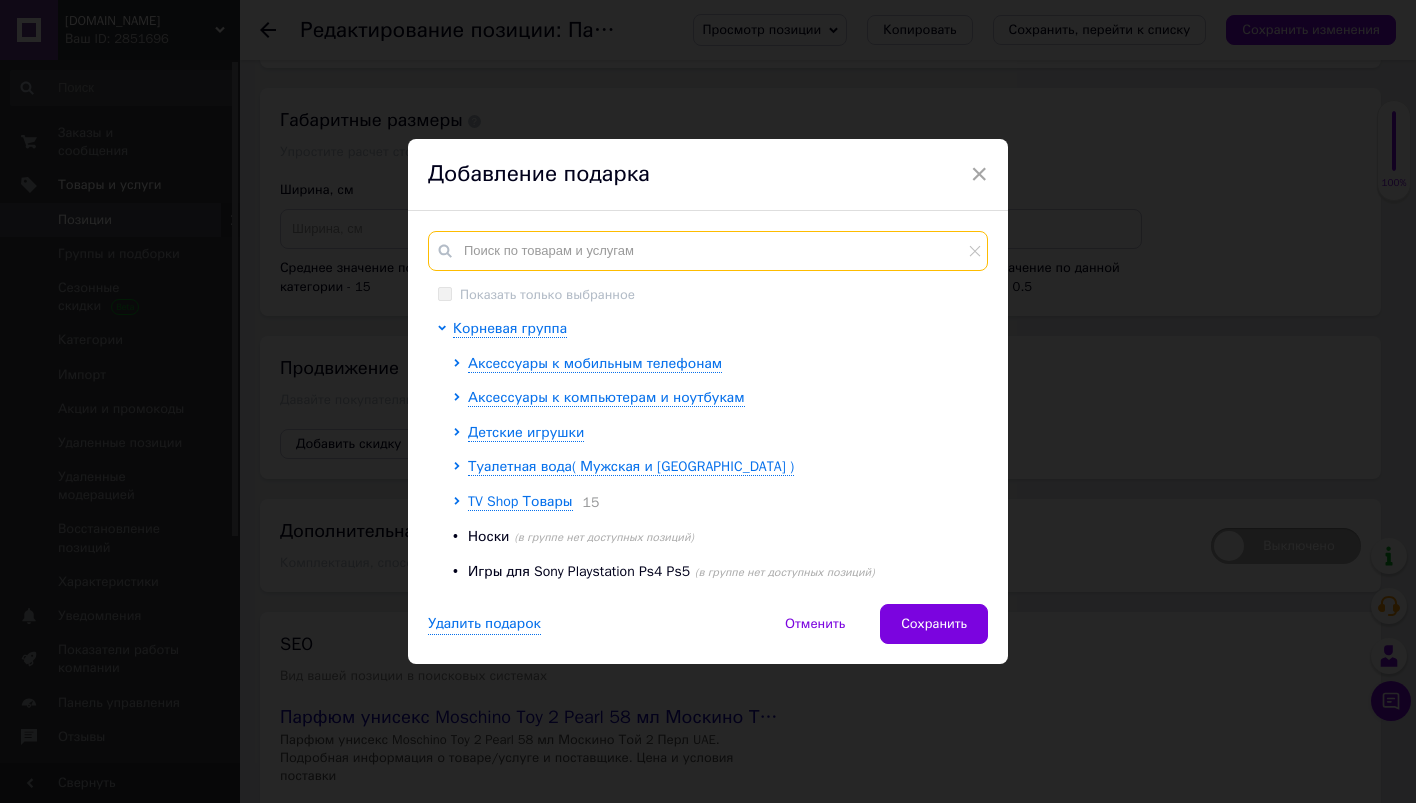 click at bounding box center (708, 251) 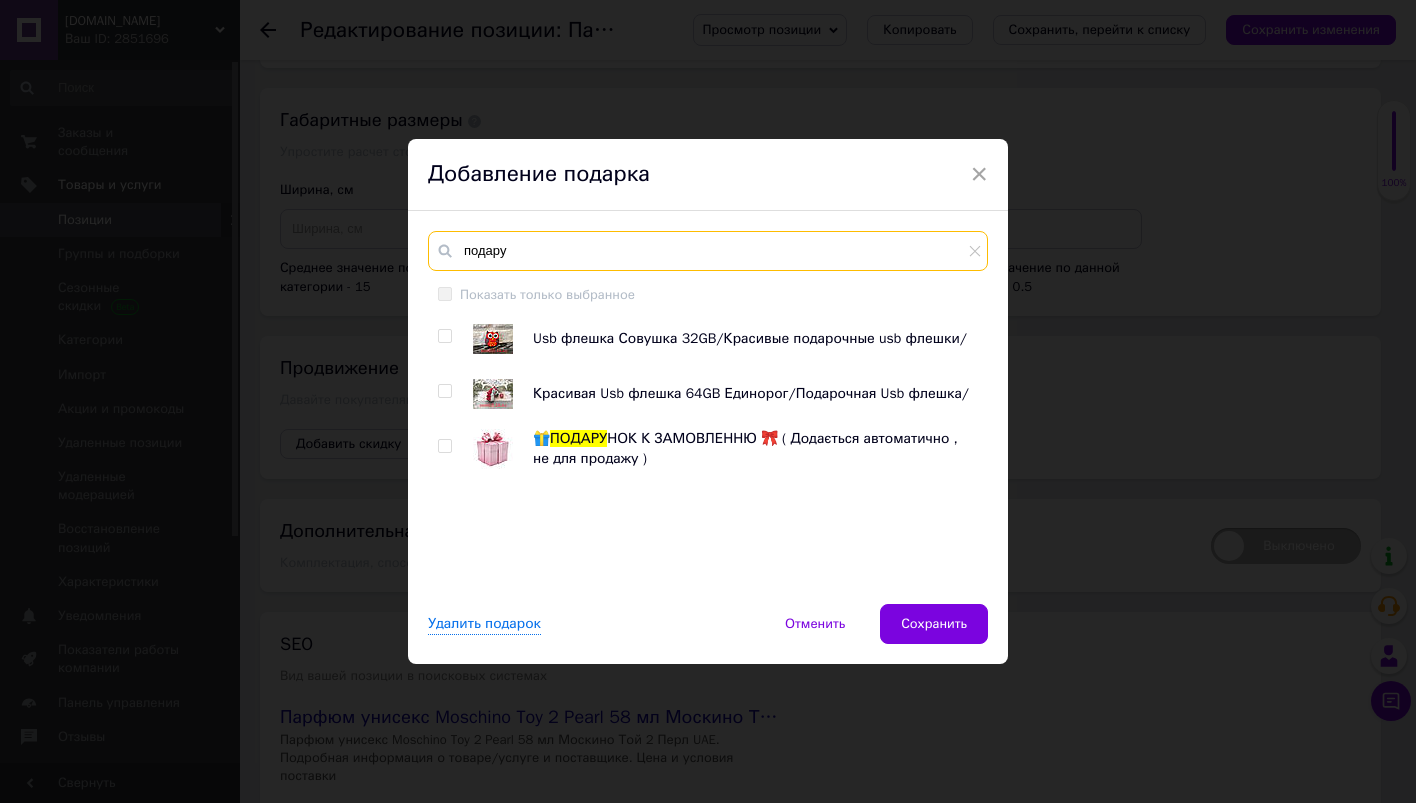 type on "подару" 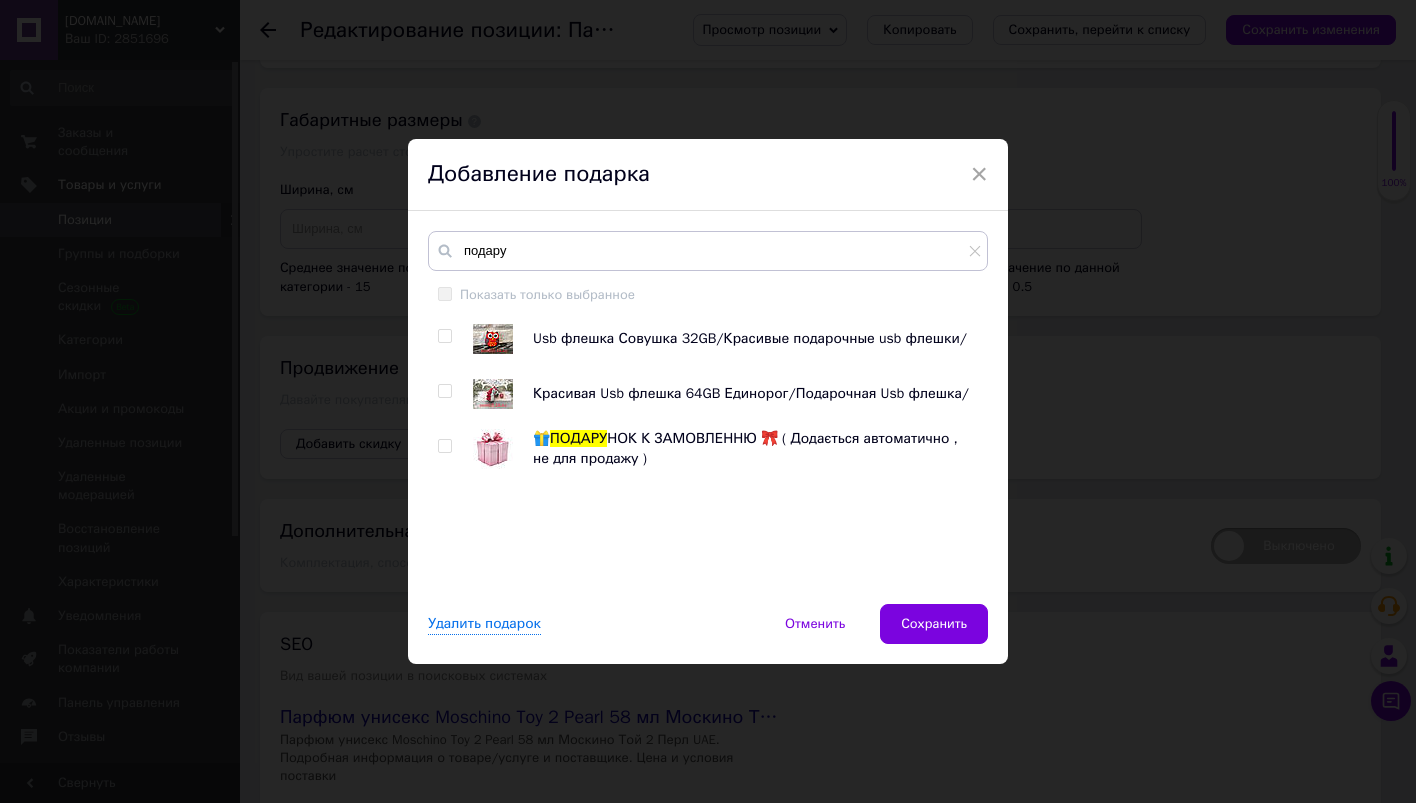 click at bounding box center (444, 446) 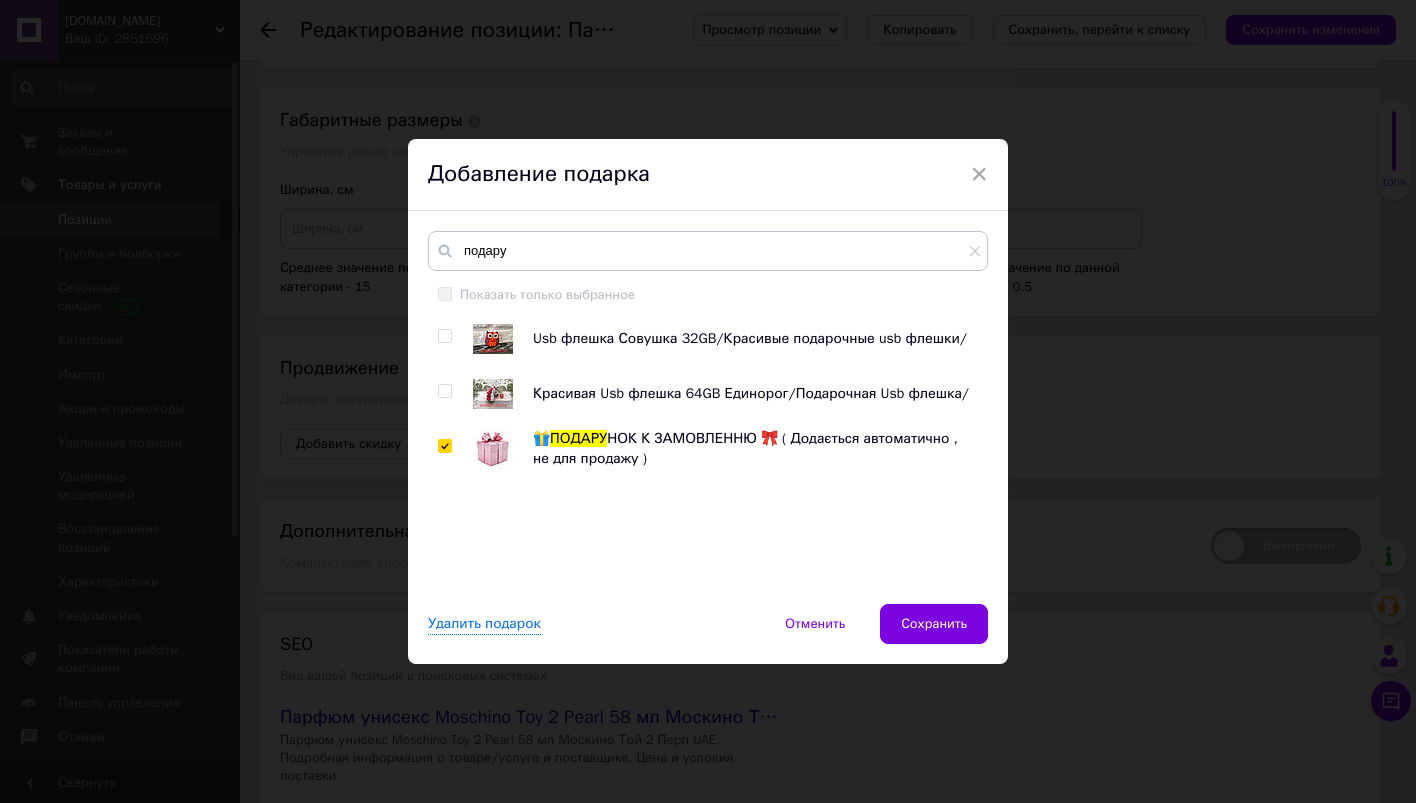 checkbox on "true" 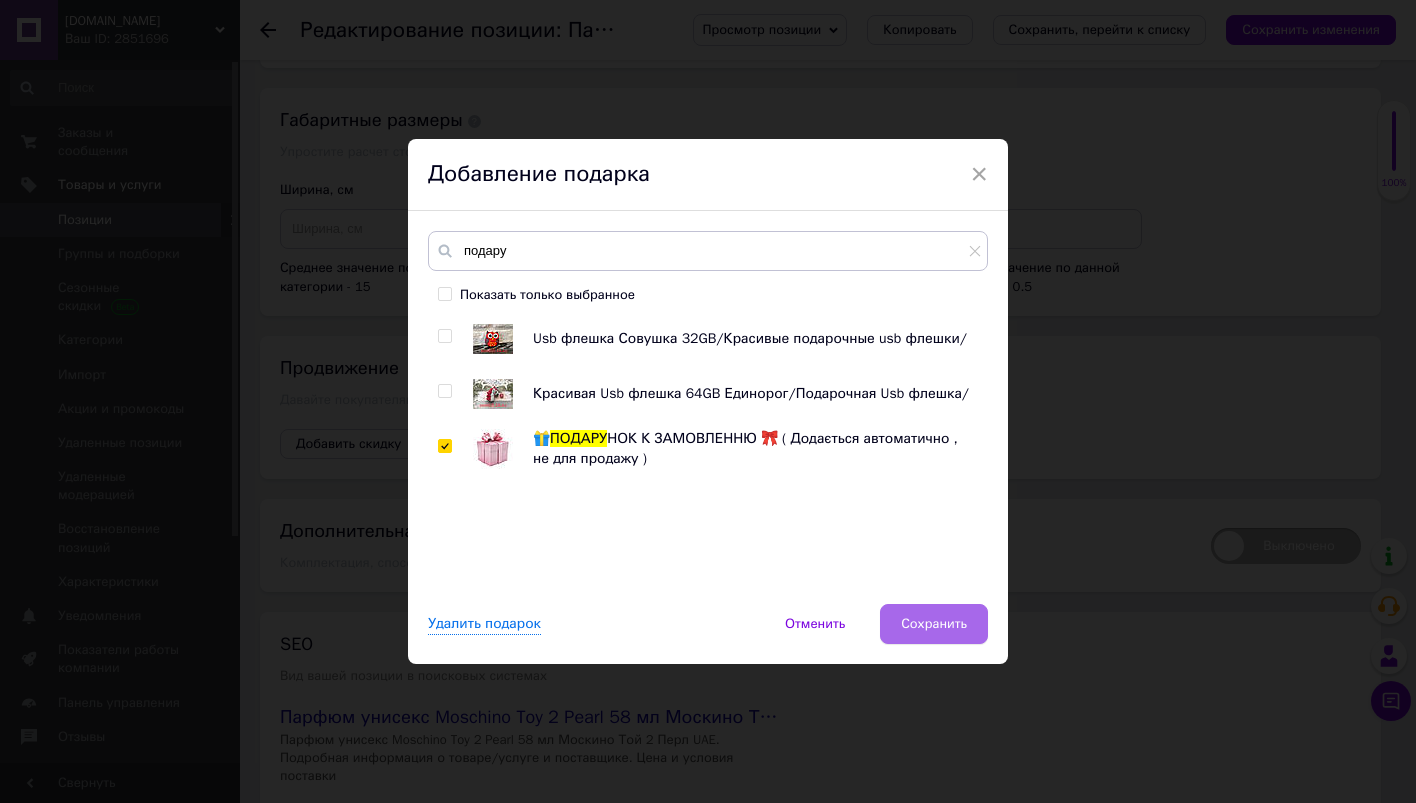 click on "Сохранить" at bounding box center (934, 624) 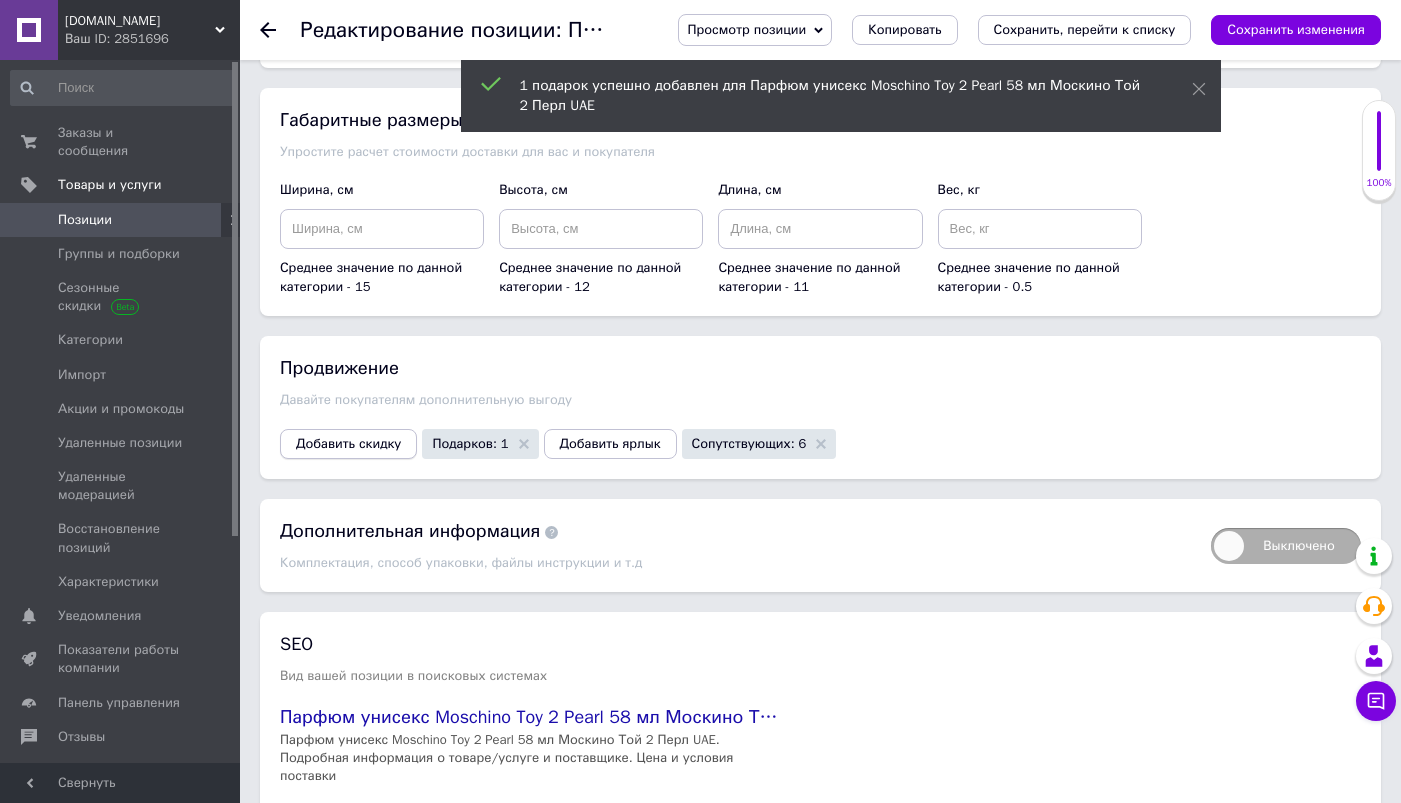 click on "Добавить скидку" at bounding box center (348, 444) 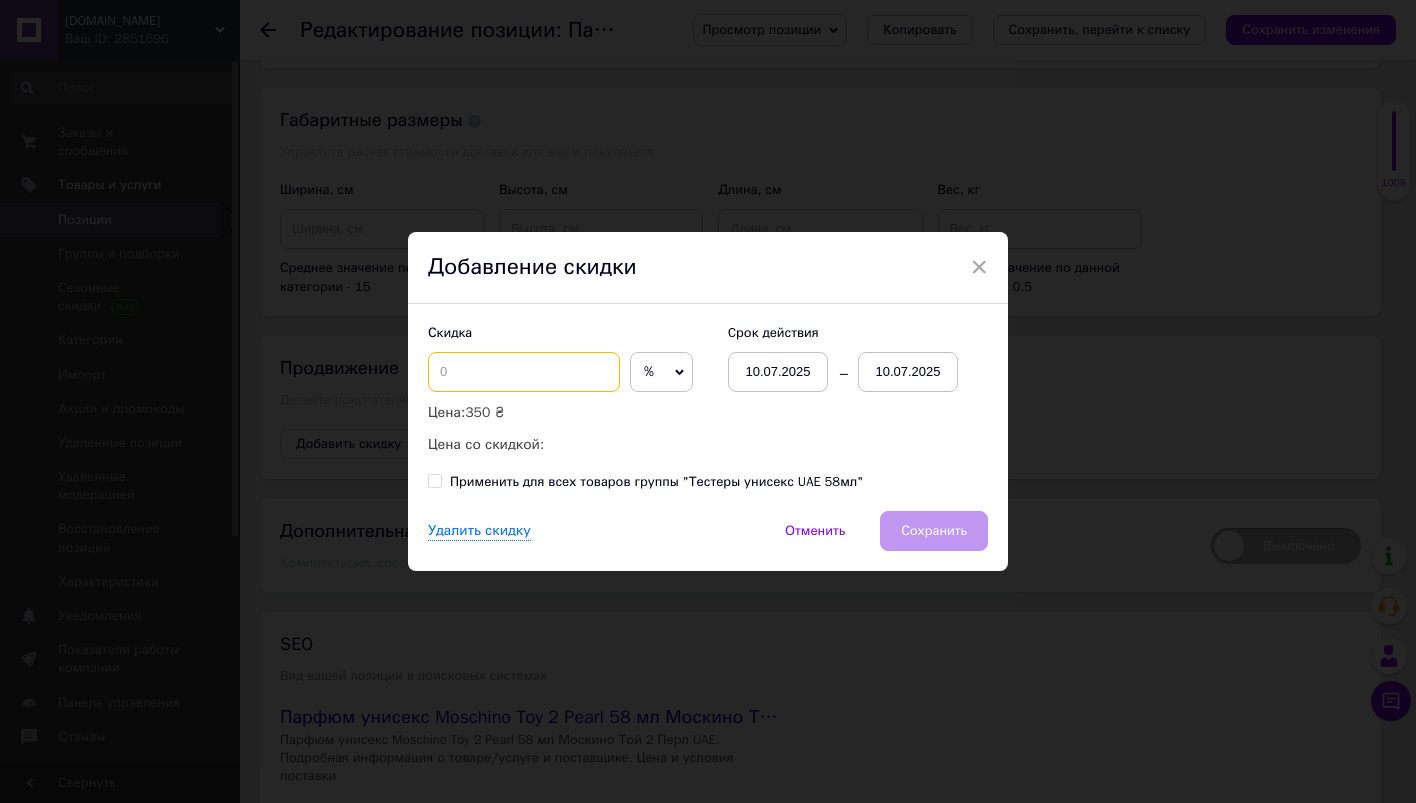 click at bounding box center (524, 372) 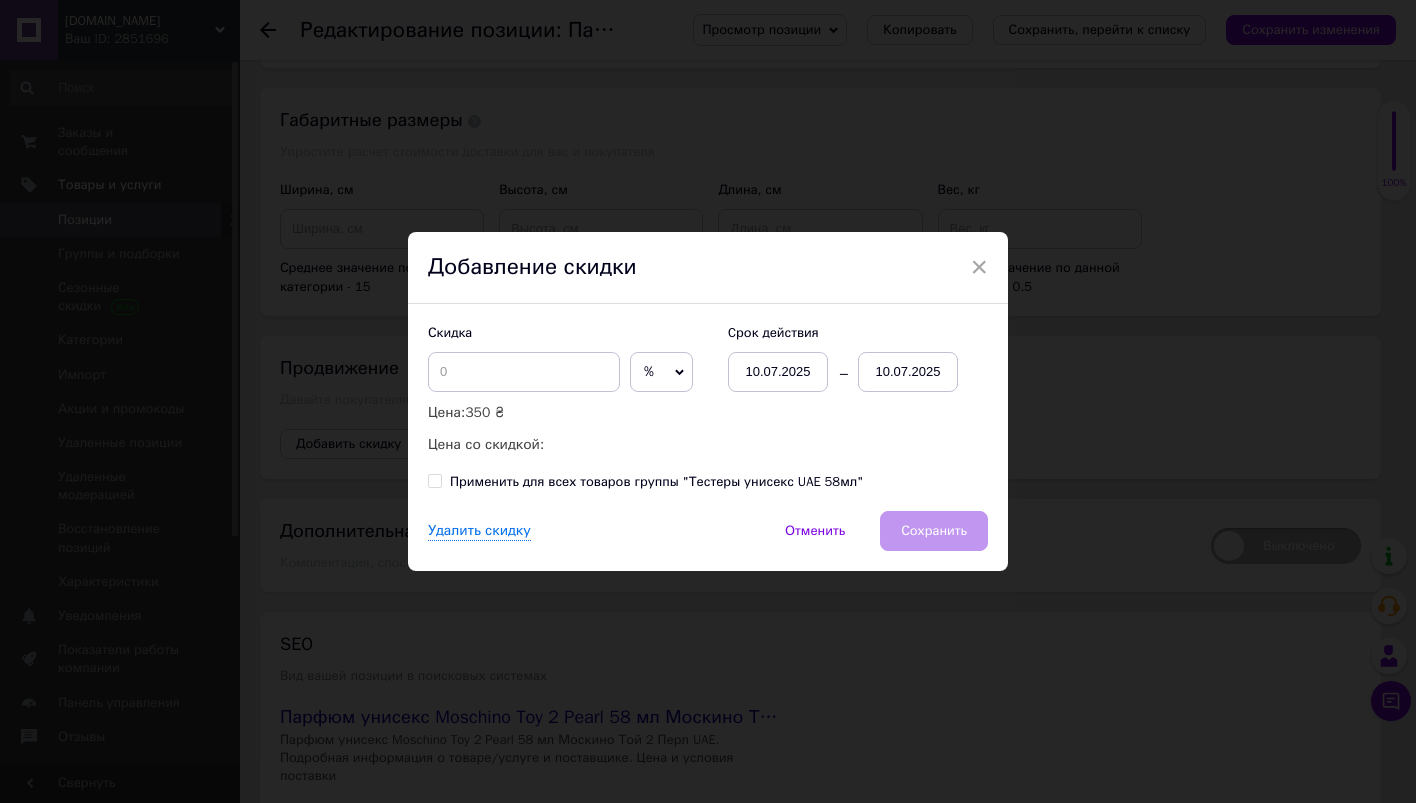 click on "%" at bounding box center [661, 372] 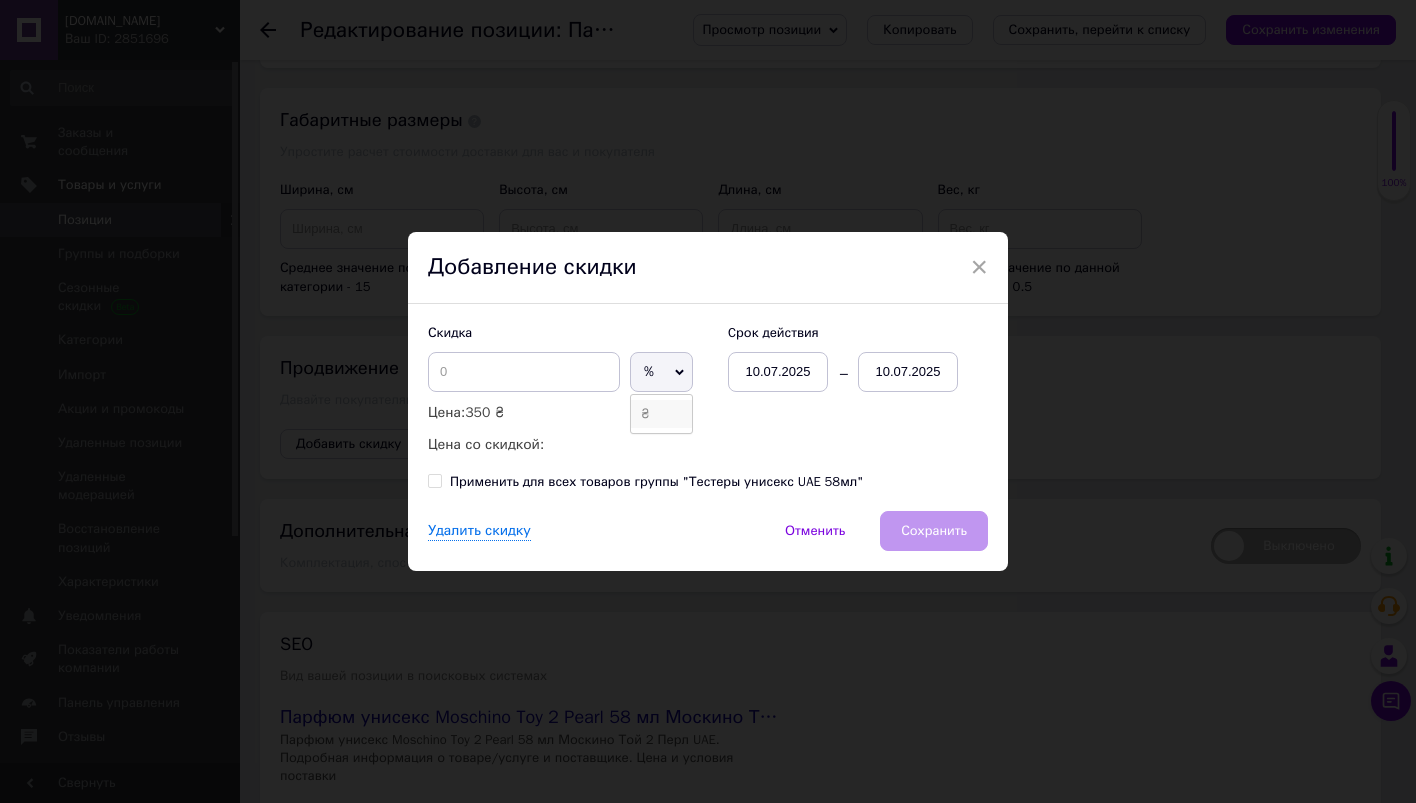 click on "₴" at bounding box center (661, 414) 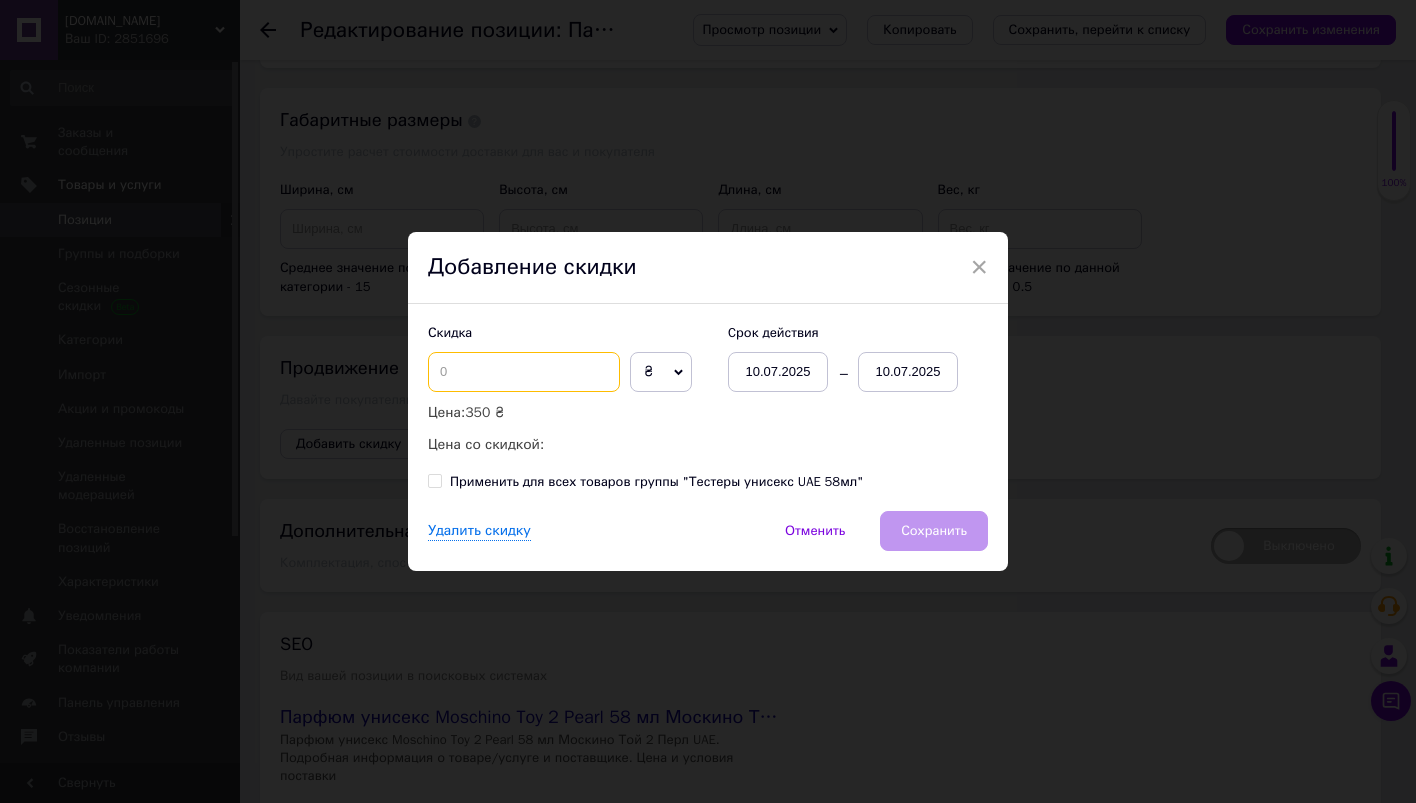 click at bounding box center [524, 372] 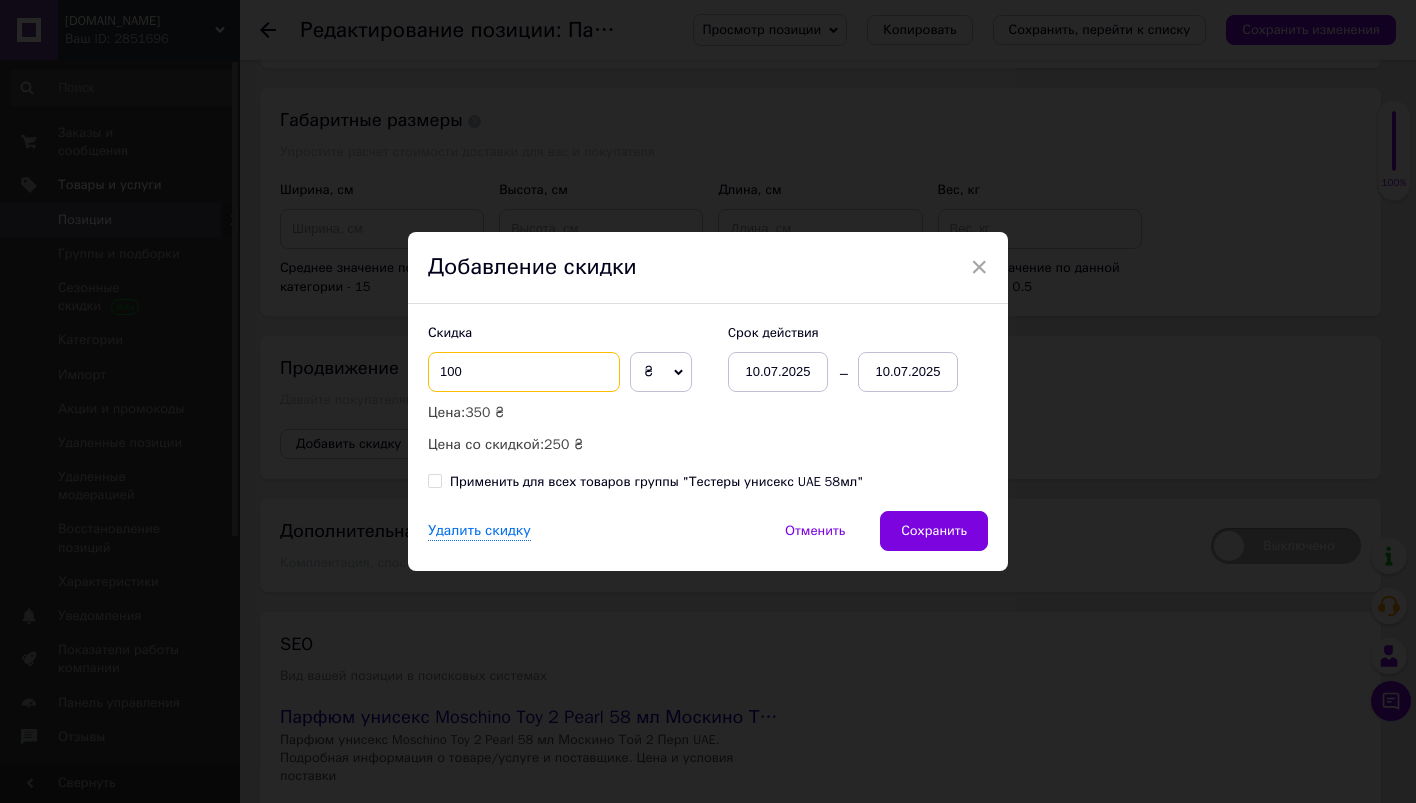 type on "100" 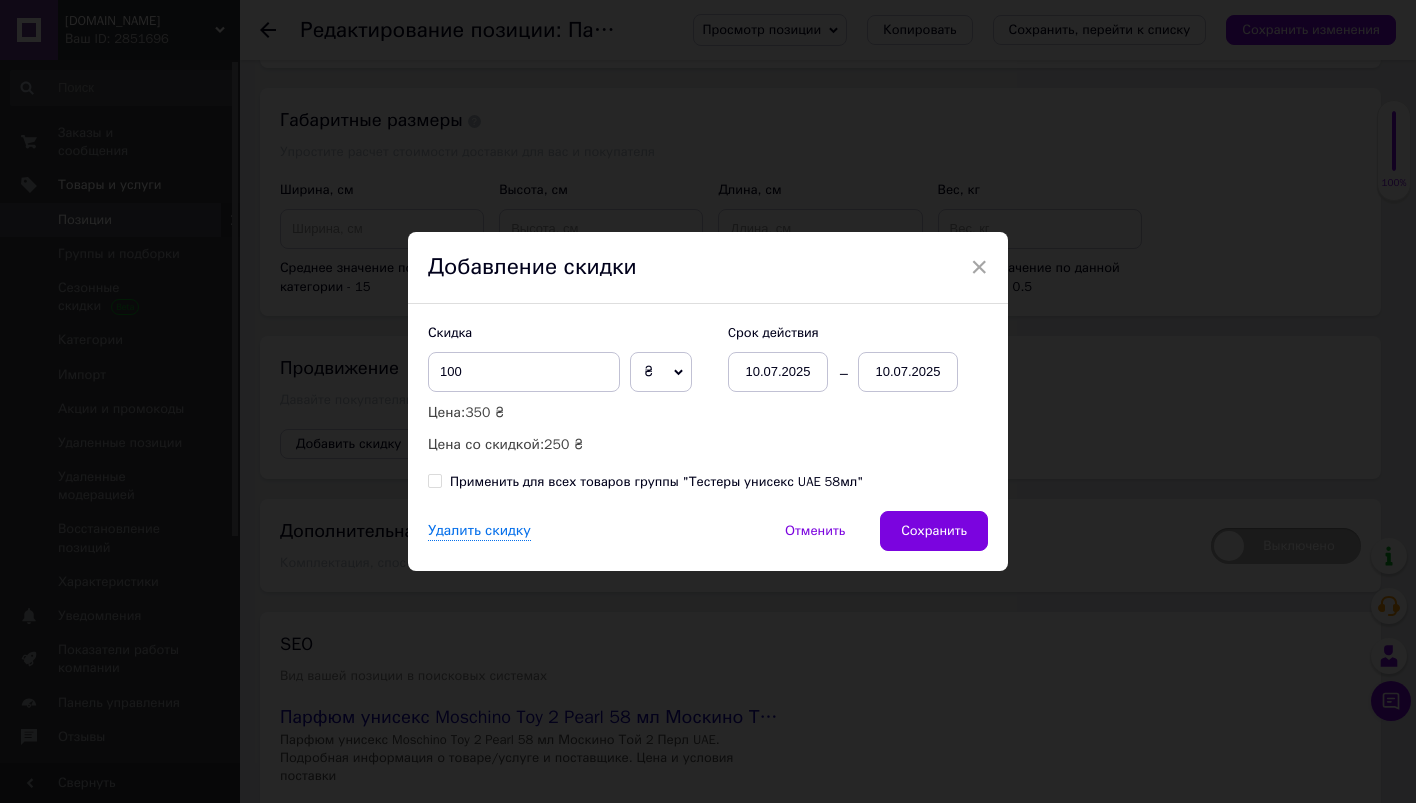 click on "10.07.2025" at bounding box center (908, 372) 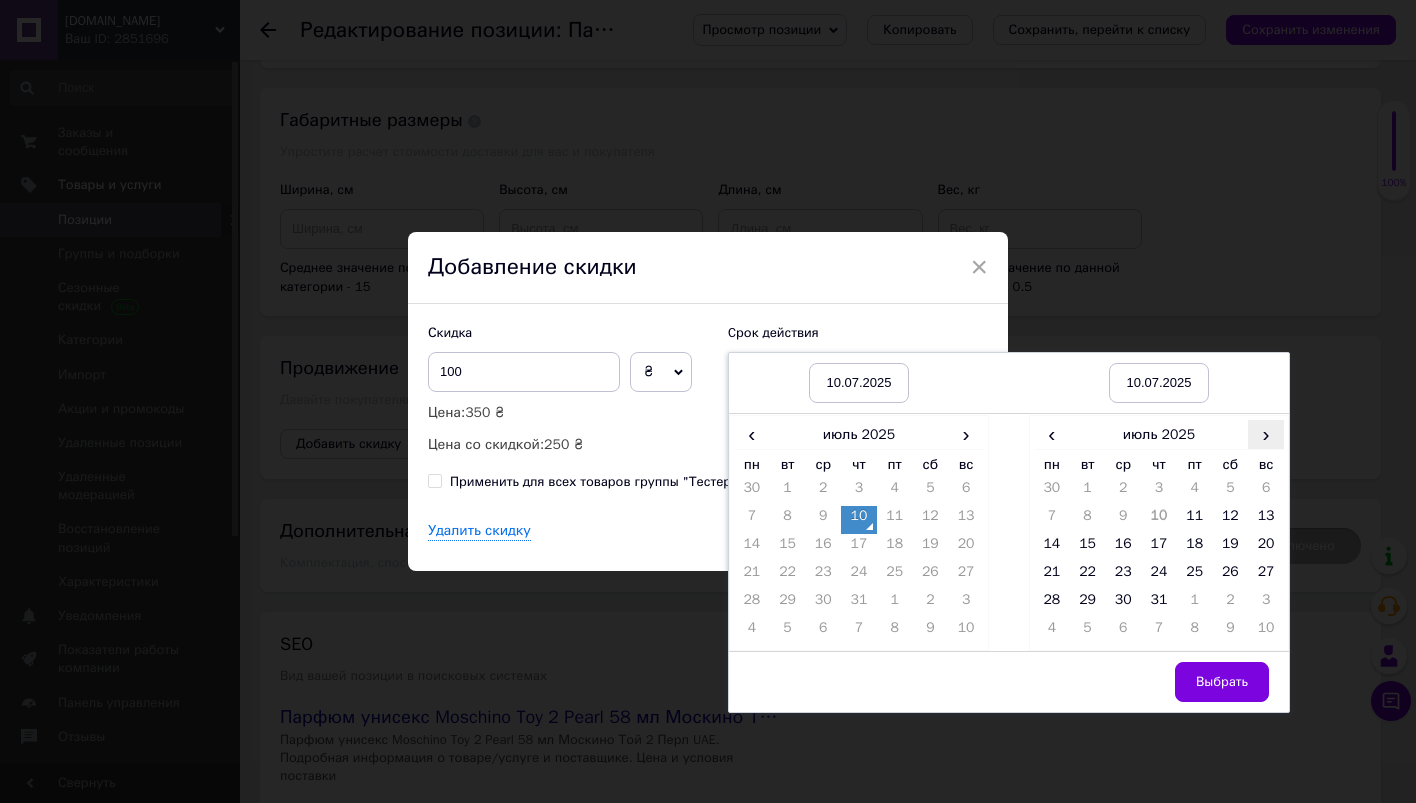 click on "›" at bounding box center (1266, 434) 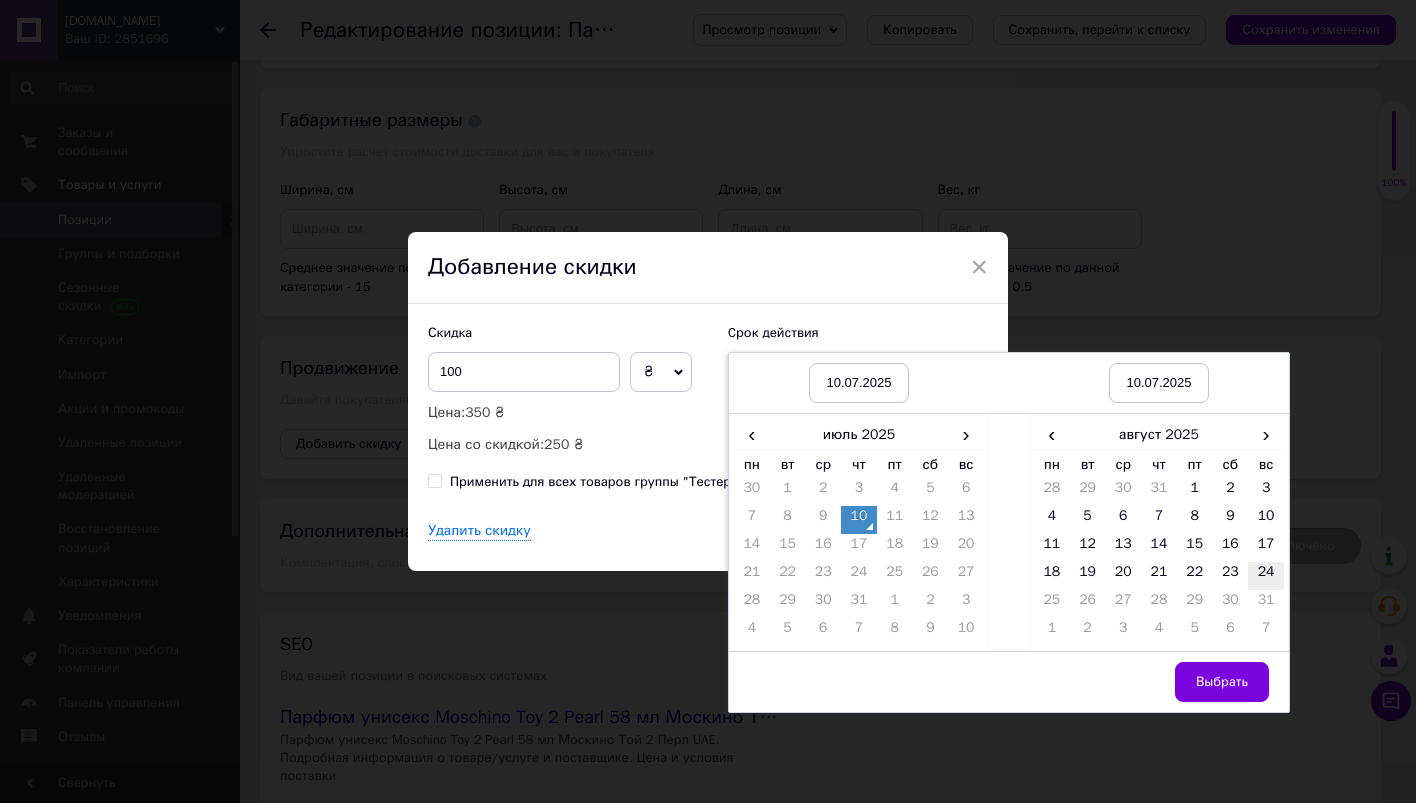 click on "24" at bounding box center (1266, 576) 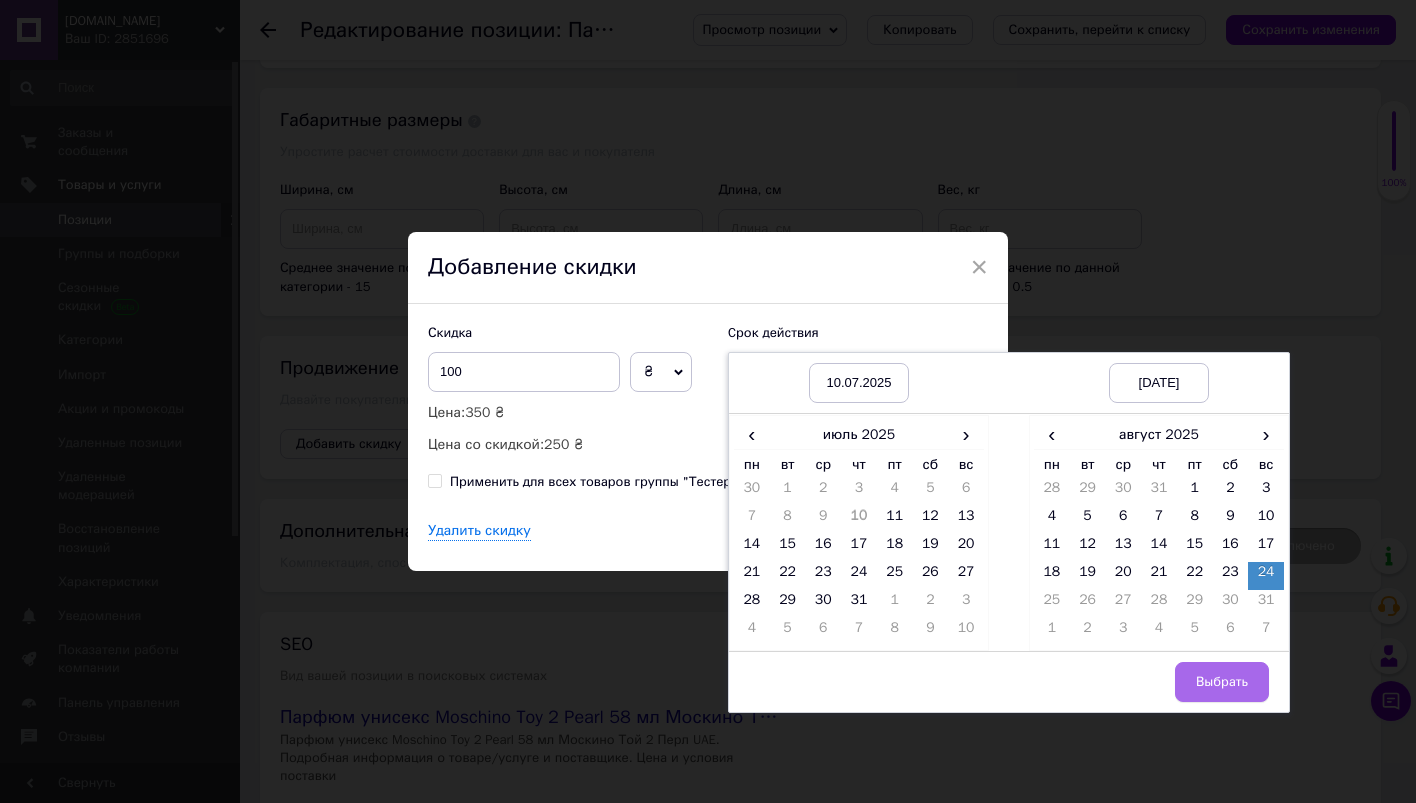 click on "Выбрать" at bounding box center [1222, 682] 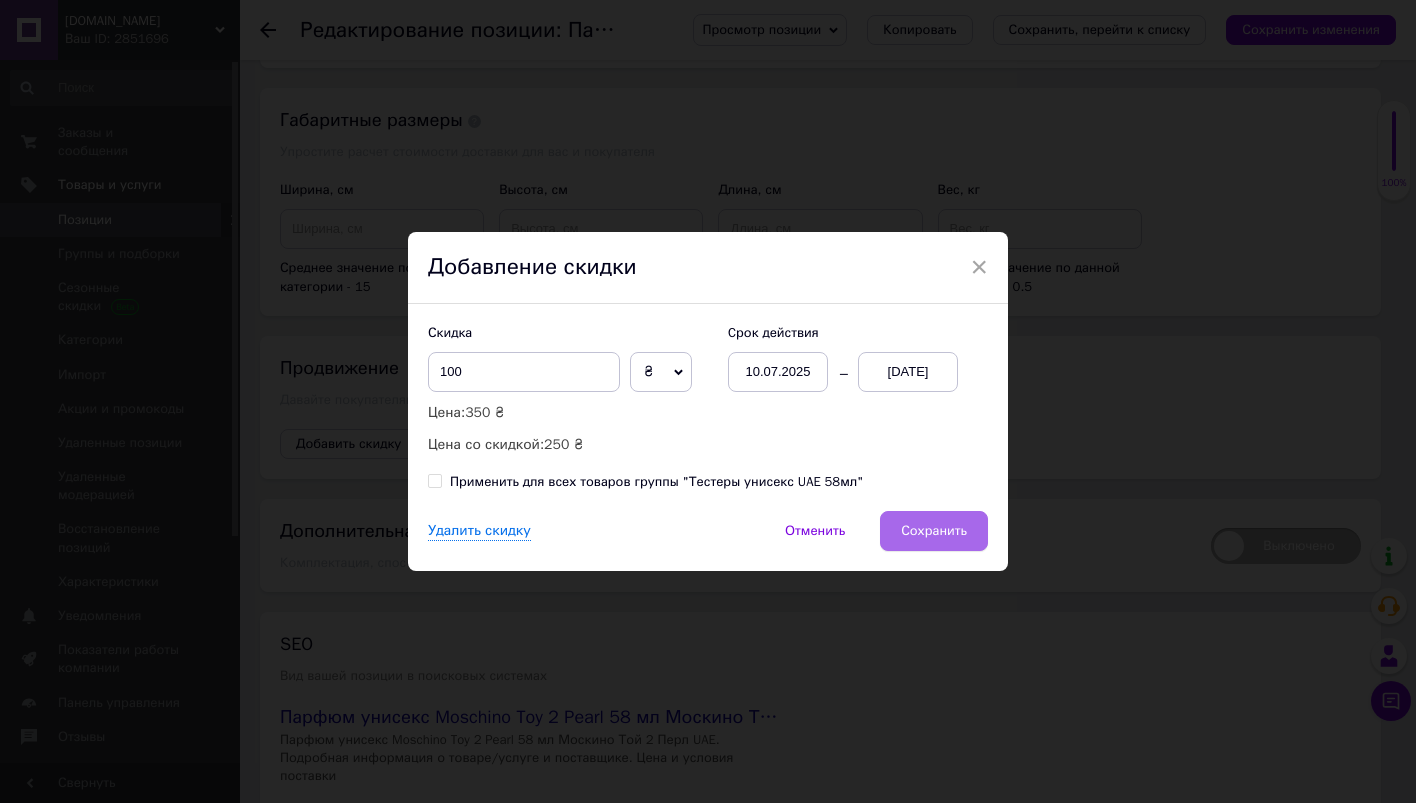 click on "Сохранить" at bounding box center (934, 531) 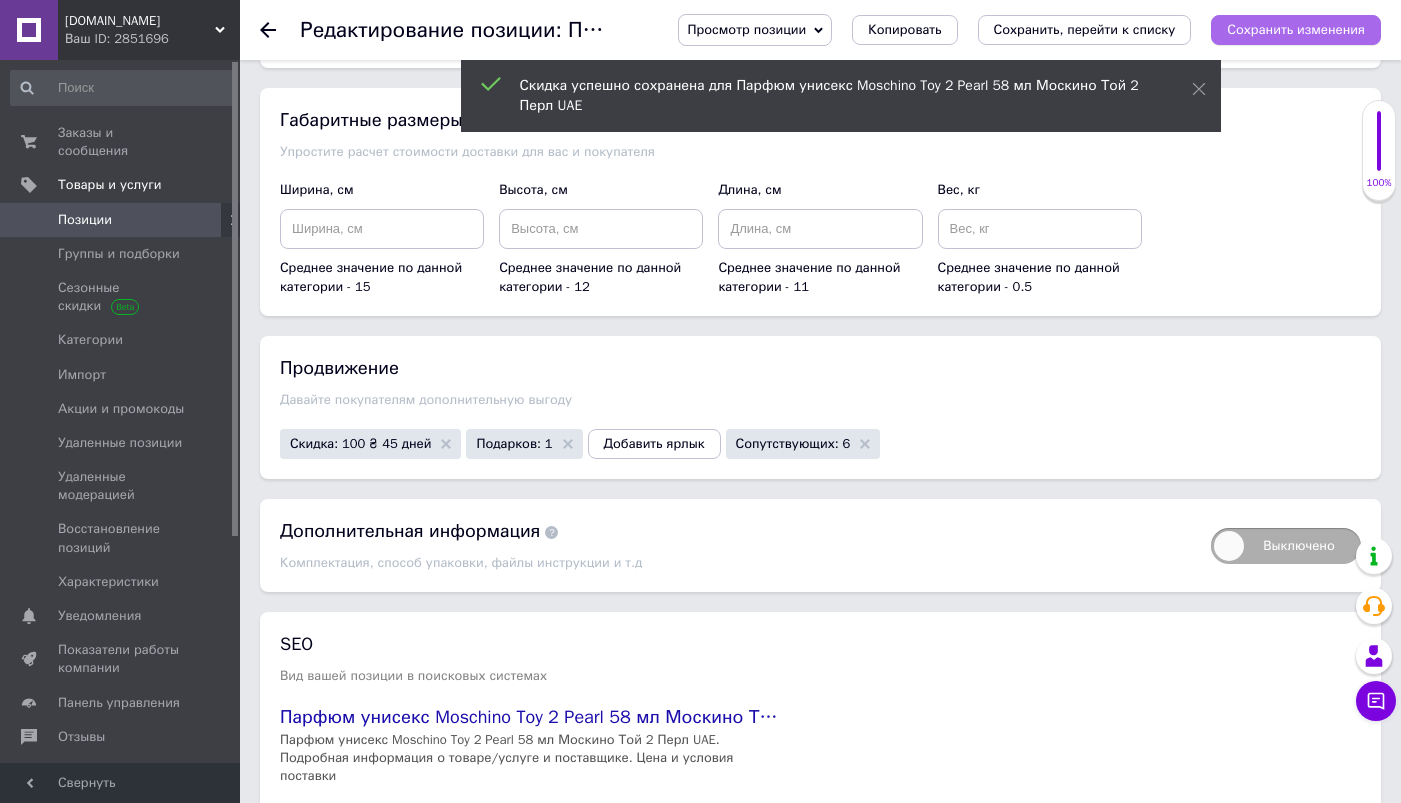 click on "Сохранить изменения" at bounding box center [1296, 29] 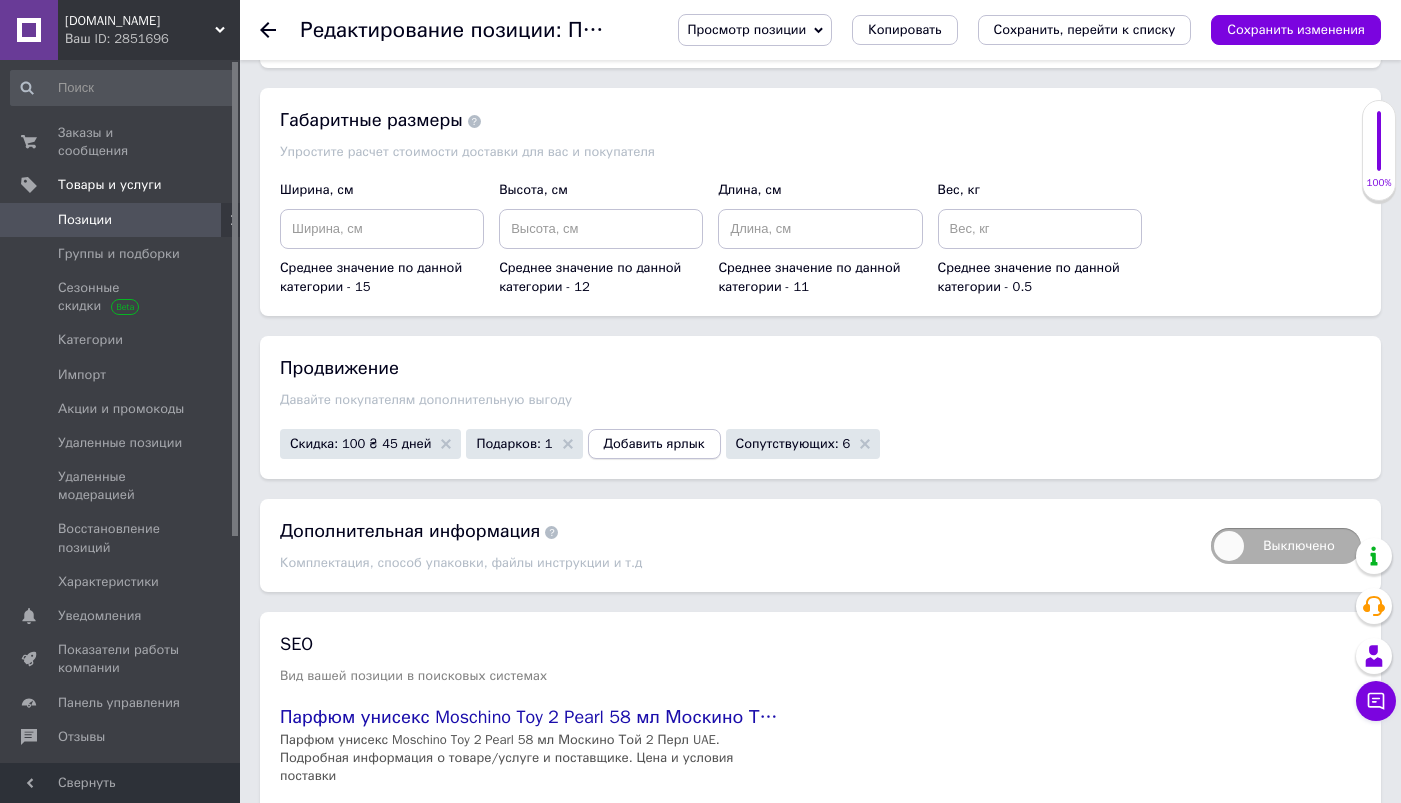 click on "Добавить ярлык" at bounding box center (654, 444) 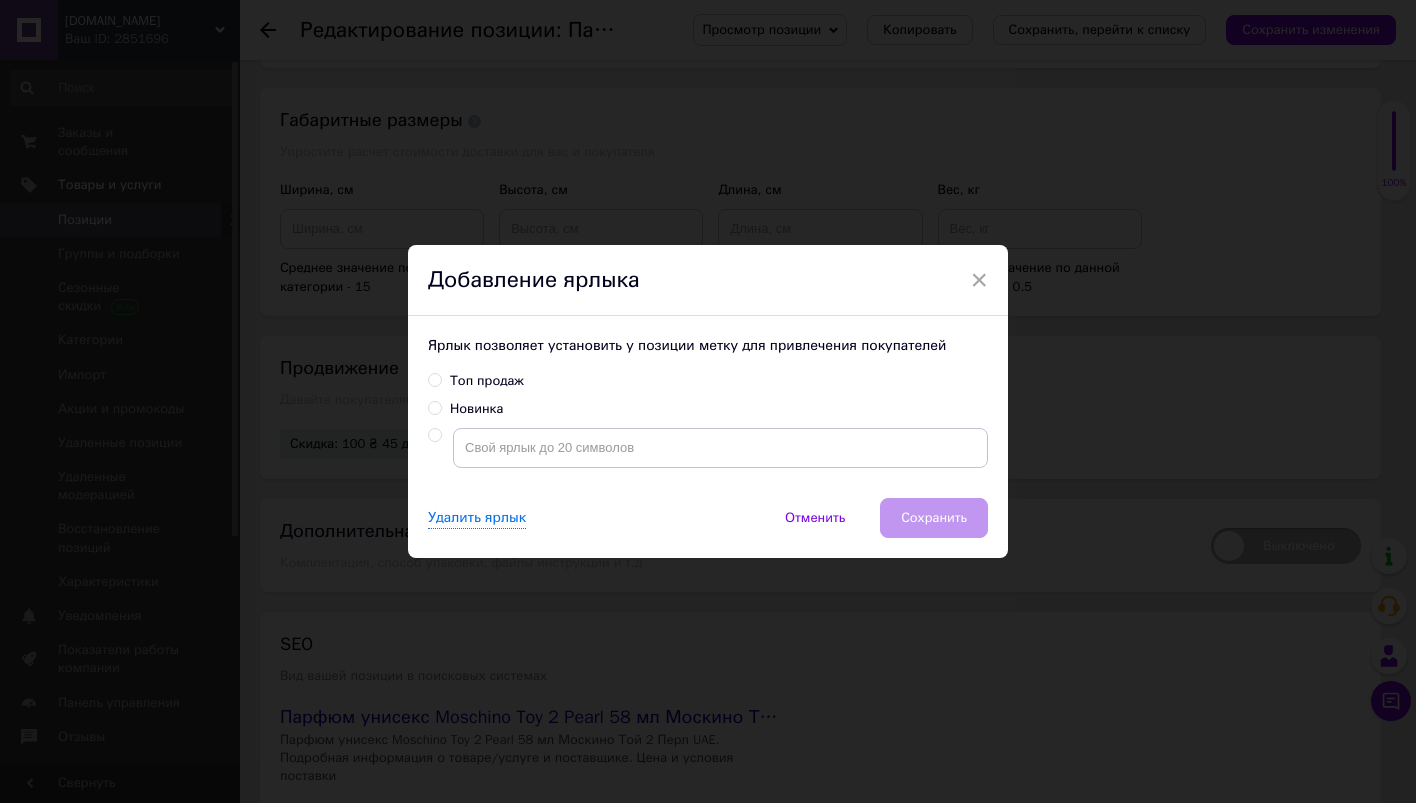 click on "Топ продаж" at bounding box center [434, 379] 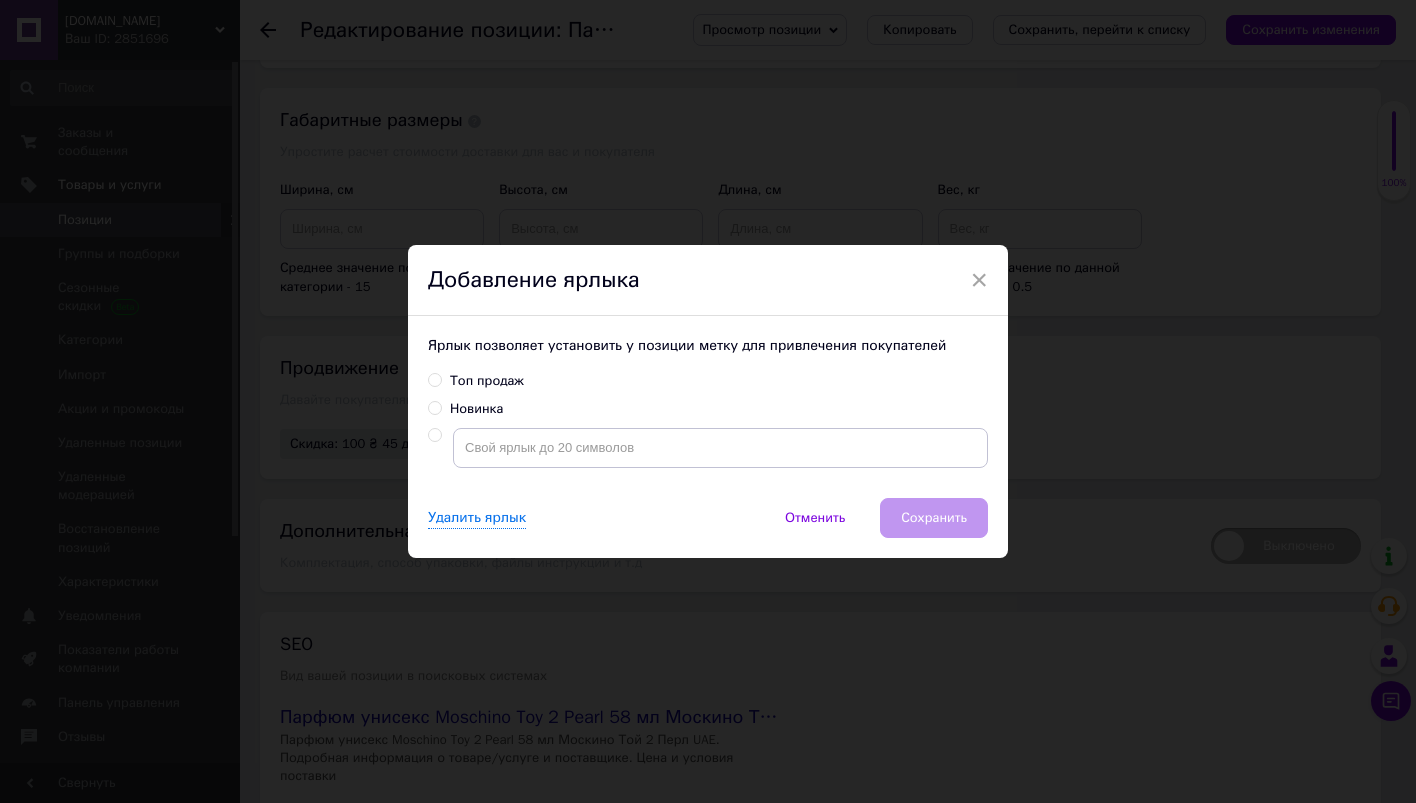 radio on "true" 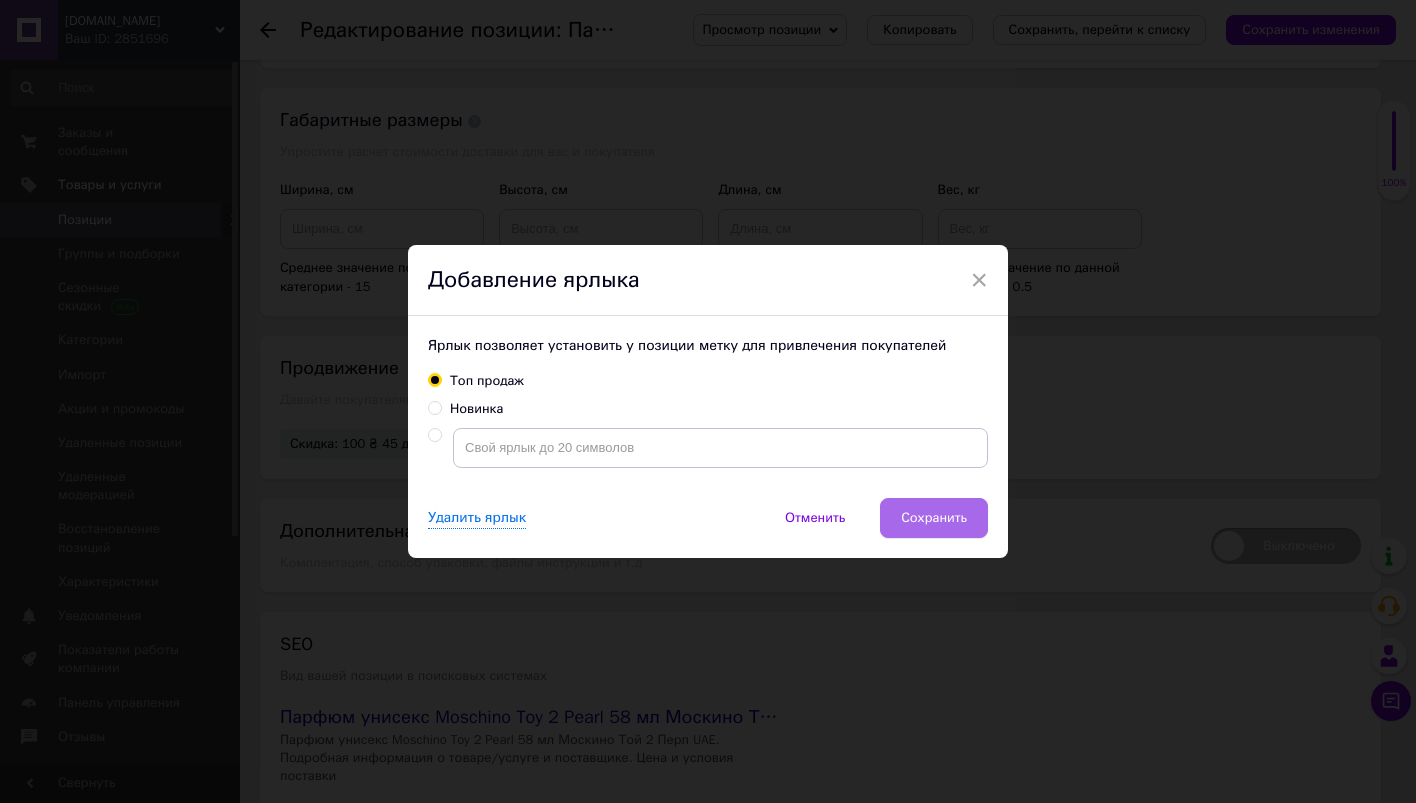 click on "Сохранить" at bounding box center [934, 518] 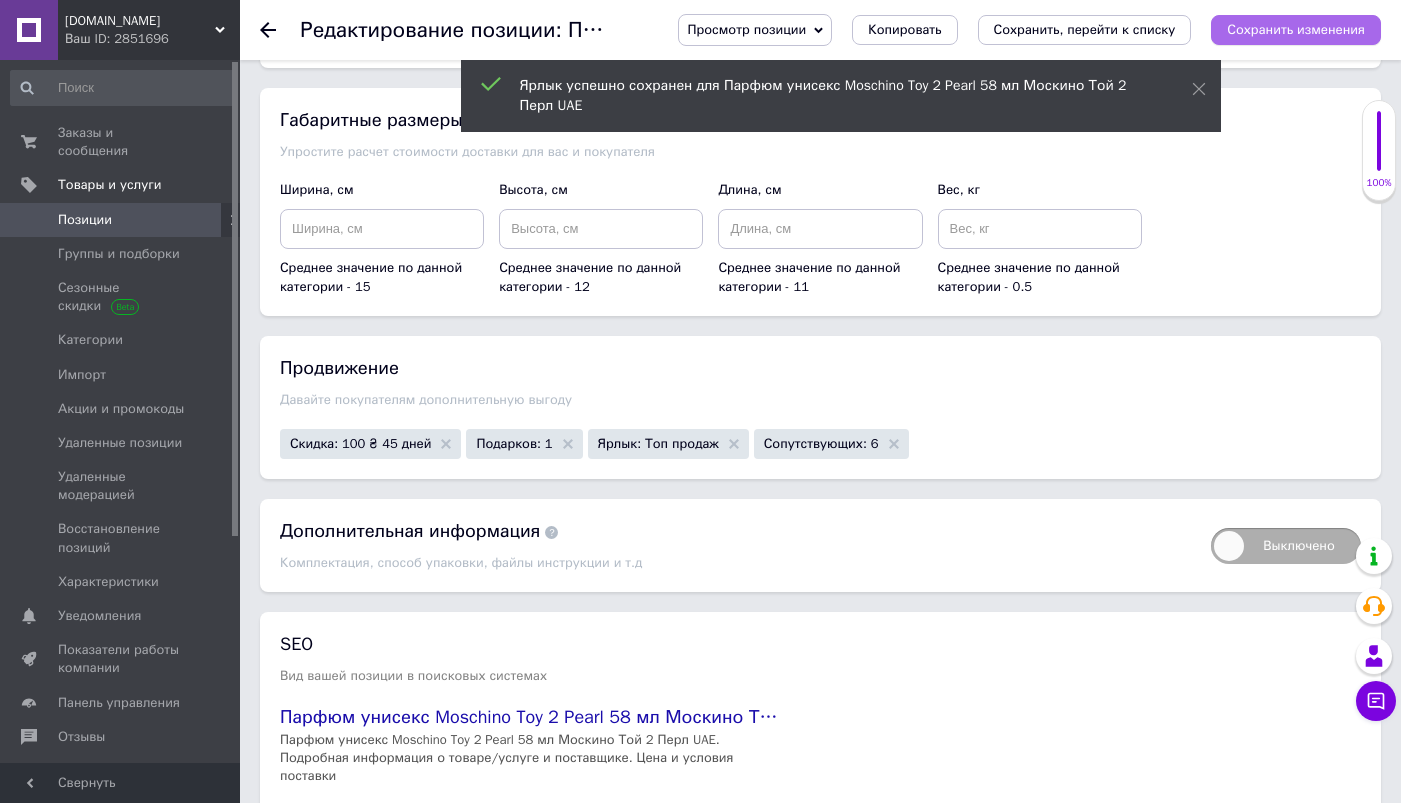 click on "Сохранить изменения" at bounding box center (1296, 29) 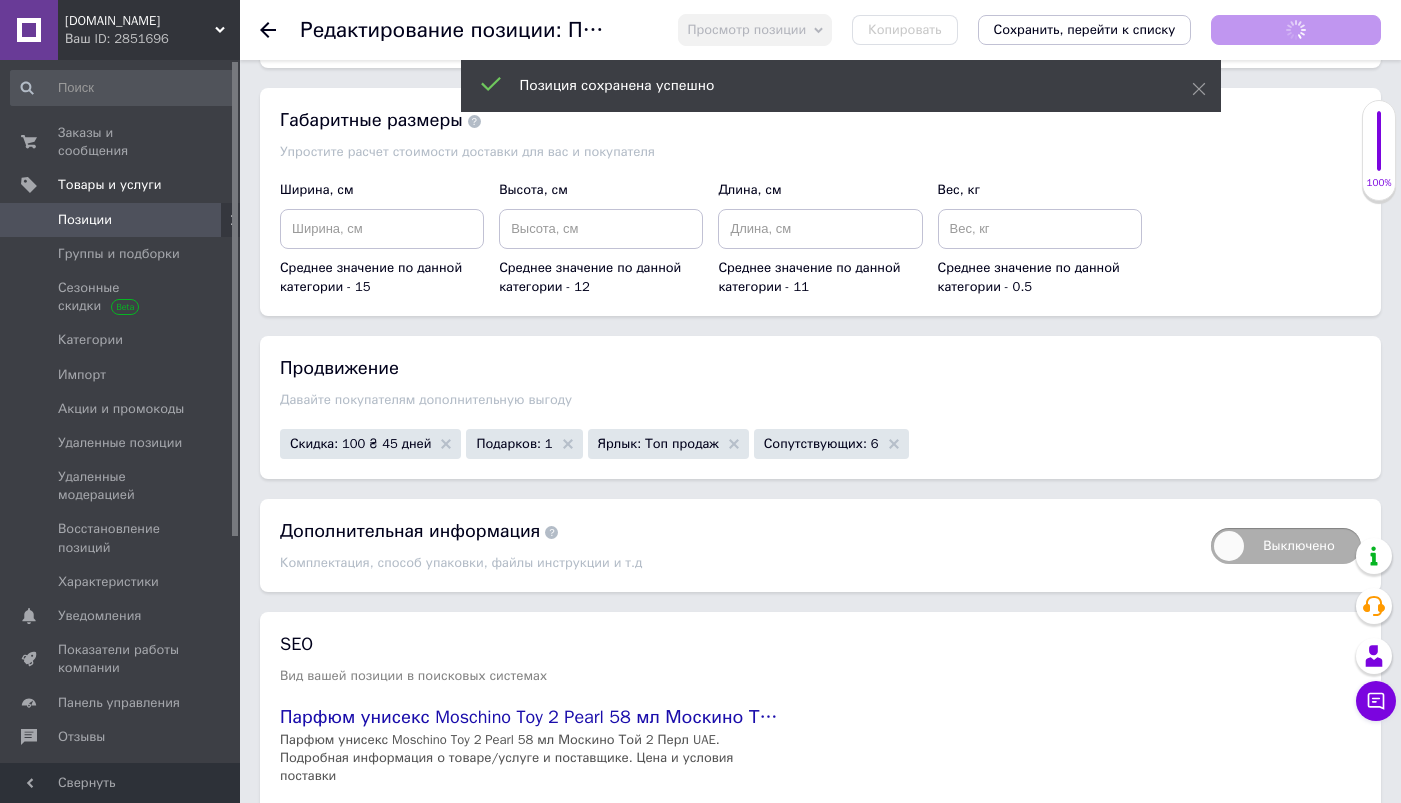 click on "Позиции" at bounding box center [85, 220] 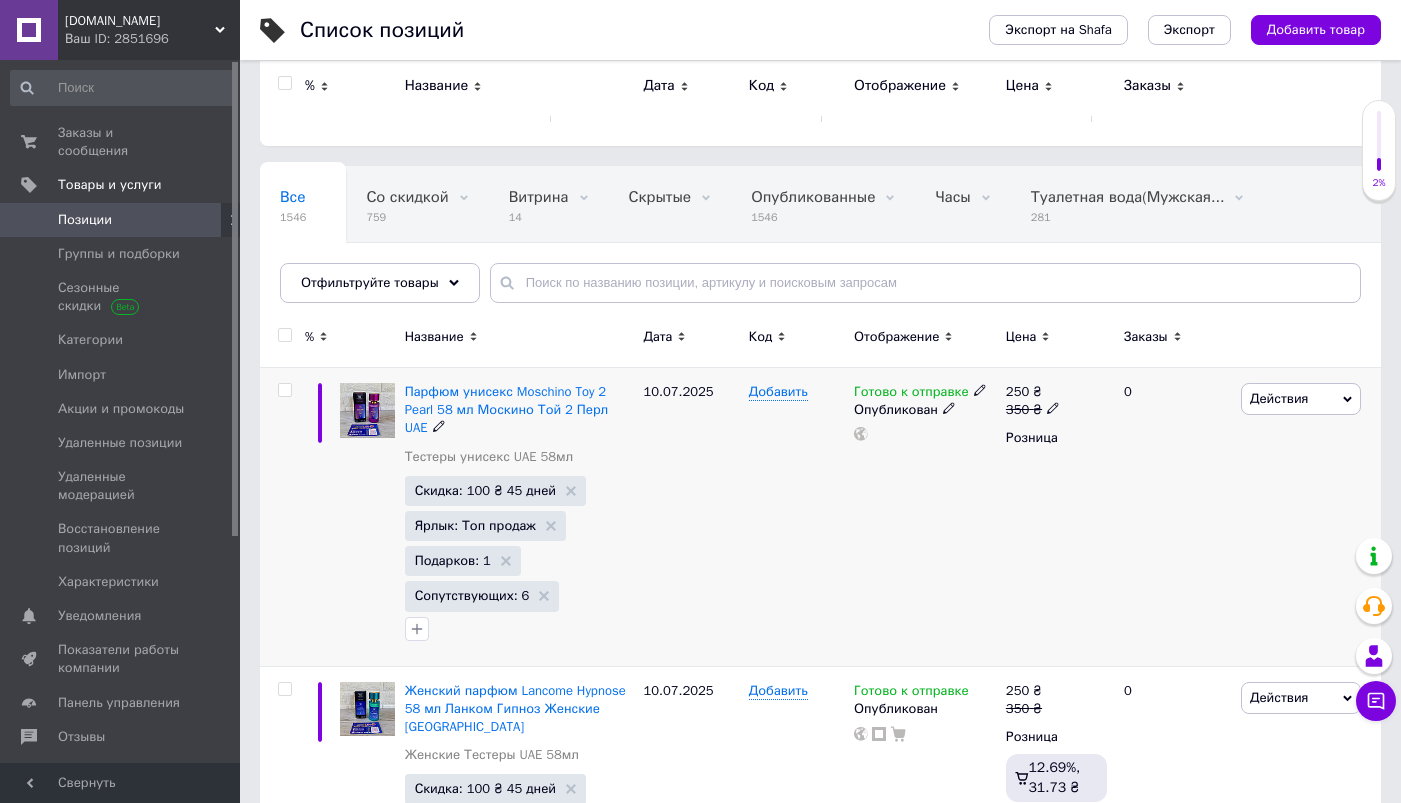 scroll, scrollTop: 0, scrollLeft: 0, axis: both 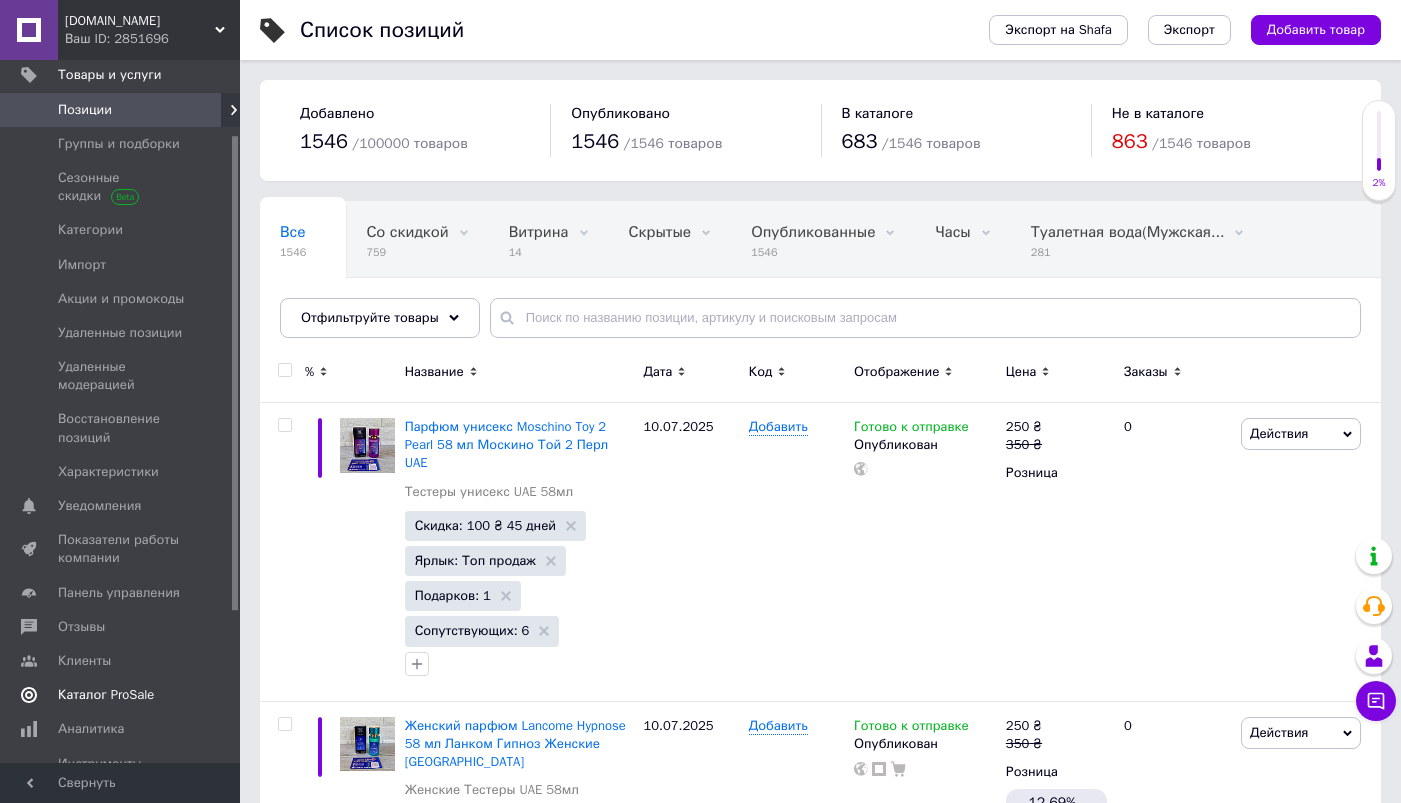 click on "Каталог ProSale" at bounding box center (106, 695) 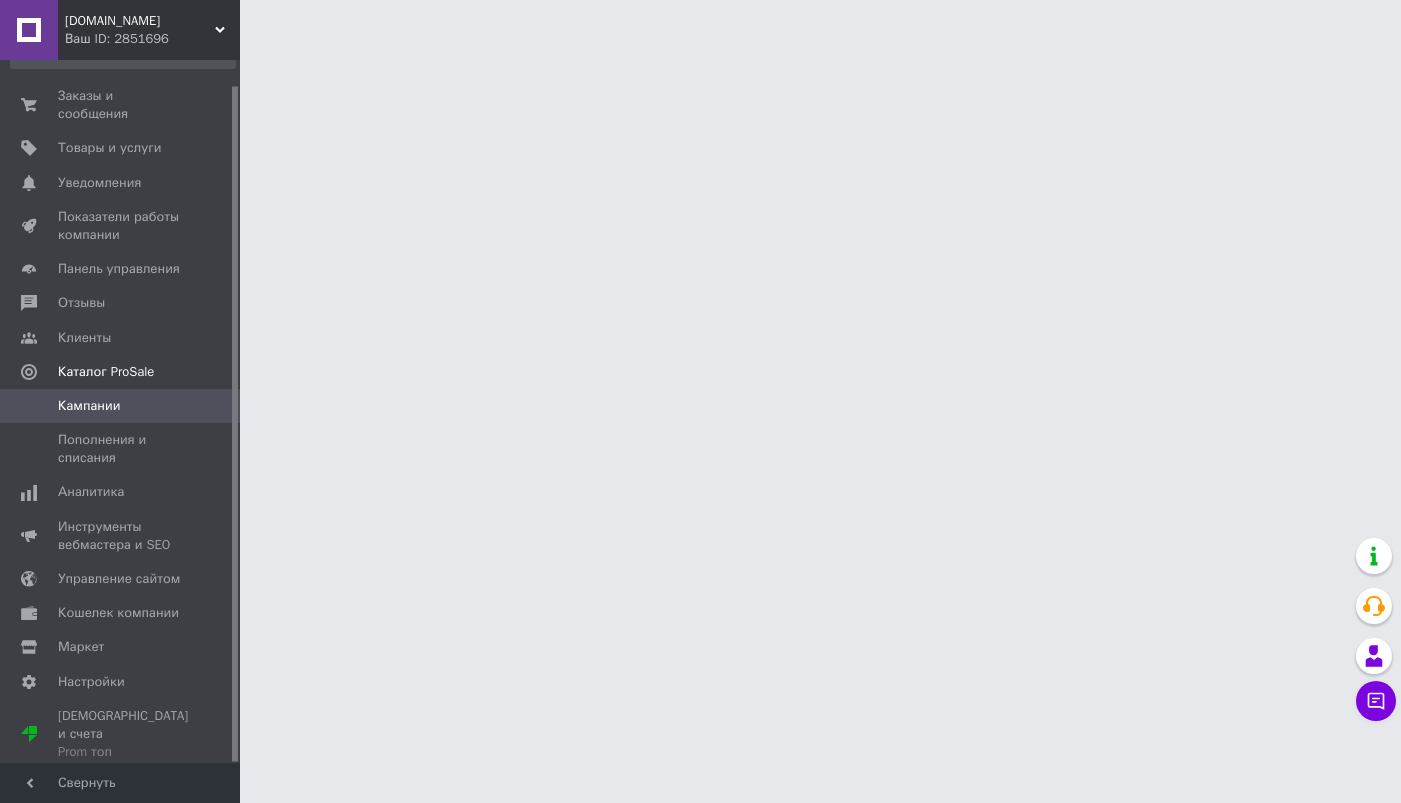 scroll, scrollTop: 25, scrollLeft: 0, axis: vertical 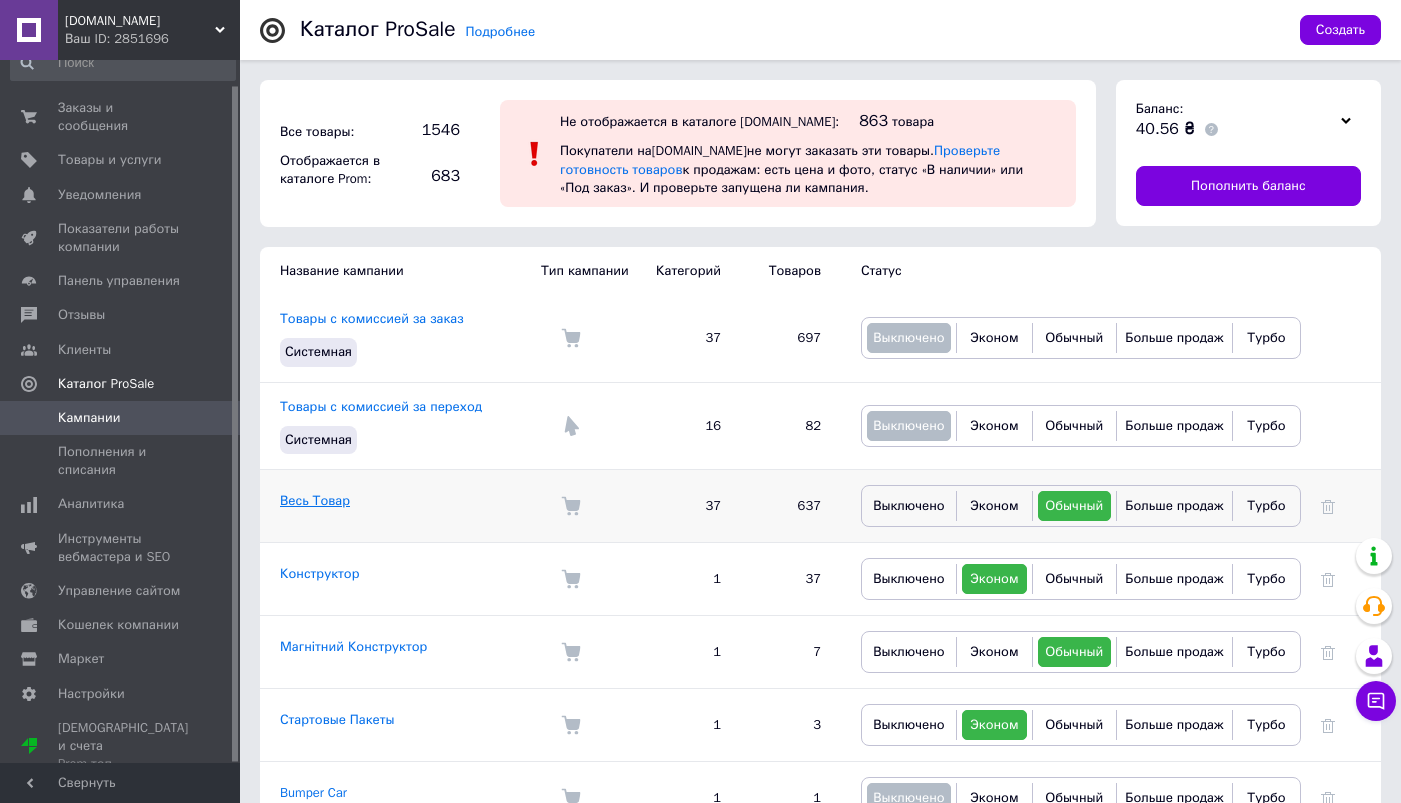 click on "Весь Товар" at bounding box center (315, 500) 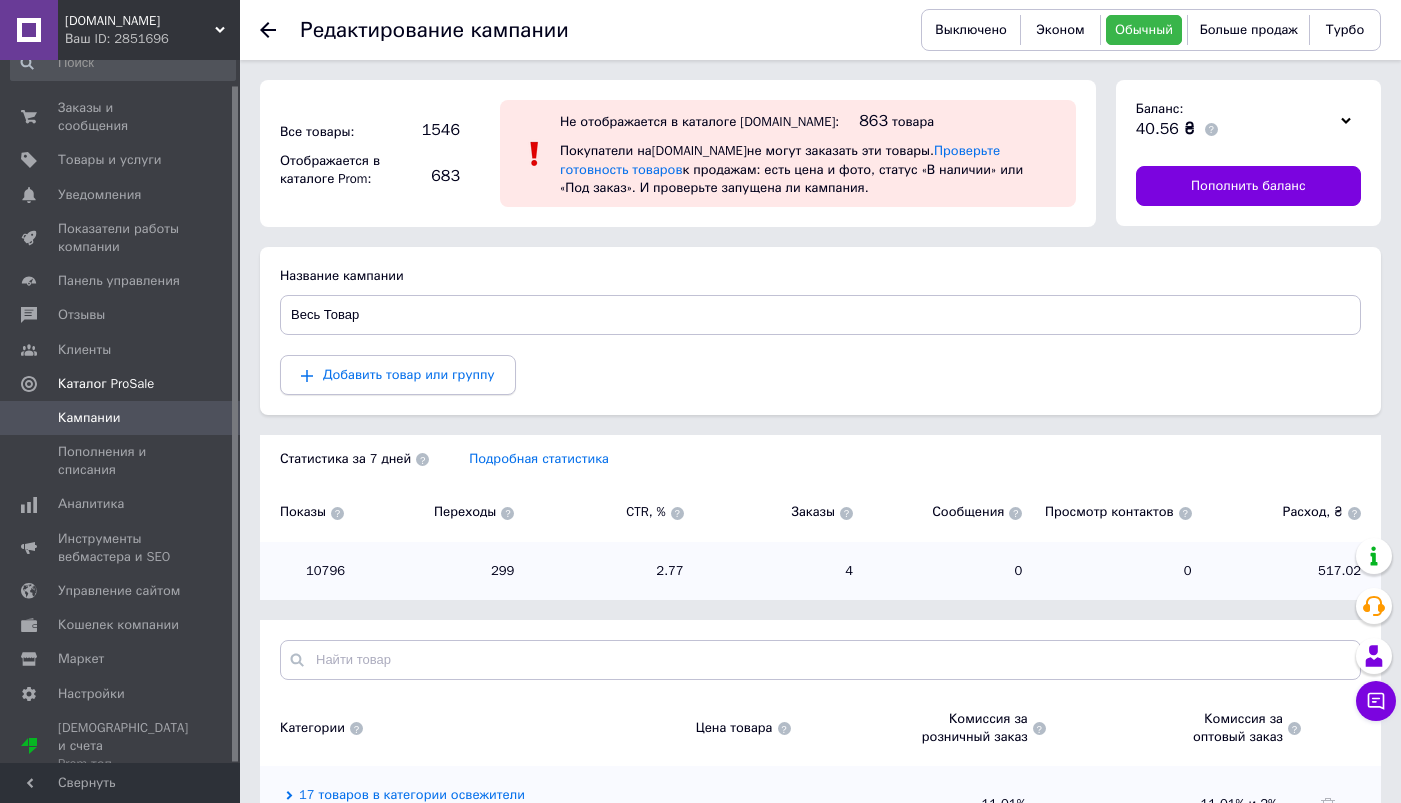 click on "Добавить товар или группу" at bounding box center (409, 374) 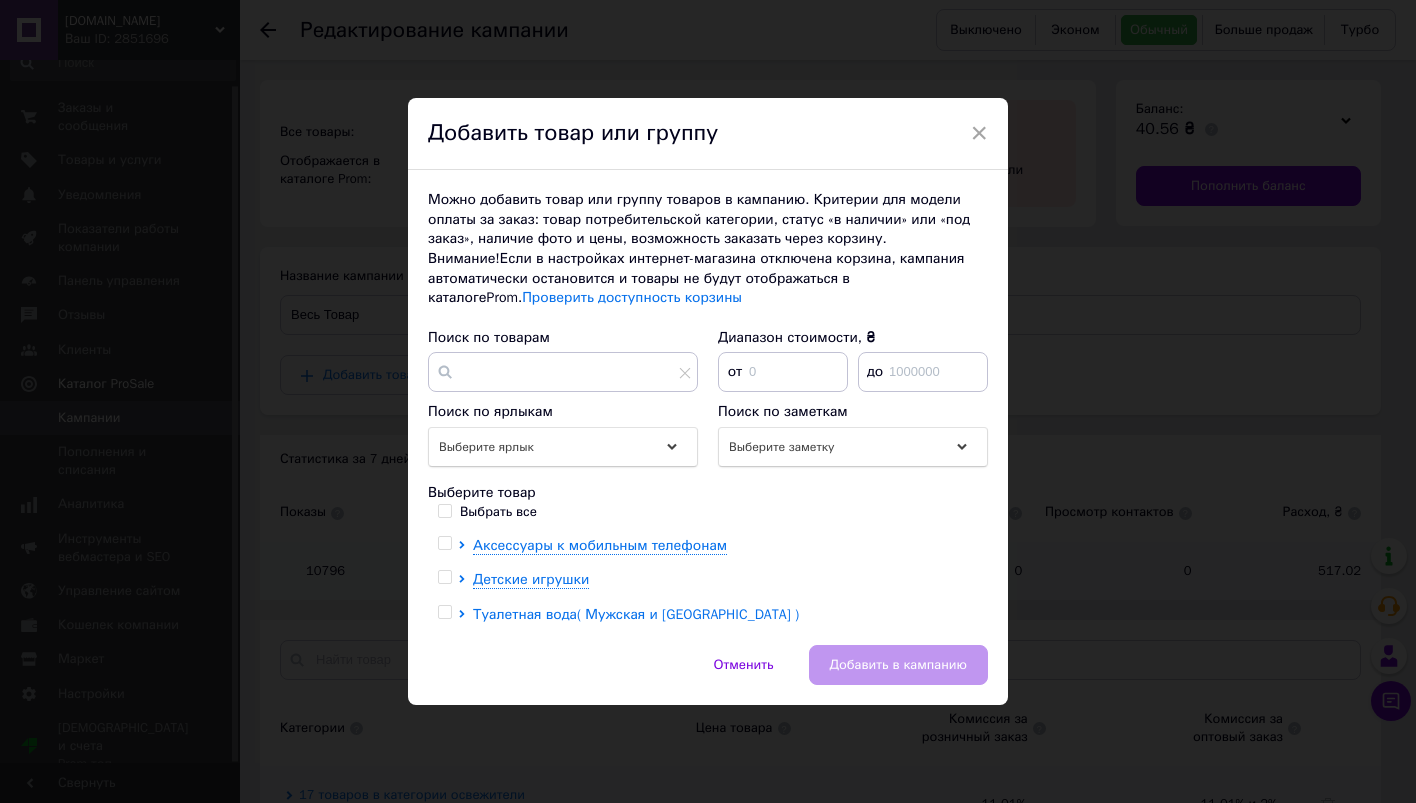 click on "Туалетная вода( Мужская и [GEOGRAPHIC_DATA] )" at bounding box center [636, 614] 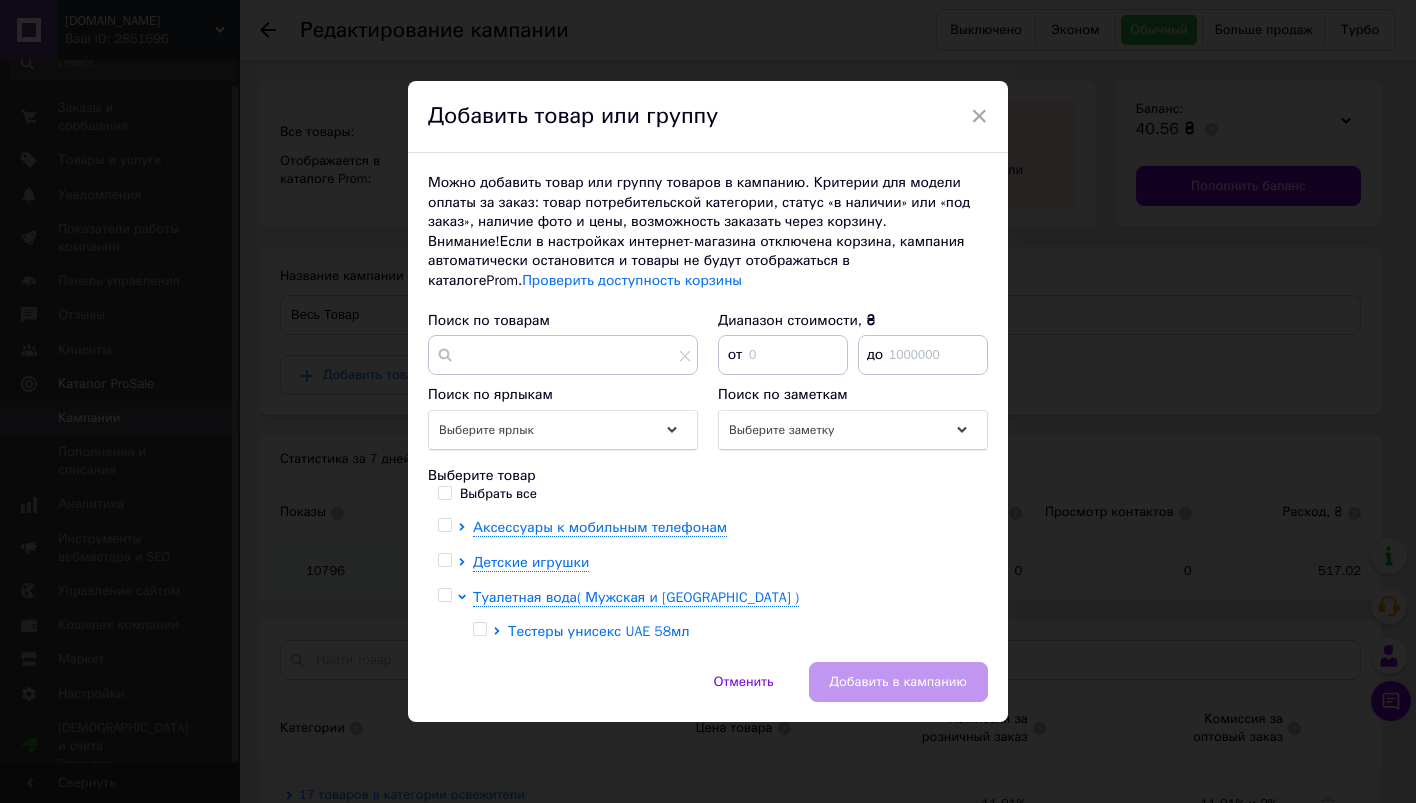 click on "Тестеры унисекс UAE 58мл" at bounding box center [598, 631] 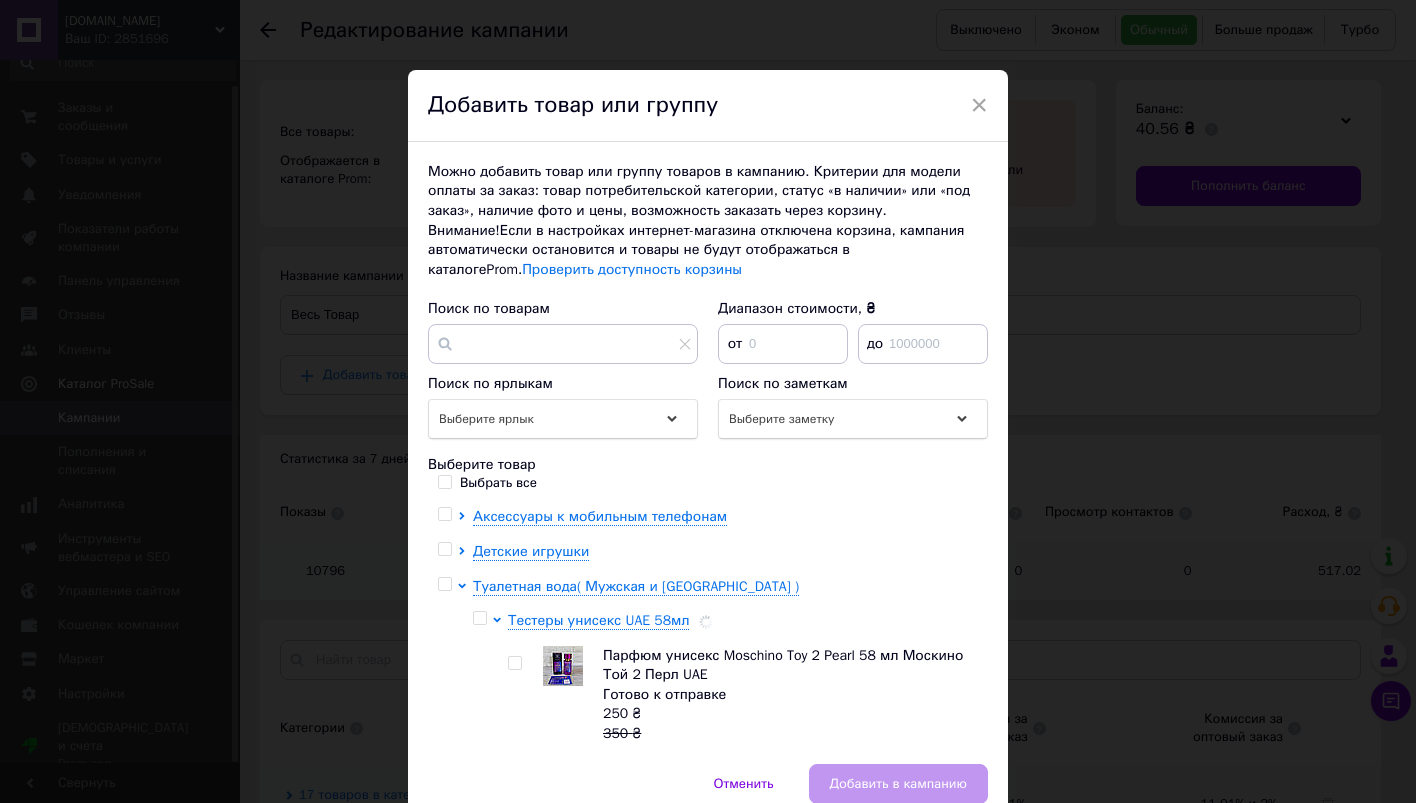 click at bounding box center (479, 618) 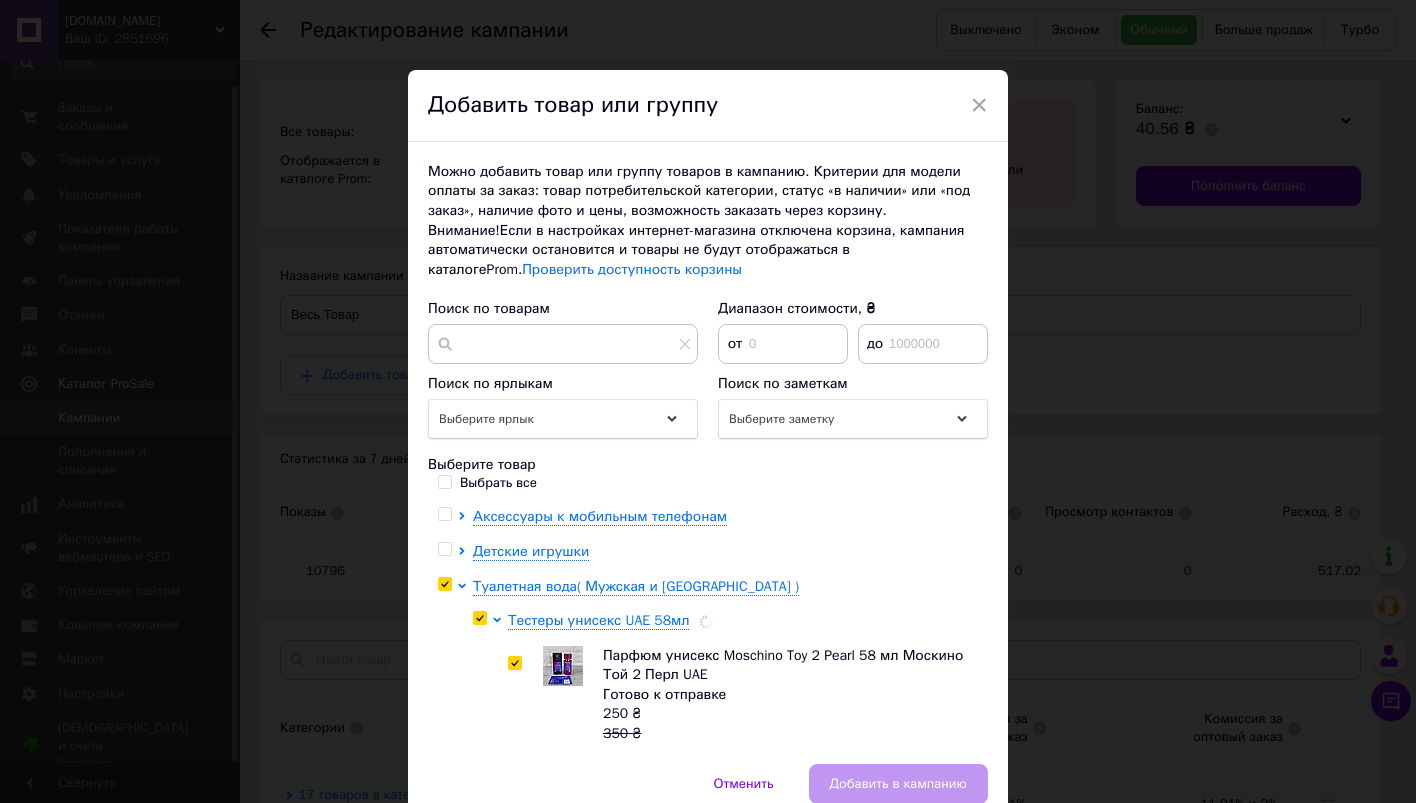 checkbox on "true" 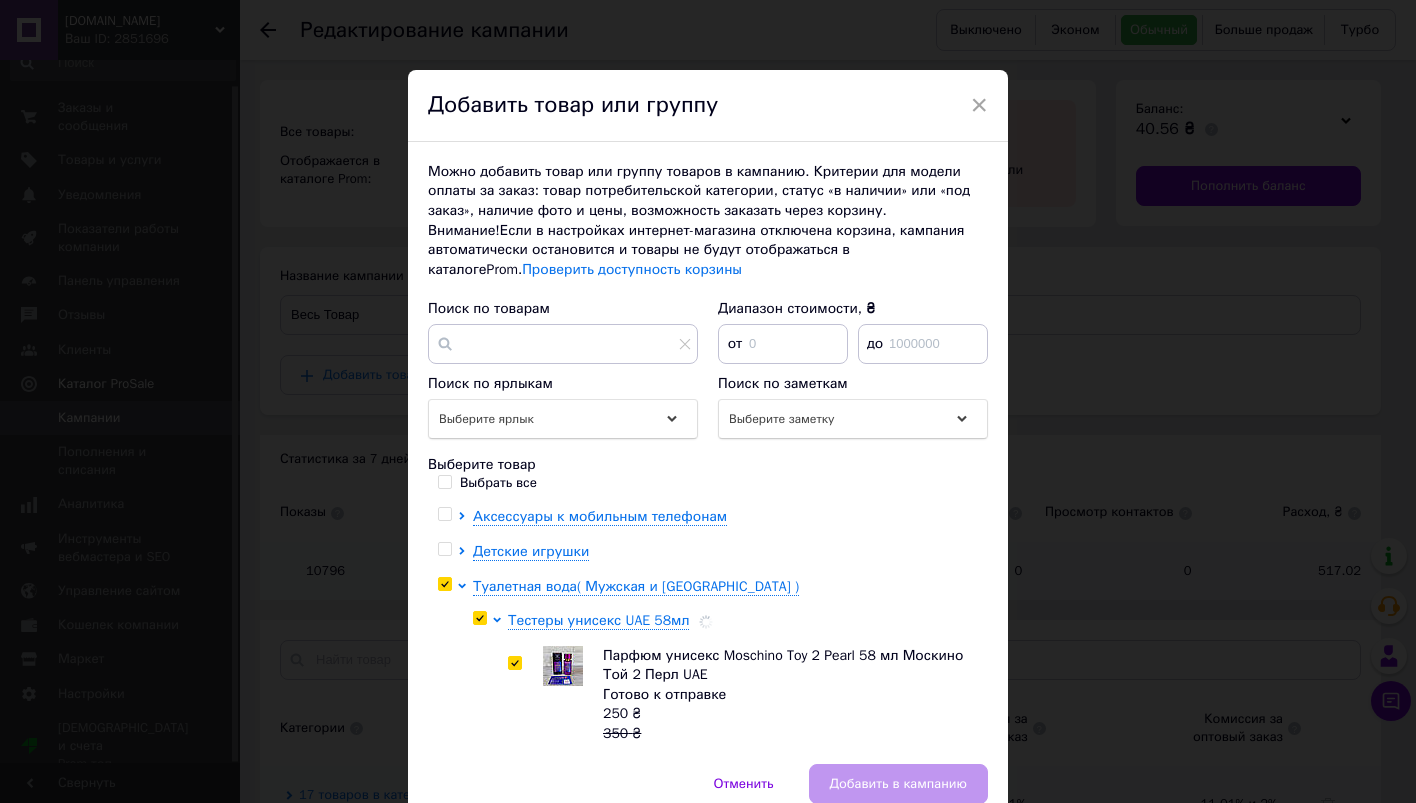 checkbox on "true" 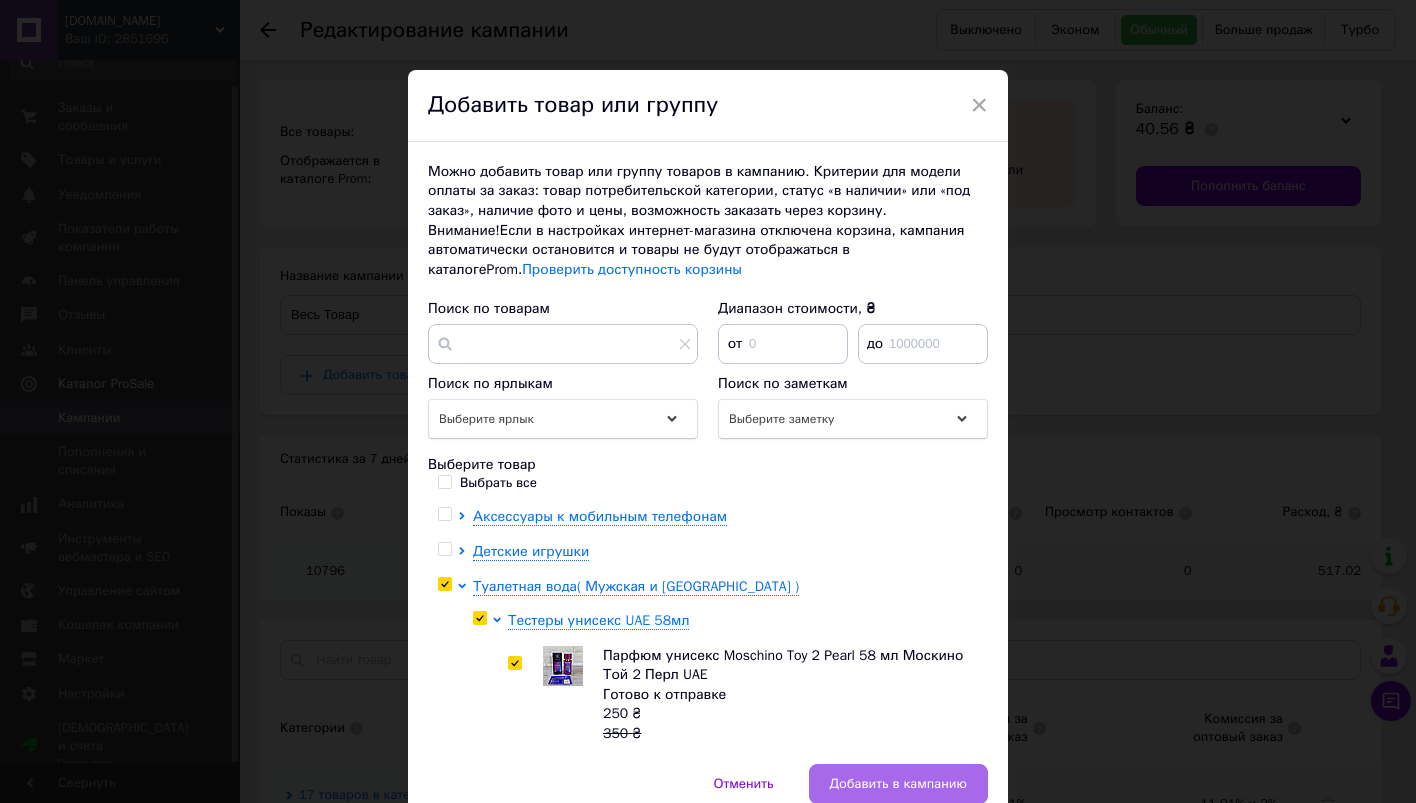 click on "Добавить в кампанию" at bounding box center [898, 784] 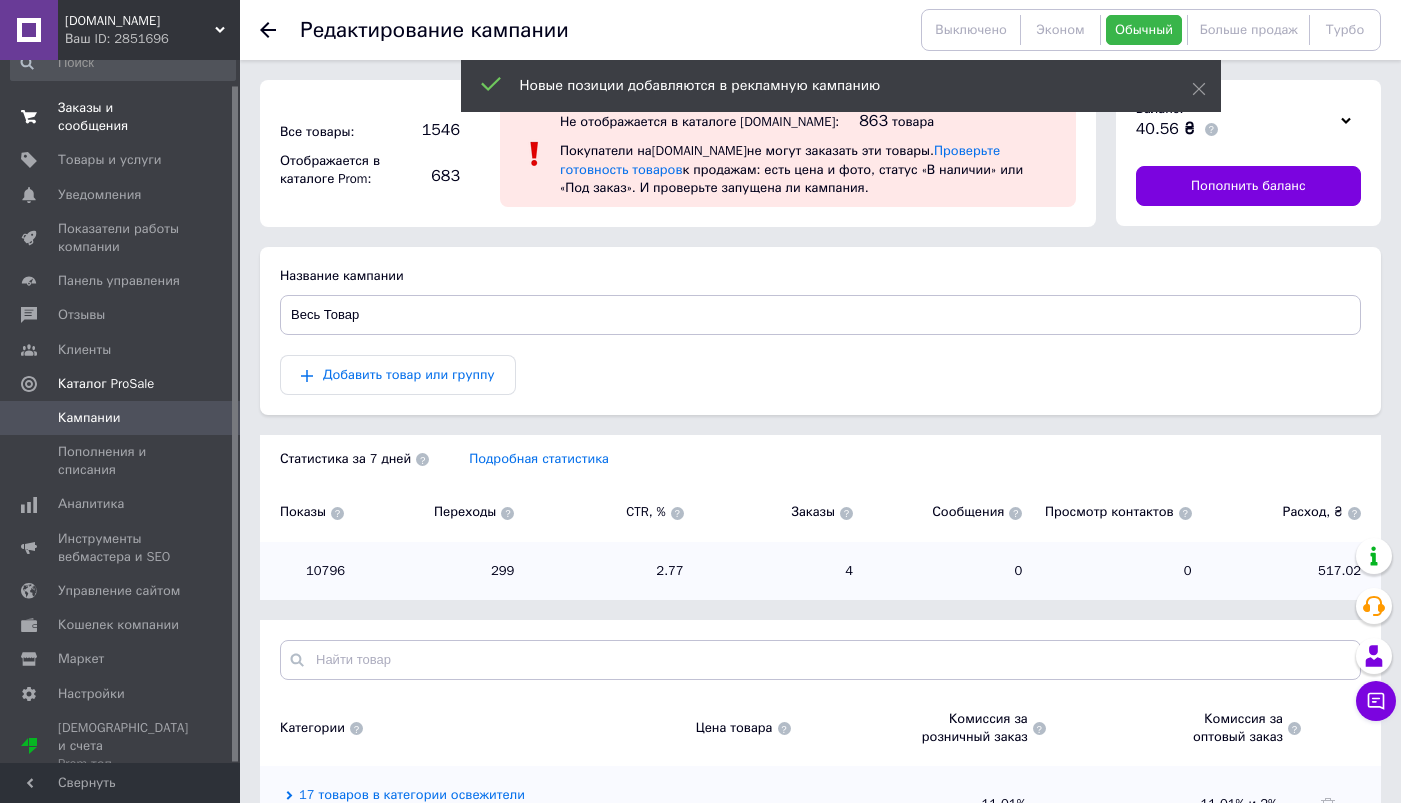 click on "Заказы и сообщения" at bounding box center [121, 117] 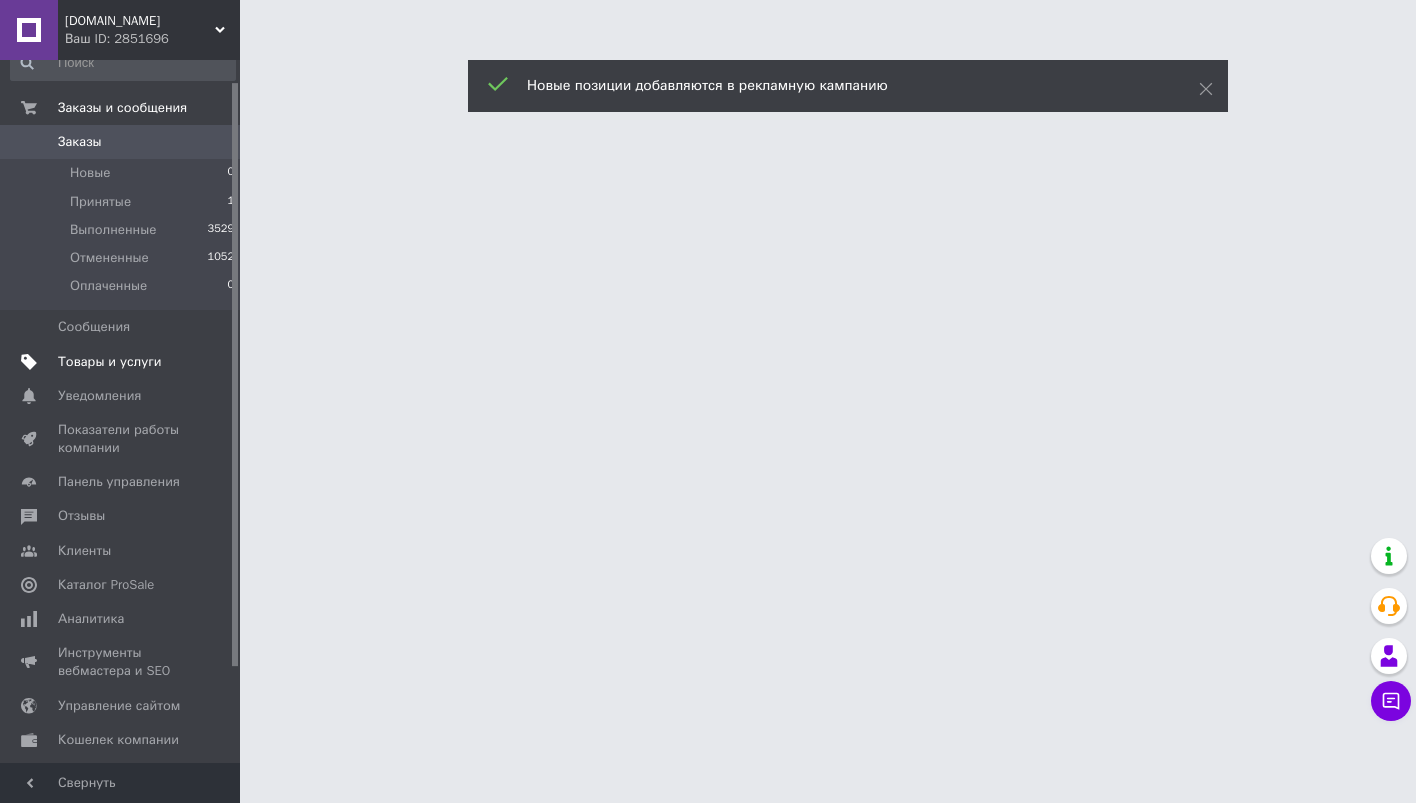 click on "Товары и услуги" at bounding box center (110, 362) 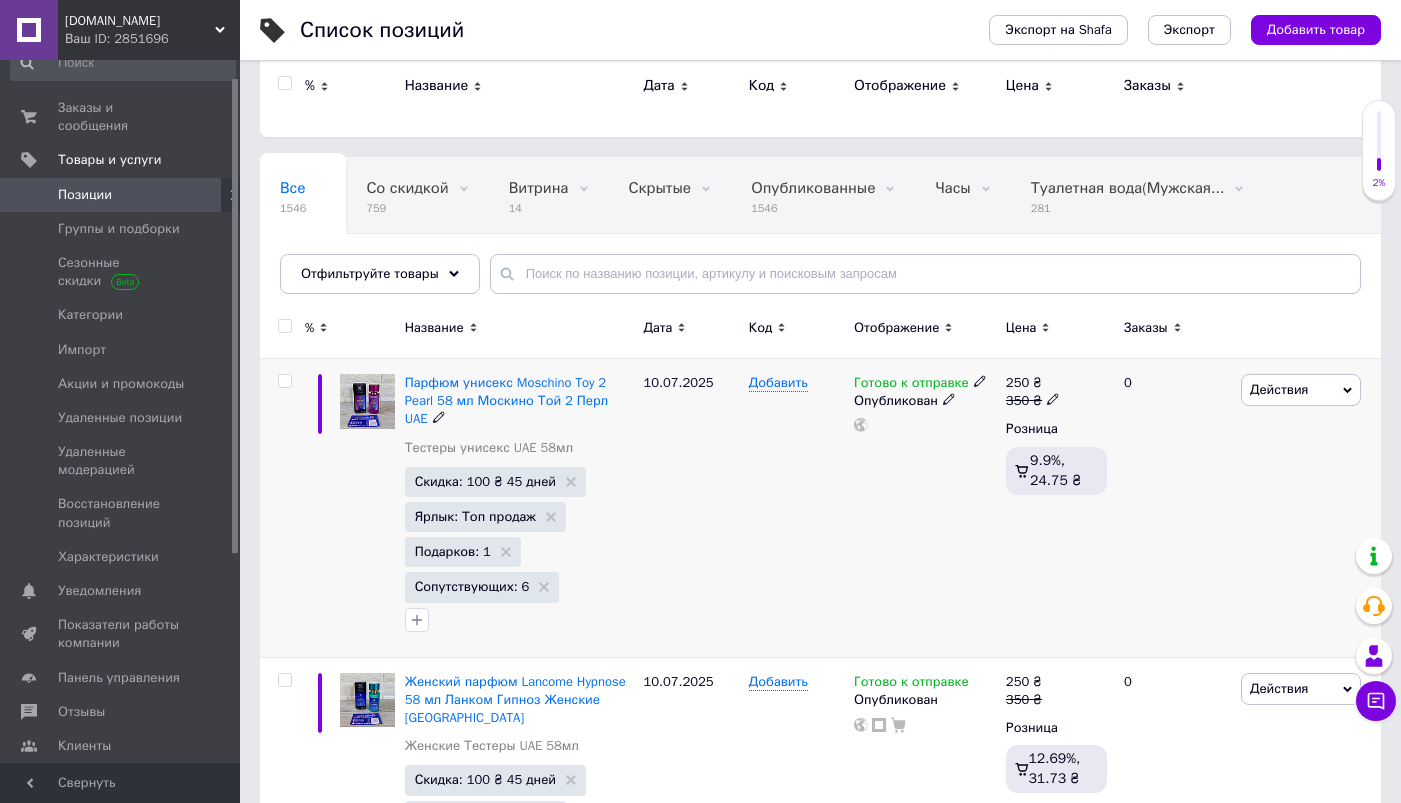 scroll, scrollTop: 0, scrollLeft: 0, axis: both 